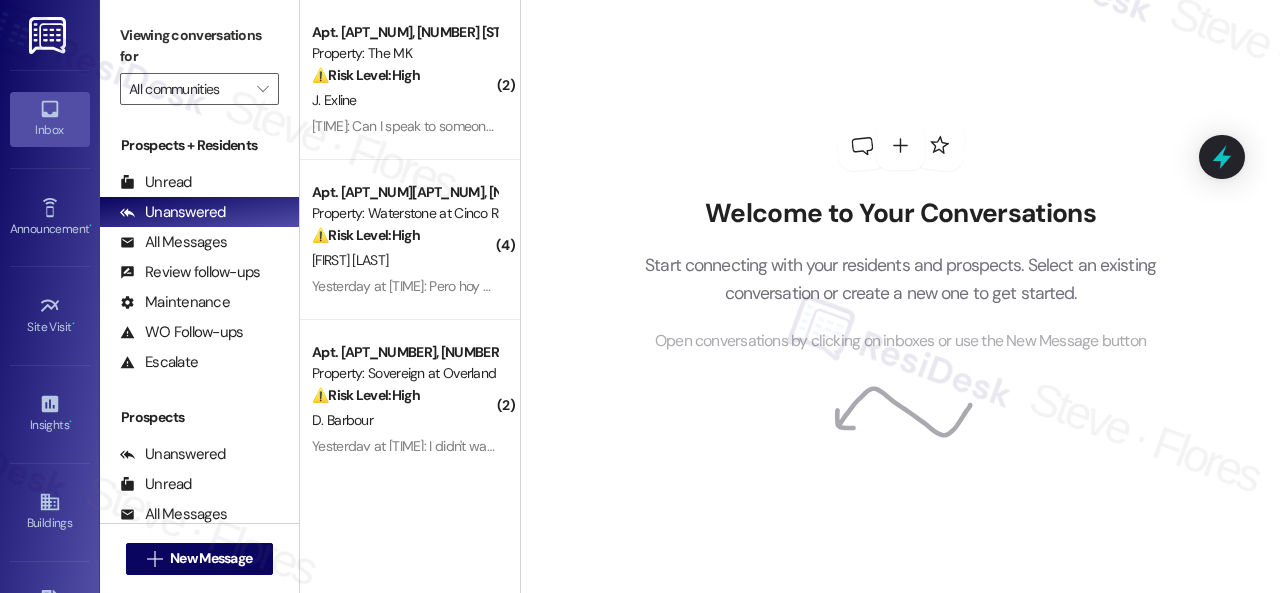 scroll, scrollTop: 0, scrollLeft: 0, axis: both 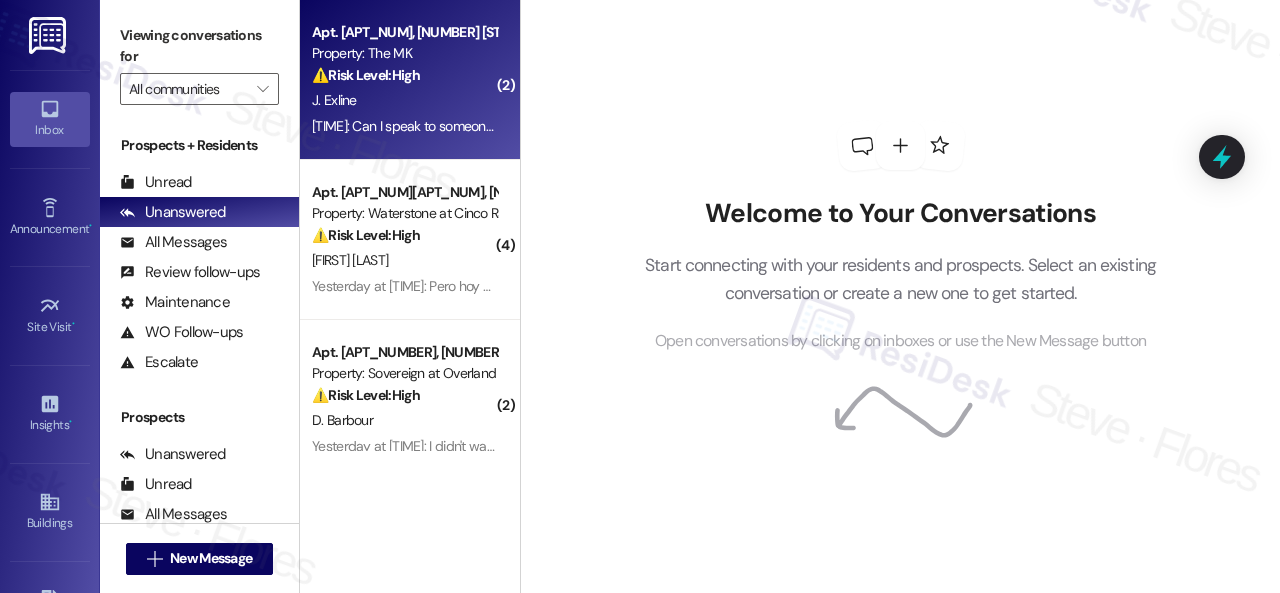 click on "J. Exline" at bounding box center (404, 100) 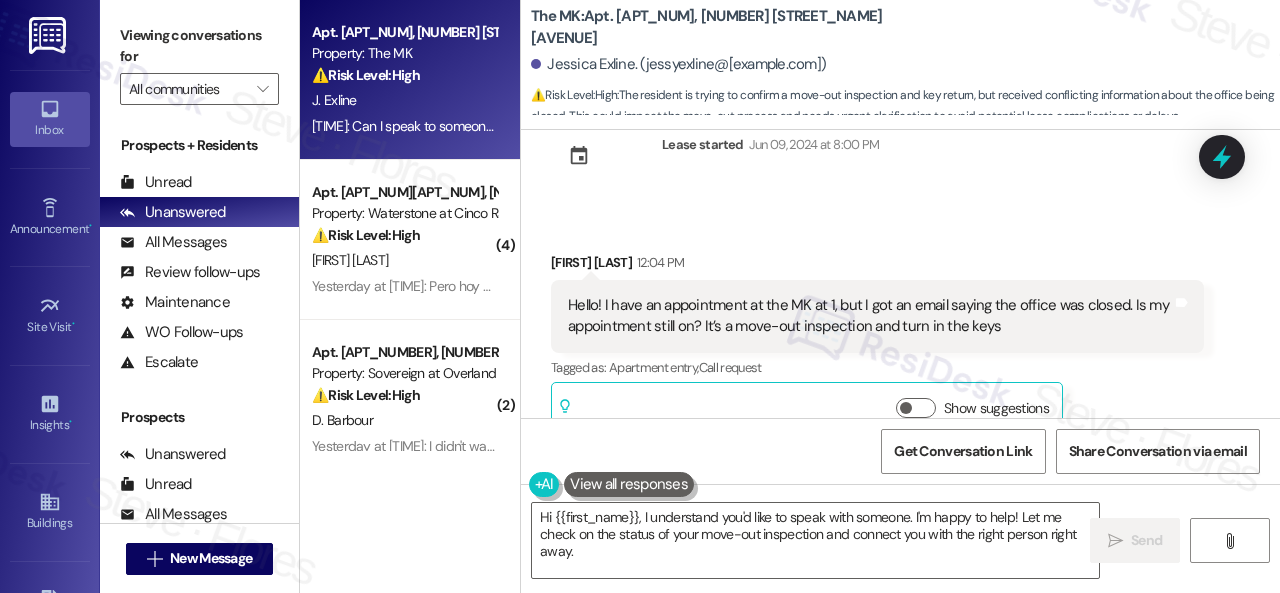 scroll, scrollTop: 100, scrollLeft: 0, axis: vertical 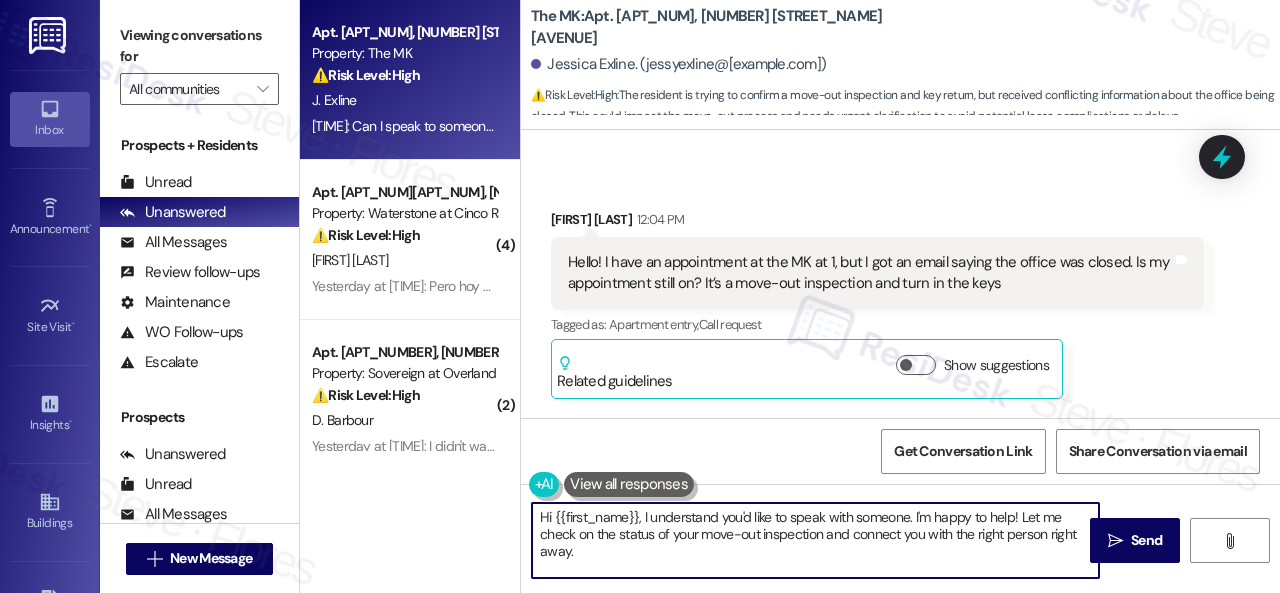 drag, startPoint x: 651, startPoint y: 517, endPoint x: 684, endPoint y: 581, distance: 72.00694 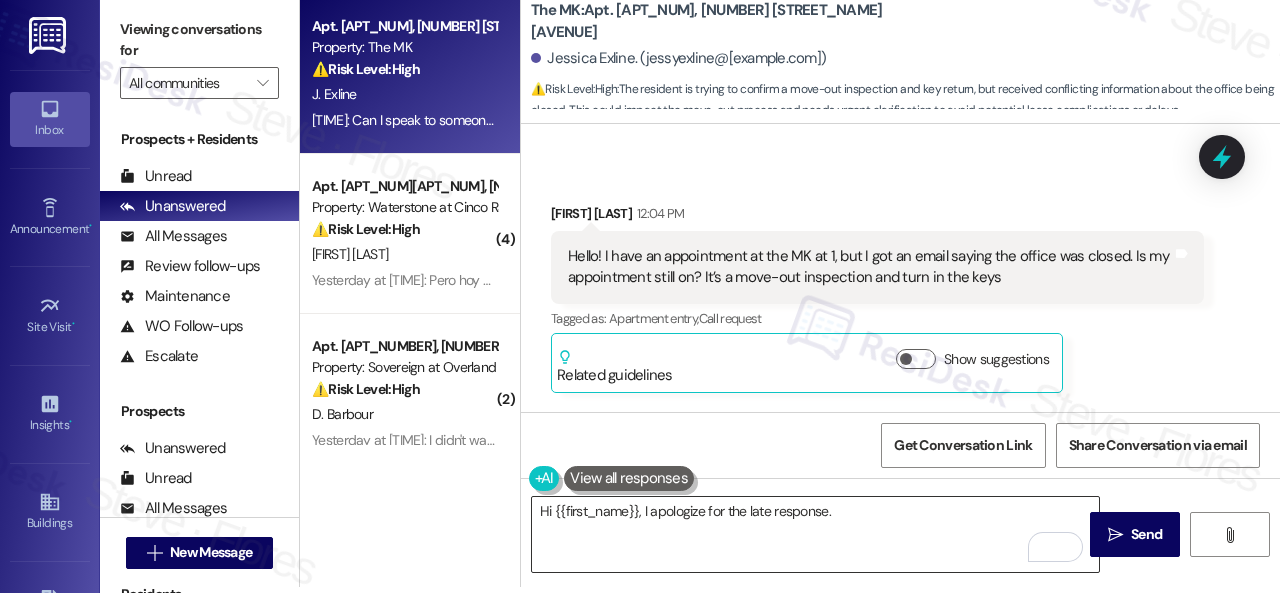 click on "Hi {{first_name}}, I apologize for the late response." at bounding box center (815, 534) 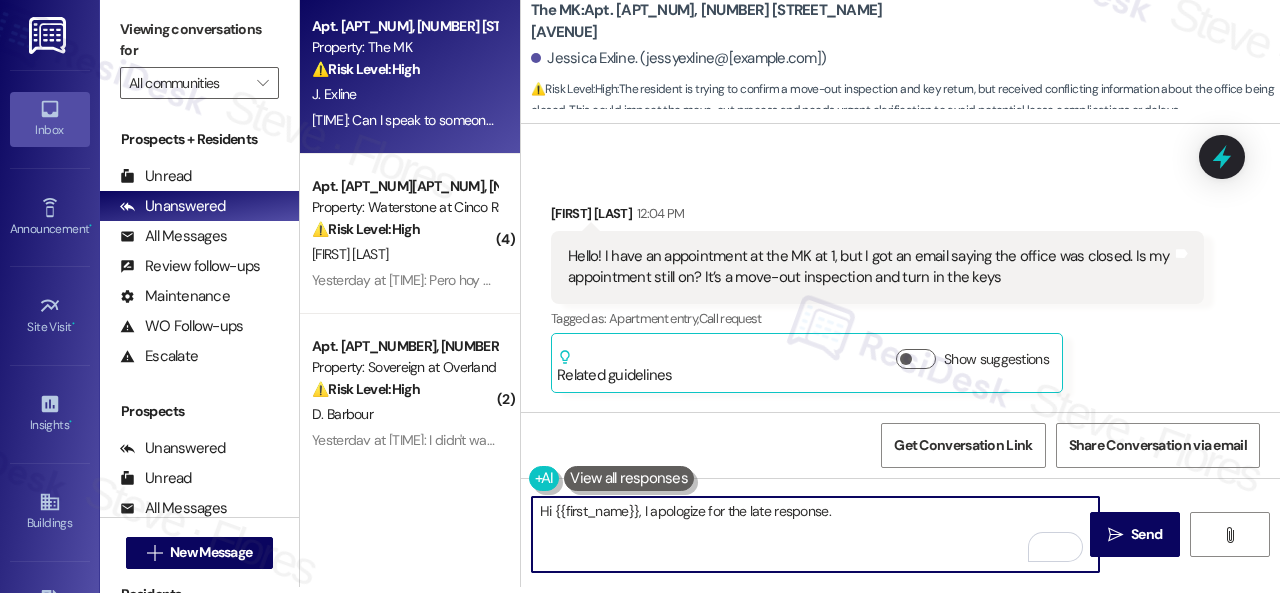 paste on "I will forward your inquiry to the site team and get back to you as soon as I receive a response. I appreciate your patience." 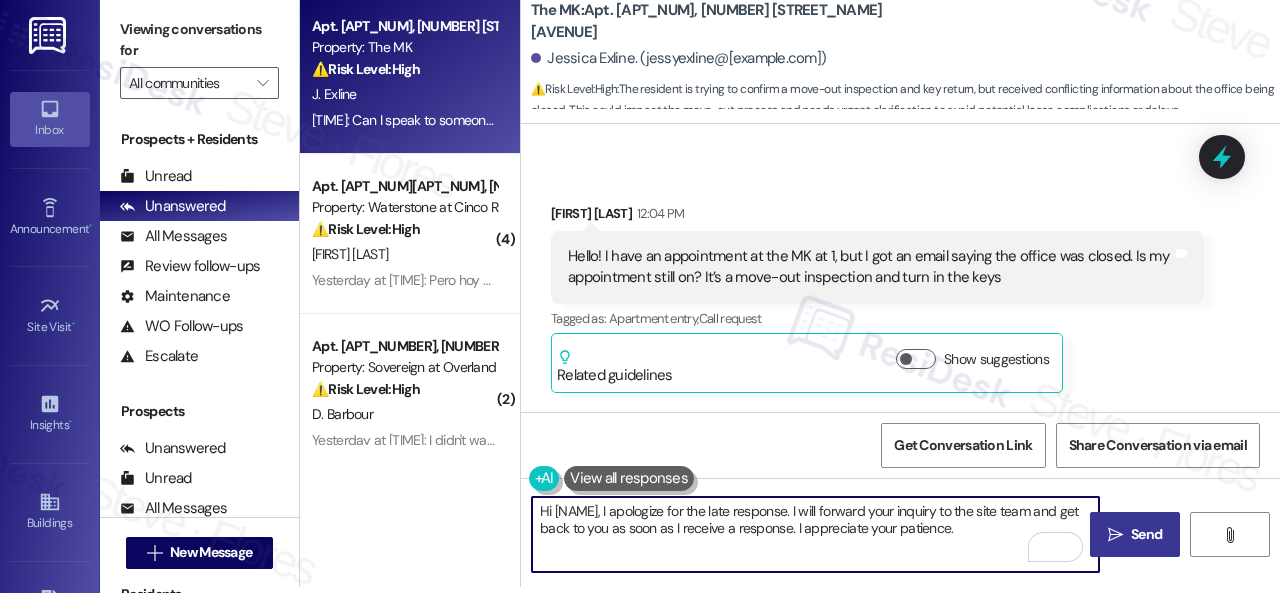 type on "Hi {{first_name}}, I apologize for the late response. I will forward your inquiry to the site team and get back to you as soon as I receive a response. I appreciate your patience." 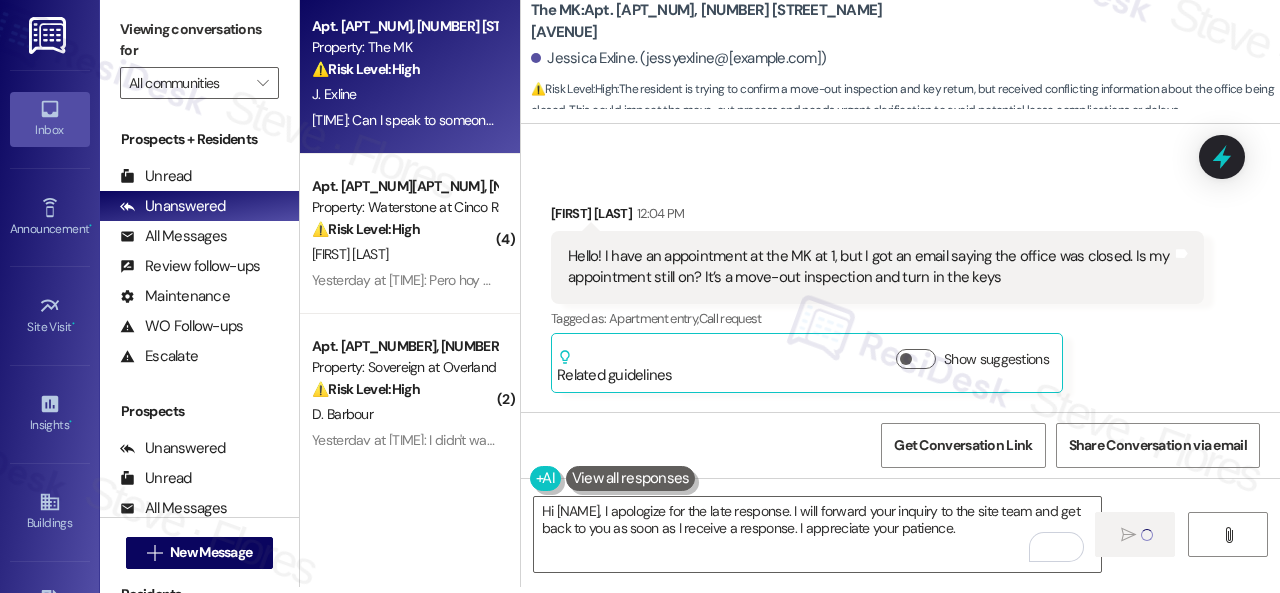 type 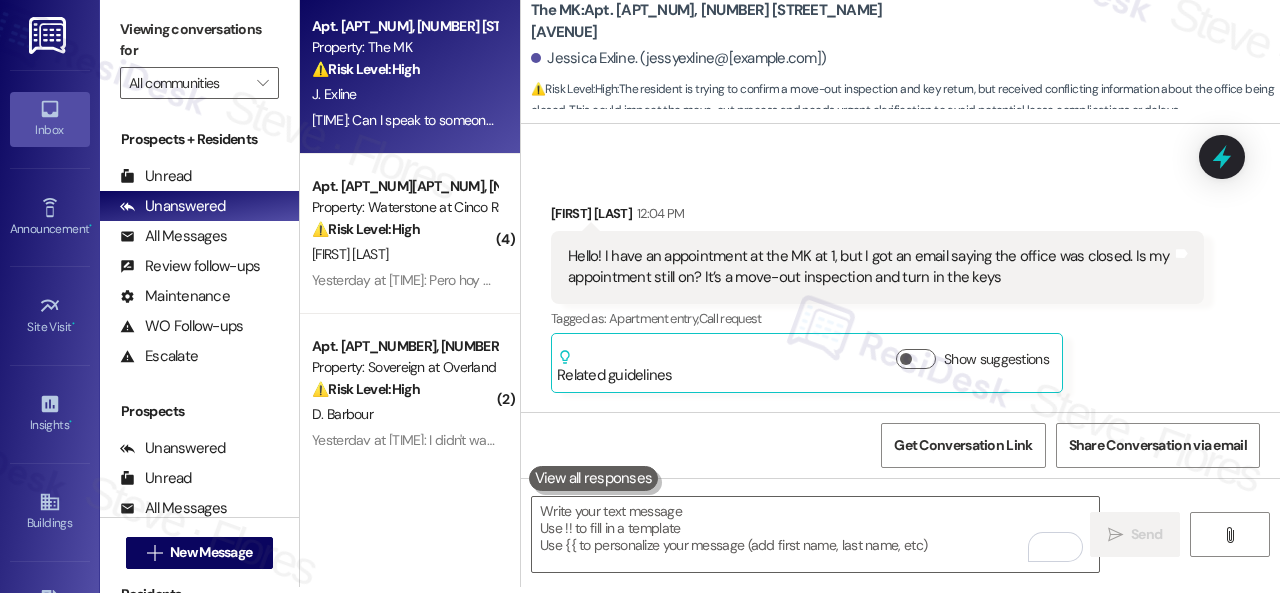 scroll, scrollTop: 0, scrollLeft: 0, axis: both 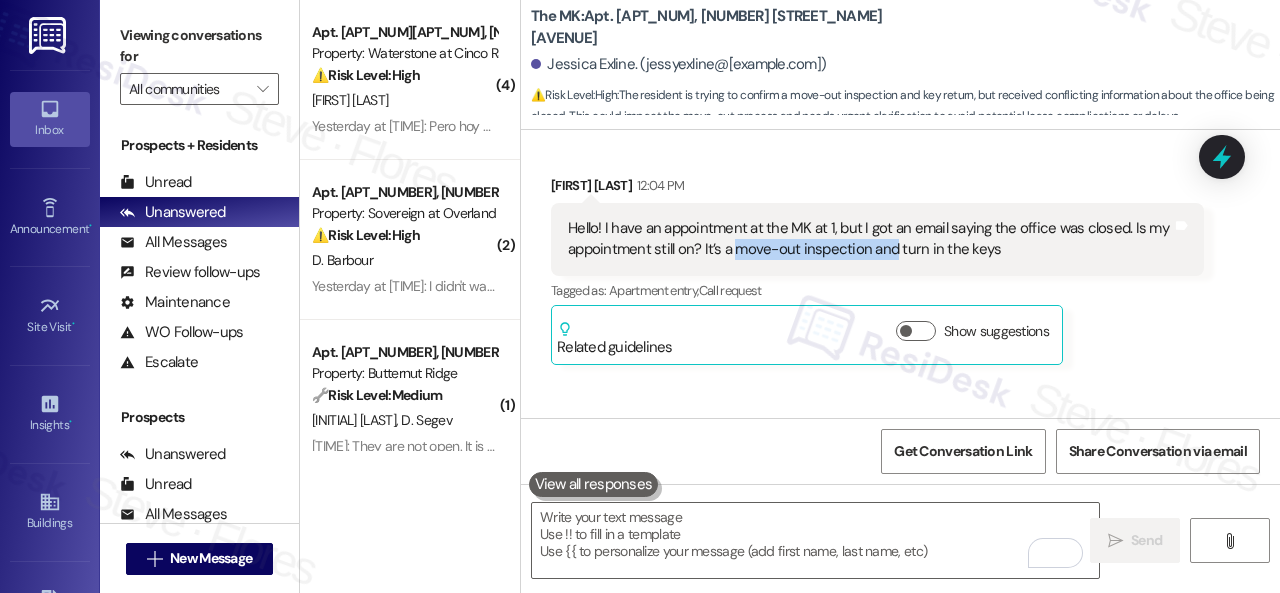 drag, startPoint x: 732, startPoint y: 248, endPoint x: 890, endPoint y: 248, distance: 158 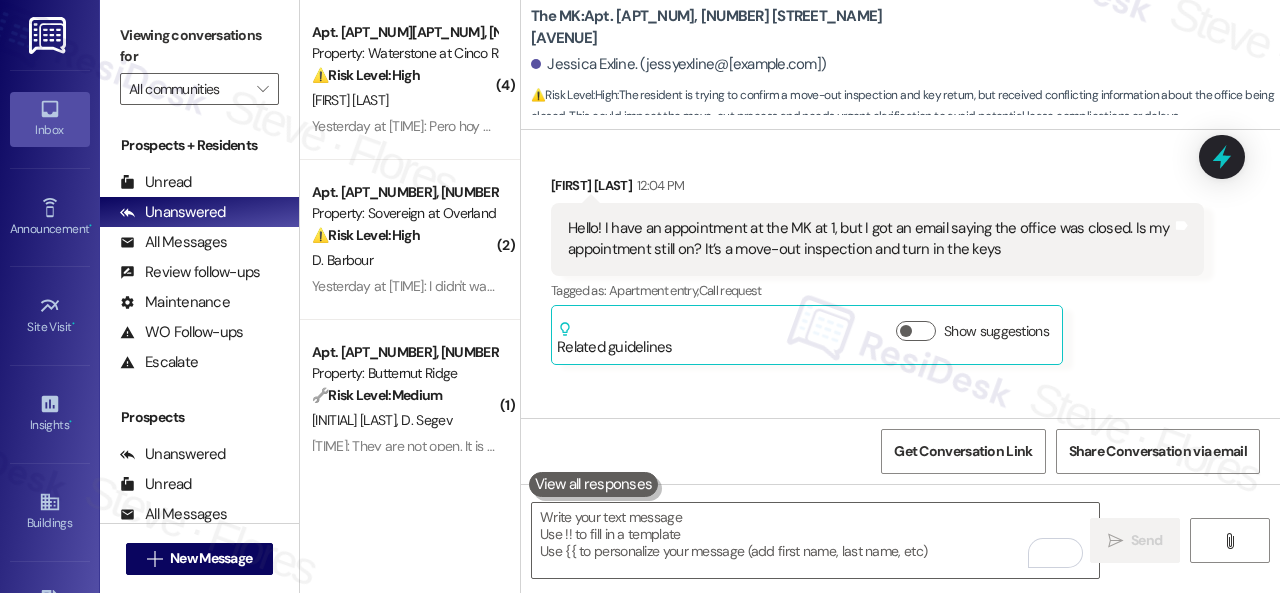 click on "Jessica Exline 12:04 PM Hello! I have an appointment at the MK at 1, but I got an email saying the office was closed. Is my appointment still on? It’s a move-out inspection and turn in the keys  Tags and notes Tagged as:   Apartment entry ,  Click to highlight conversations about Apartment entry Call request Click to highlight conversations about Call request  Related guidelines Show suggestions" at bounding box center (877, 270) 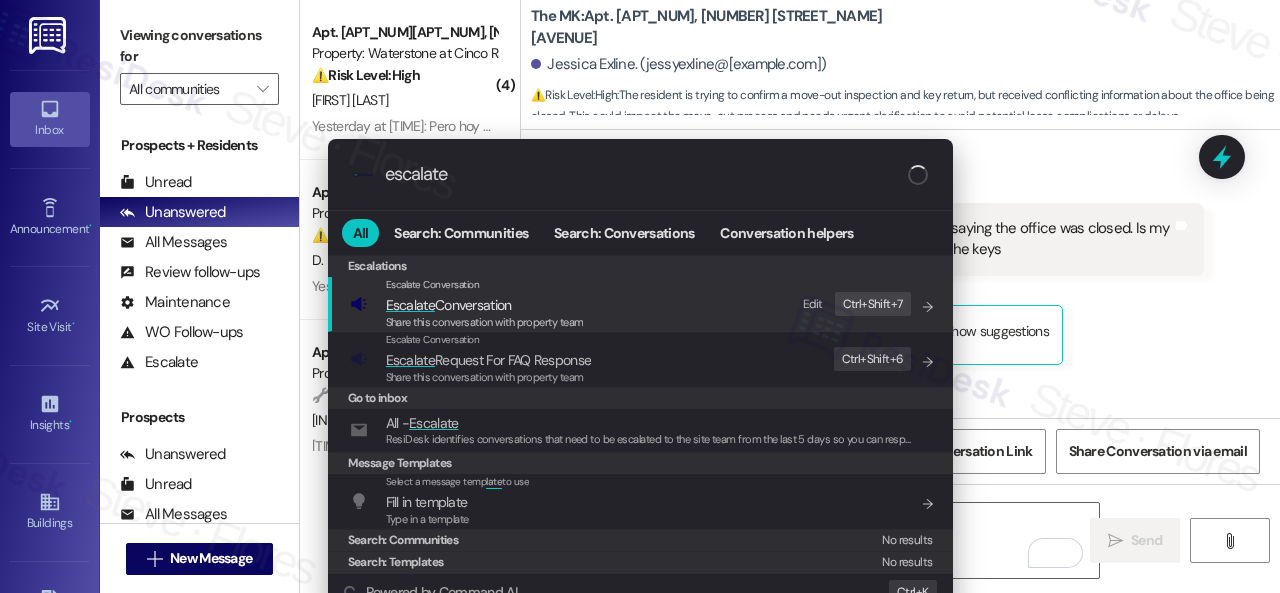 type on "escalate" 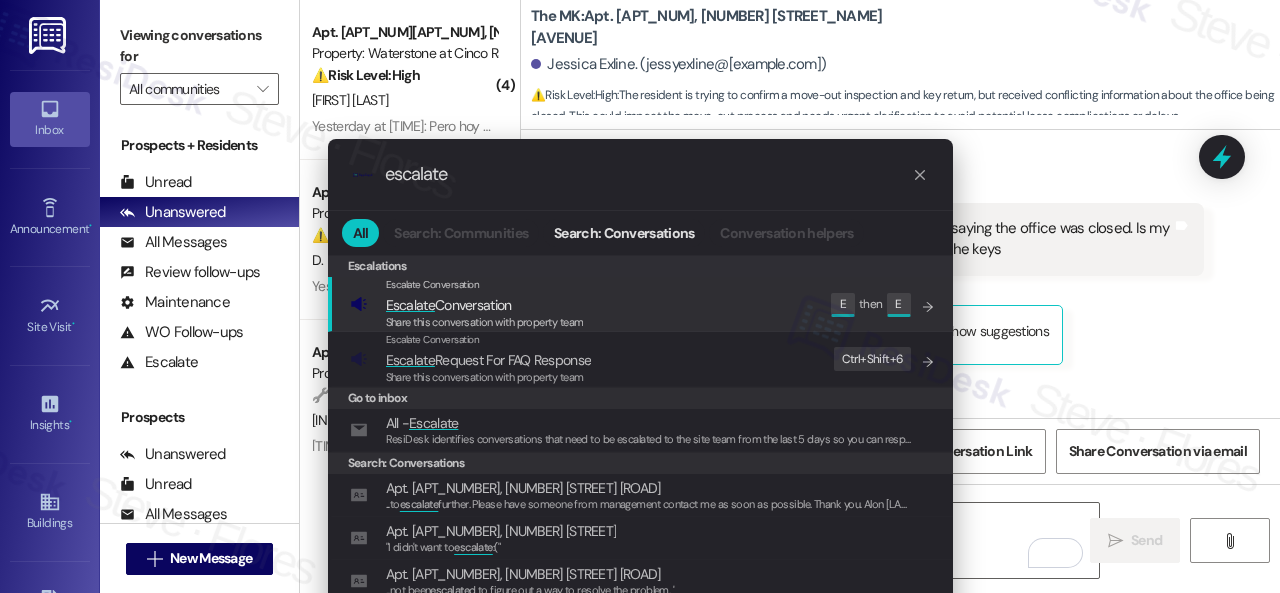 click 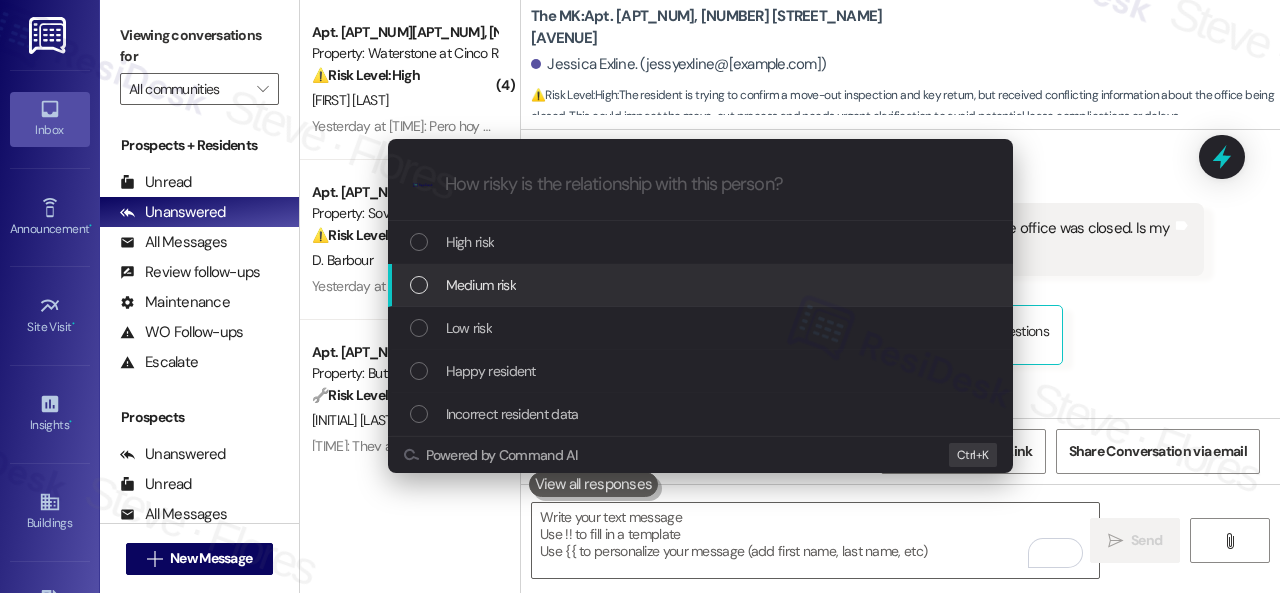 click on "Medium risk" at bounding box center [481, 285] 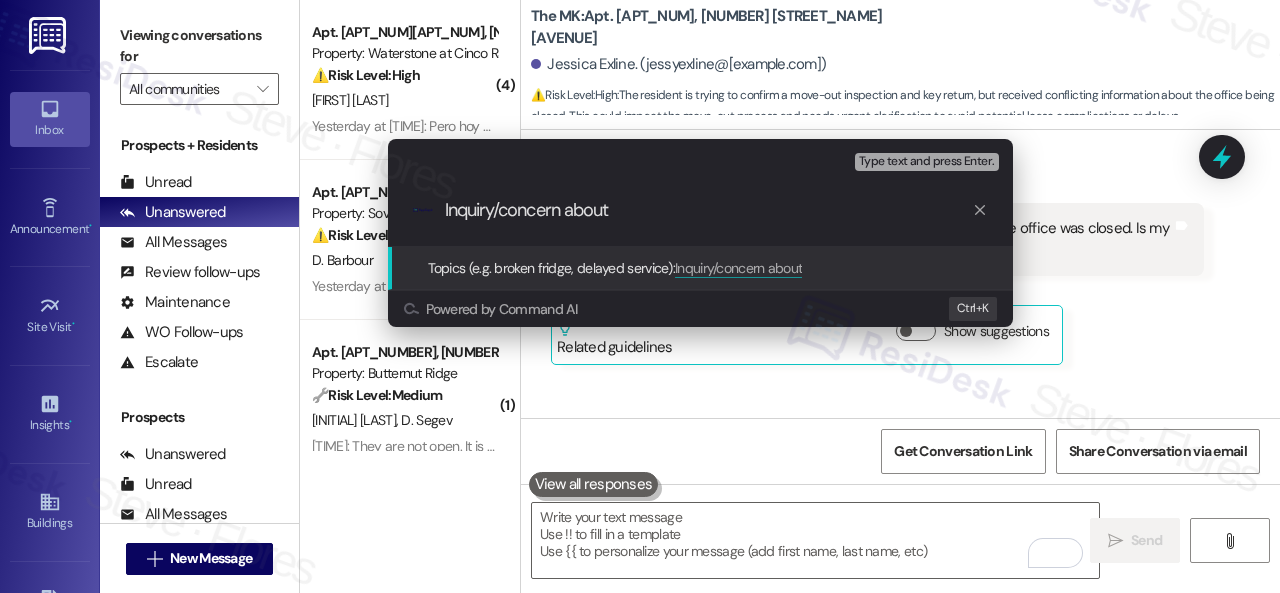 paste on "move-out inspection and" 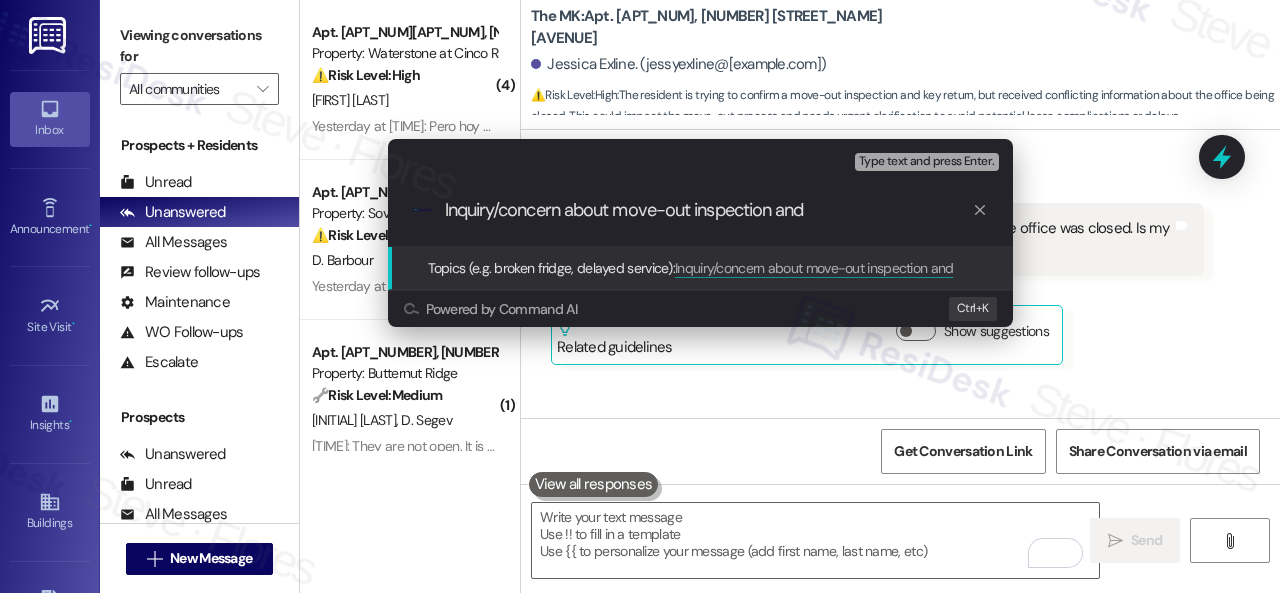 click on "Inquiry/concern about move-out inspection and" at bounding box center (708, 210) 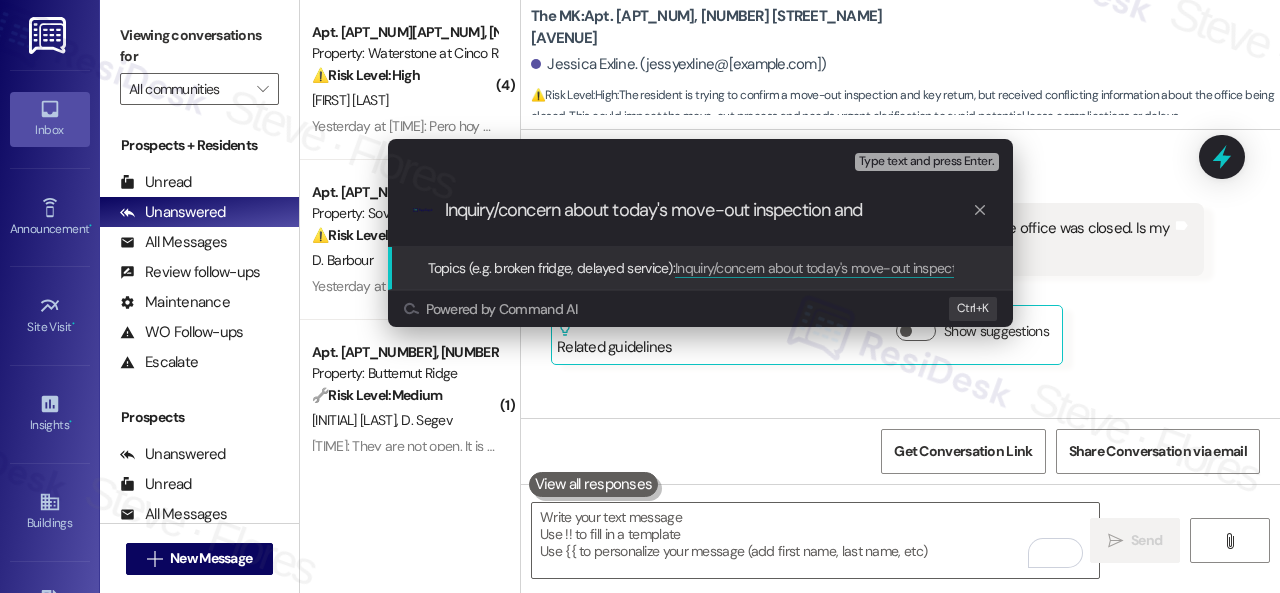 click on "Inquiry/concern about today's move-out inspection and" at bounding box center (708, 210) 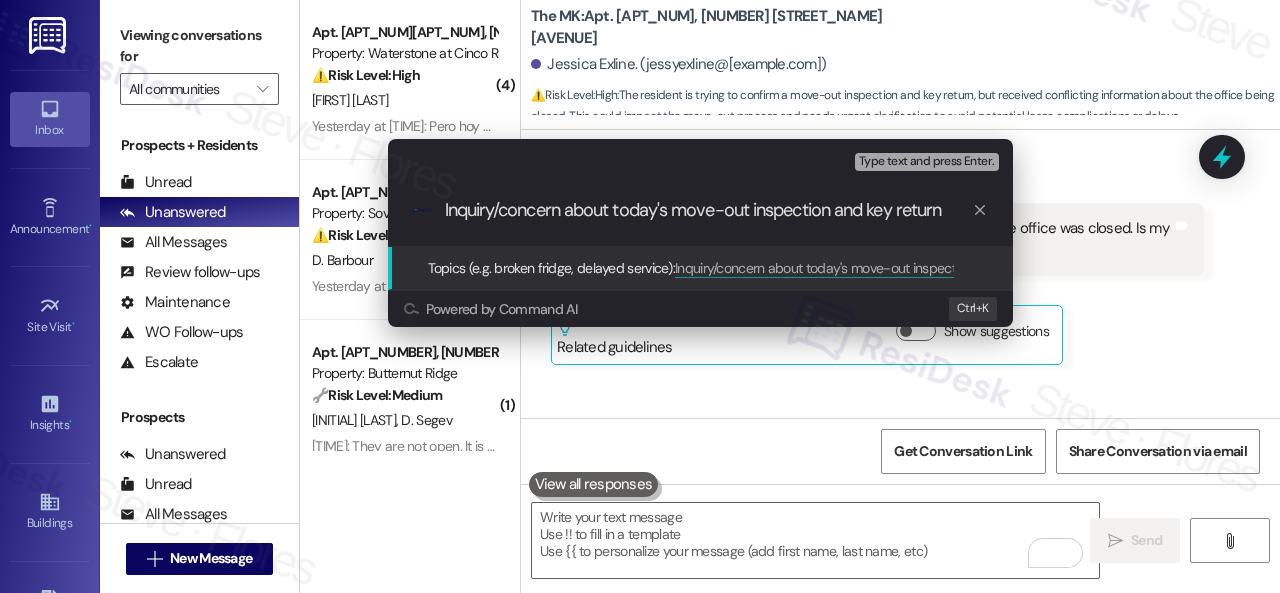type on "Inquiry/concern about today's move-out inspection and key return." 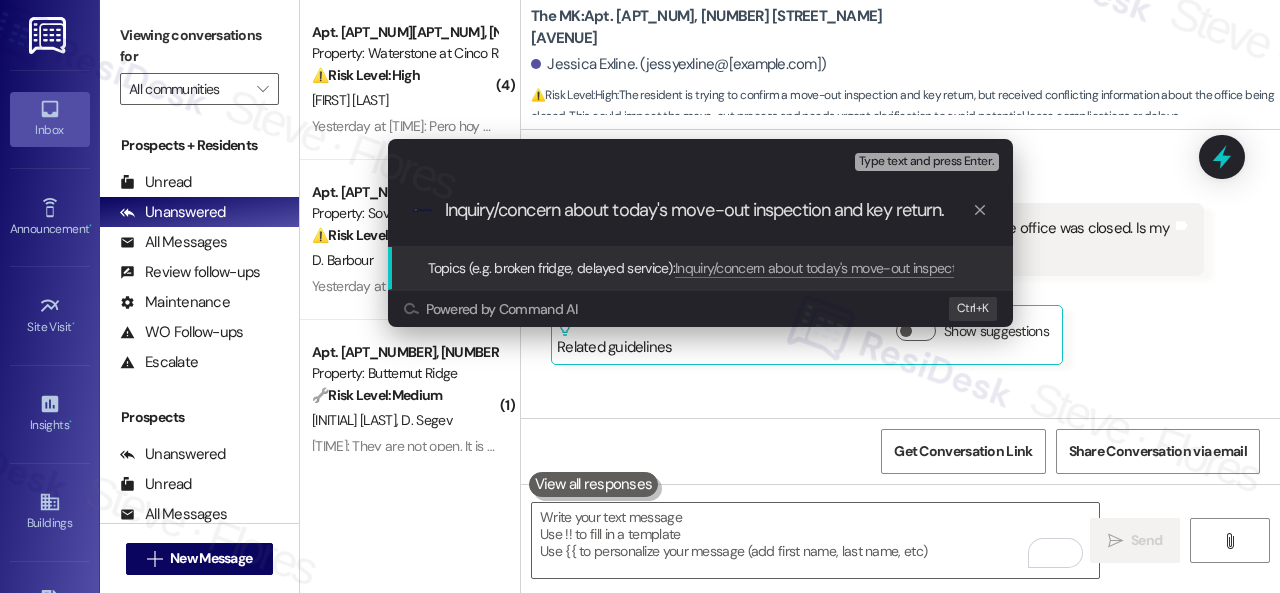 type 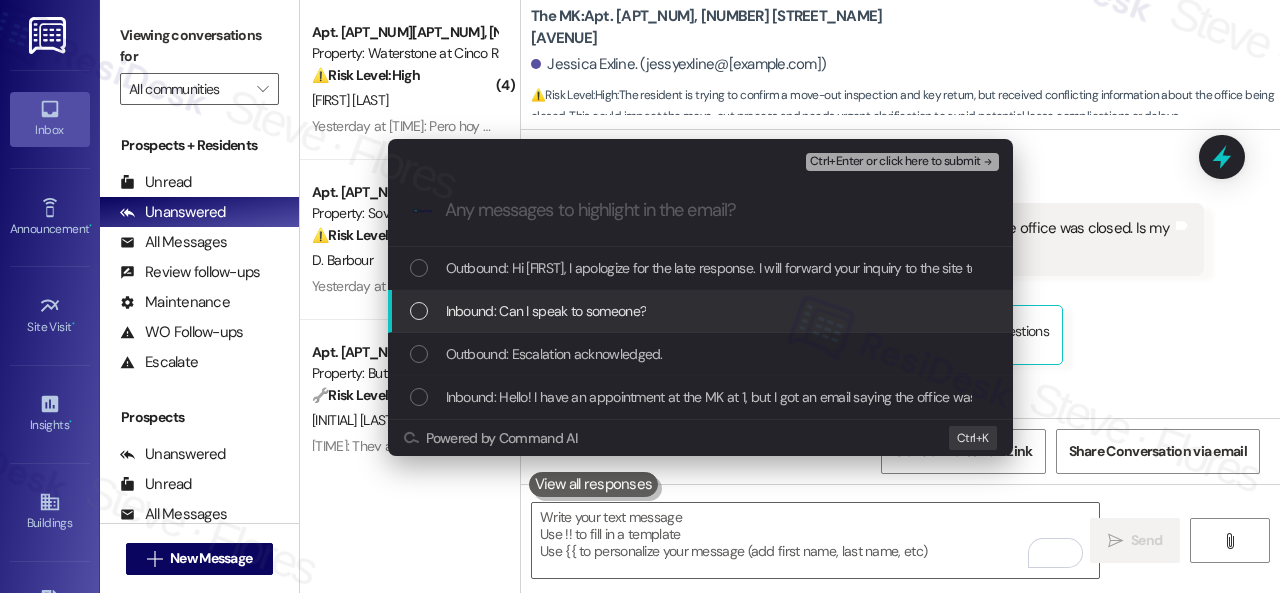 click on "Inbound: Can I speak to someone?" at bounding box center [546, 311] 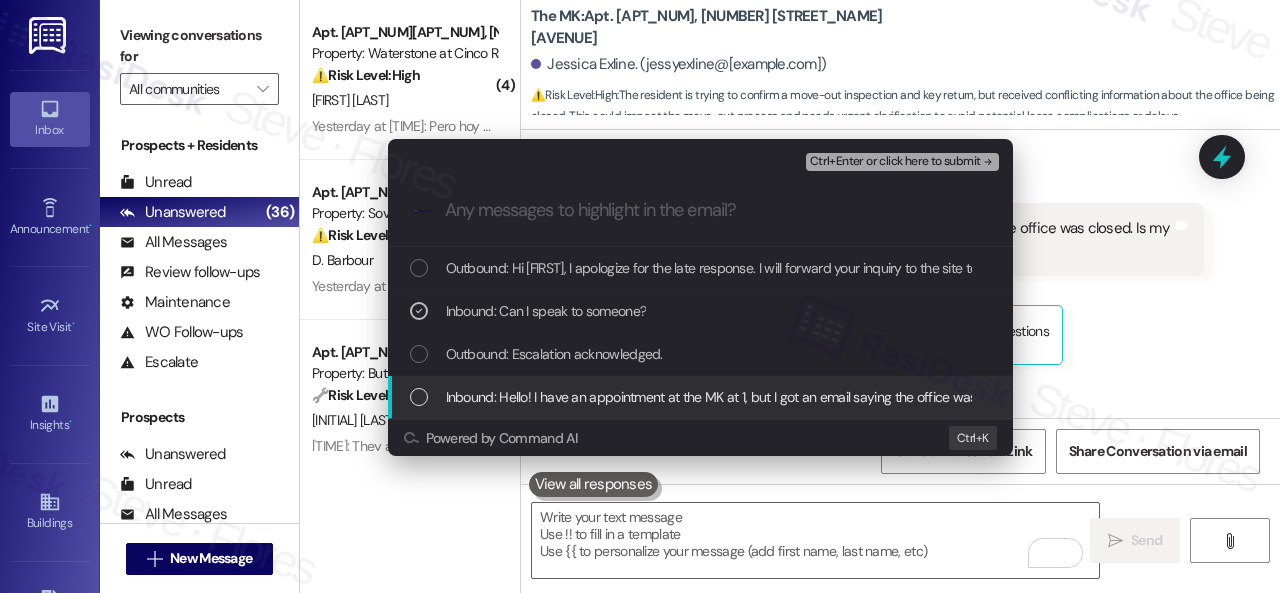 click on "Inbound: Hello! I have an appointment at the MK at 1, but I got an email saying the office was closed. Is my appointment still on? It’s a move-out inspection and turn in the keys" at bounding box center [947, 397] 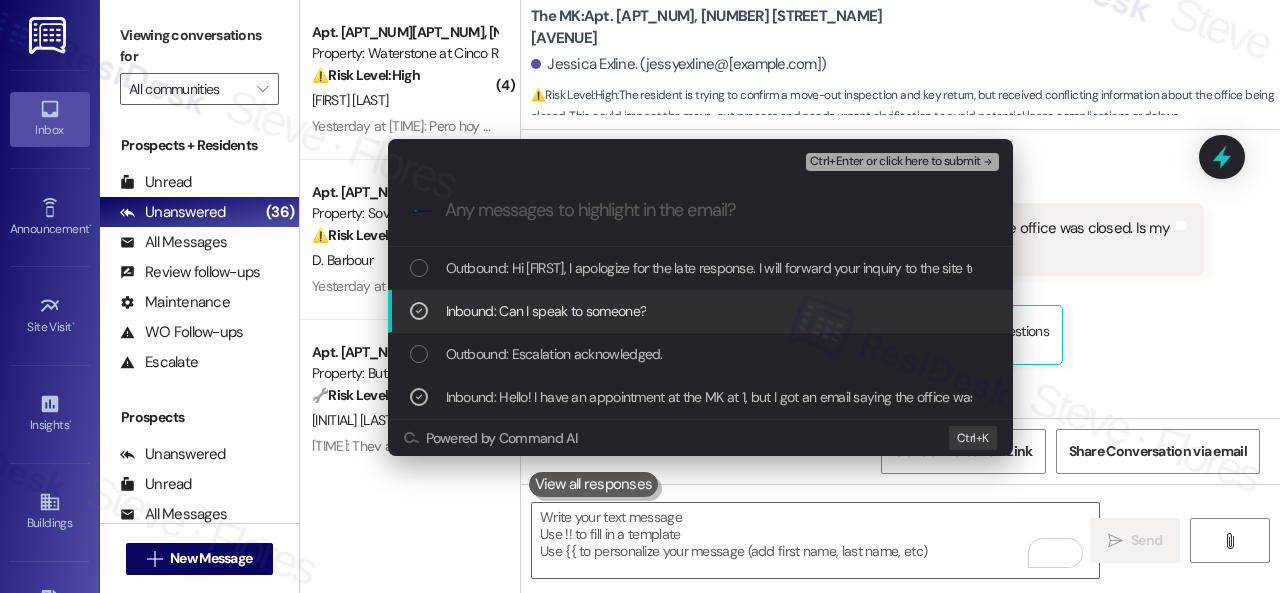 click on "Inbound: Can I speak to someone?" at bounding box center [546, 311] 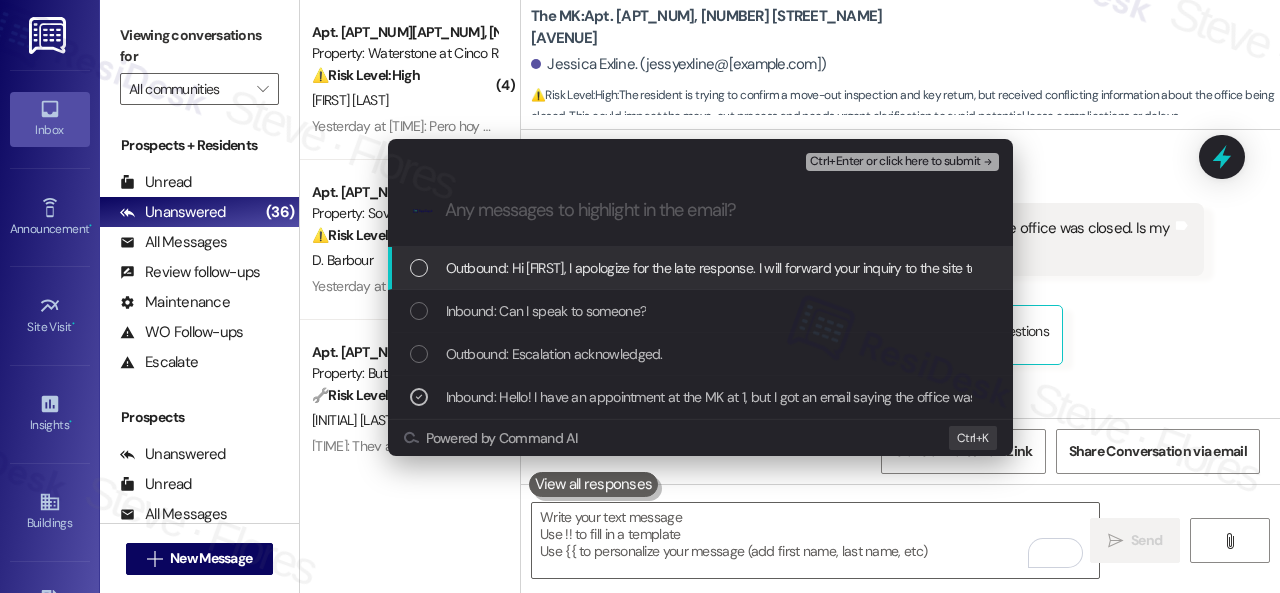 click on "Ctrl+Enter or click here to submit" at bounding box center (895, 162) 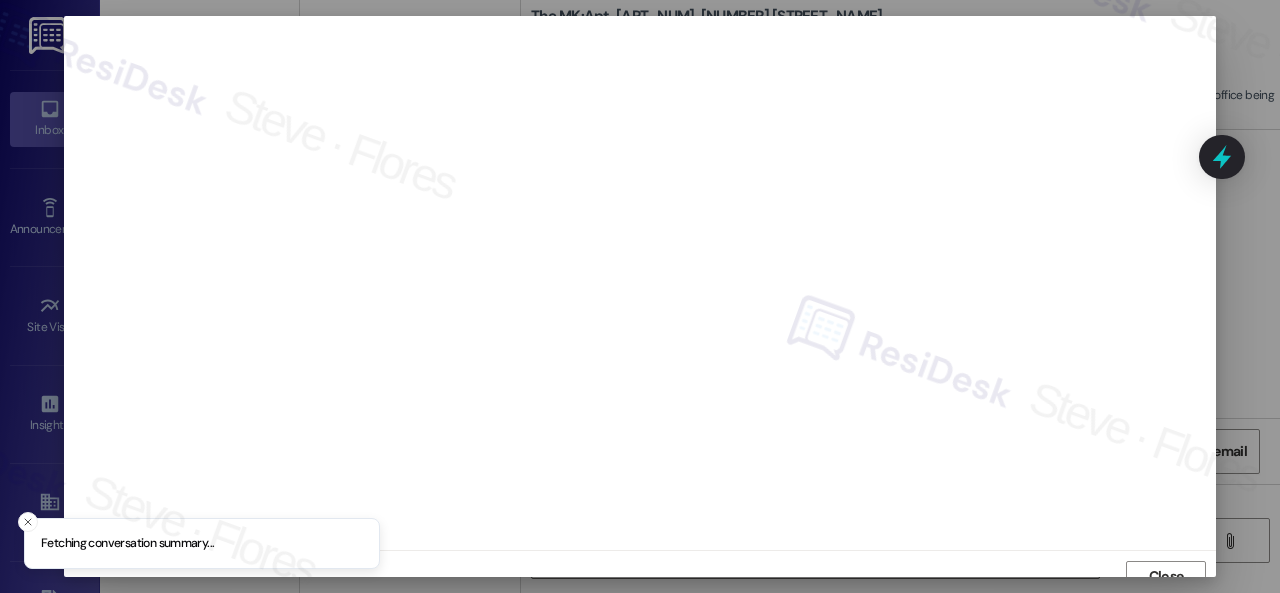 scroll, scrollTop: 15, scrollLeft: 0, axis: vertical 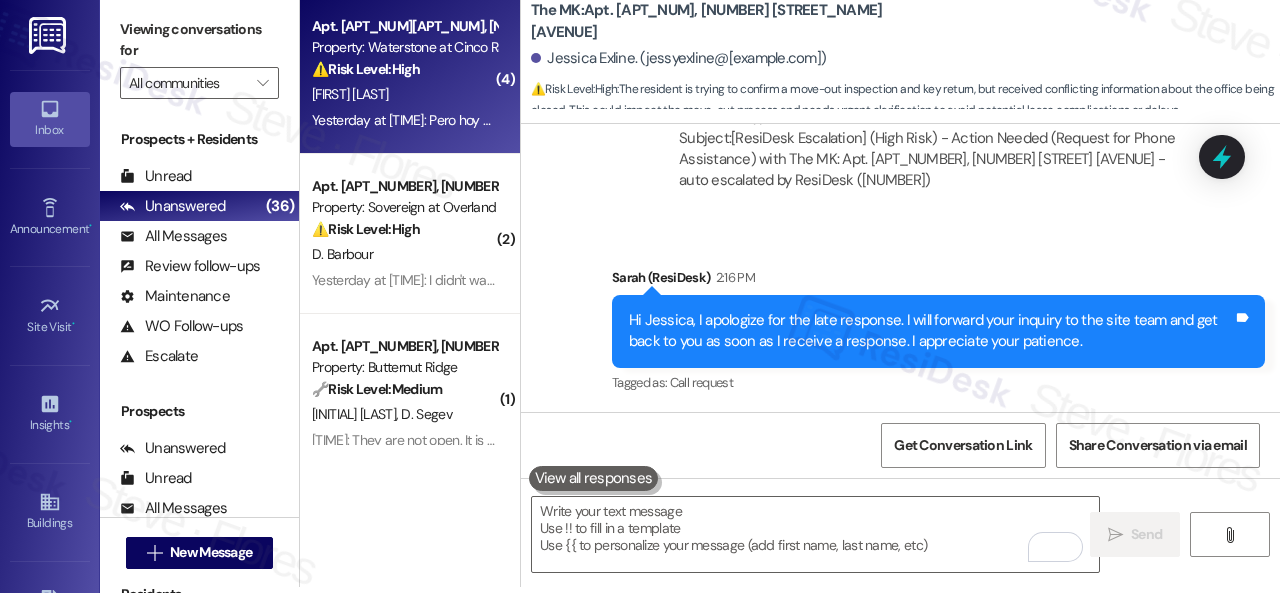 click on "L. Llerena" at bounding box center [404, 94] 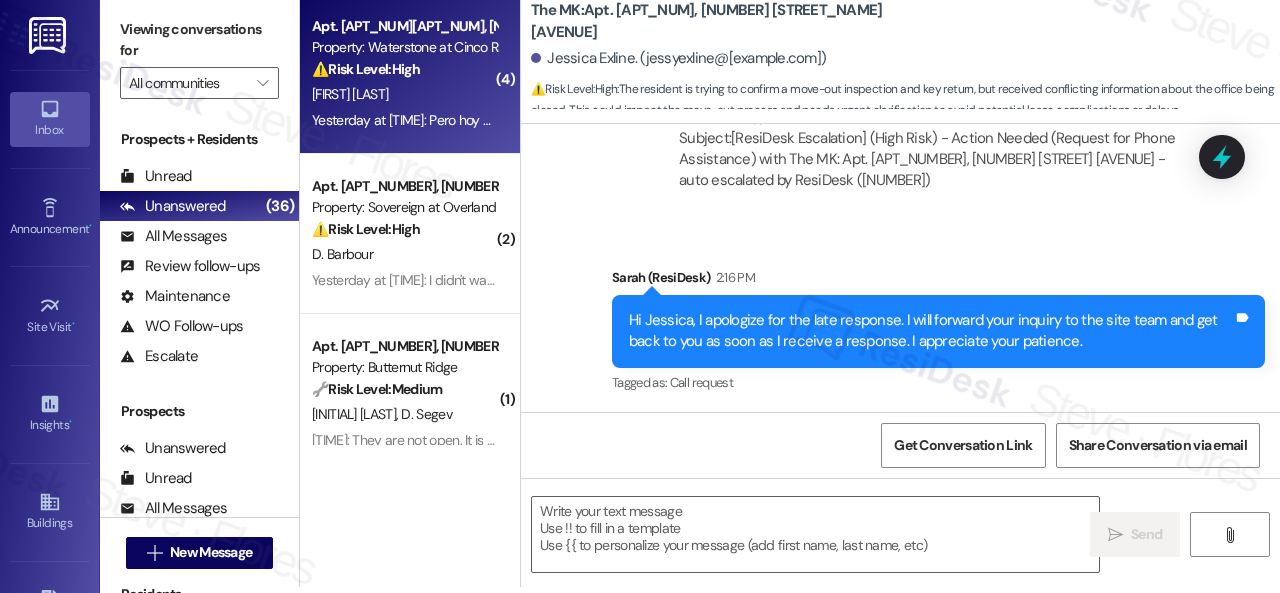 type on "Fetching suggested responses. Please feel free to read through the conversation in the meantime." 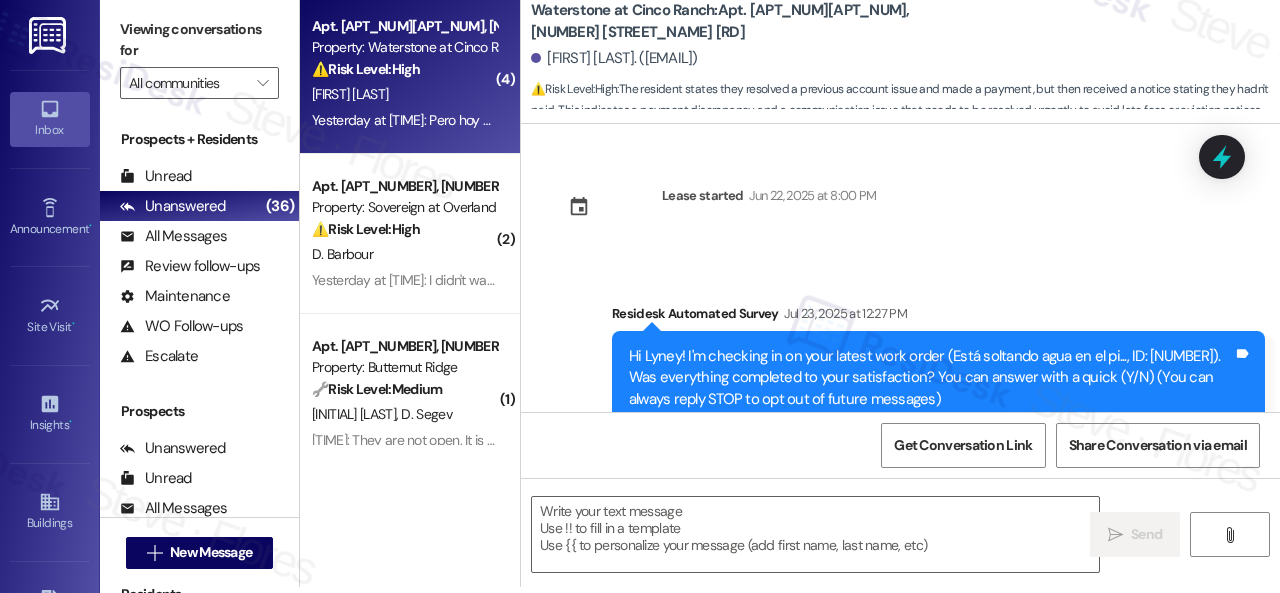 scroll, scrollTop: 0, scrollLeft: 0, axis: both 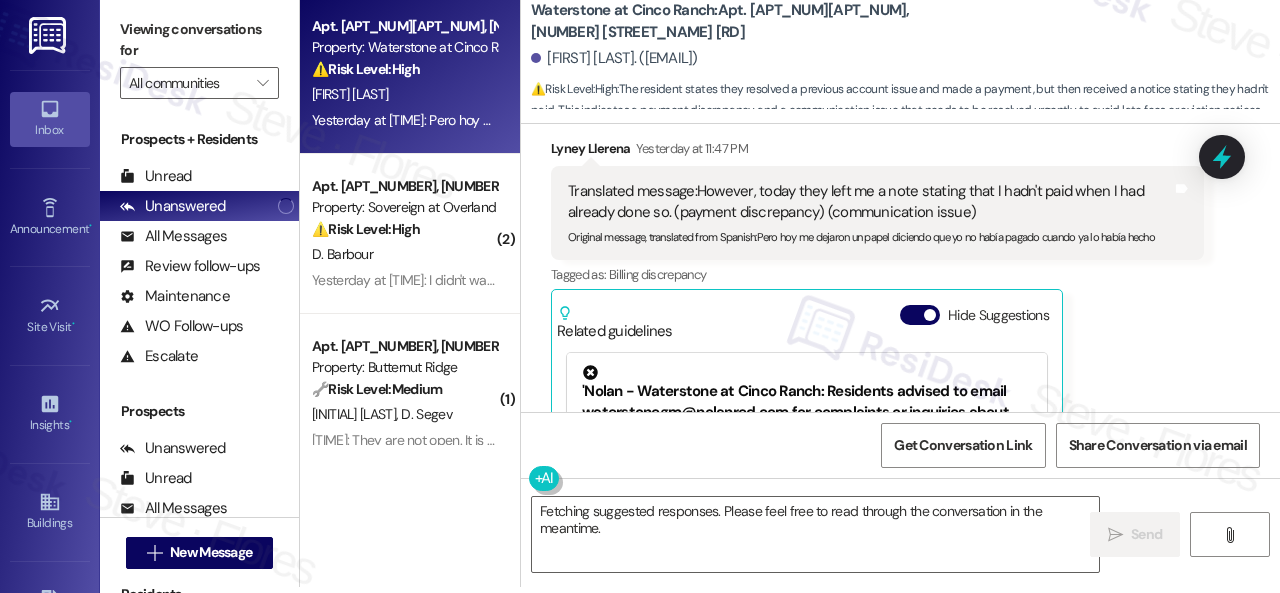 drag, startPoint x: 584, startPoint y: 440, endPoint x: 607, endPoint y: 485, distance: 50.537113 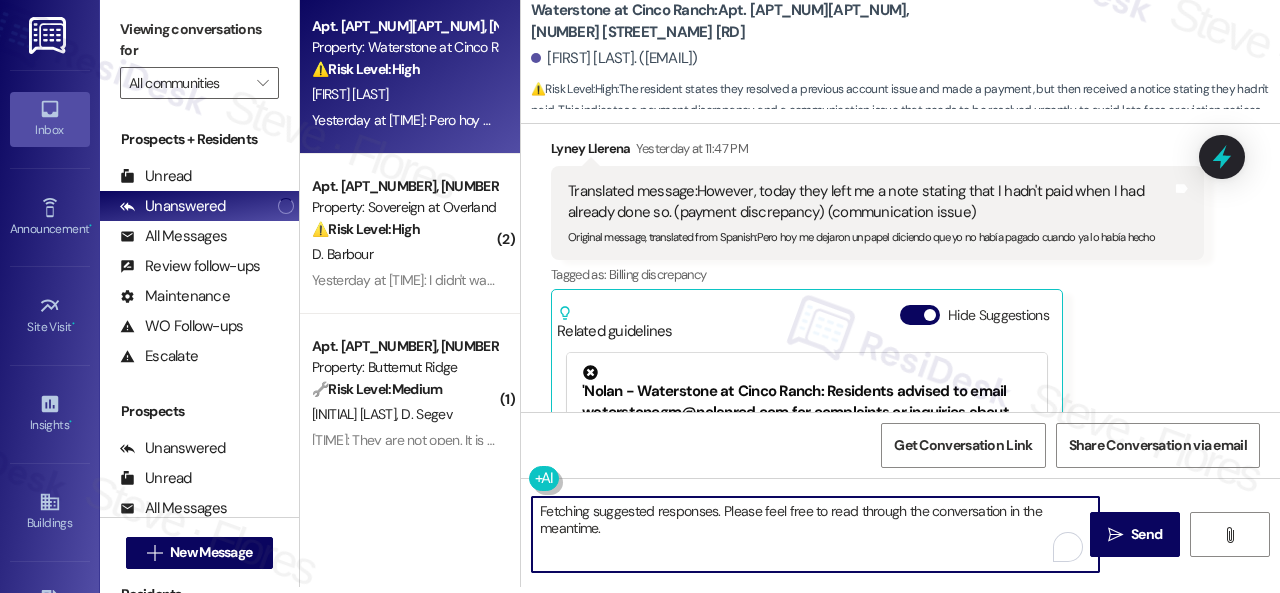 drag, startPoint x: 633, startPoint y: 540, endPoint x: 382, endPoint y: 468, distance: 261.1226 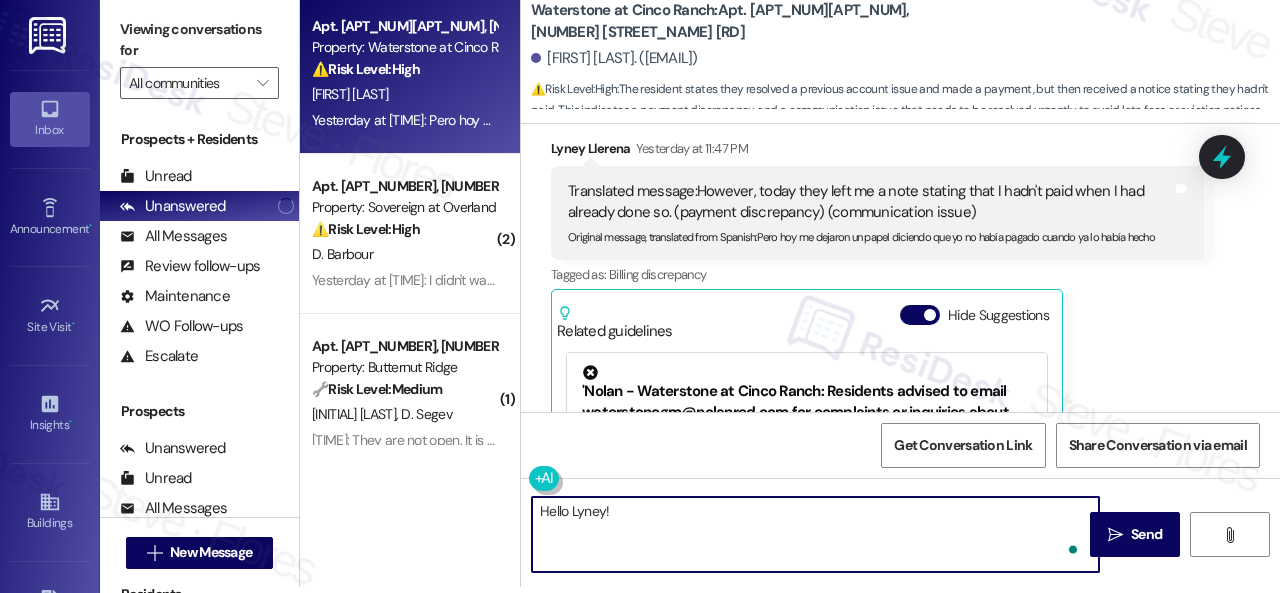 paste on "Please know that rent is due on the 1st, with a grace period until the 5th. On the 6th, the late fees begin." 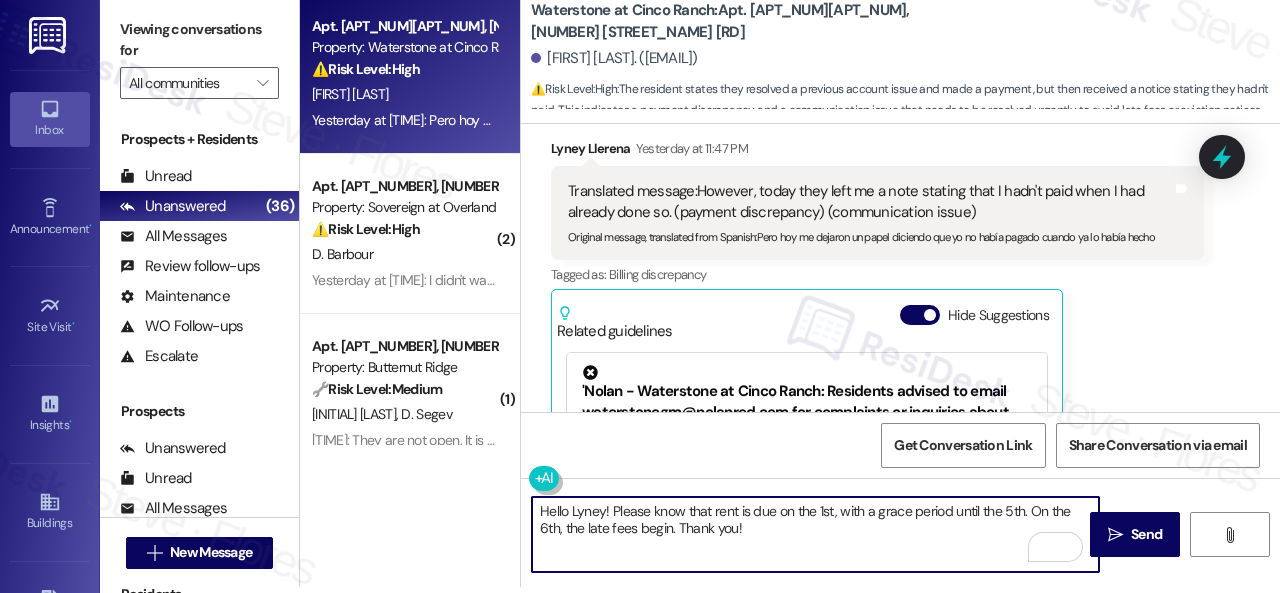 type on "Hello Lyney! Please know that rent is due on the 1st, with a grace period until the 5th. On the 6th, the late fees begin. Thank you!" 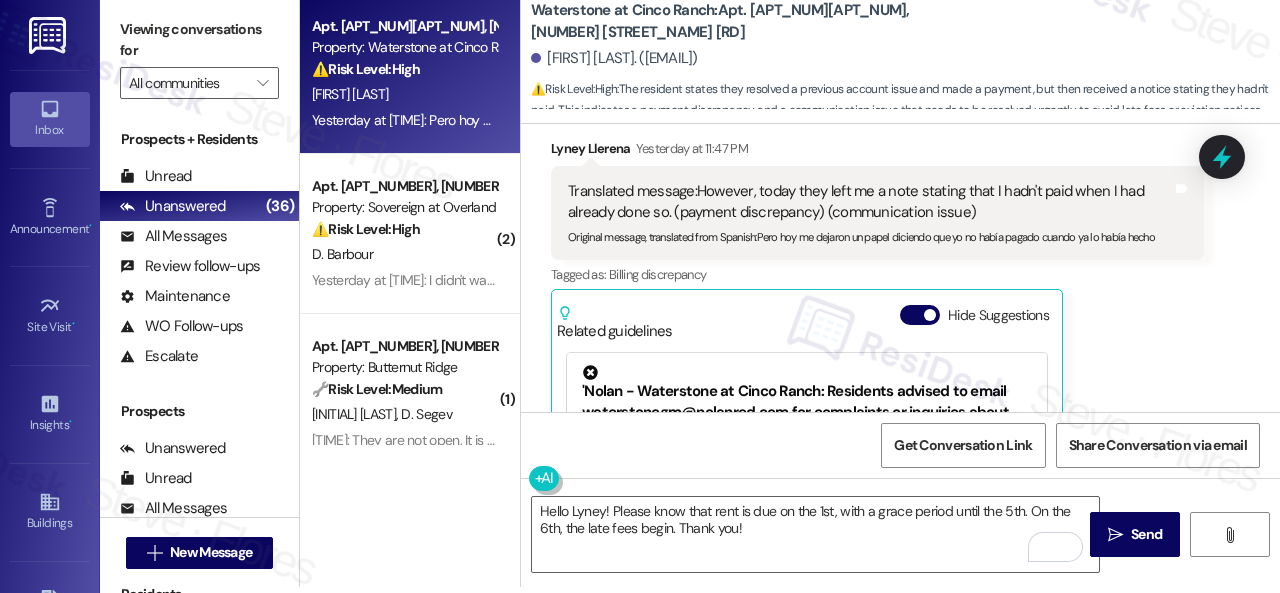 click on "Get Conversation Link Share Conversation via email" at bounding box center (900, 445) 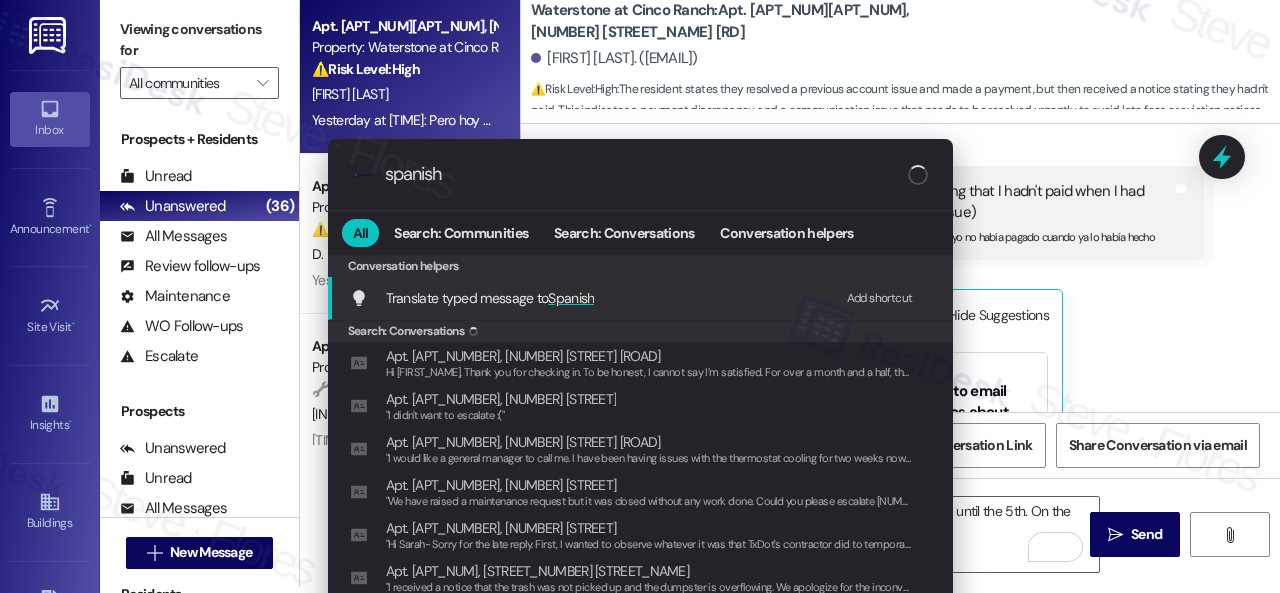 type on "spanish" 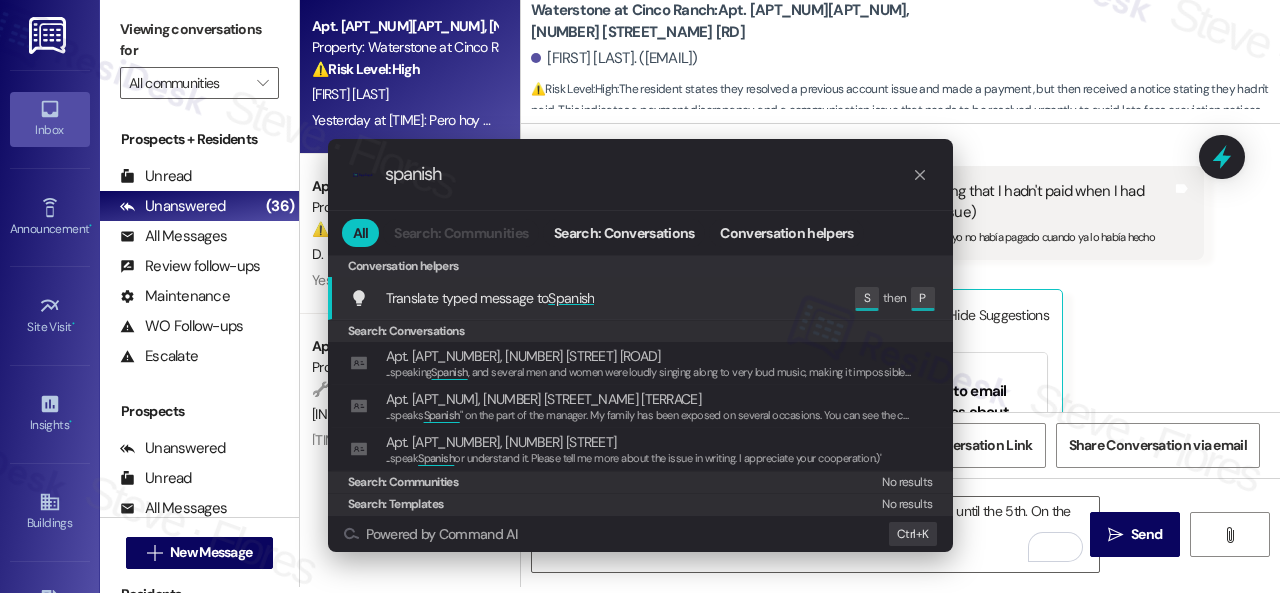 click on "Translate typed message to  Spanish" at bounding box center (490, 298) 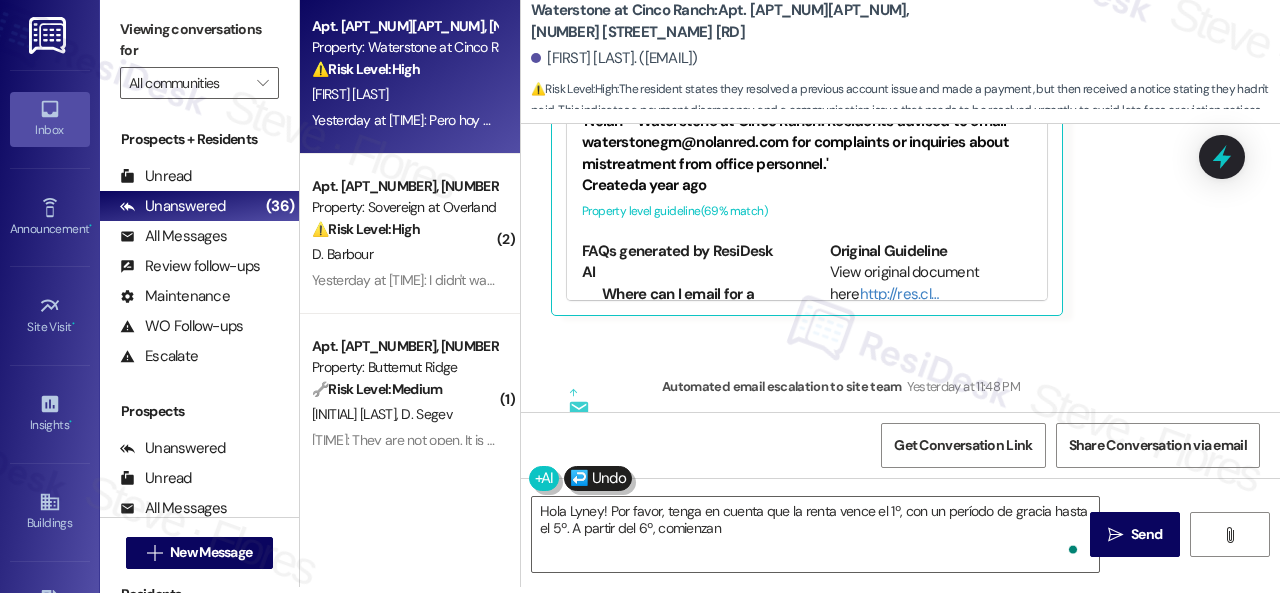 scroll, scrollTop: 2756, scrollLeft: 0, axis: vertical 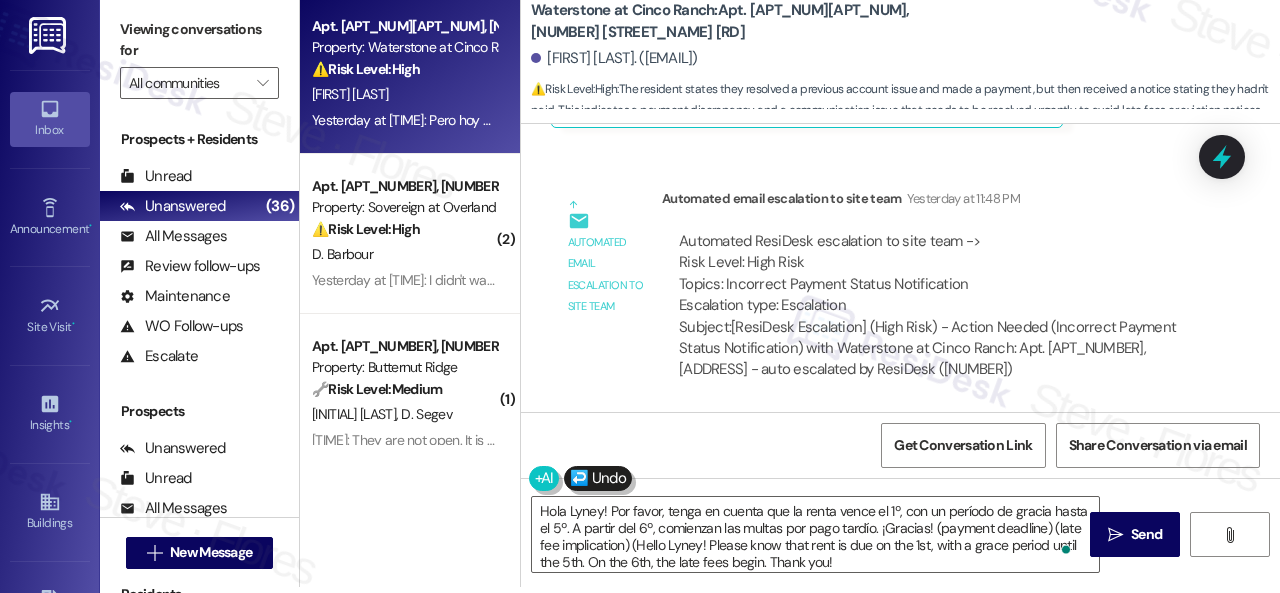 type on "Hola Lyney! Por favor, tenga en cuenta que la renta vence el 1º, con un período de gracia hasta el 5º. A partir del 6º, comienzan las multas por pago tardío. ¡Gracias! (payment deadline) (late fee implication) (Hello Lyney! Please know that rent is due on the 1st, with a grace period until the 5th. On the 6th, the late fees begin. Thank you!)" 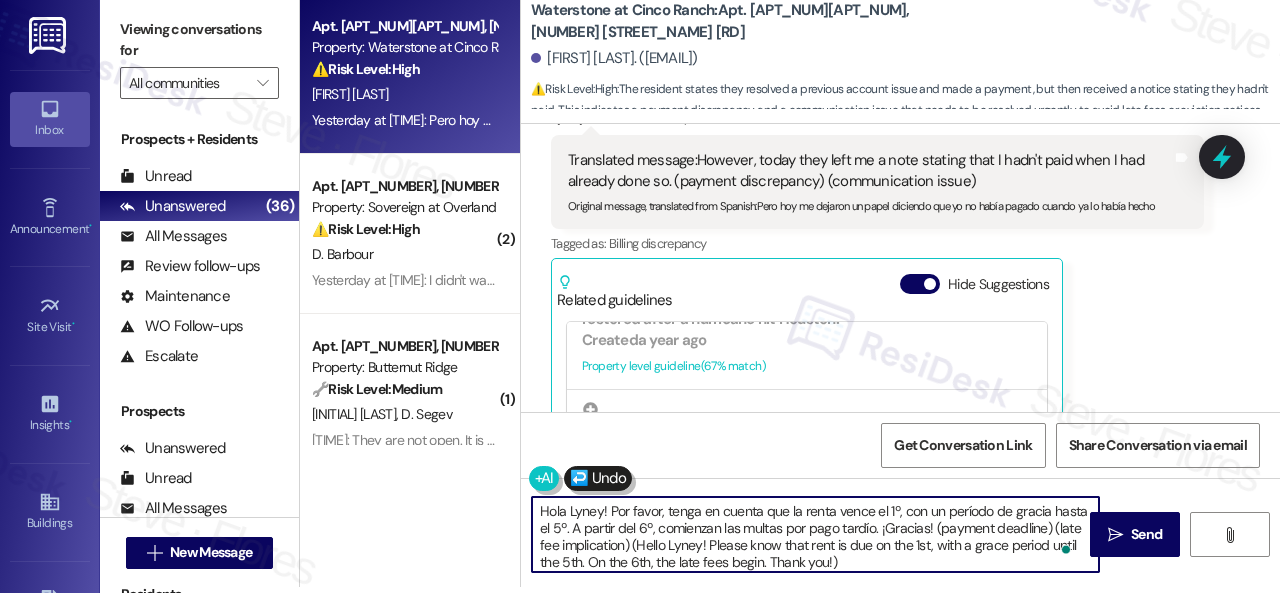 scroll, scrollTop: 2456, scrollLeft: 0, axis: vertical 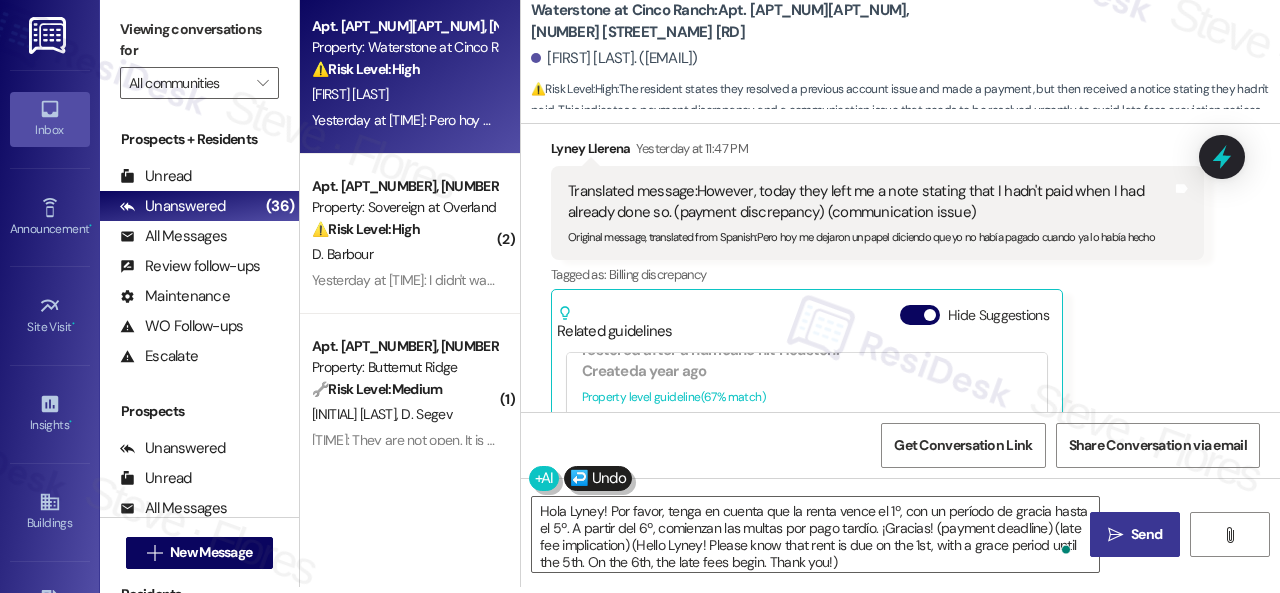 click on "Send" at bounding box center (1146, 534) 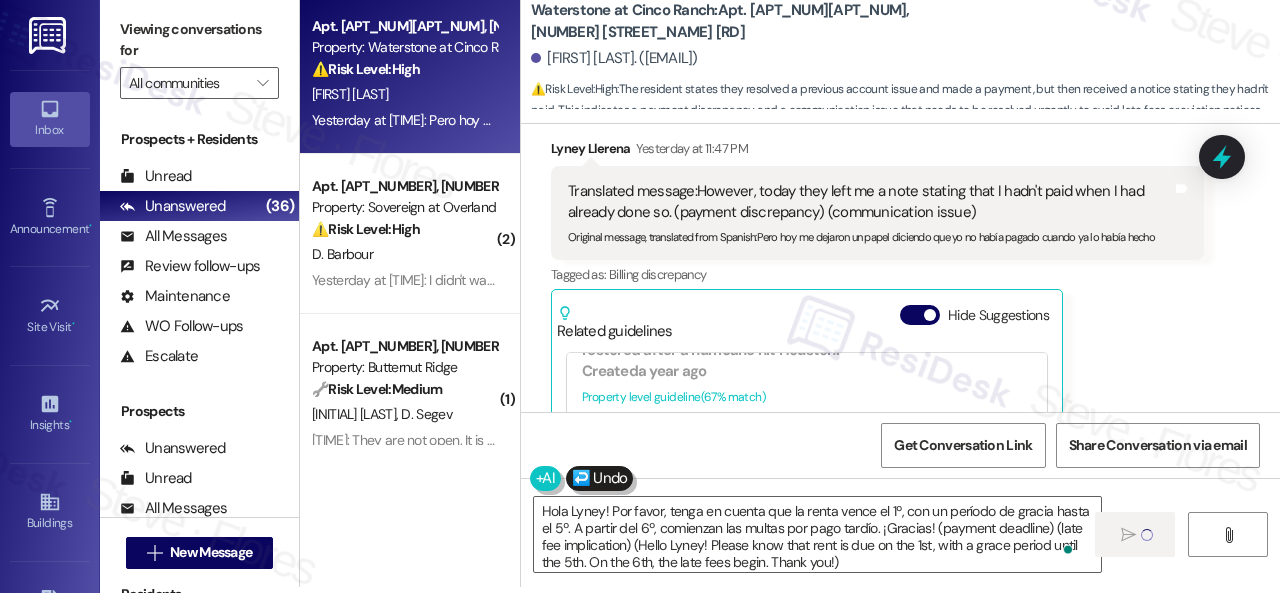 type 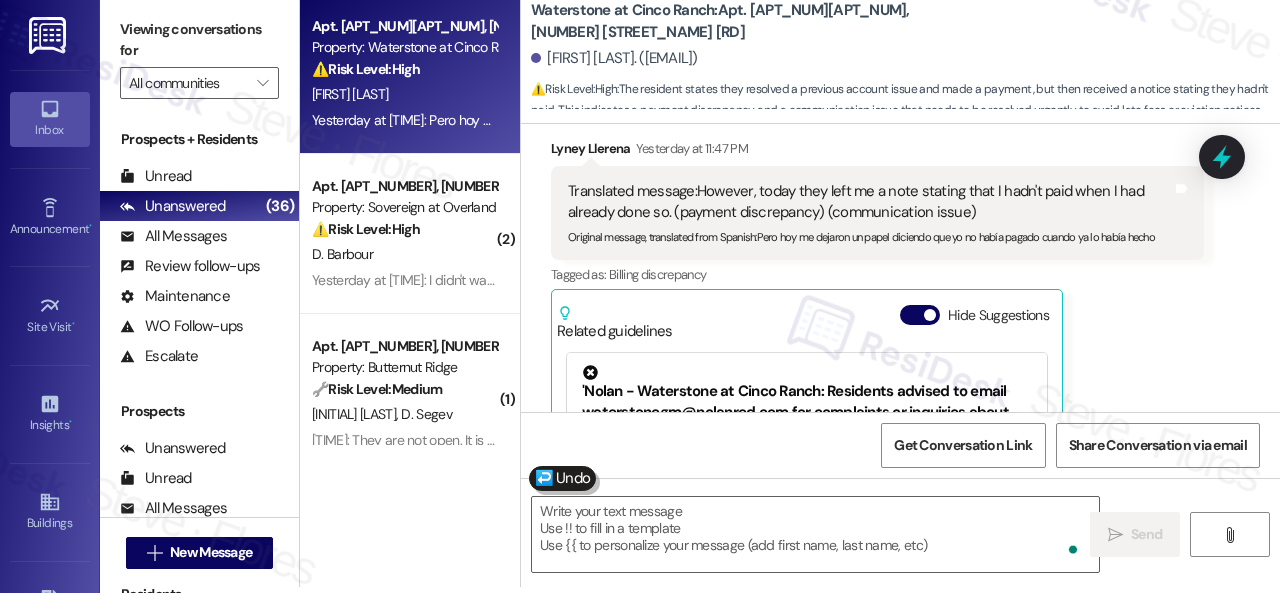 scroll, scrollTop: 0, scrollLeft: 0, axis: both 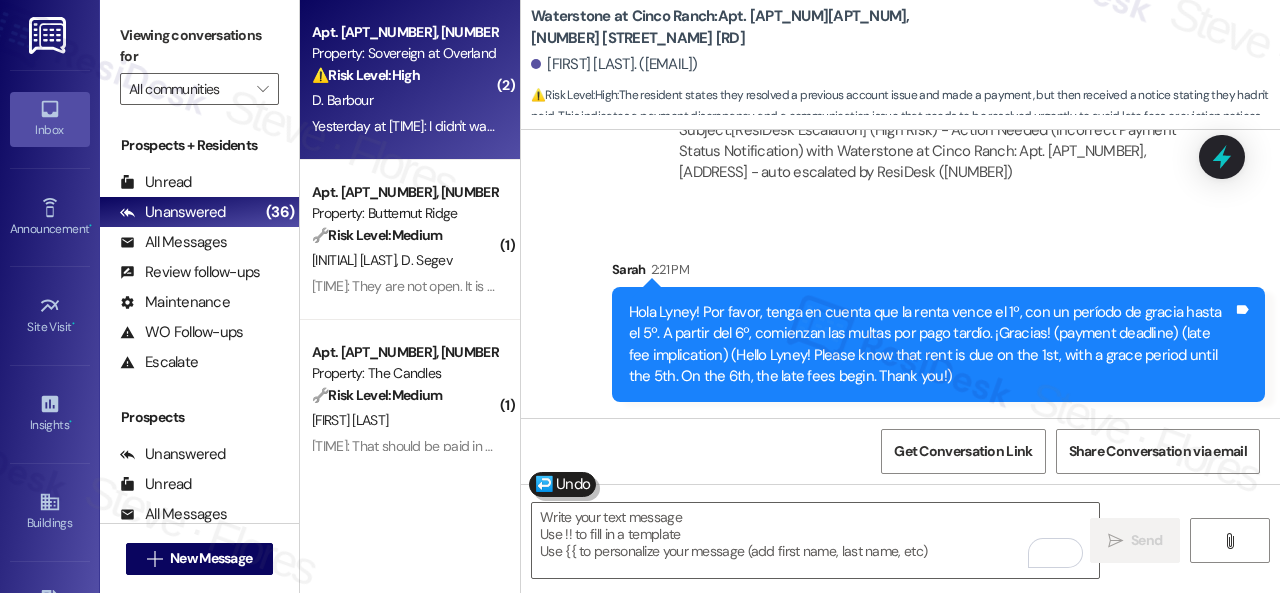 click on "D. Barbour" at bounding box center (404, 100) 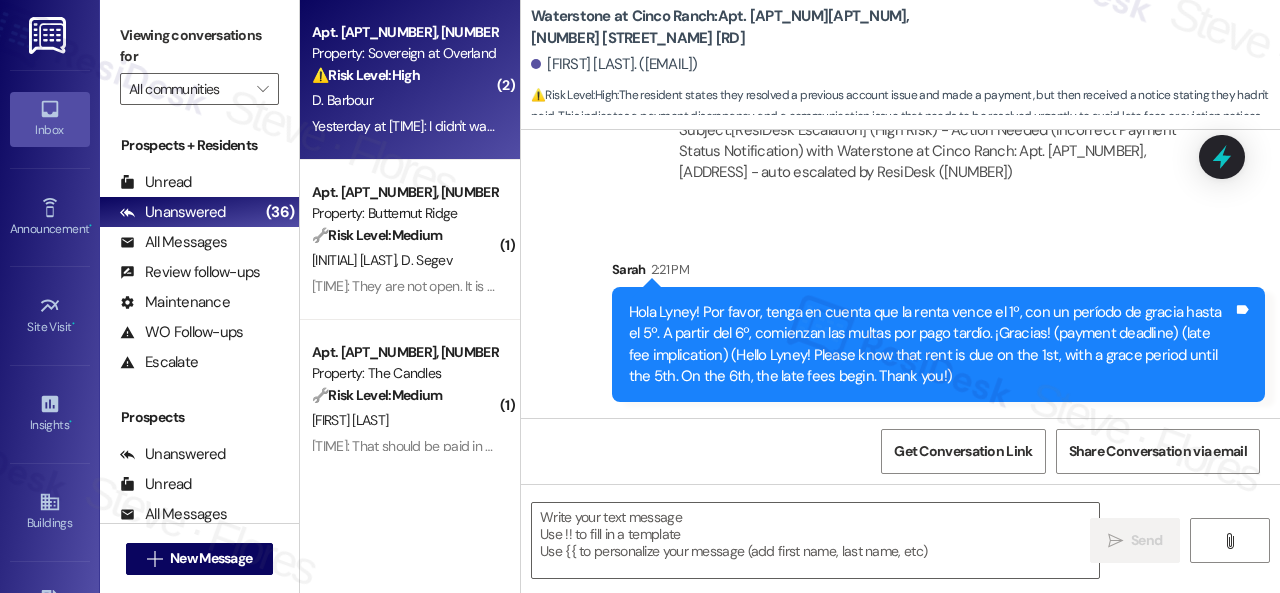 type on "Fetching suggested responses. Please feel free to read through the conversation in the meantime." 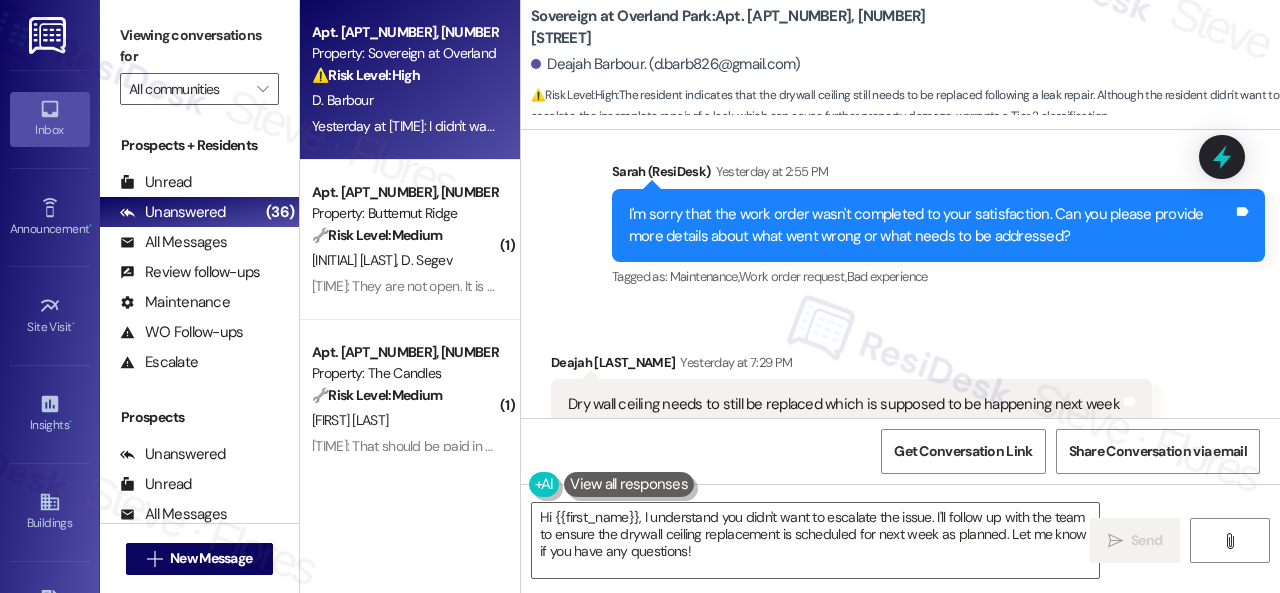 scroll, scrollTop: 2855, scrollLeft: 0, axis: vertical 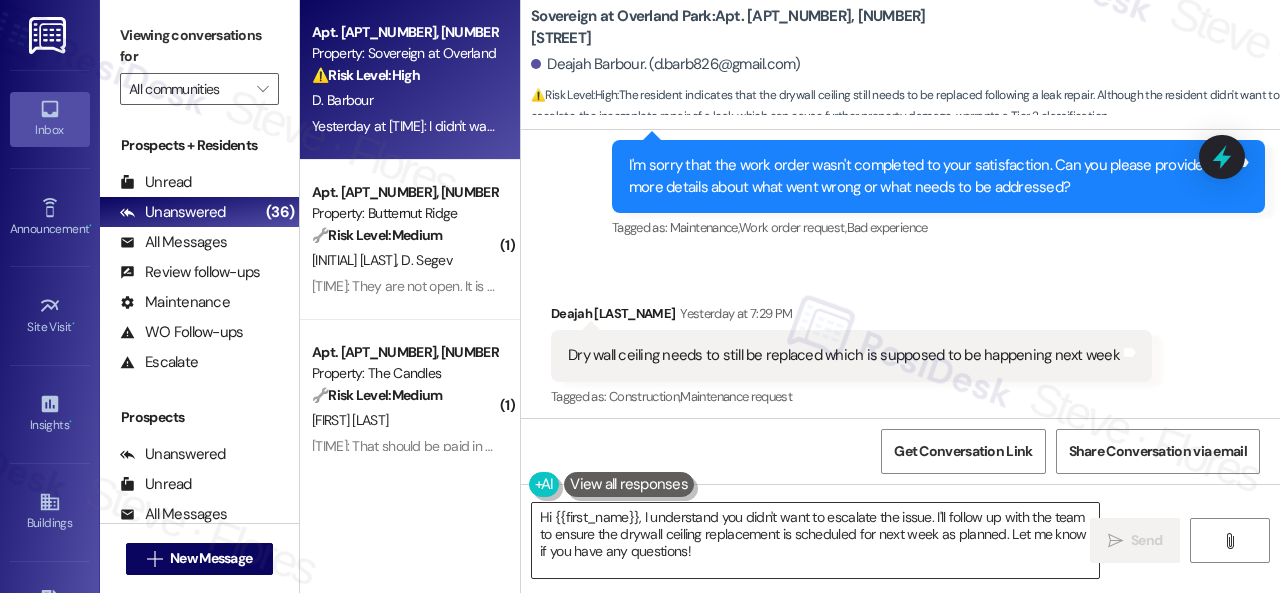 drag, startPoint x: 640, startPoint y: 550, endPoint x: 726, endPoint y: 550, distance: 86 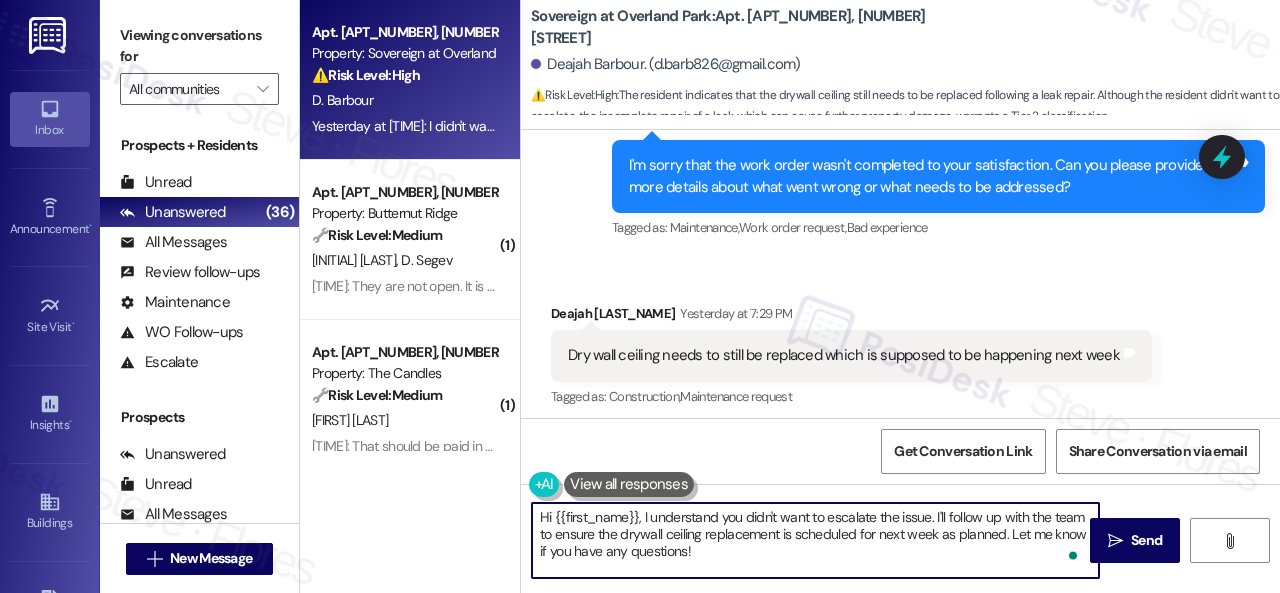 drag, startPoint x: 726, startPoint y: 550, endPoint x: 424, endPoint y: 475, distance: 311.17358 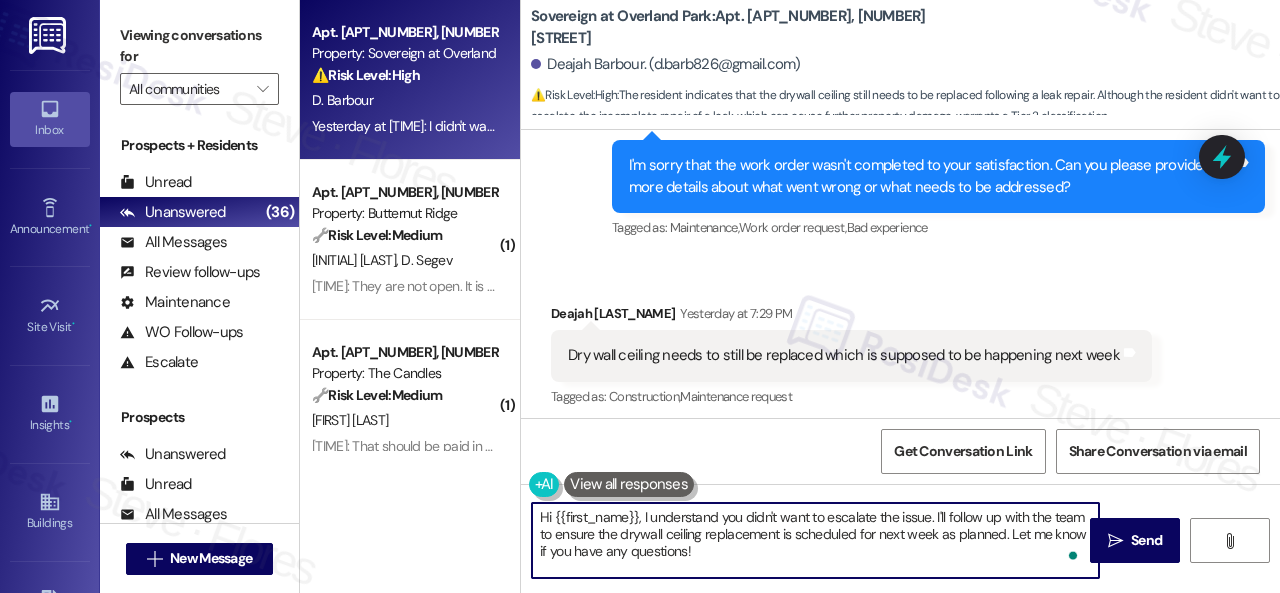 click on "Apt. 13~105, 13310 Melrose Lane Property: Sovereign at Overland Park ⚠️  Risk Level:  High The resident indicates that the drywall ceiling still needs to be replaced following a leak repair. Although the resident didn't want to escalate, the incomplete repair of a leak, which can cause further property damage, warrants a Tier 2 classification. D. Barbour Yesterday at 7:30 PM: I didn't want to escalate :( Yesterday at 7:30 PM: I didn't want to escalate :( ( 1 ) Apt. 5630B1, 5800 Great Northern Boulevard Property: Butternut Ridge 🔧  Risk Level:  Medium The resident is requesting a new work order for a vent installation and door repair. While these are maintenance issues, there is no indication of urgency or immediate risk to safety or property. The resident is simply requesting the creation of a new work order after previous ones were closed. A. Gilad D. Segev 1:54 PM:  They are not open. It is closed. Can you enter a new work order?  ( 1 ) Apt. 08L06, 9 Candlelight Dr Property: The Candles 🔧 Medium (" at bounding box center (790, 296) 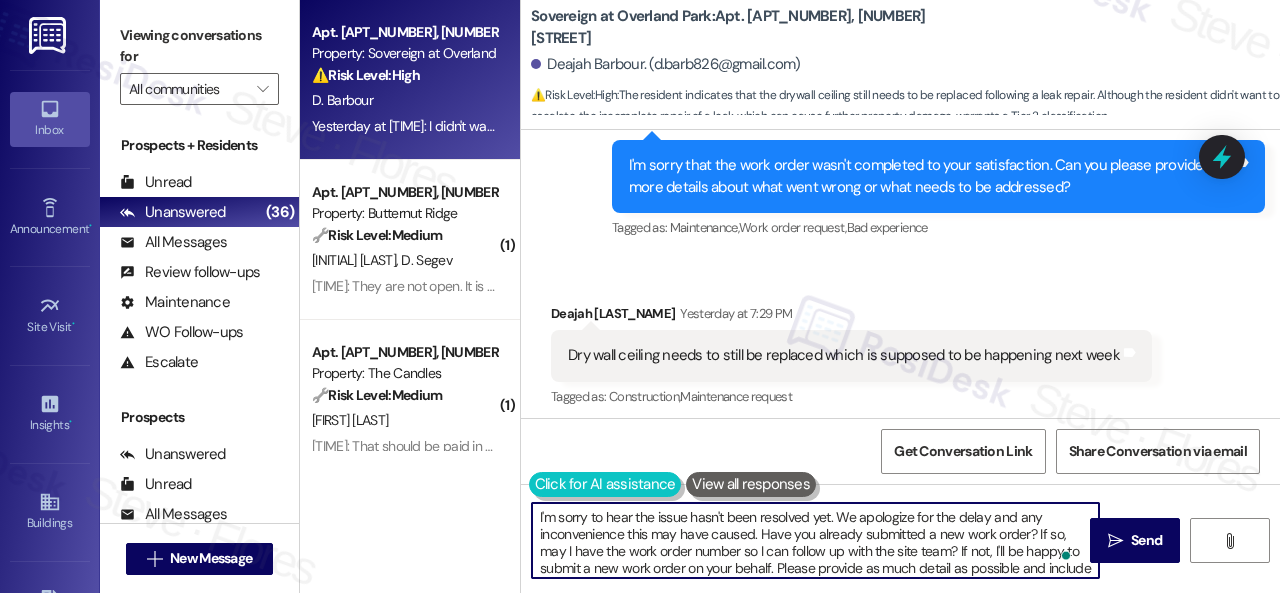 scroll, scrollTop: 102, scrollLeft: 0, axis: vertical 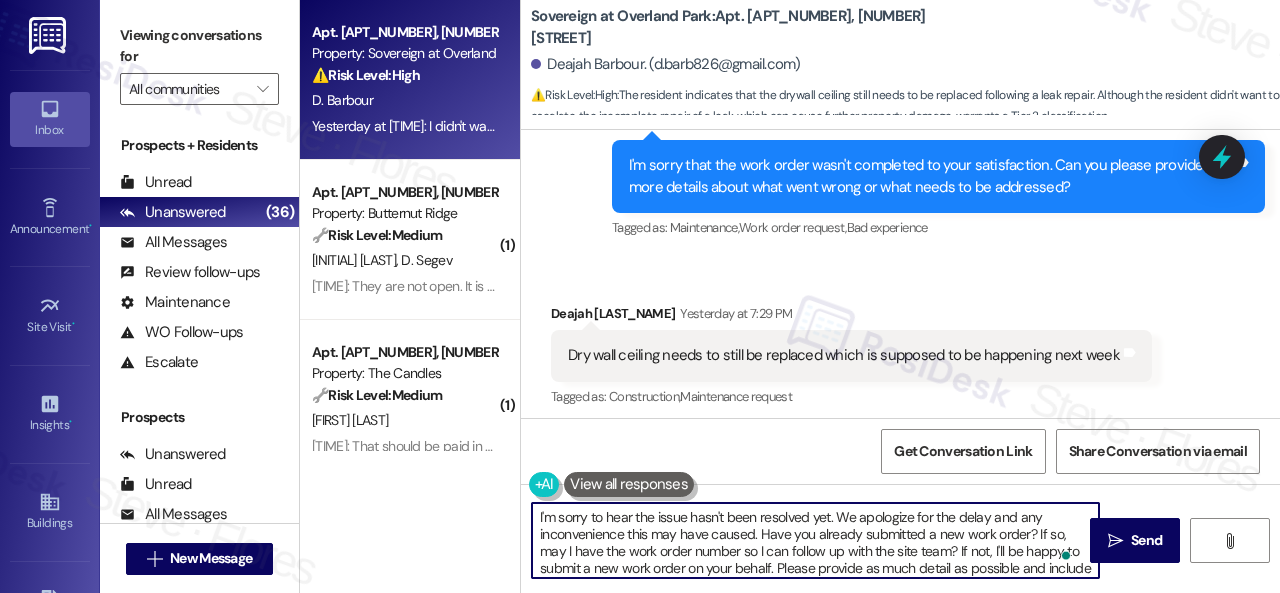 click on "I'm sorry to hear the issue hasn't been resolved yet. We apologize for the delay and any inconvenience this may have caused. Have you already submitted a new work order? If so, may I have the work order number so I can follow up with the site team? If not, I'll be happy to submit a new work order on your behalf. Please provide as much detail as possible and include photos if available.
Note: Due to limited availability, our maintenance team isn't able to call or schedule visits in advance. By submitting a work order, you're permitting them to enter your apartment, even if you're not home. If any children may be alone during the visit, please let me know so we can inform the team." at bounding box center (815, 540) 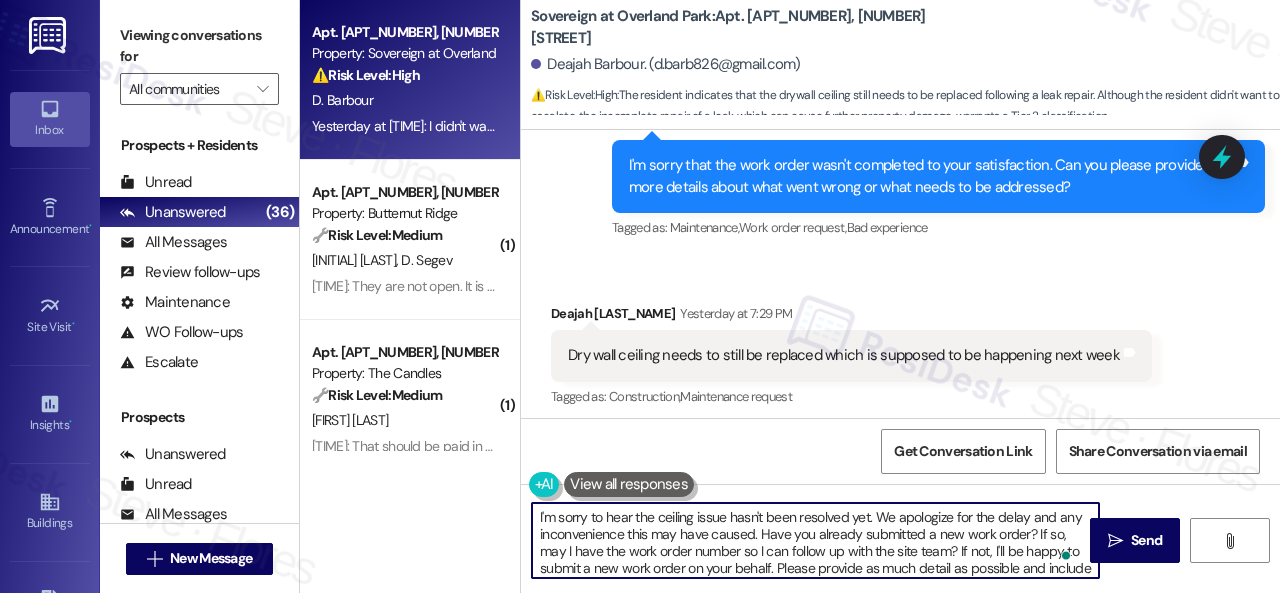 scroll, scrollTop: 55, scrollLeft: 0, axis: vertical 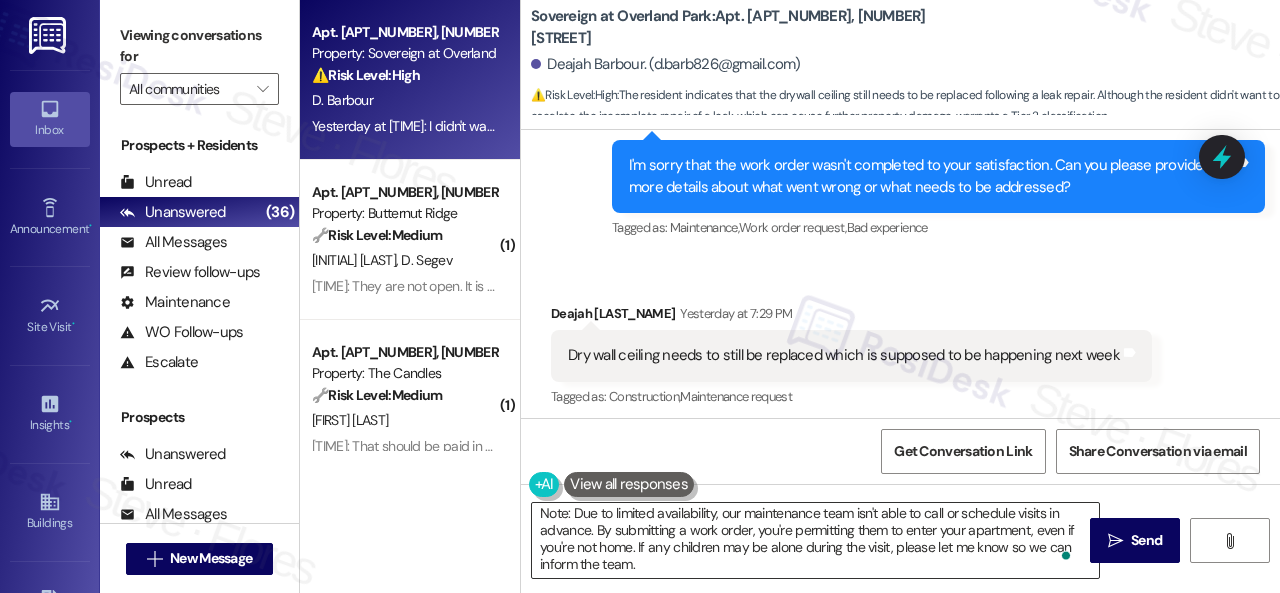 drag, startPoint x: 1117, startPoint y: 543, endPoint x: 642, endPoint y: 527, distance: 475.2694 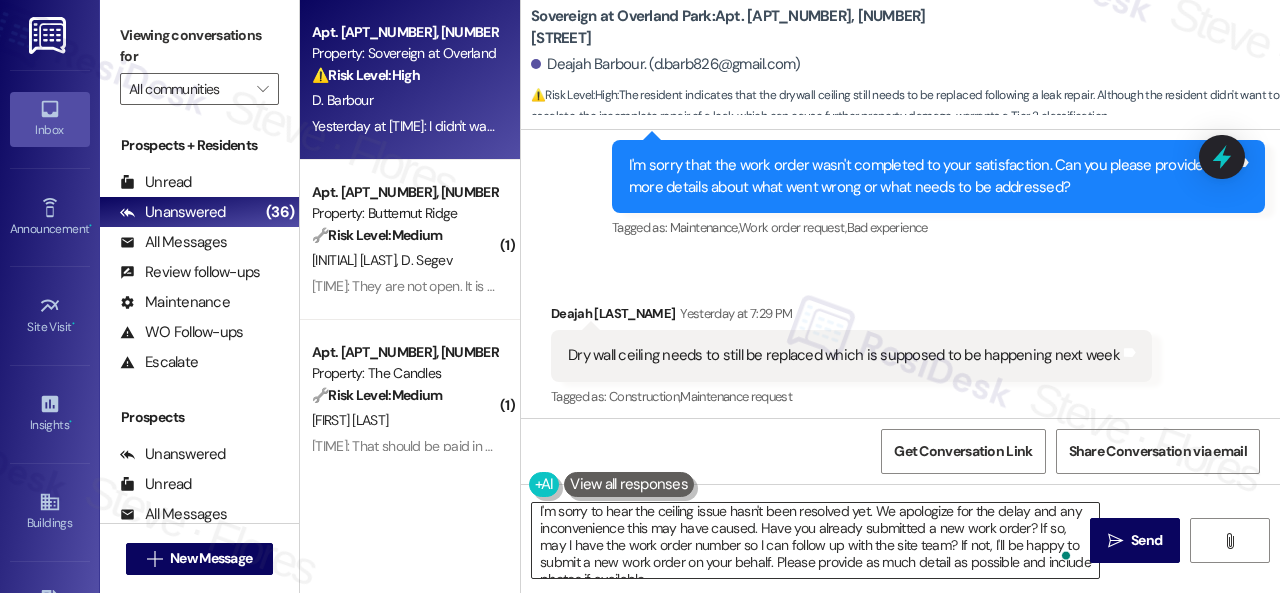 click on "I'm sorry to hear the ceiling issue hasn't been resolved yet. We apologize for the delay and any inconvenience this may have caused. Have you already submitted a new work order? If so, may I have the work order number so I can follow up with the site team? If not, I'll be happy to submit a new work order on your behalf. Please provide as much detail as possible and include photos if available.
Note: Due to limited availability, our maintenance team isn't able to call or schedule visits in advance. By submitting a work order, you're permitting them to enter your apartment, even if you're not home. If any children may be alone during the visit, please let me know so we can inform the team." at bounding box center (815, 540) 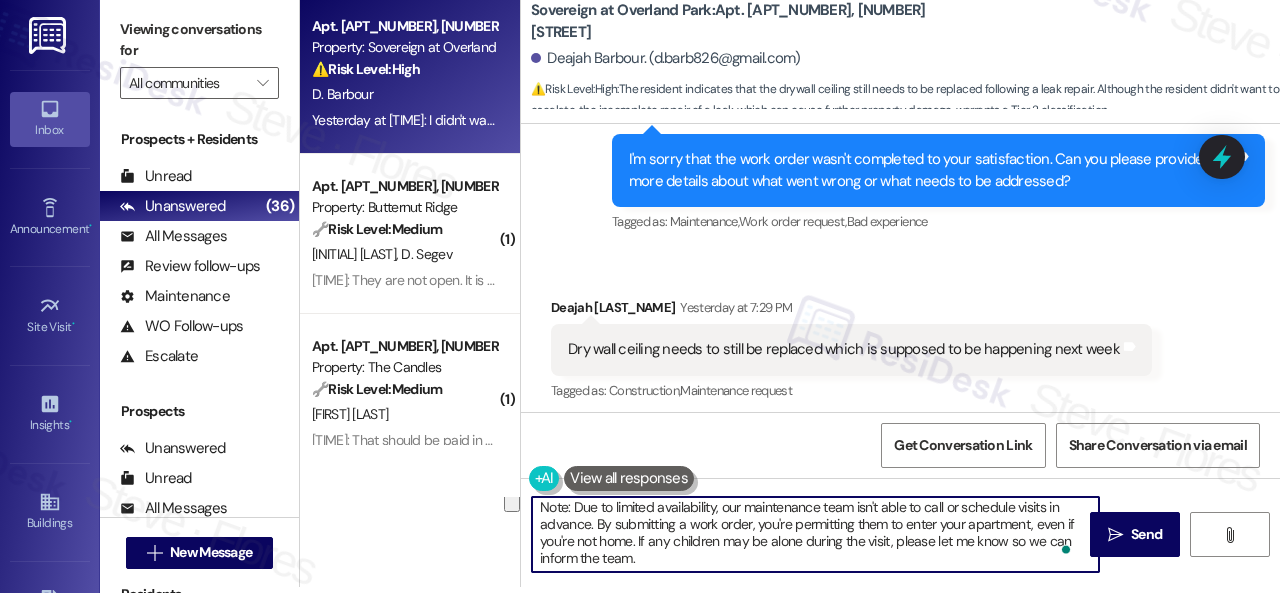 drag, startPoint x: 776, startPoint y: 560, endPoint x: 820, endPoint y: 605, distance: 62.936478 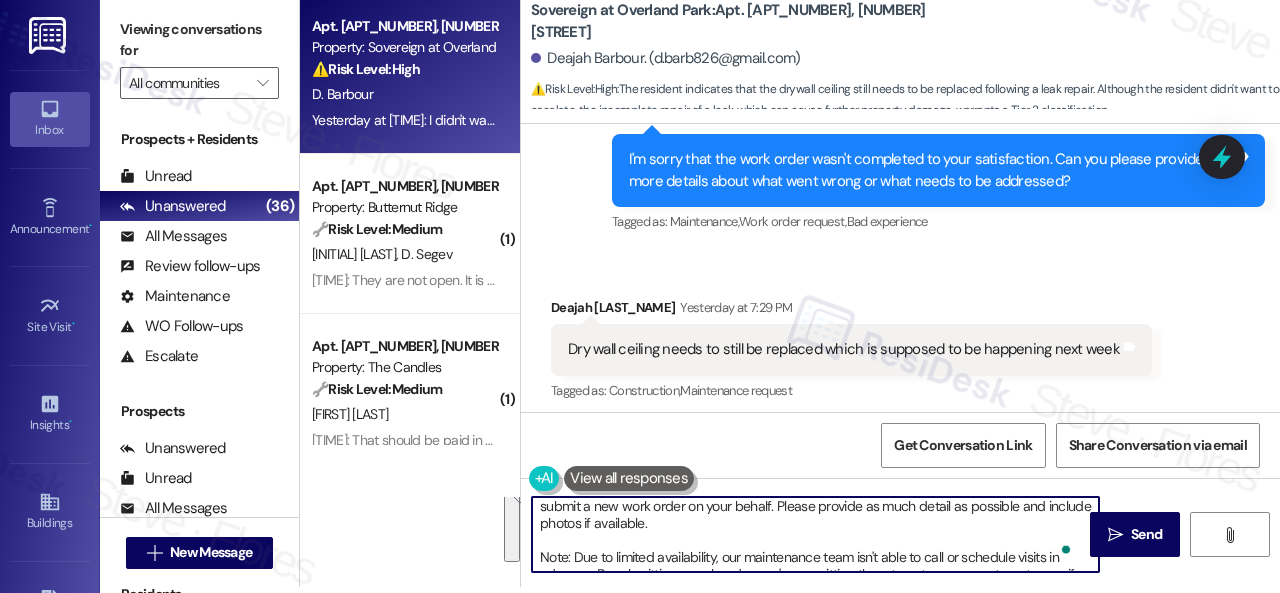 click on "I'm sorry to hear the ceiling issue hasn't been resolved yet. We apologize for the delay and any inconvenience this may have caused. Have you already submitted a new work order? If so, may I have the work order number so I can follow up with the site team? If not, I'll be happy to submit a new work order on your behalf. Please provide as much detail as possible and include photos if available.
Note: Due to limited availability, our maintenance team isn't able to call or schedule visits in advance. By submitting a work order, you're permitting them to enter your apartment, even if you're not home. If any children may be alone during the visit, please let me know so we can inform the team." at bounding box center [815, 534] 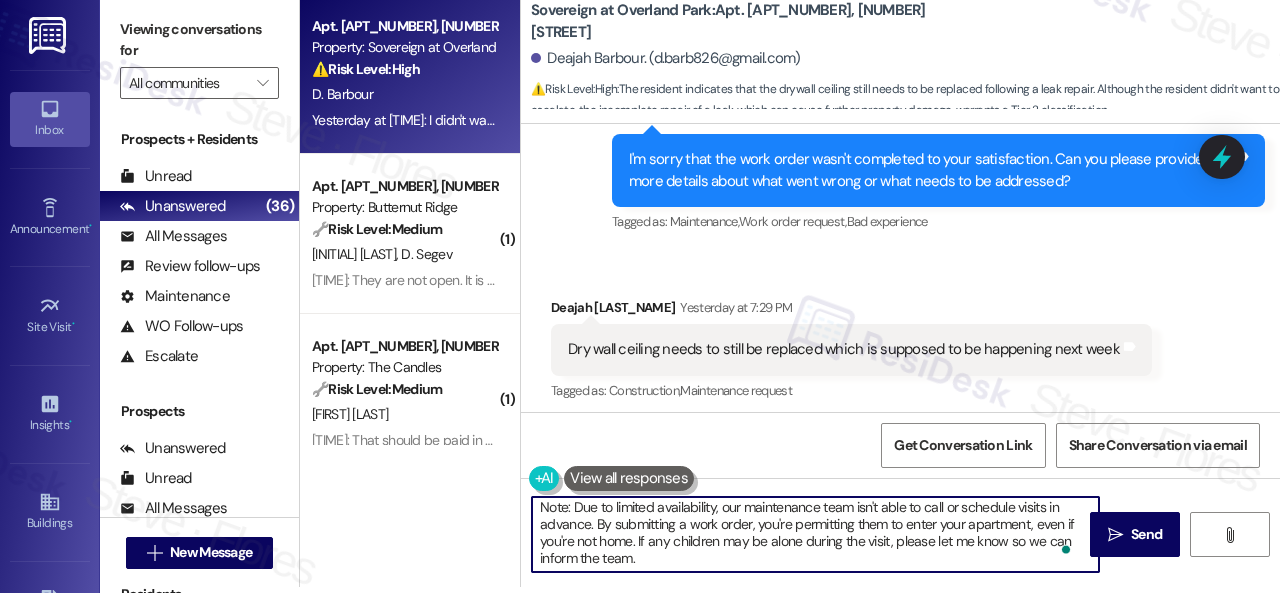 drag, startPoint x: 706, startPoint y: 526, endPoint x: 753, endPoint y: 606, distance: 92.7847 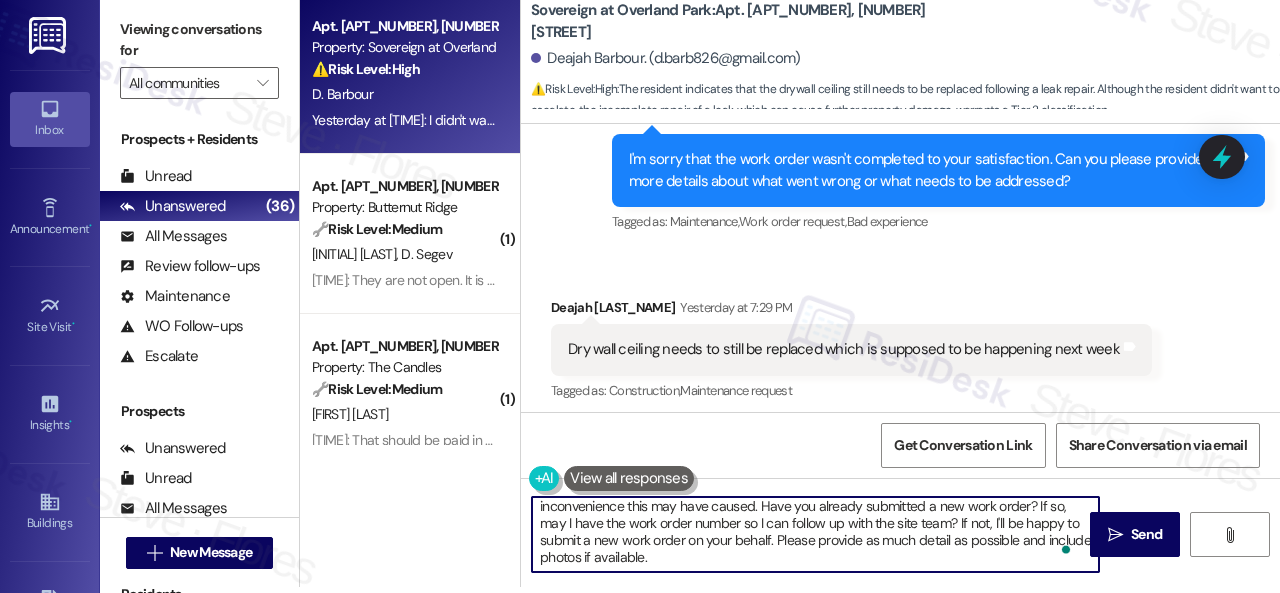 paste on "Also, can the maintenance team enter your apartment even if you are not home? Are there any pets they should be concerned about?" 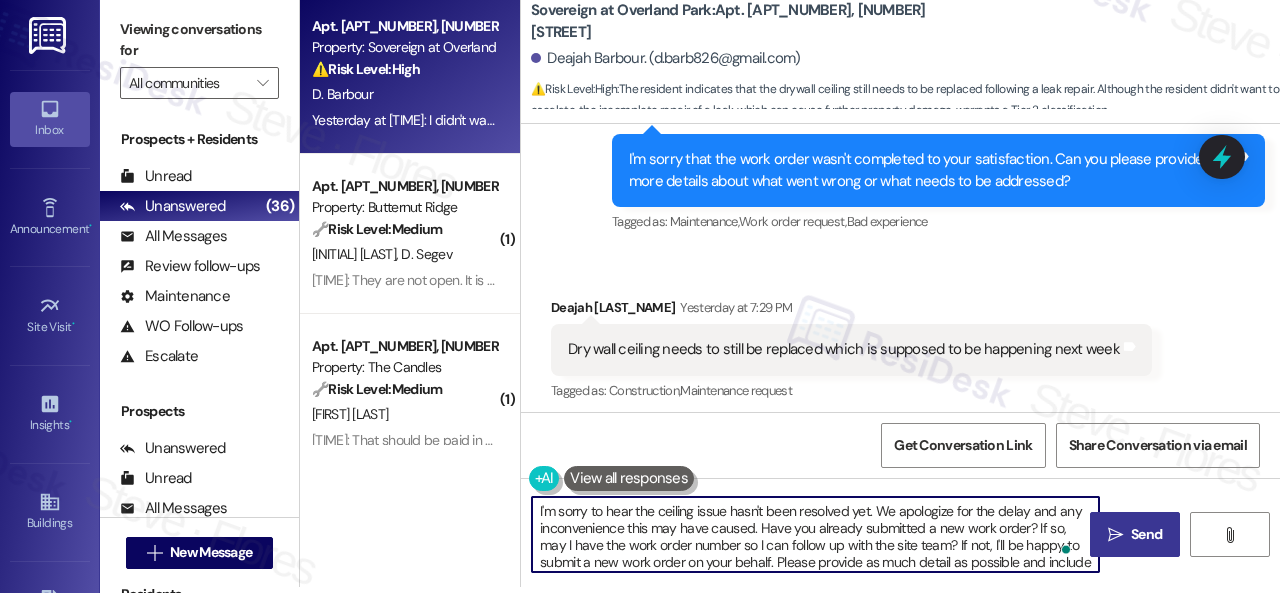 type on "I'm sorry to hear the ceiling issue hasn't been resolved yet. We apologize for the delay and any inconvenience this may have caused. Have you already submitted a new work order? If so, may I have the work order number so I can follow up with the site team? If not, I'll be happy to submit a new work order on your behalf. Please provide as much detail as possible and include photos if available. Also, can the maintenance team enter your apartment even if you are not home? Are there any pets they should be concerned about?" 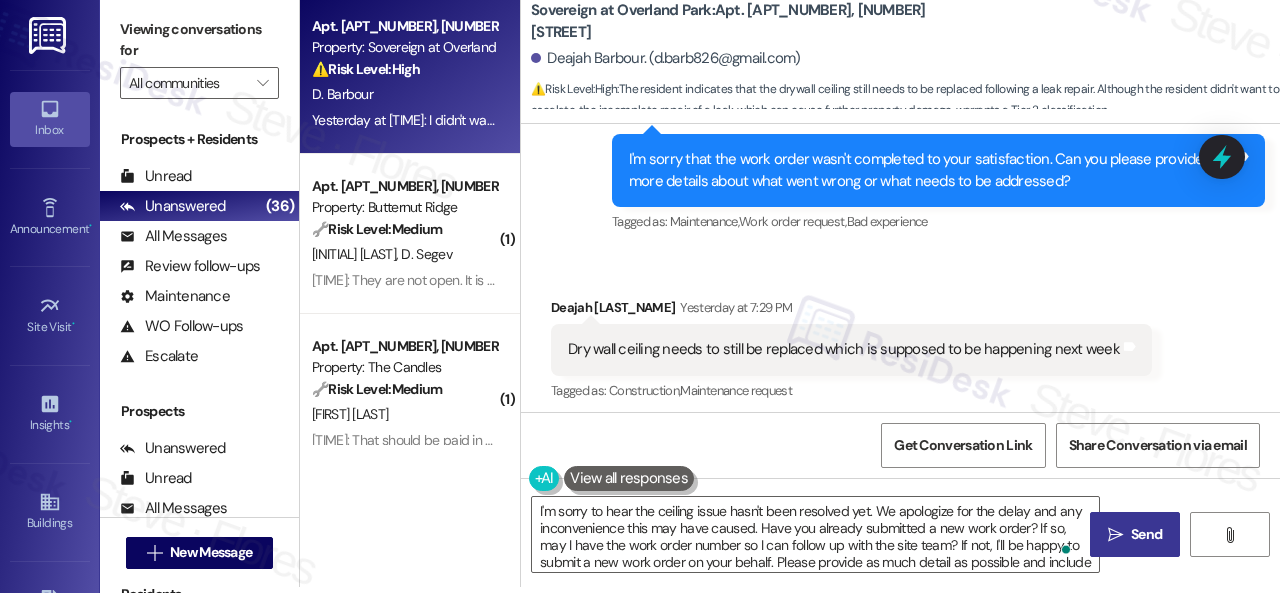 click on "Send" at bounding box center [1146, 534] 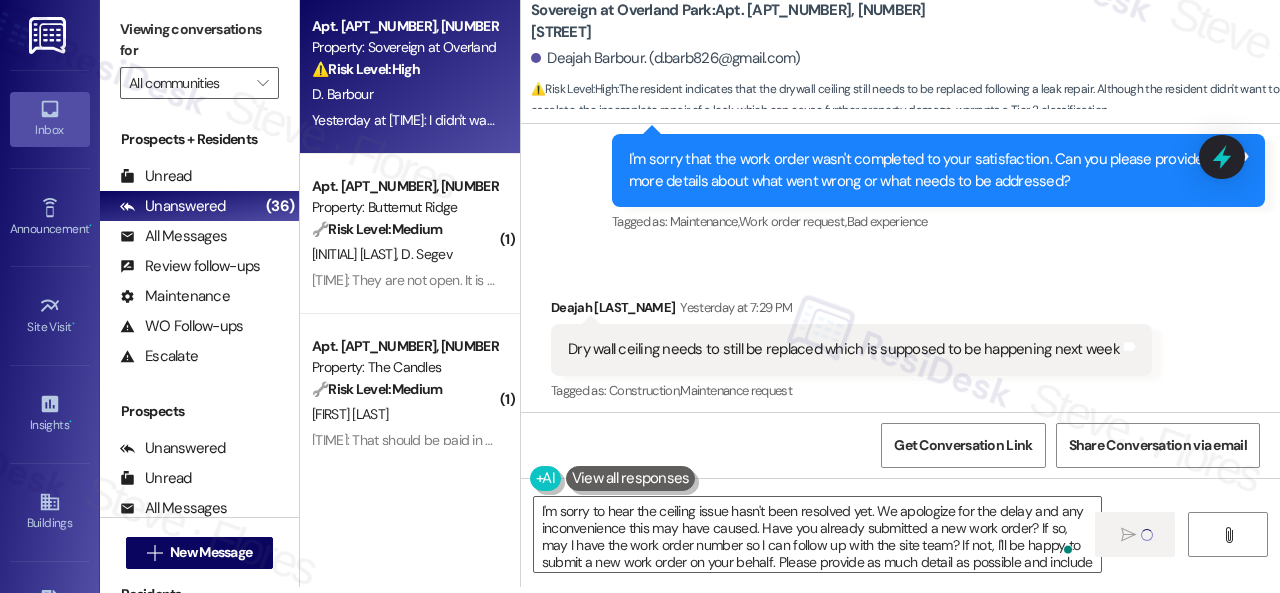 type 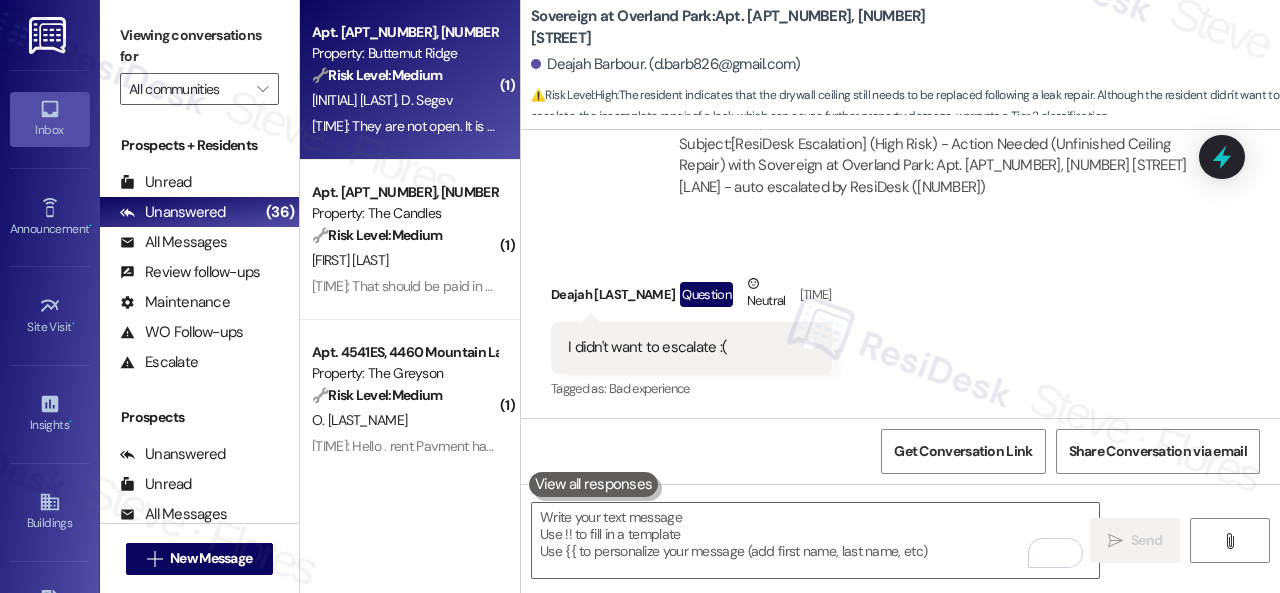 click on "A. Gilad D. Segev" at bounding box center [404, 100] 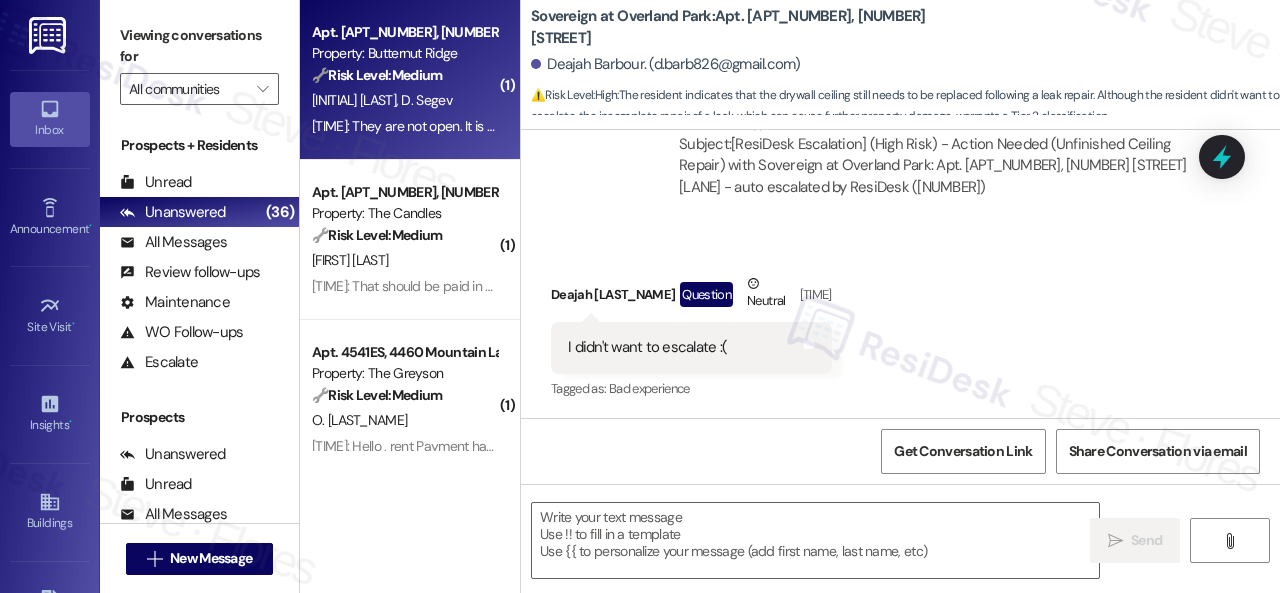 type on "Fetching suggested responses. Please feel free to read through the conversation in the meantime." 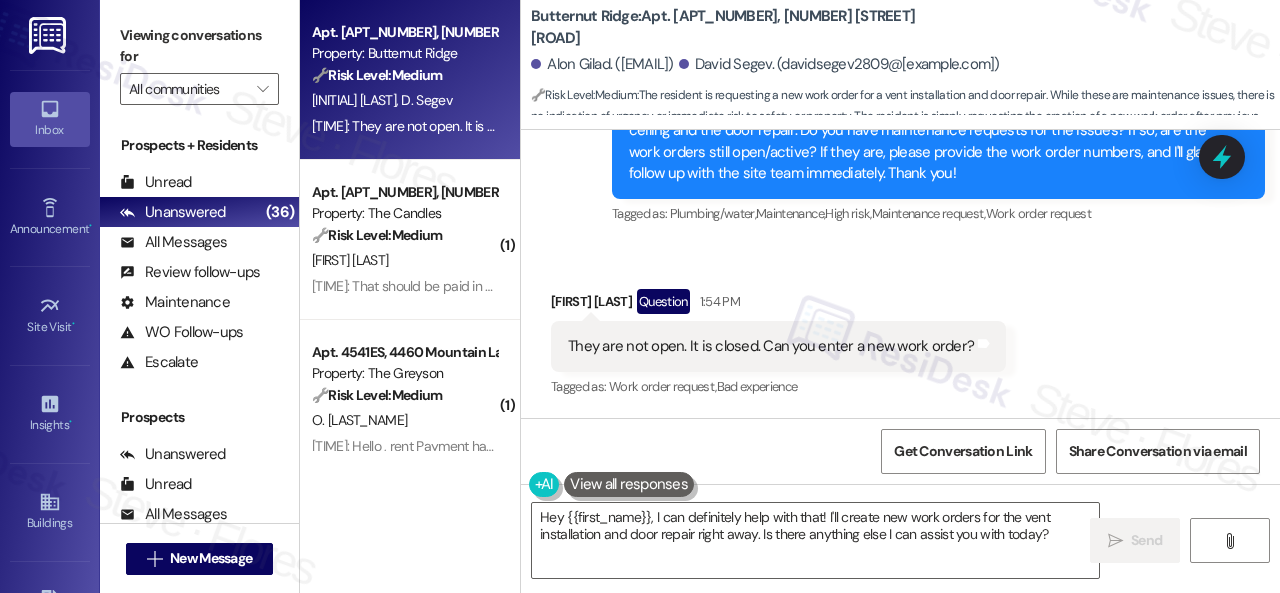scroll, scrollTop: 4416, scrollLeft: 0, axis: vertical 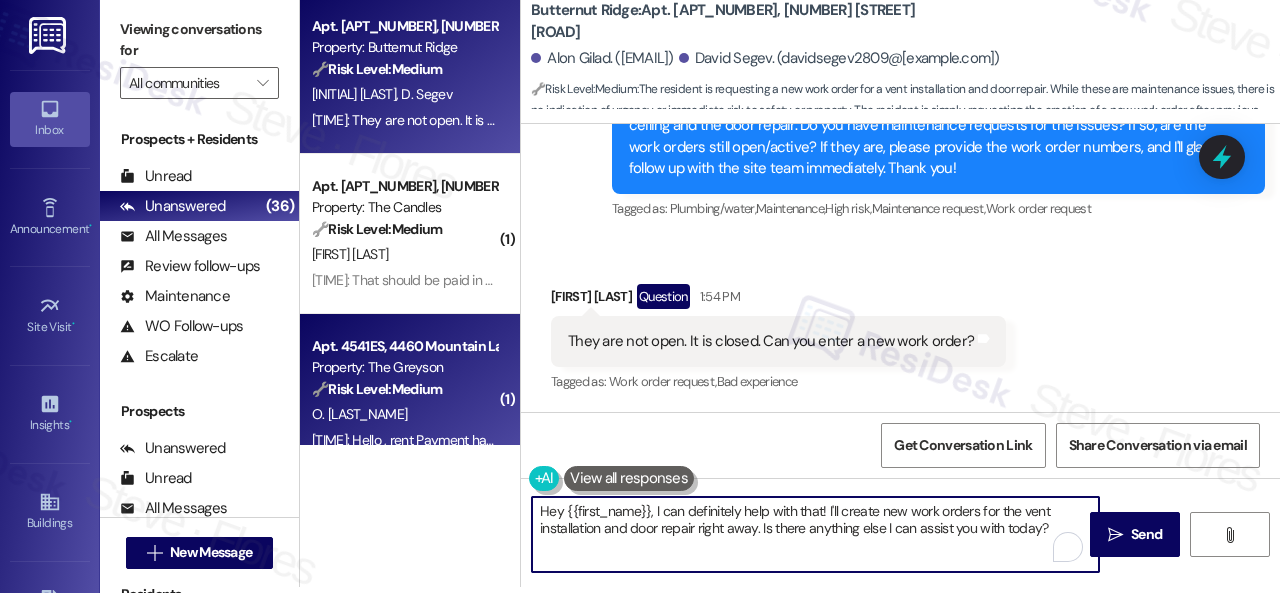 drag, startPoint x: 1047, startPoint y: 527, endPoint x: 324, endPoint y: 441, distance: 728.09686 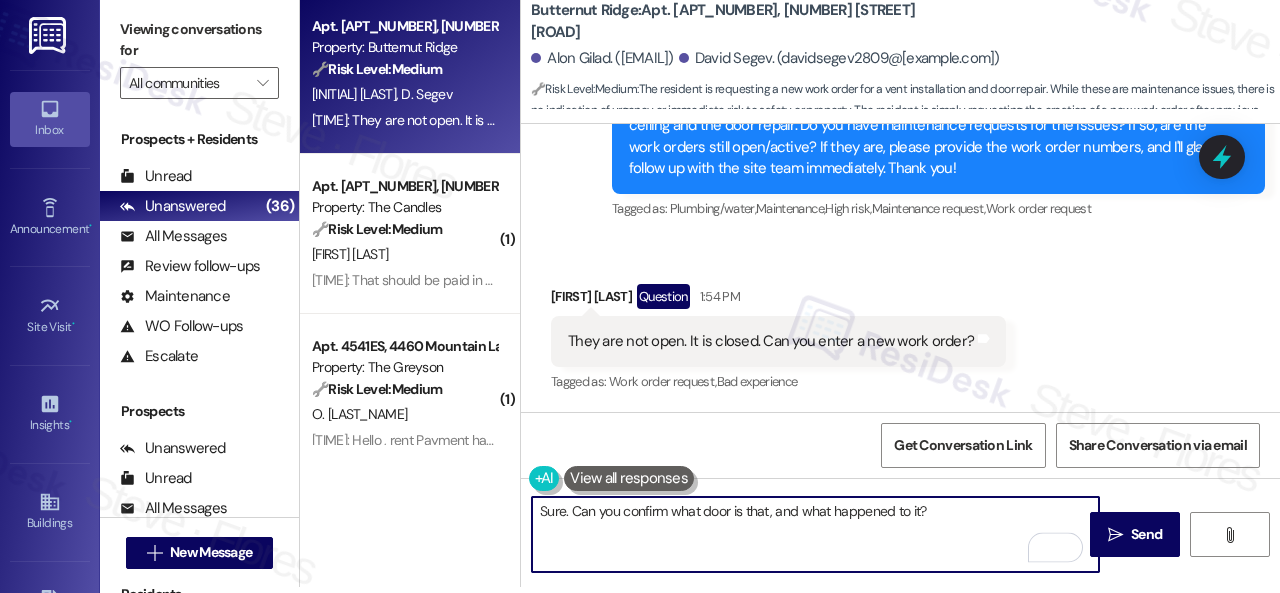click on "Sure. Can you confirm what door is that, and what happened to it?" at bounding box center [815, 534] 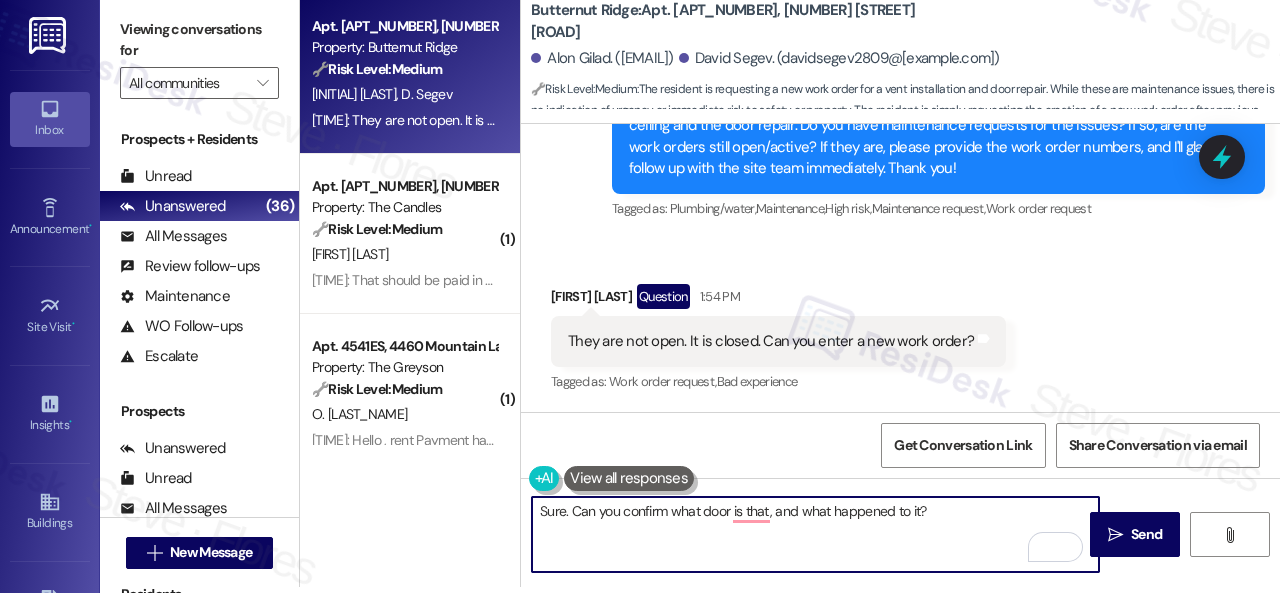 click on "Sure. Can you confirm what door is that, and what happened to it?" at bounding box center [815, 534] 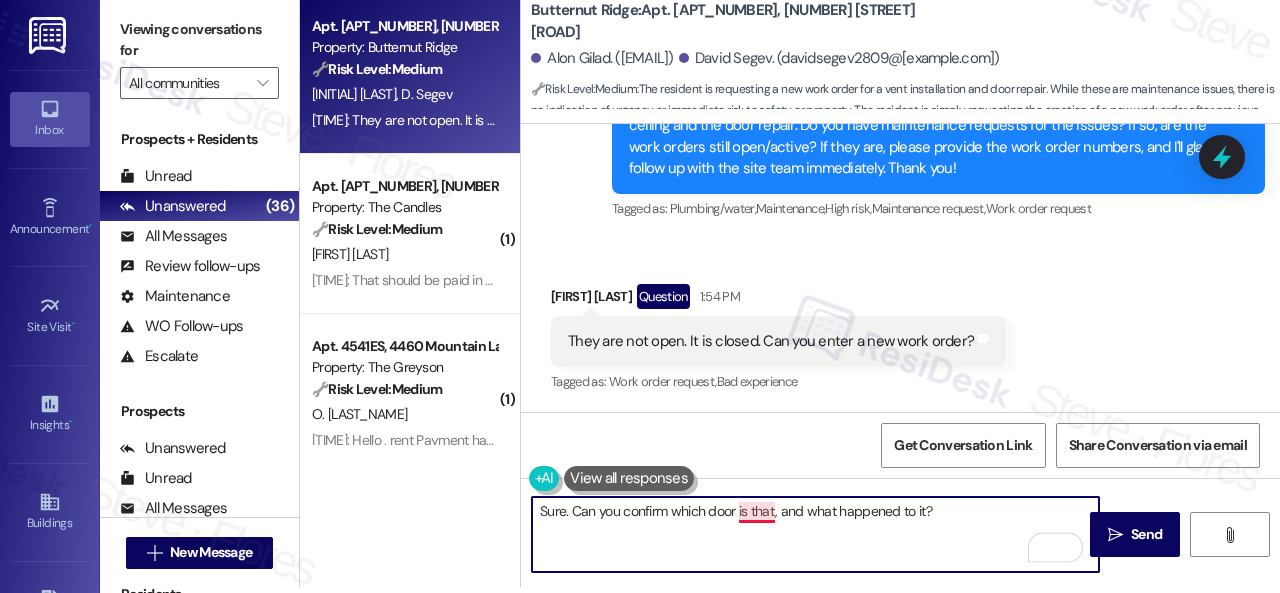 click on "Sure. Can you confirm which door is that, and what happened to it?" at bounding box center [815, 534] 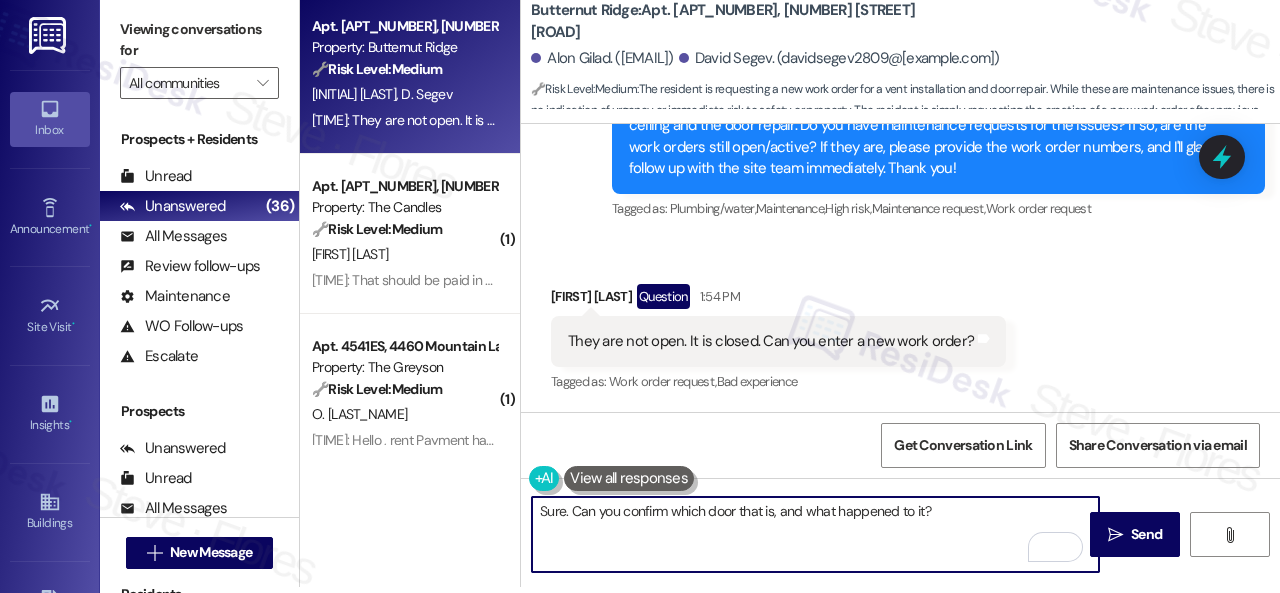 click on "Sure. Can you confirm which door that is, and what happened to it?" at bounding box center [815, 534] 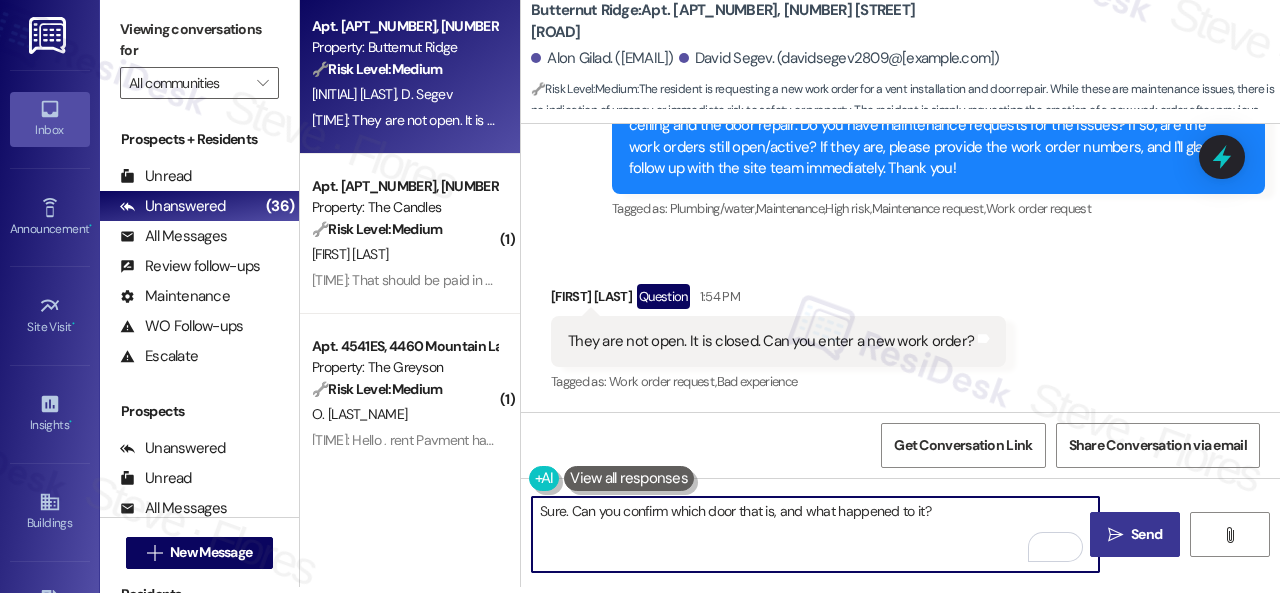 type on "Sure. Can you confirm which door that is, and what happened to it?" 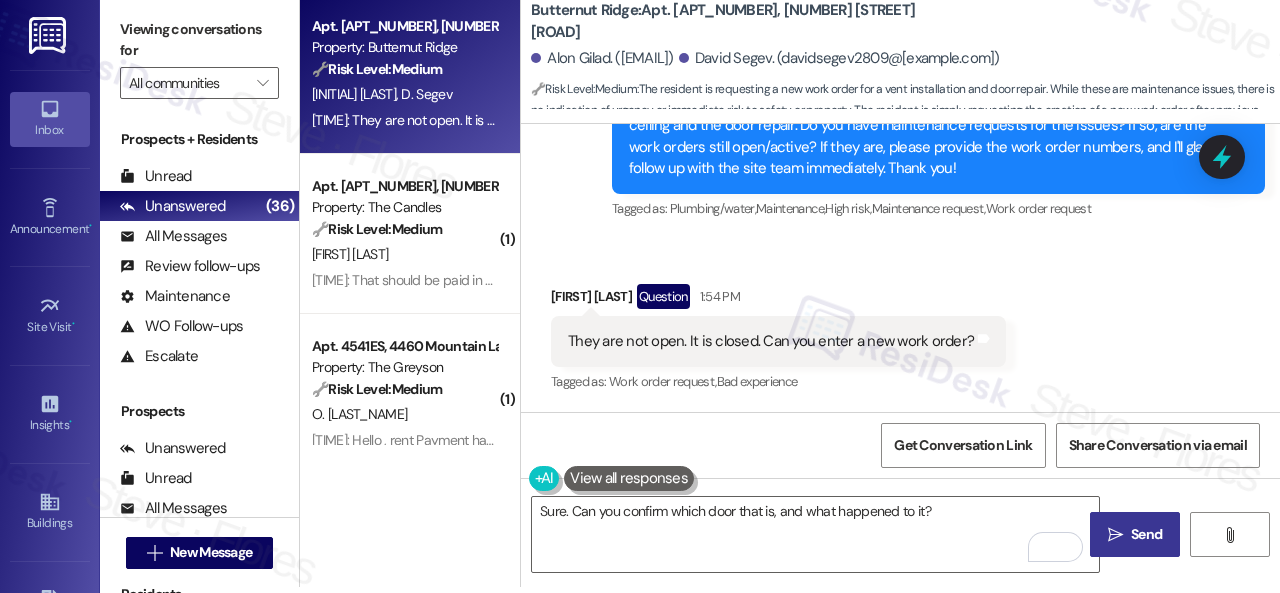 click on " Send" at bounding box center [1135, 534] 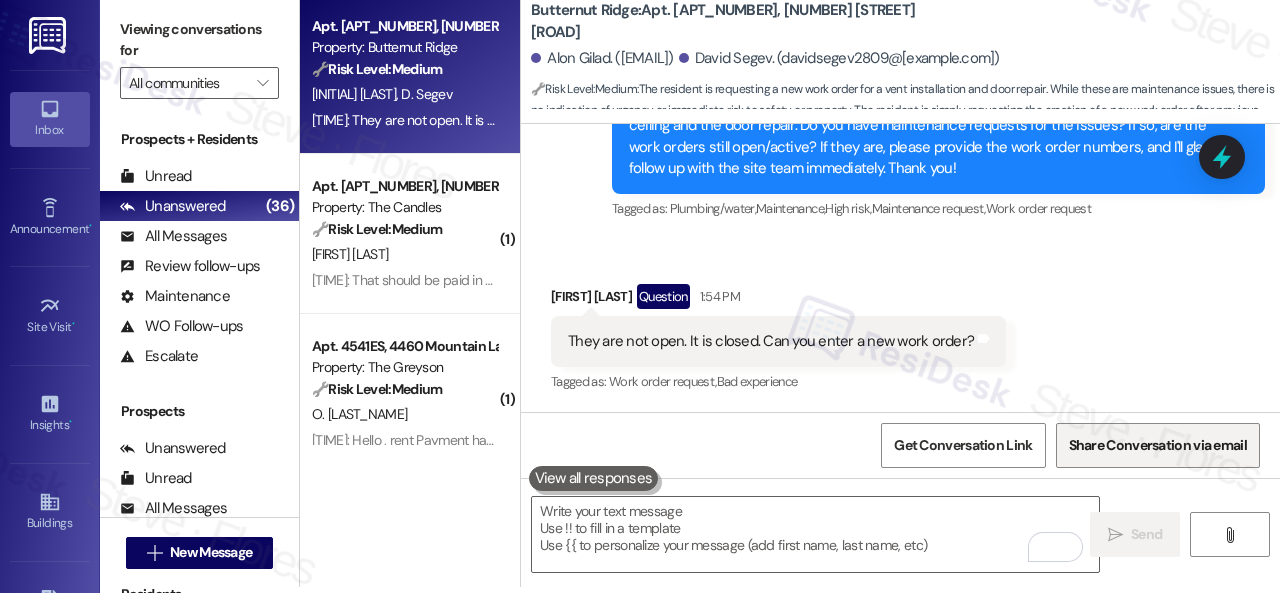 scroll, scrollTop: 0, scrollLeft: 0, axis: both 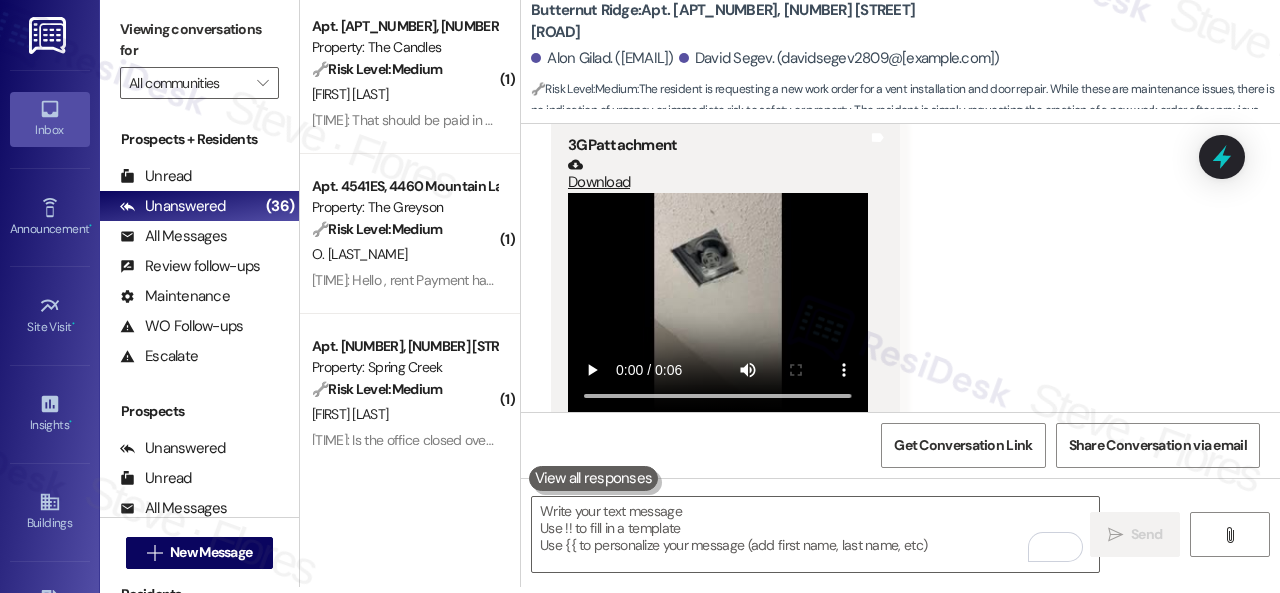 click at bounding box center [718, 305] 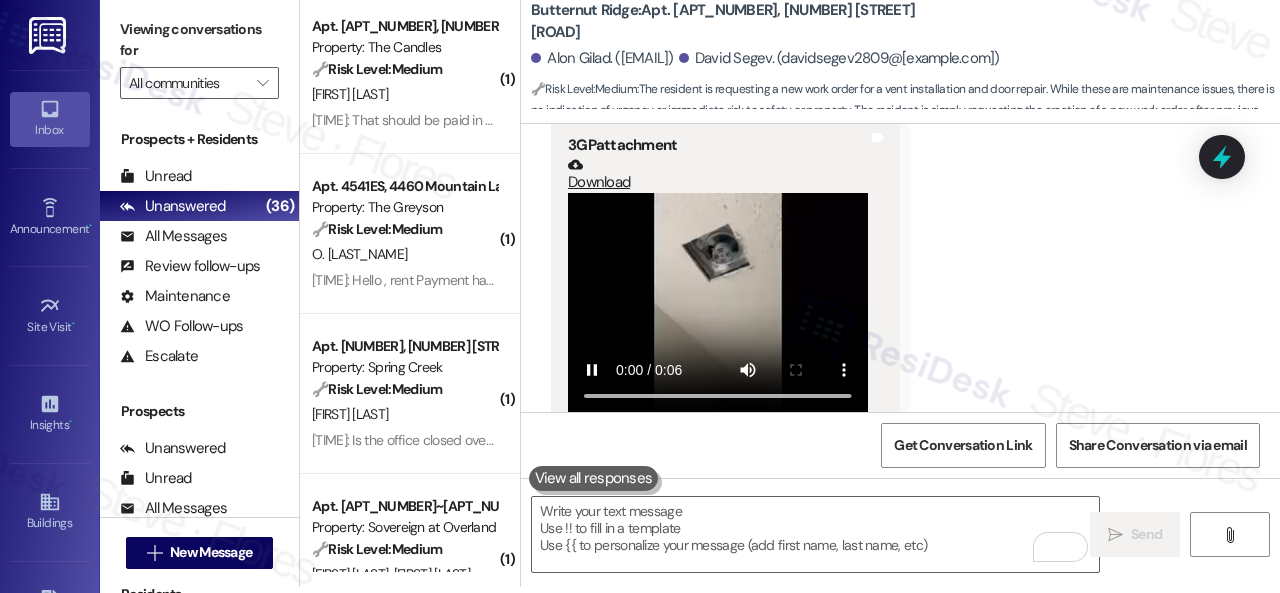 scroll, scrollTop: 0, scrollLeft: 0, axis: both 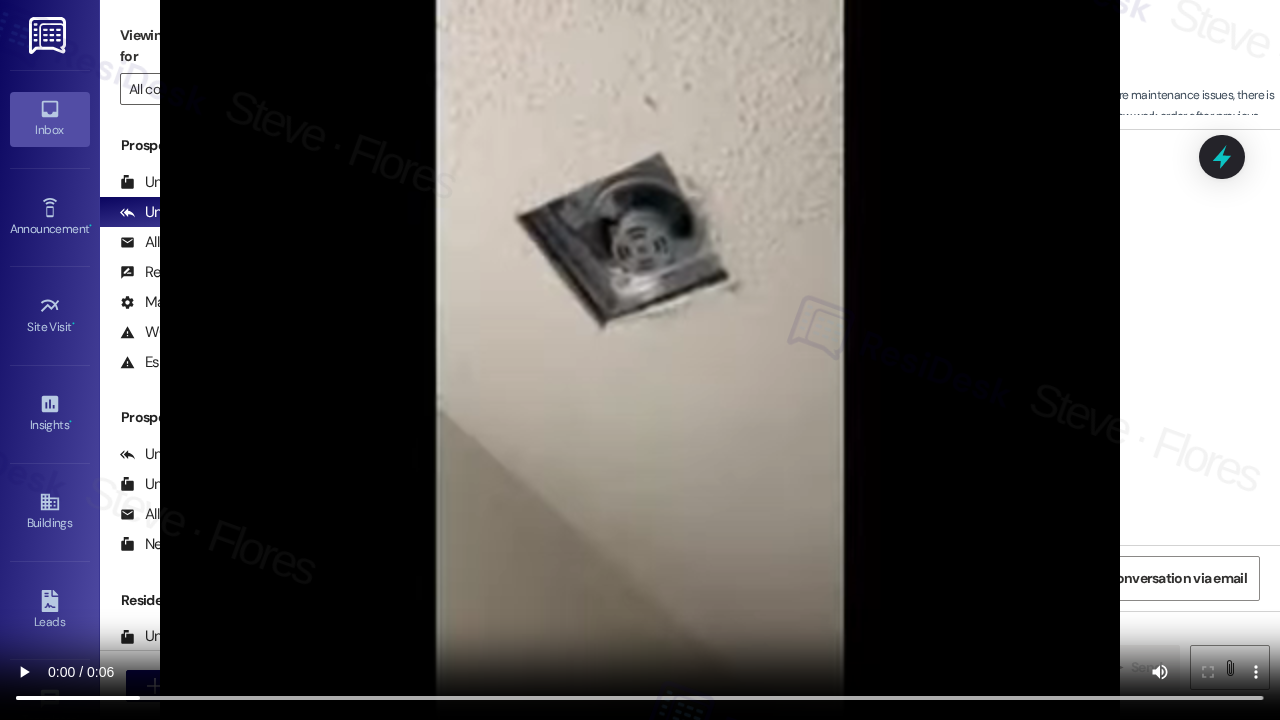 click at bounding box center (640, 360) 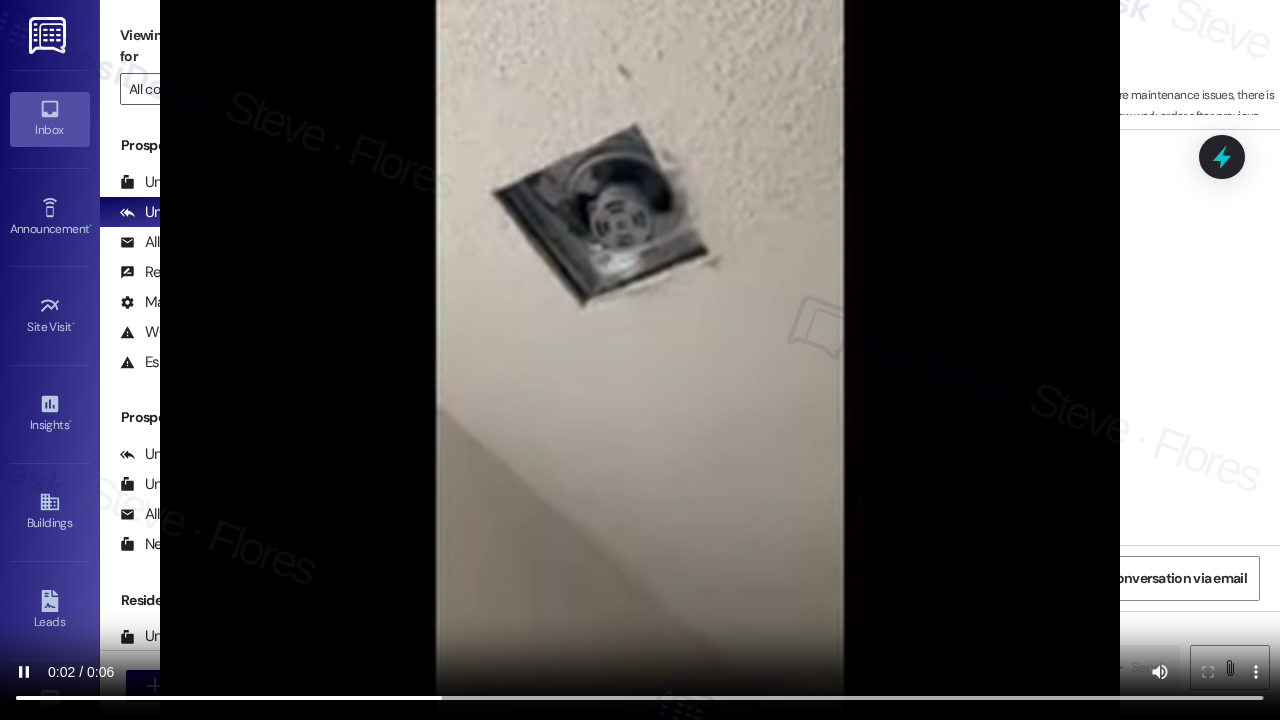 click at bounding box center (640, 360) 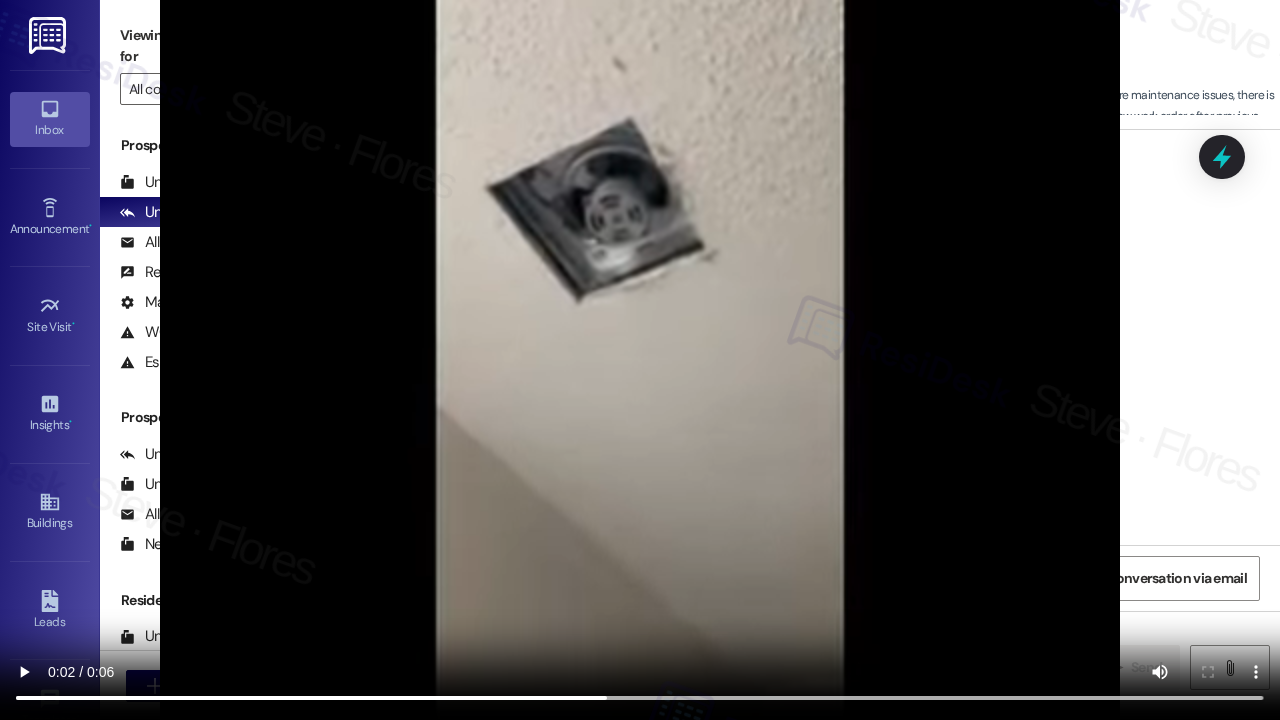 click at bounding box center [640, 360] 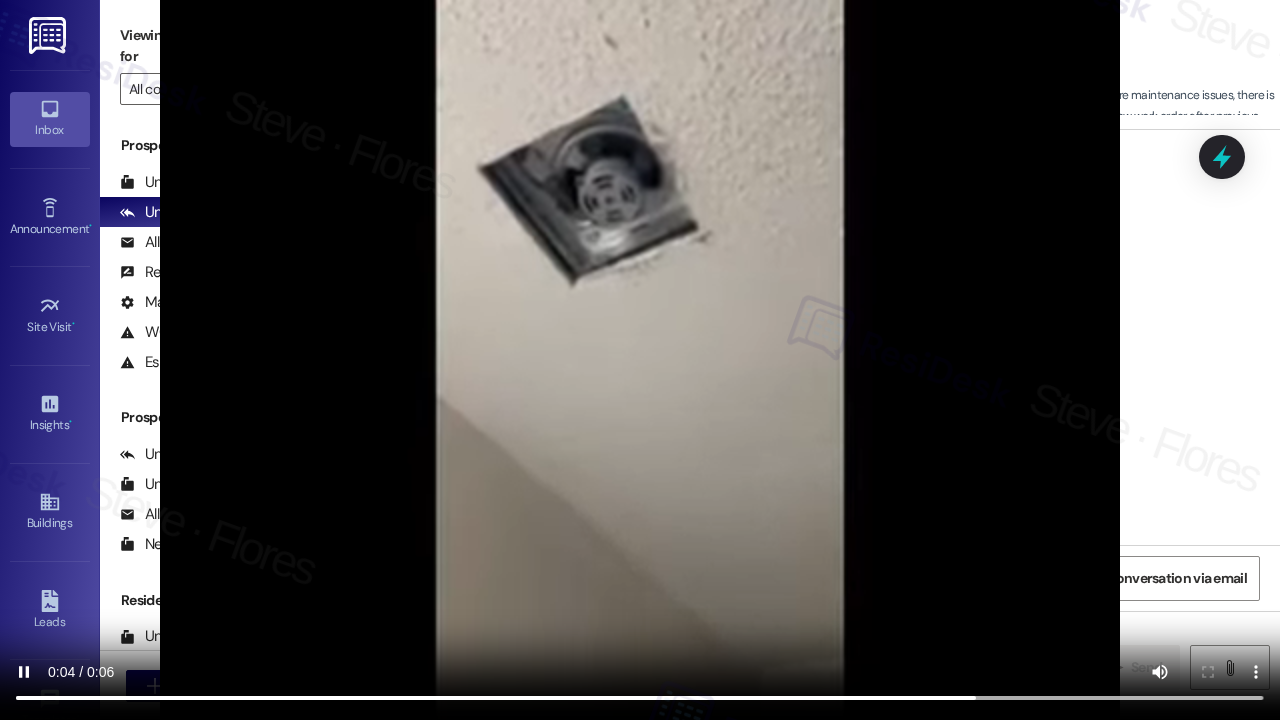 click at bounding box center (640, 360) 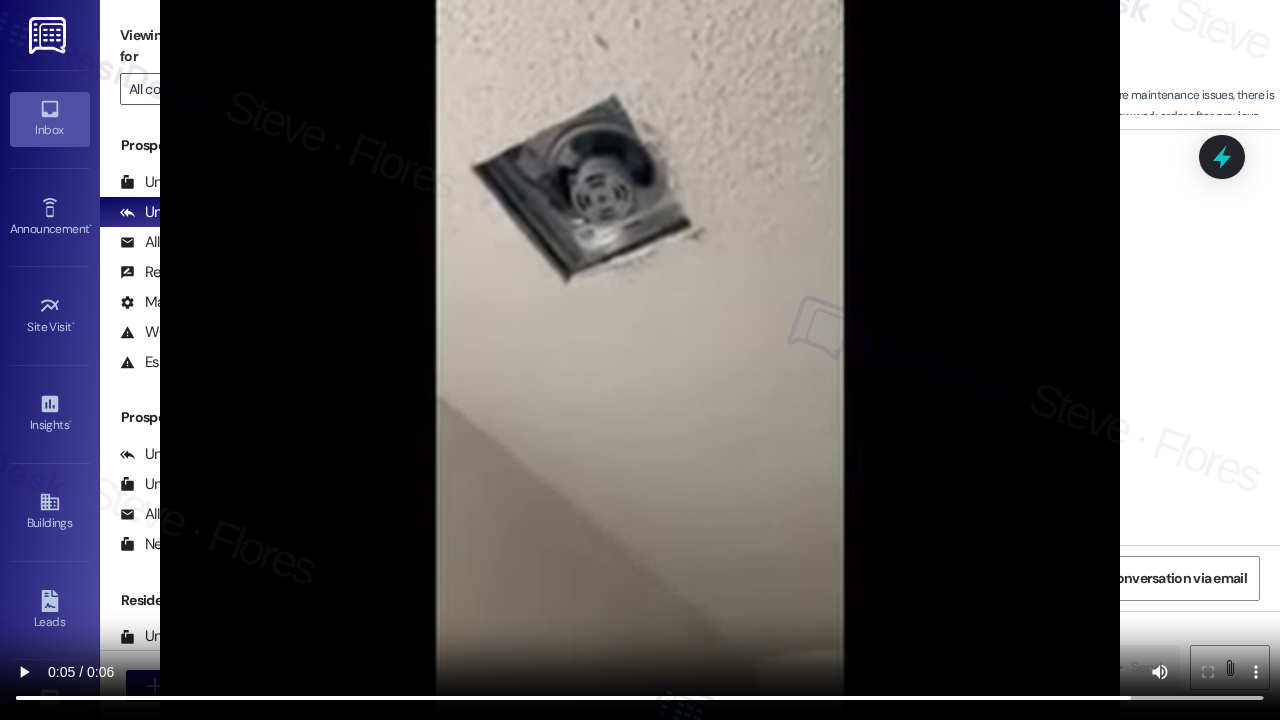 click at bounding box center [640, 360] 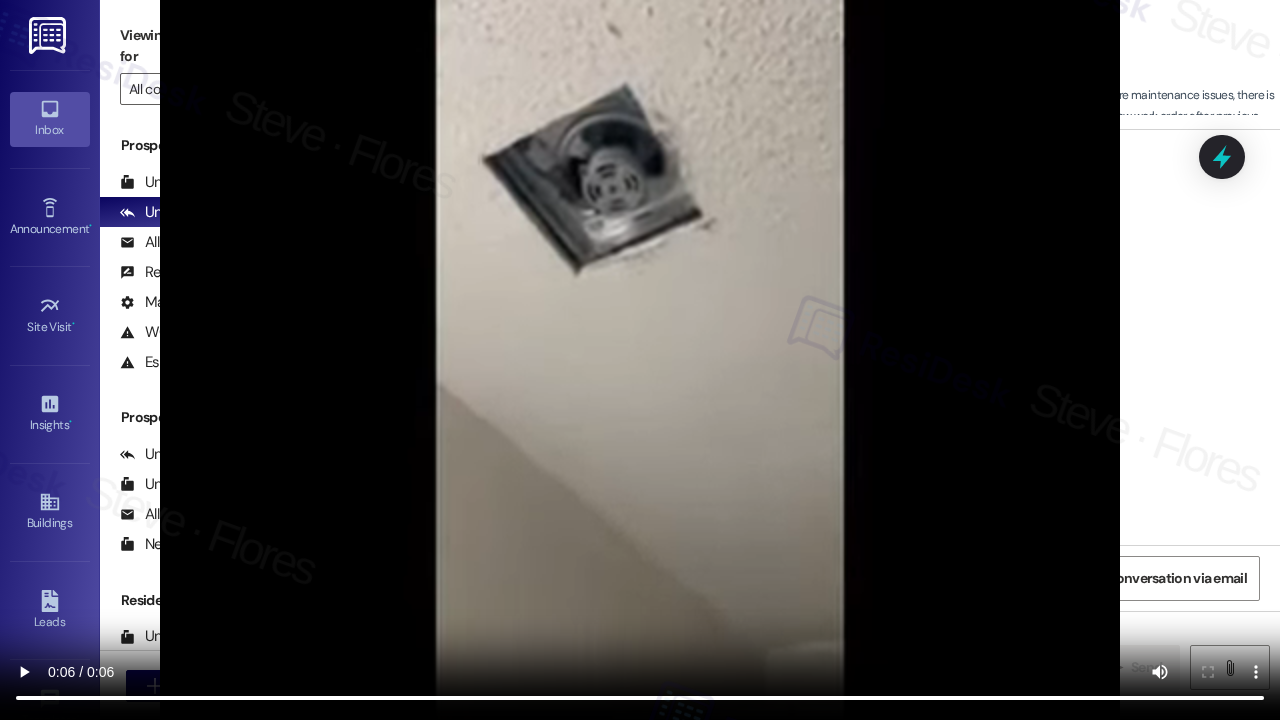 click at bounding box center (640, 360) 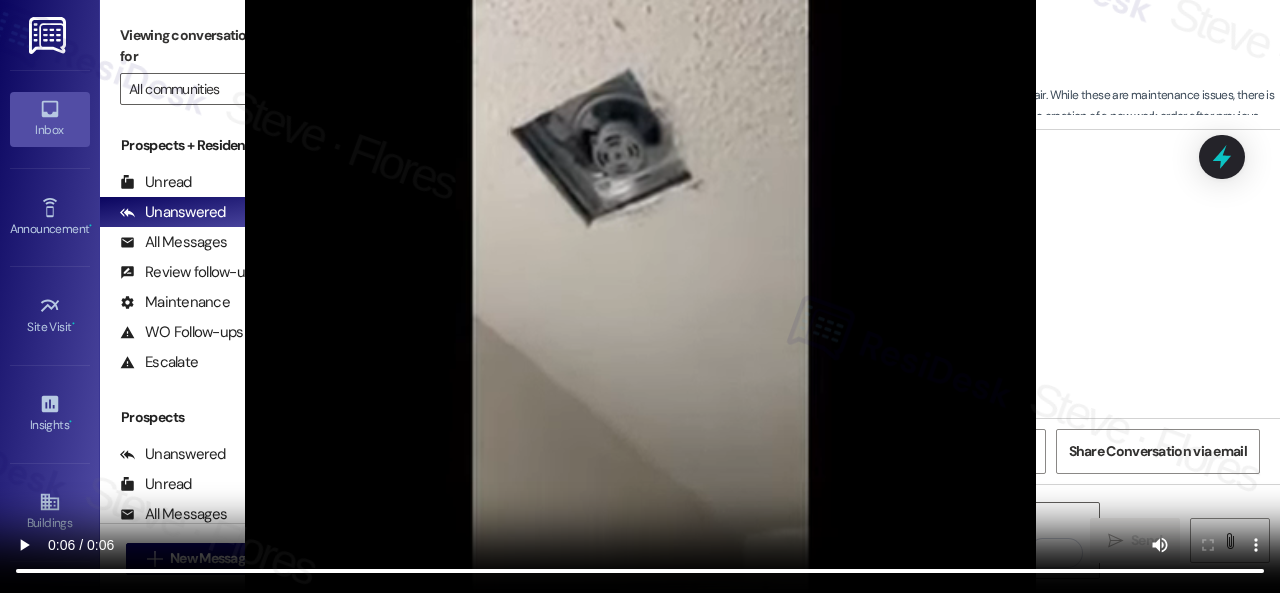 scroll, scrollTop: 3255, scrollLeft: 0, axis: vertical 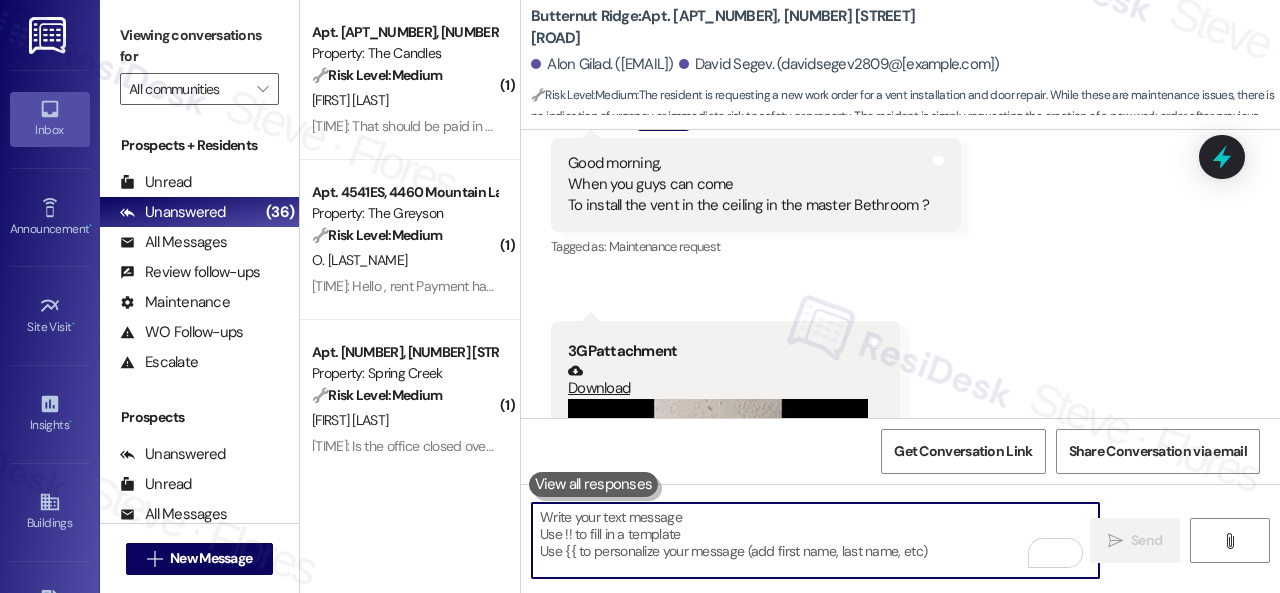 click at bounding box center [815, 540] 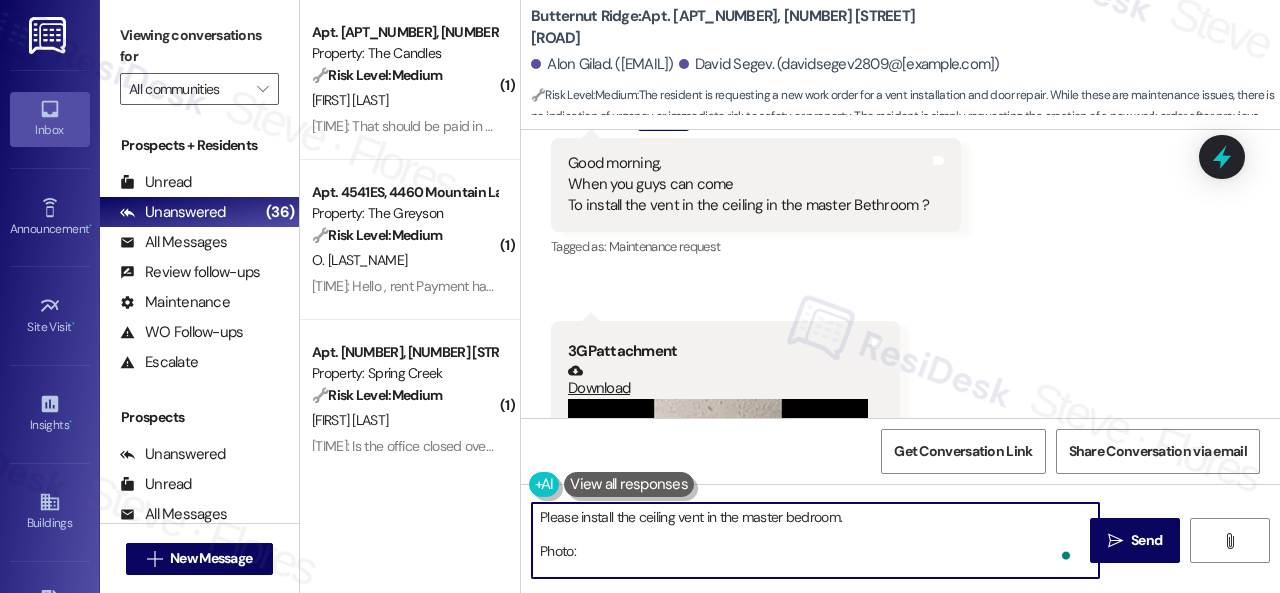 paste on "https://url.upwork.com/_01OxaqwTlYgWI1qhqrK8NMnBIH4-PcBYQ2" 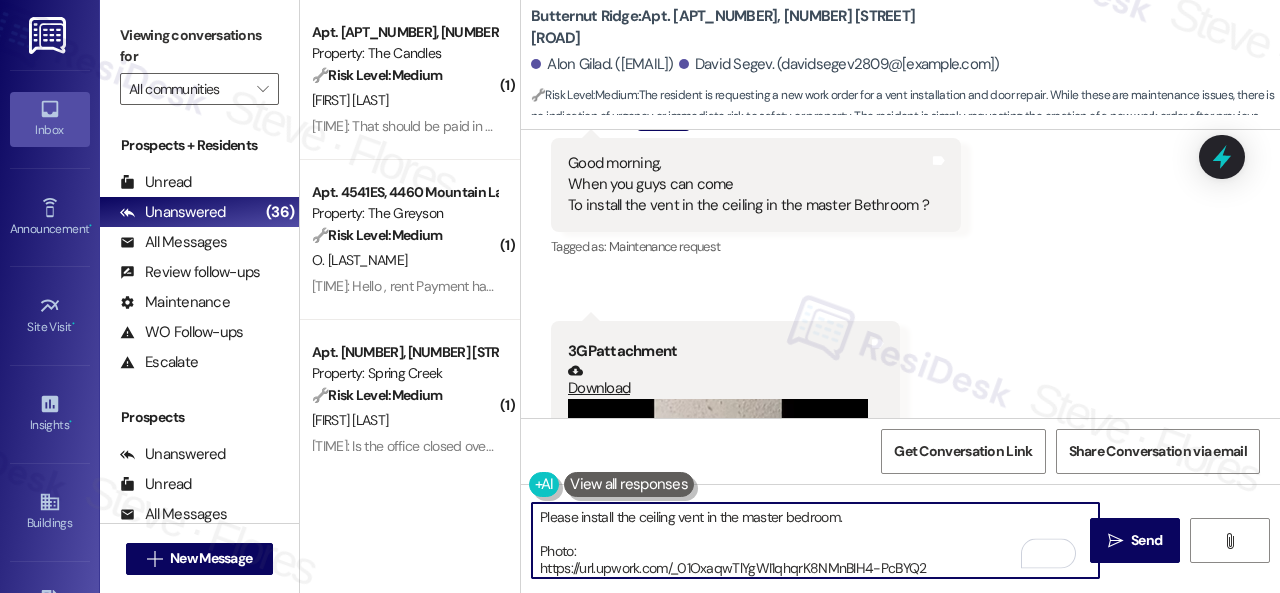 scroll, scrollTop: 4, scrollLeft: 0, axis: vertical 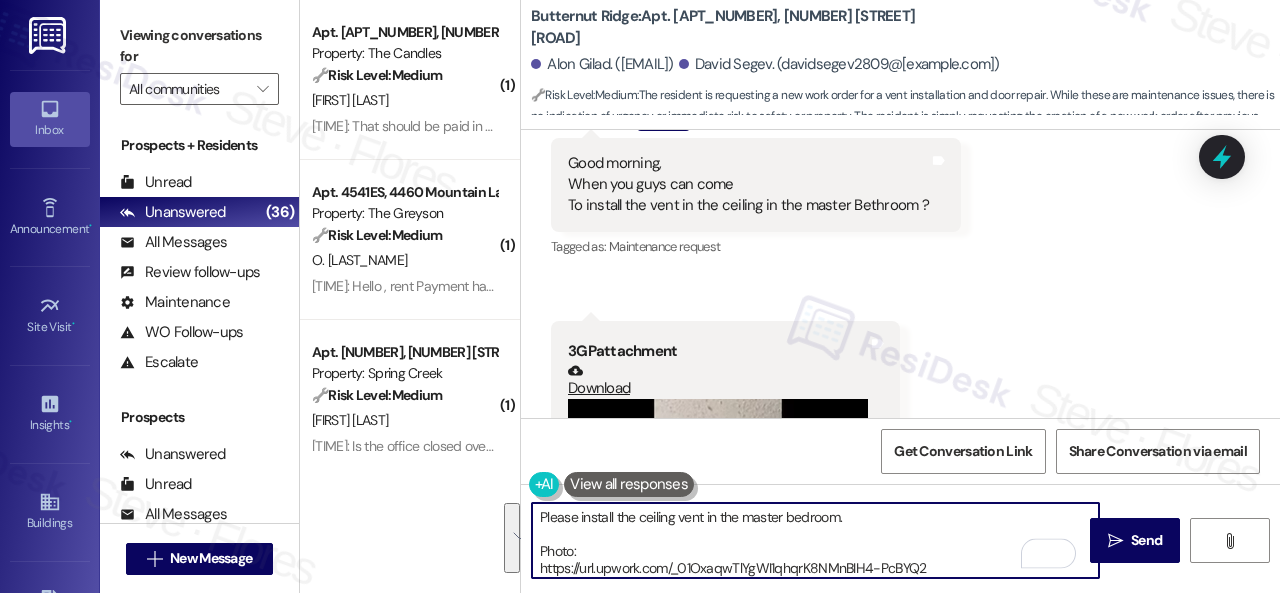 drag, startPoint x: 965, startPoint y: 572, endPoint x: 426, endPoint y: 472, distance: 548.19794 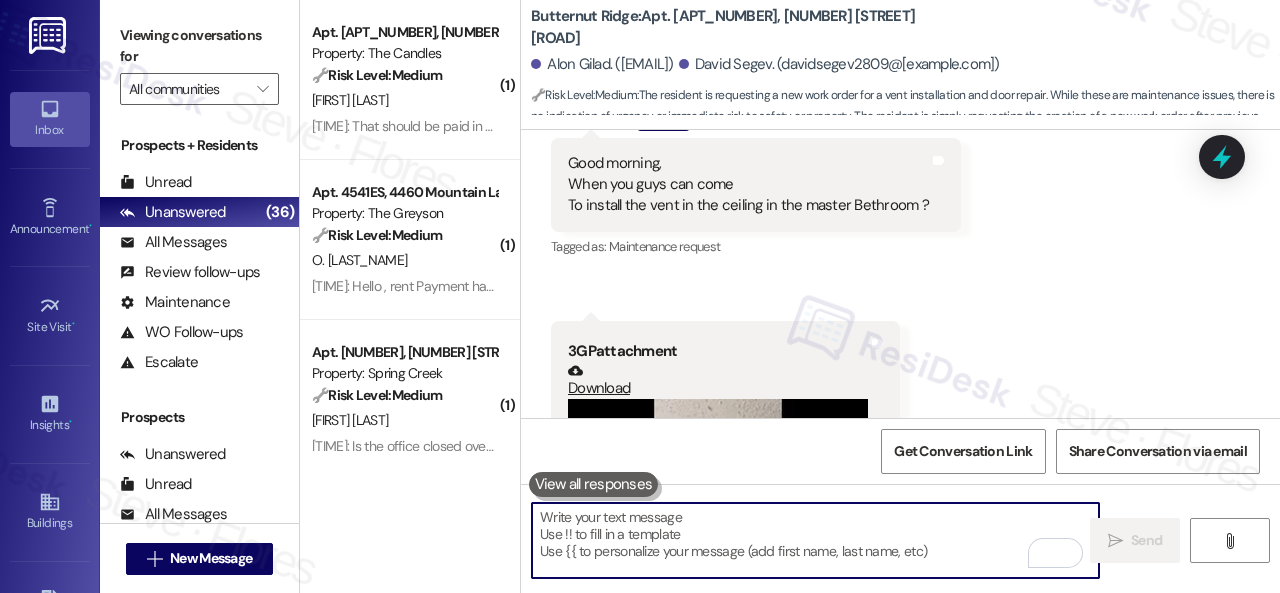 click on "Received via SMS Alon Gilad Question Yesterday at 1:34 PM Good morning,
When you guys can come
To install the vent in the ceiling in the master Bethroom ?  Tags and notes Tagged as:   Maintenance request Click to highlight conversations about Maintenance request Received via SMS 1:34 PM Alon Gilad Yesterday at 1:34 PM 3GP  attachment   Download   Tags and notes Received via SMS 1:35 PM Alon Gilad Question Yesterday at 1:35 PM And please fix this door too  Tags and notes Tagged as:   Broken door ,  Click to highlight conversations about Broken door Maintenance request Click to highlight conversations about Maintenance request Received via SMS 1:35 PM Alon Gilad Yesterday at 1:35 PM 3GP  attachment   Download   Tags and notes" at bounding box center [900, 617] 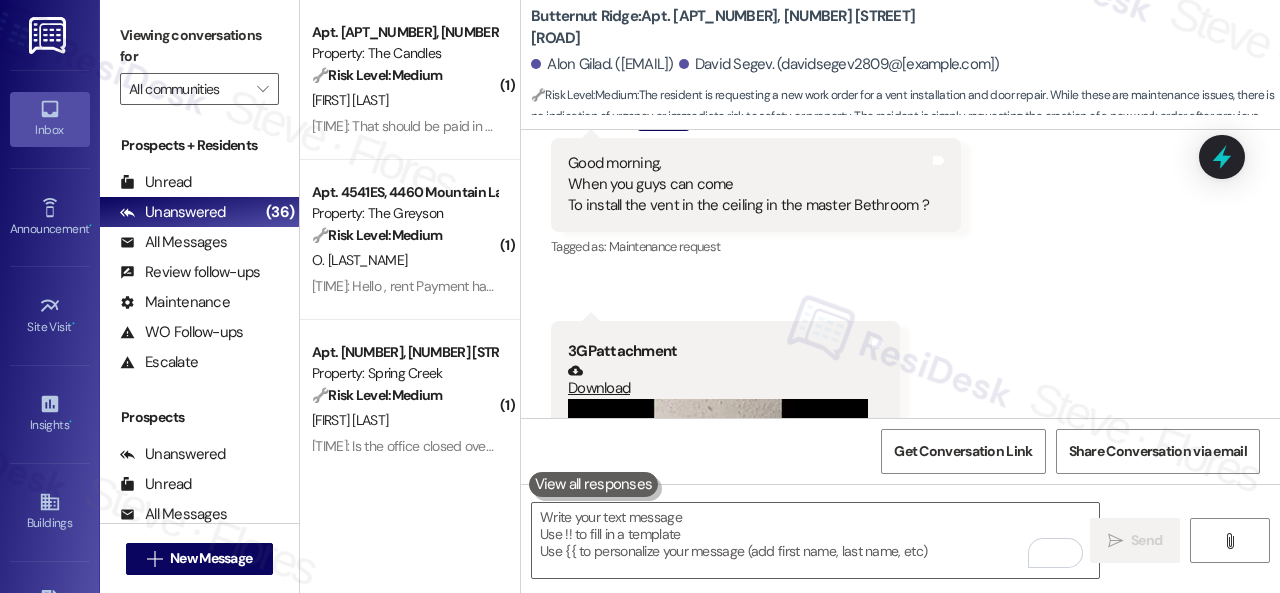 click on "Received via SMS Alon Gilad Question Yesterday at 1:34 PM Good morning,
When you guys can come
To install the vent in the ceiling in the master Bethroom ?  Tags and notes Tagged as:   Maintenance request Click to highlight conversations about Maintenance request Received via SMS 1:34 PM Alon Gilad Yesterday at 1:34 PM 3GP  attachment   Download   Tags and notes Received via SMS 1:35 PM Alon Gilad Question Yesterday at 1:35 PM And please fix this door too  Tags and notes Tagged as:   Broken door ,  Click to highlight conversations about Broken door Maintenance request Click to highlight conversations about Maintenance request Received via SMS 1:35 PM Alon Gilad Yesterday at 1:35 PM 3GP  attachment   Download   Tags and notes" at bounding box center [900, 617] 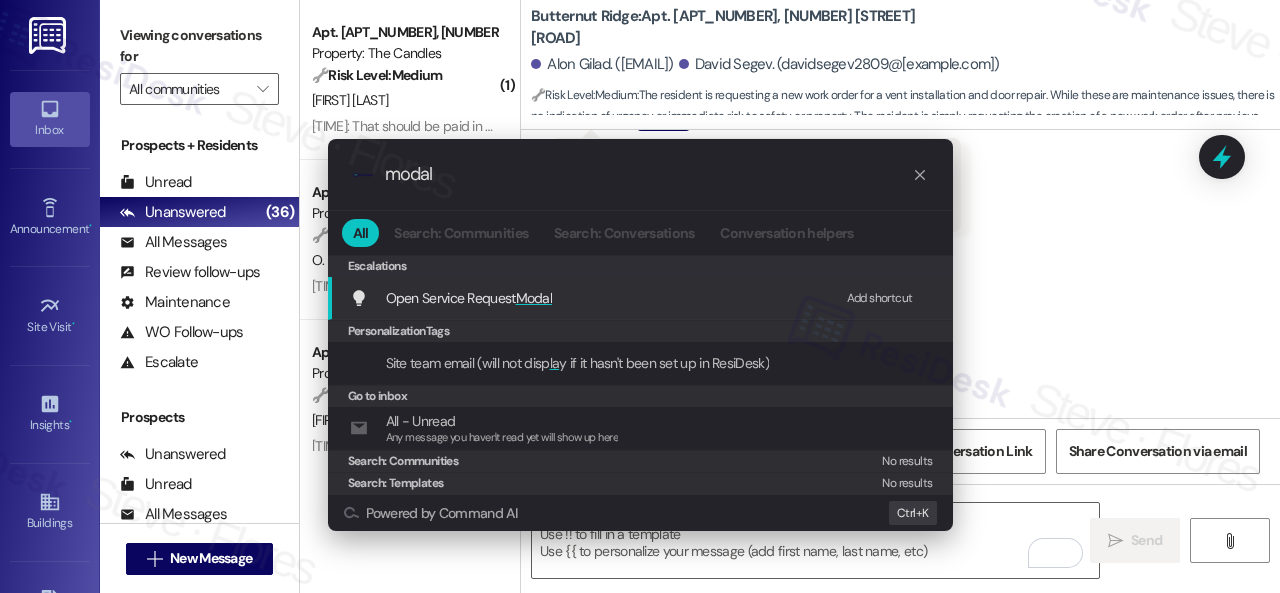 click on "Add shortcut" at bounding box center (880, 298) 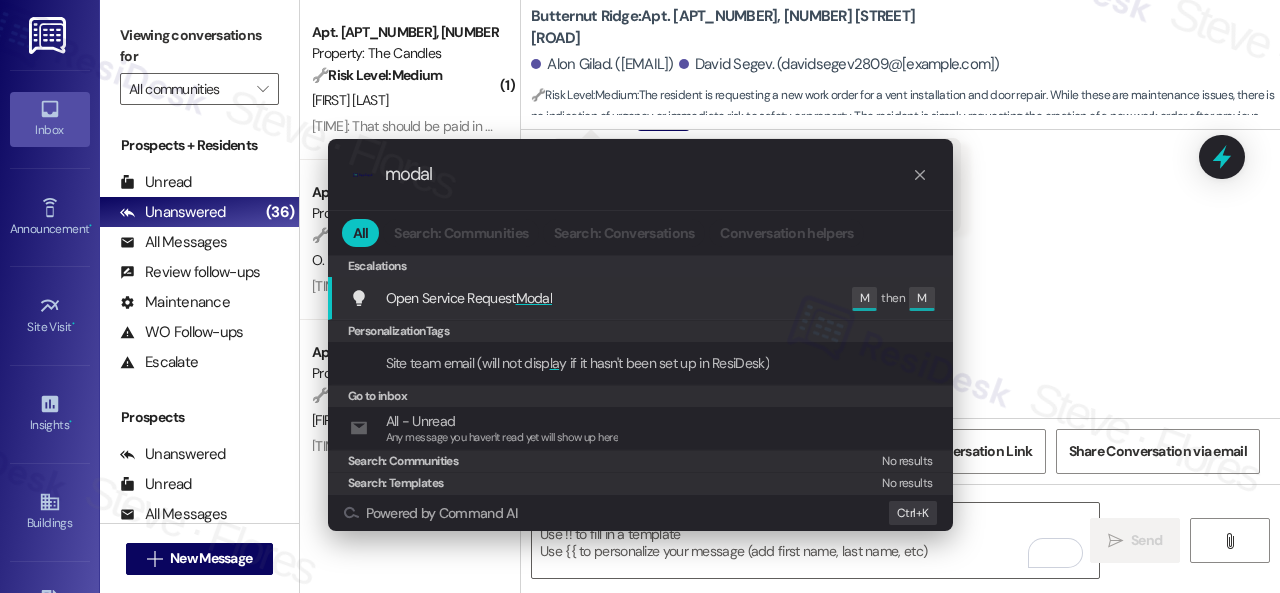 click on "Open Service Request  Modal" at bounding box center (469, 298) 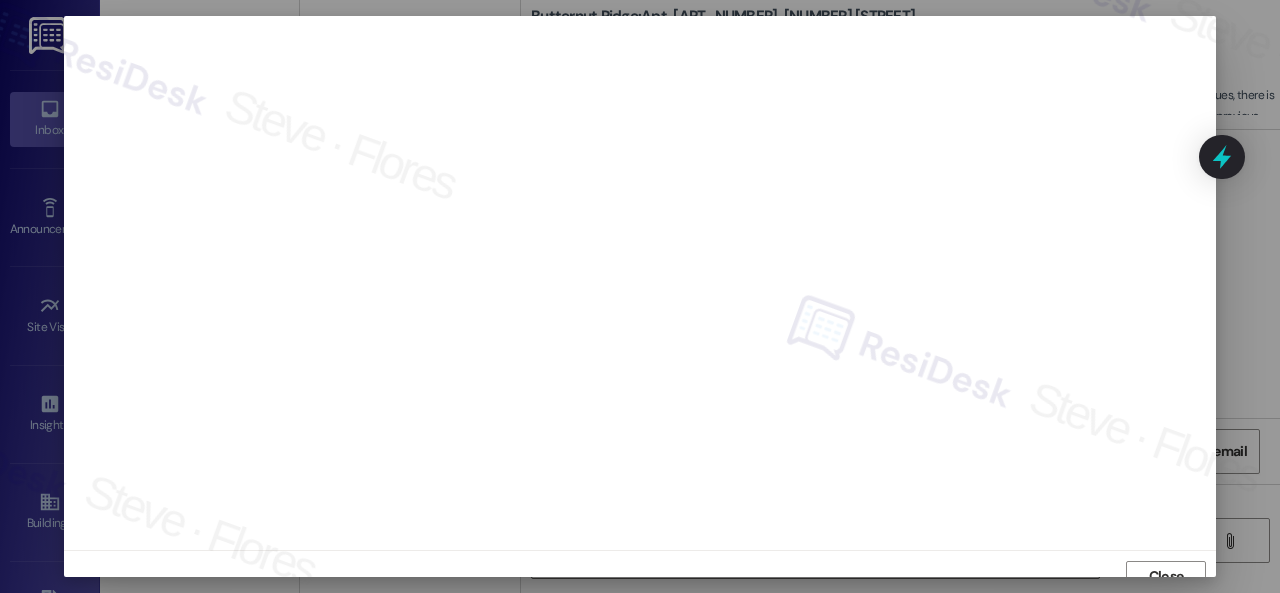scroll, scrollTop: 15, scrollLeft: 0, axis: vertical 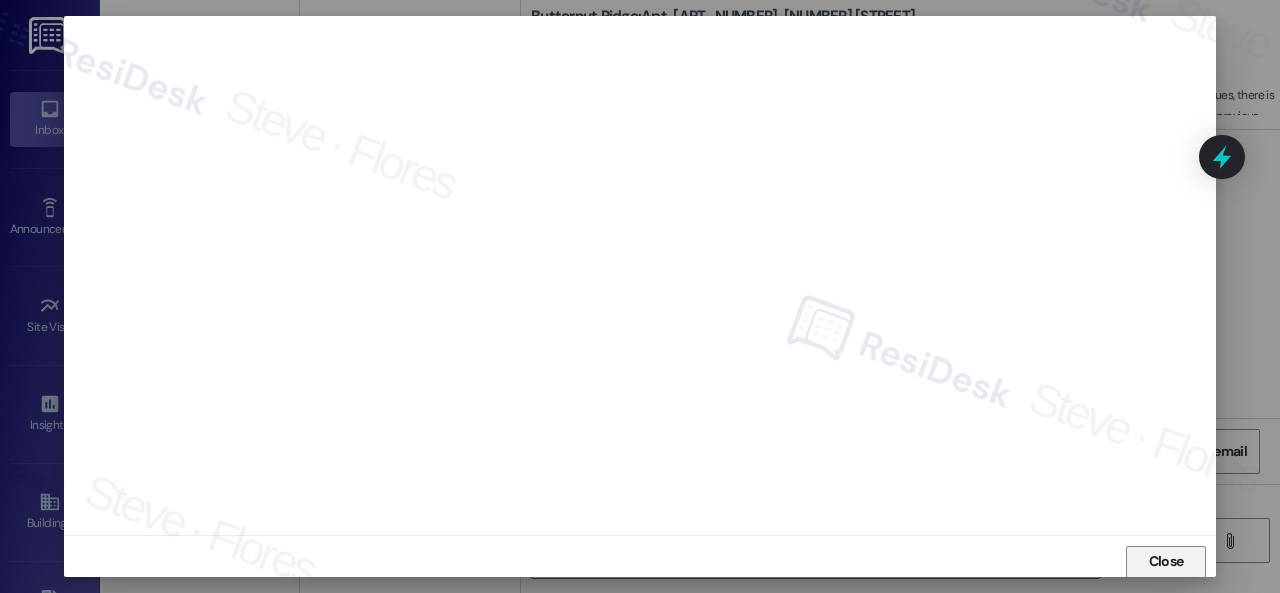 click on "Close" at bounding box center (1166, 561) 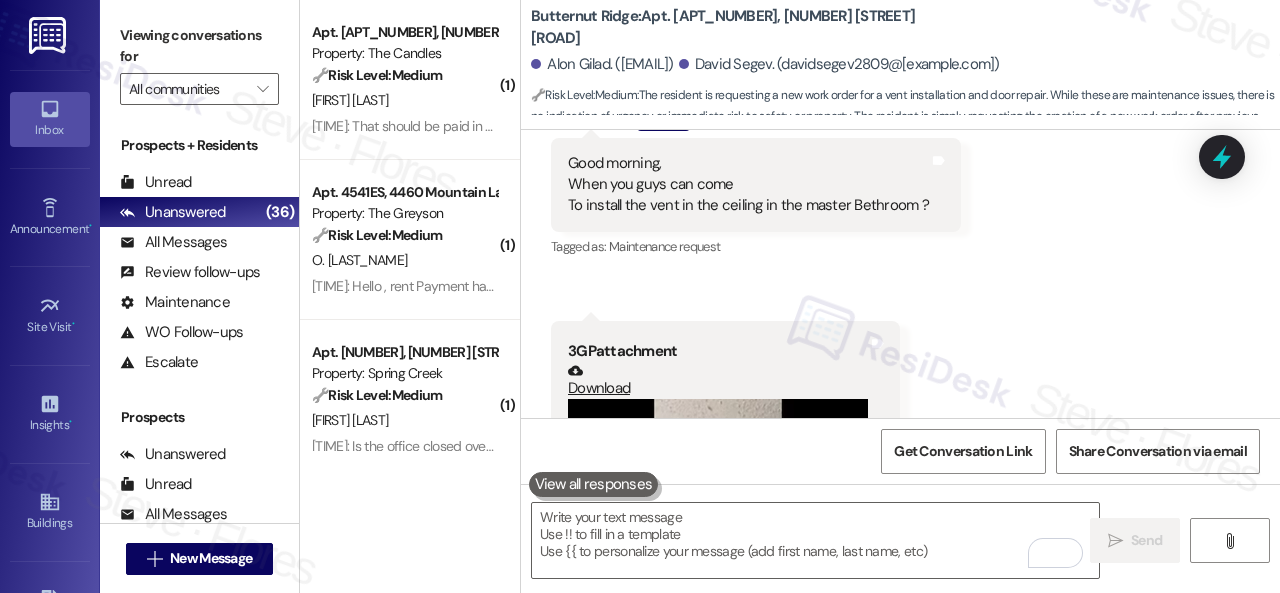 scroll, scrollTop: 3155, scrollLeft: 0, axis: vertical 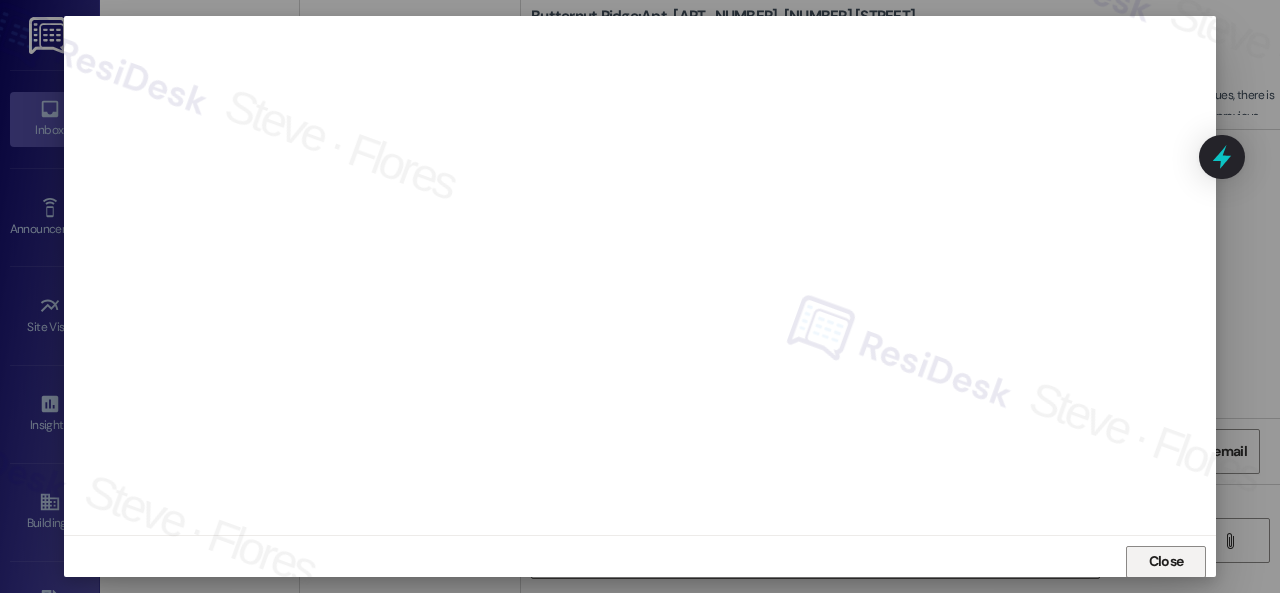 click on "Close" at bounding box center [1166, 561] 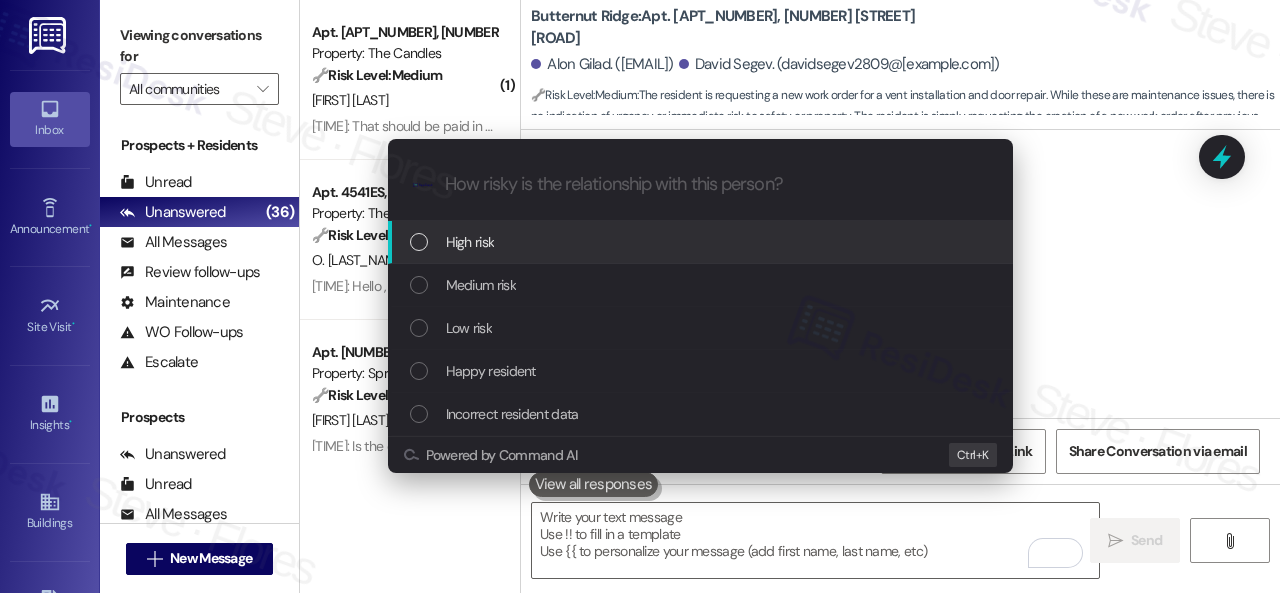 click on "High risk" at bounding box center [470, 242] 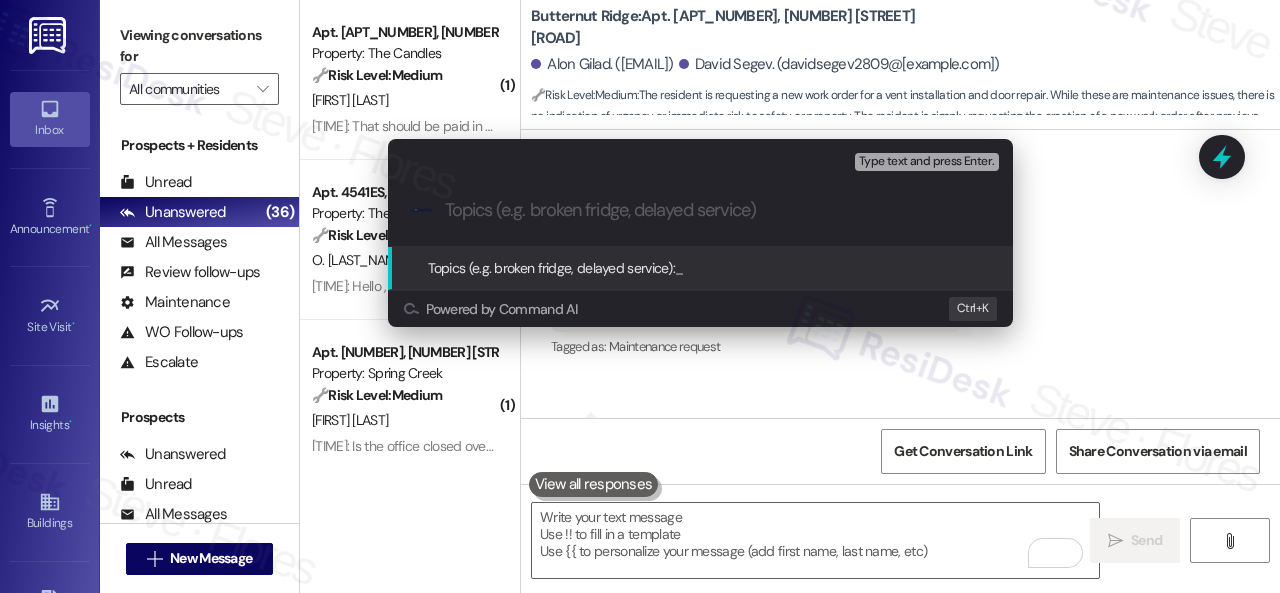 paste on "292807" 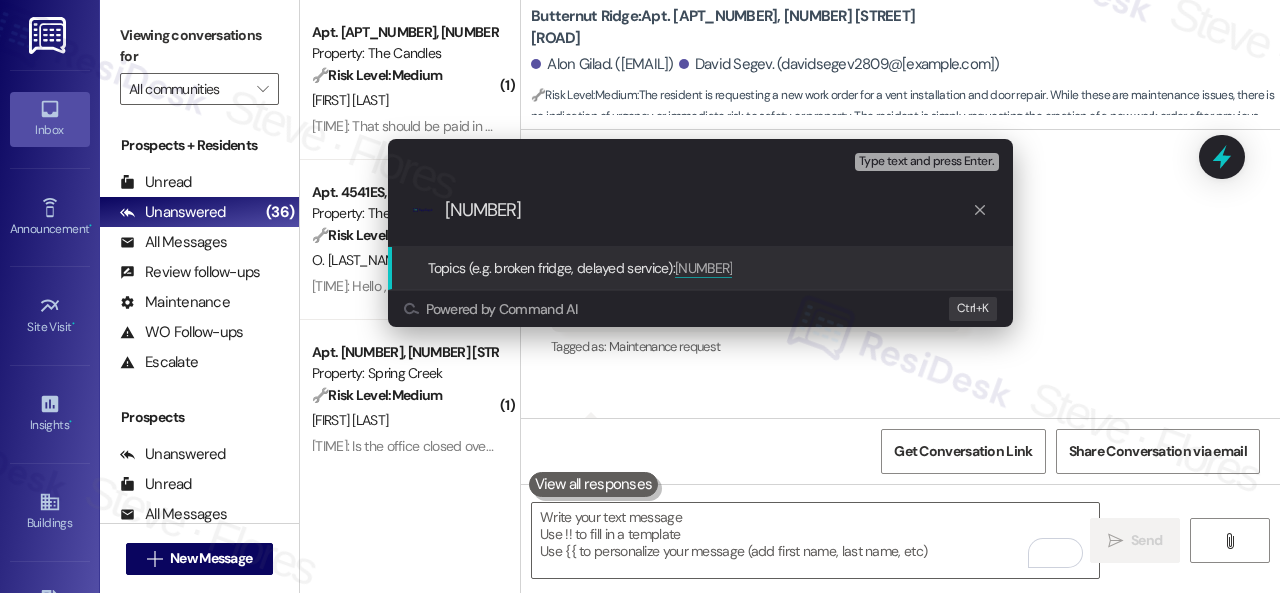 drag, startPoint x: 520, startPoint y: 215, endPoint x: 378, endPoint y: 211, distance: 142.05632 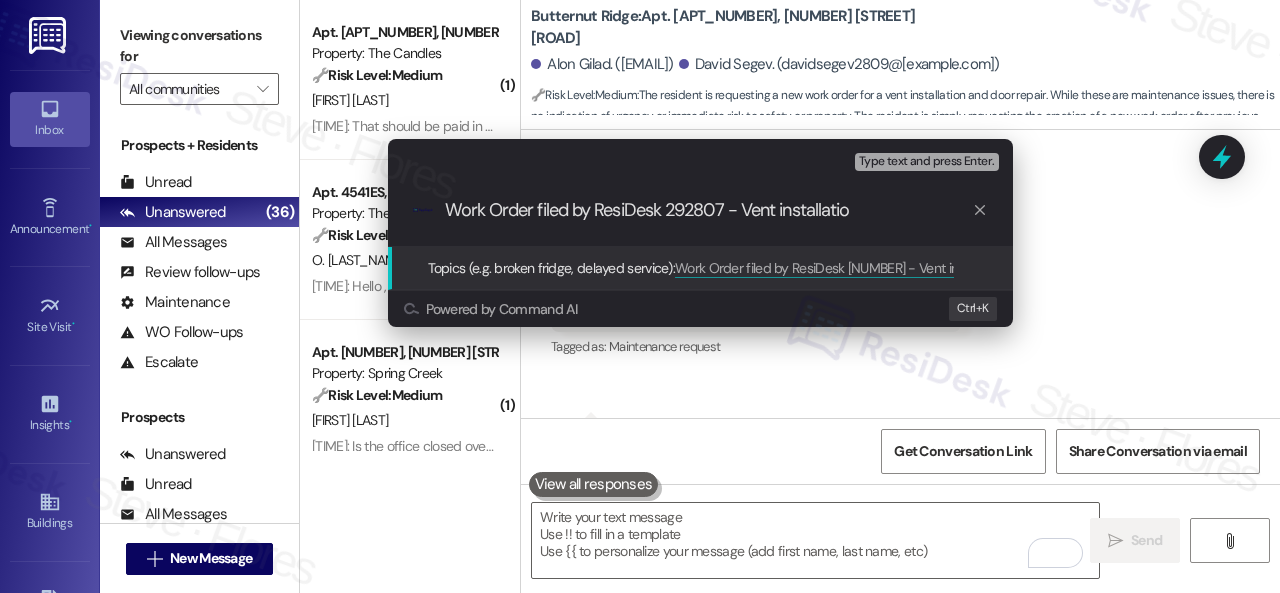 type on "Work Order filed by ResiDesk 292807 - Vent installation" 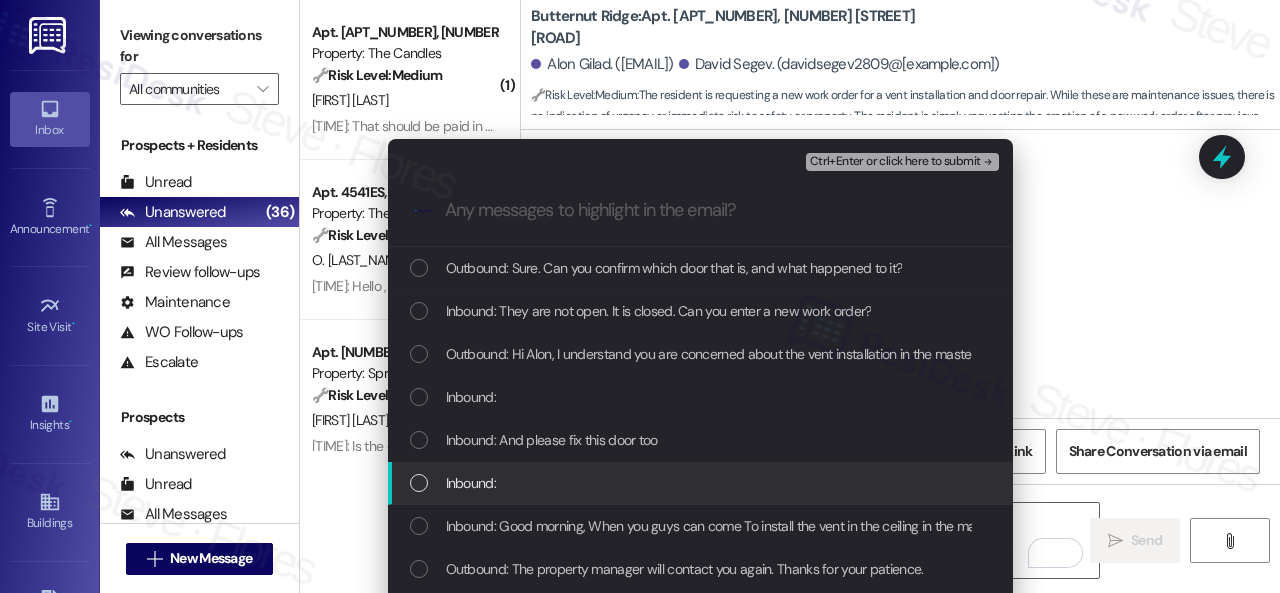 click on "Inbound:" at bounding box center [471, 483] 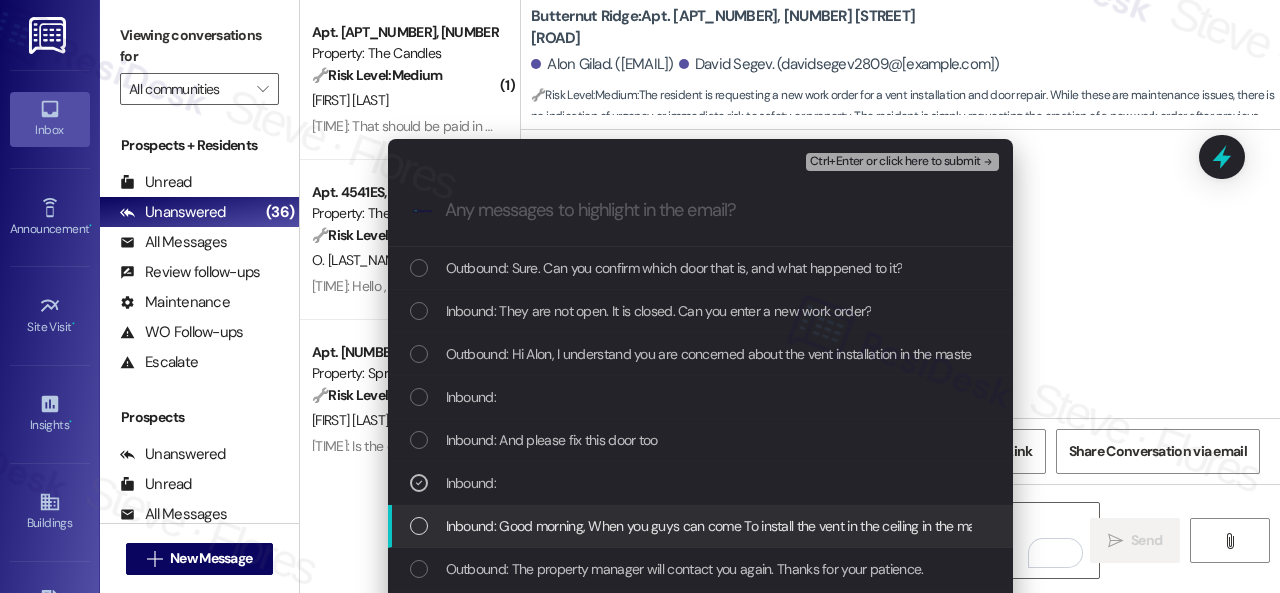 click on "Inbound: Good morning,
When you guys can come
To install the vent in the ceiling in the master Bethroom ?" at bounding box center (757, 526) 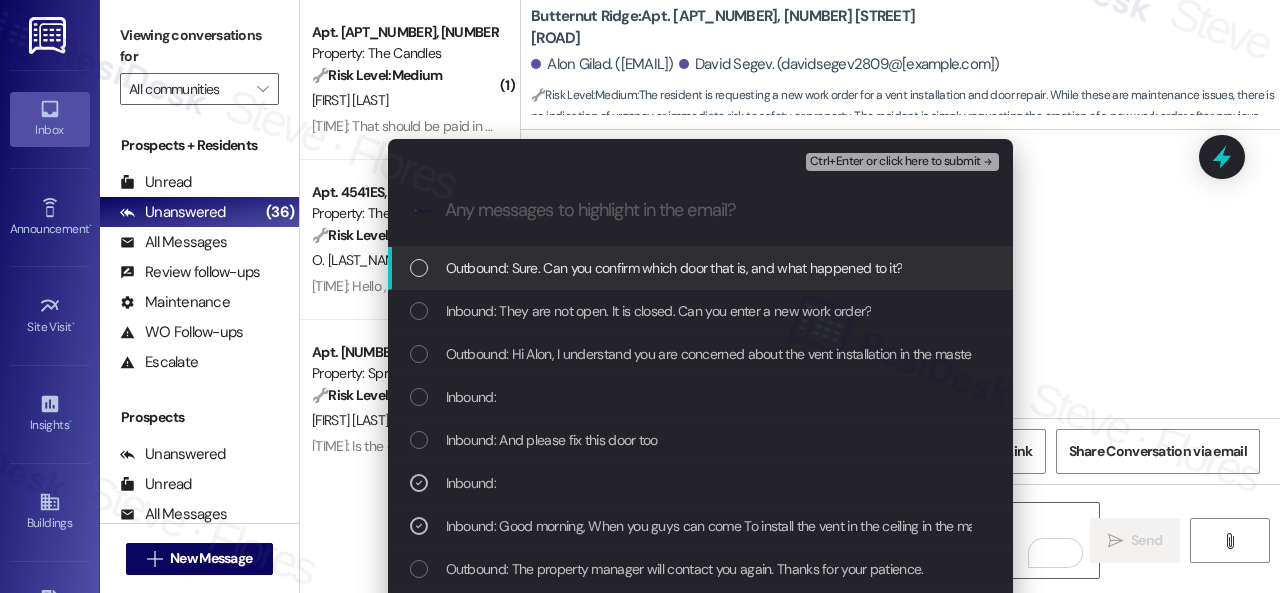 click on "Ctrl+Enter or click here to submit" at bounding box center [895, 162] 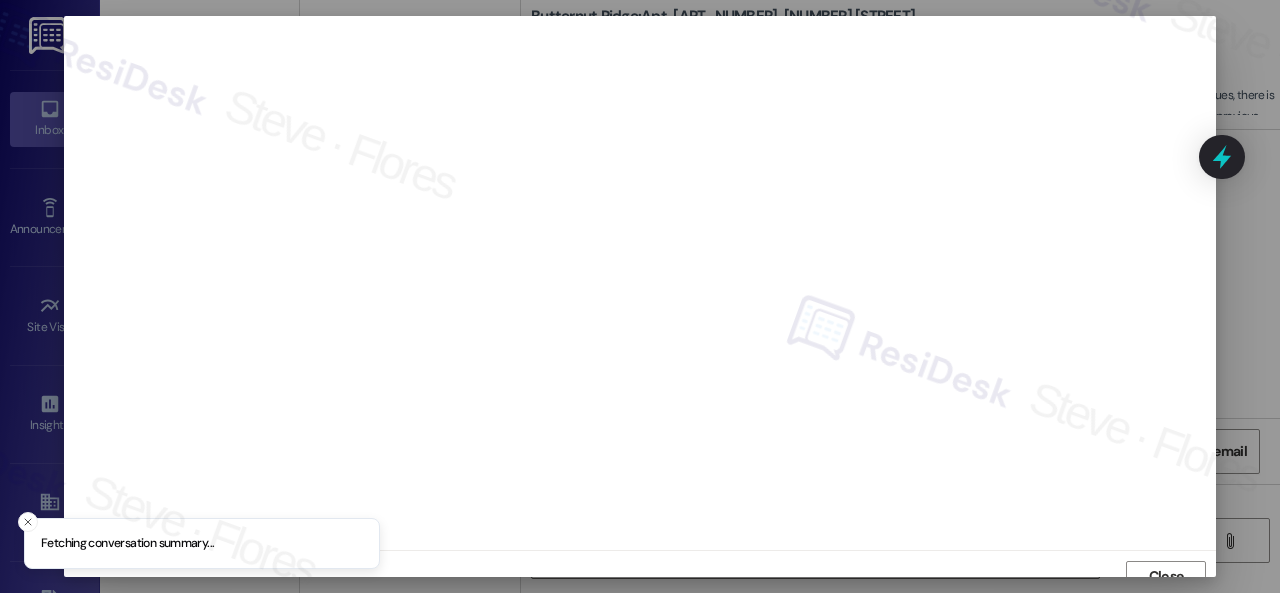 scroll, scrollTop: 15, scrollLeft: 0, axis: vertical 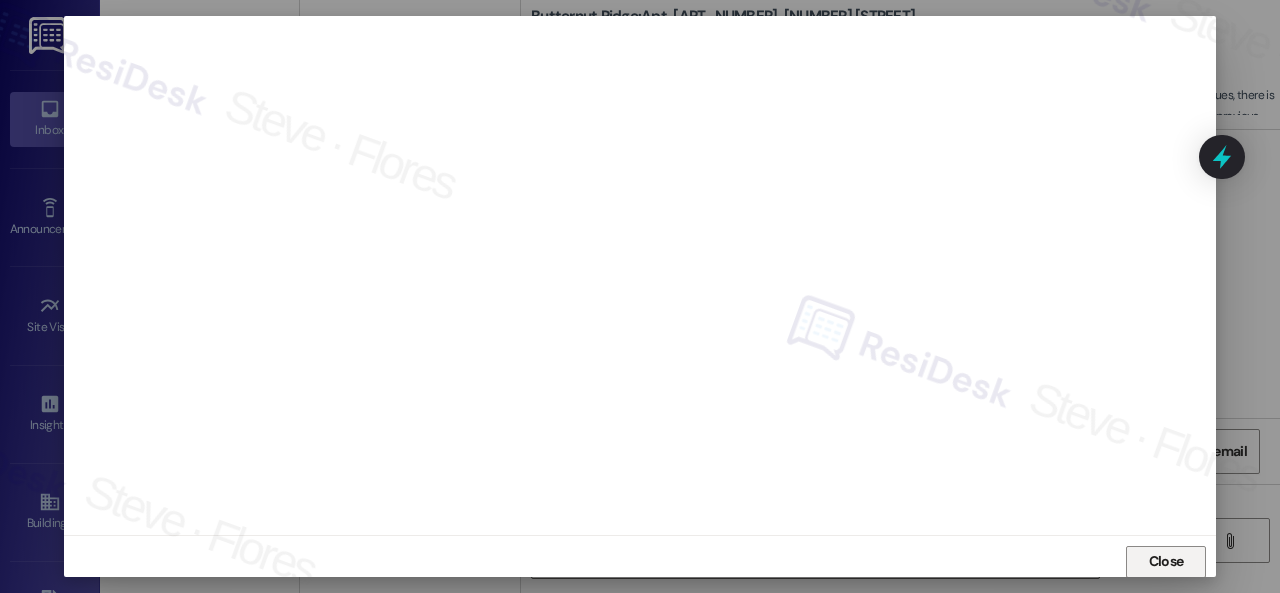 click on "Close" at bounding box center [1166, 561] 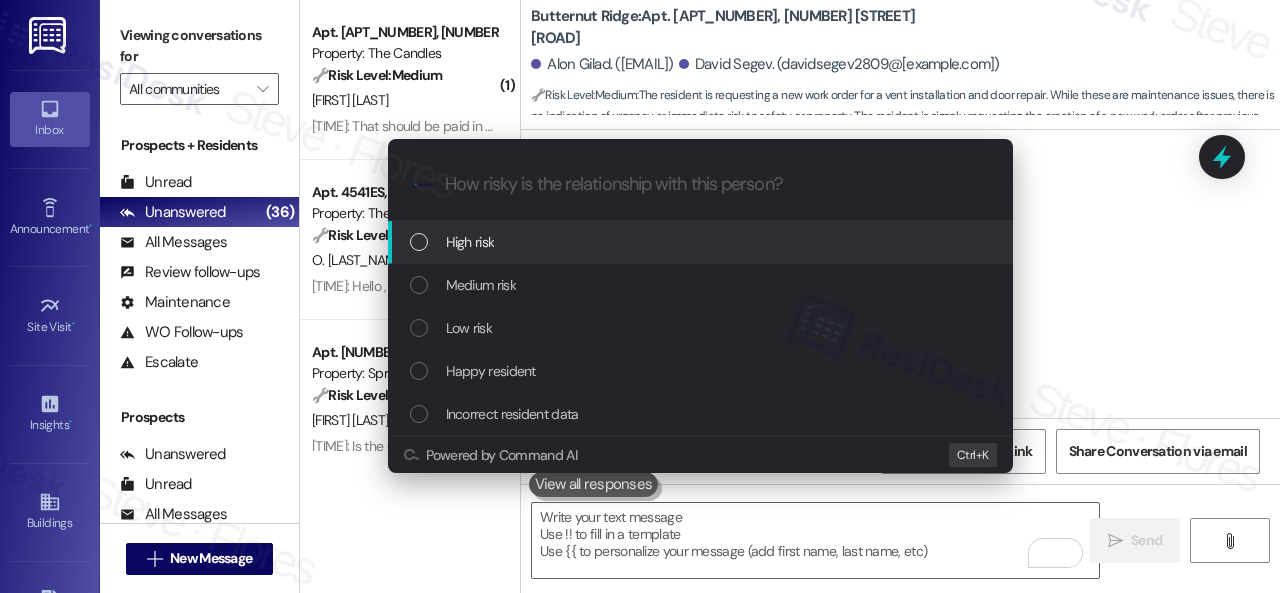 click on "High risk" at bounding box center [470, 242] 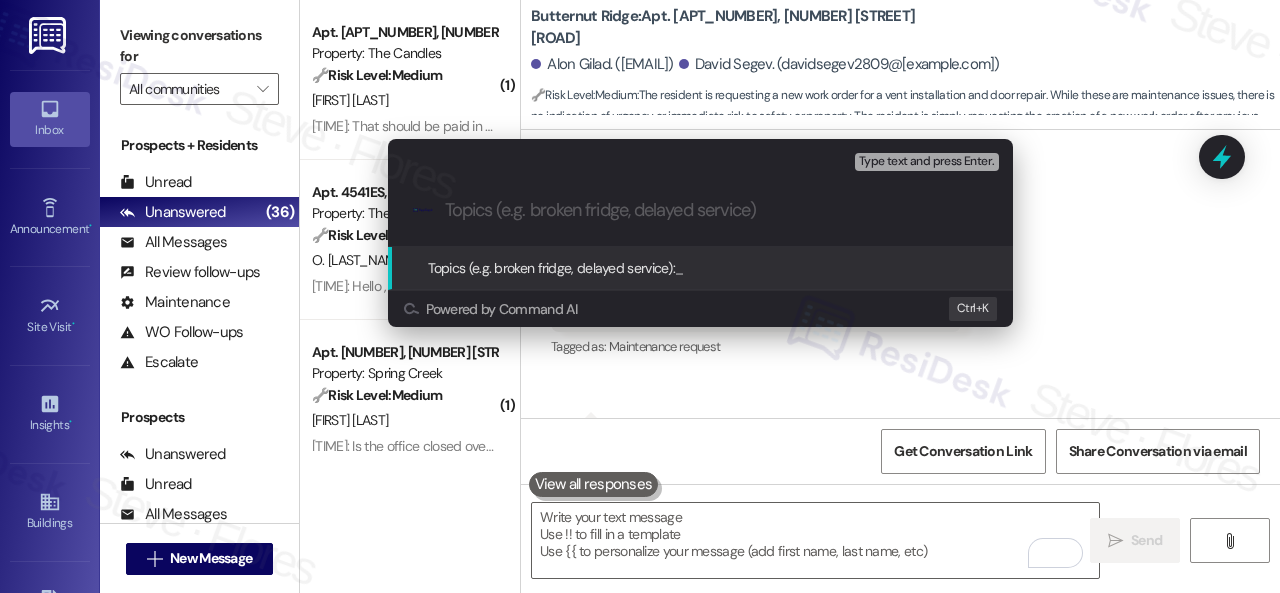 paste on "Work Order filed by ResiDesk 292807" 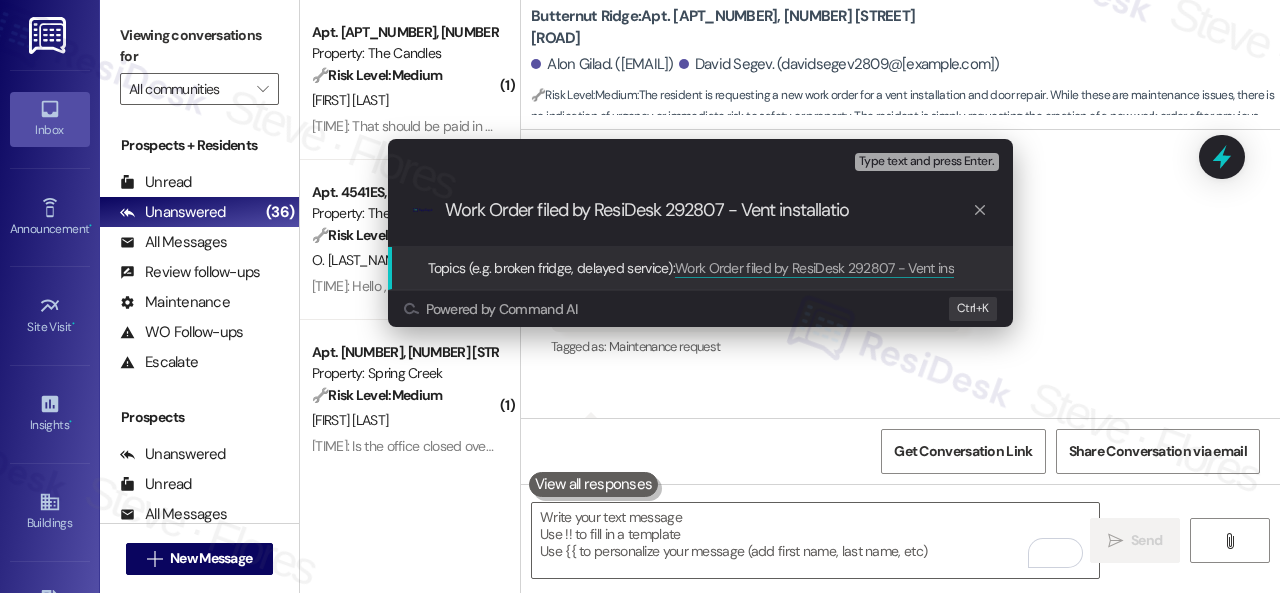 type on "Work Order filed by ResiDesk 292807 - Vent installation" 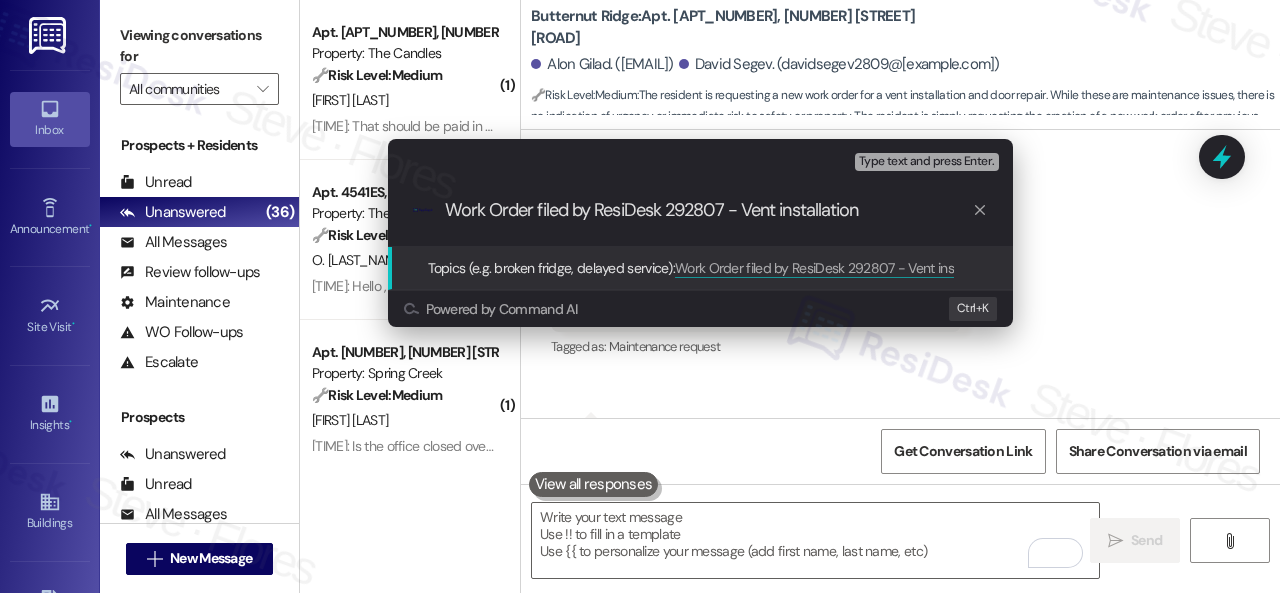 type 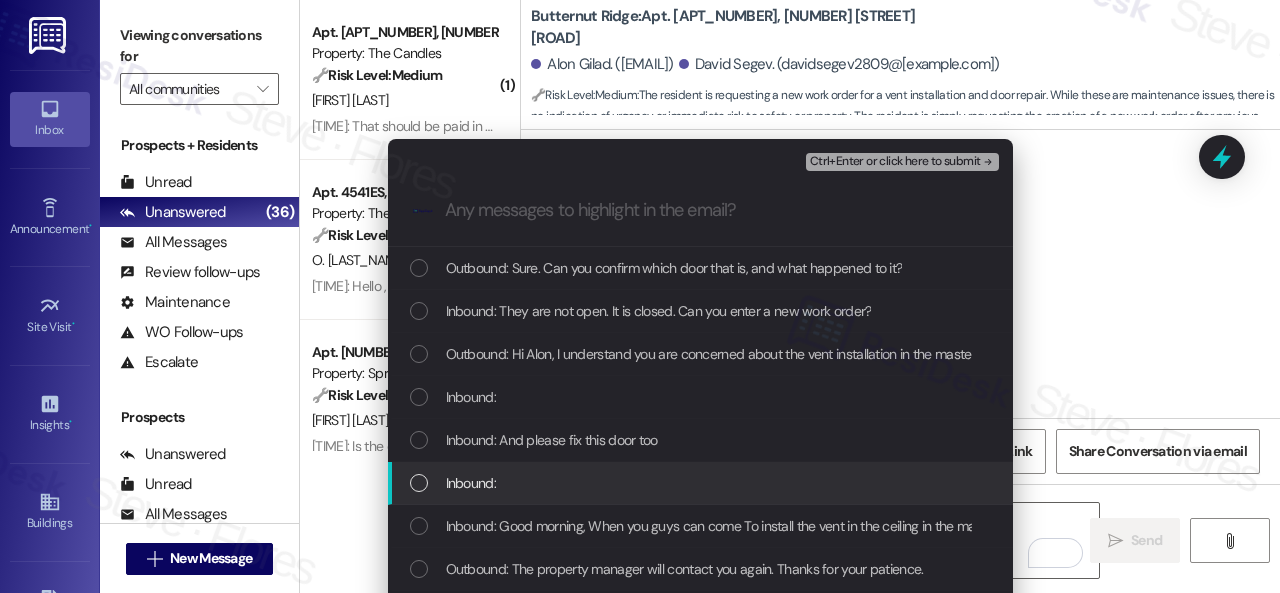 drag, startPoint x: 470, startPoint y: 479, endPoint x: 488, endPoint y: 509, distance: 34.98571 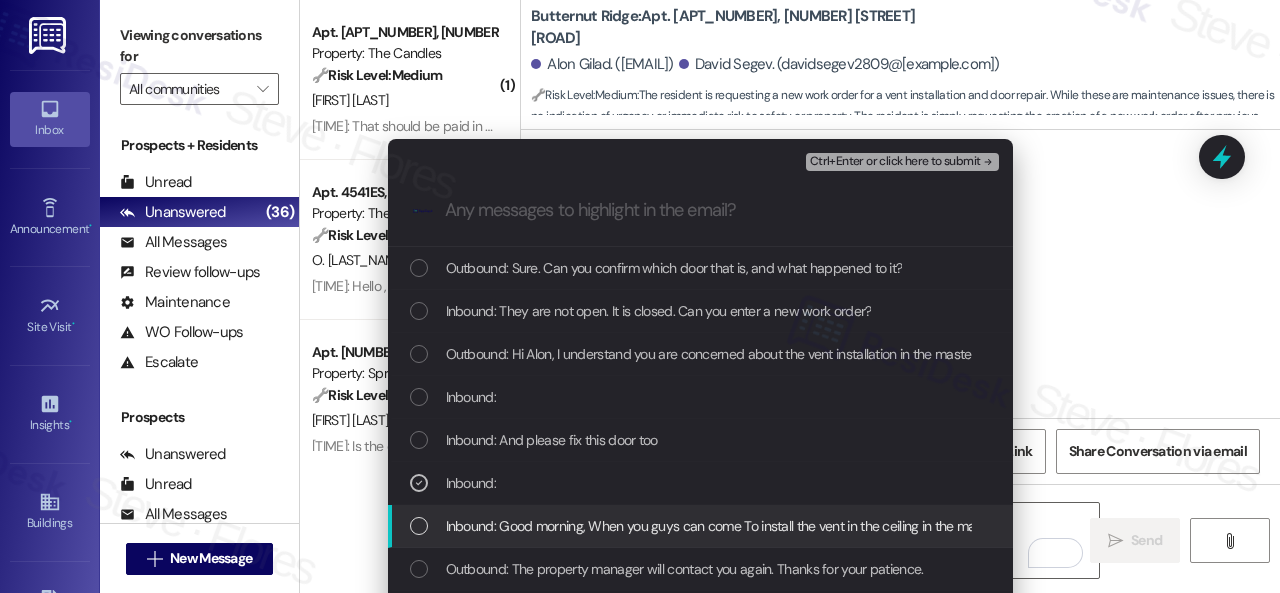 click on "Inbound: Good morning,
When you guys can come
To install the vent in the ceiling in the master Bethroom ?" at bounding box center (757, 526) 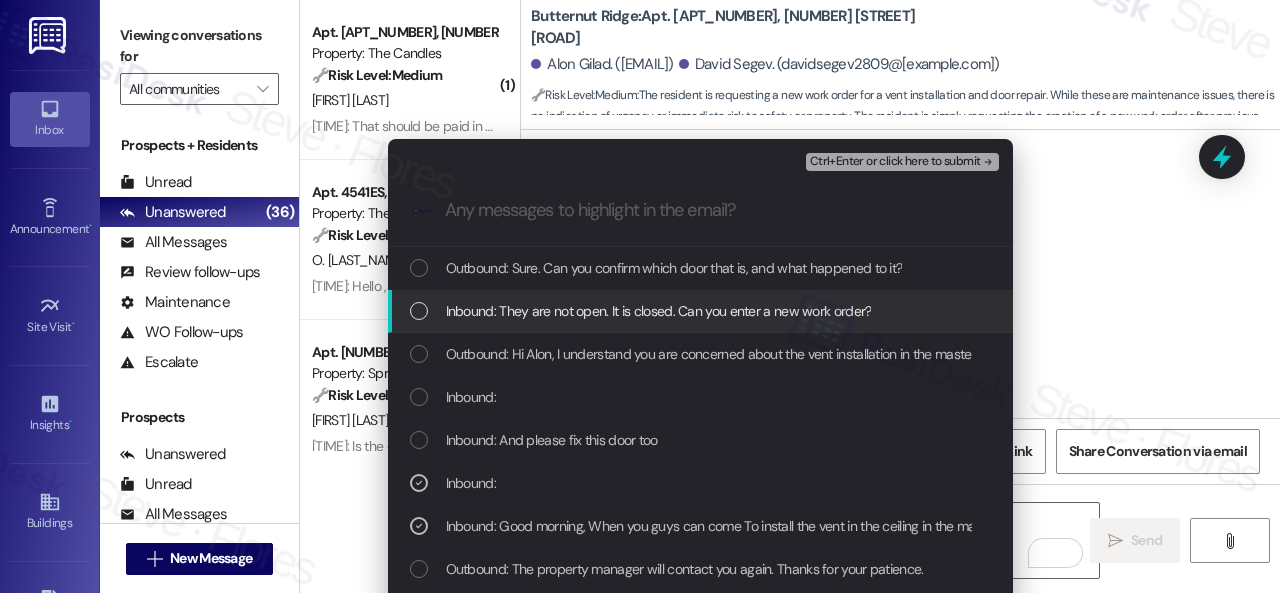 click on "Ctrl+Enter or click here to submit" at bounding box center [895, 162] 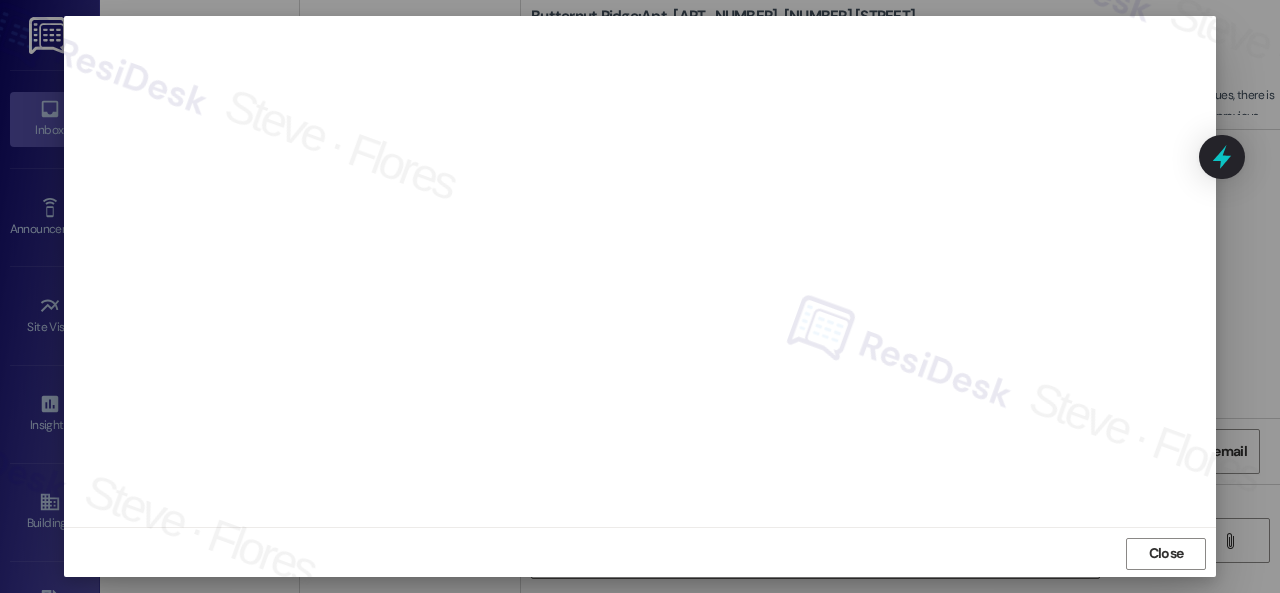 scroll, scrollTop: 25, scrollLeft: 0, axis: vertical 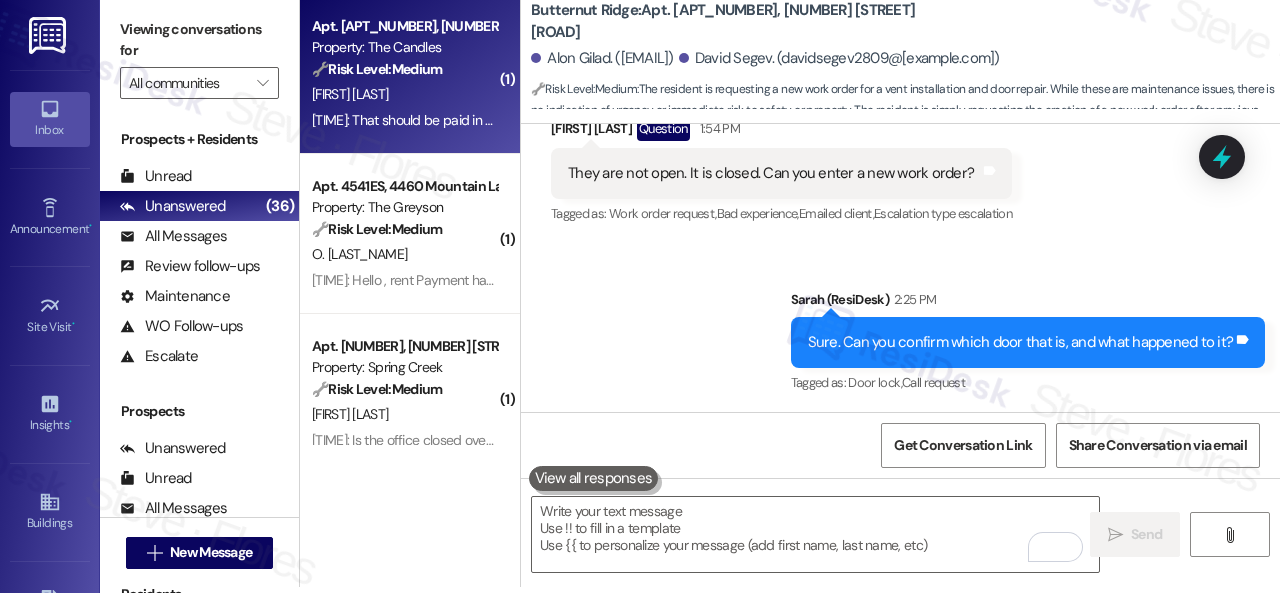click on "A. Hinds" at bounding box center [404, 94] 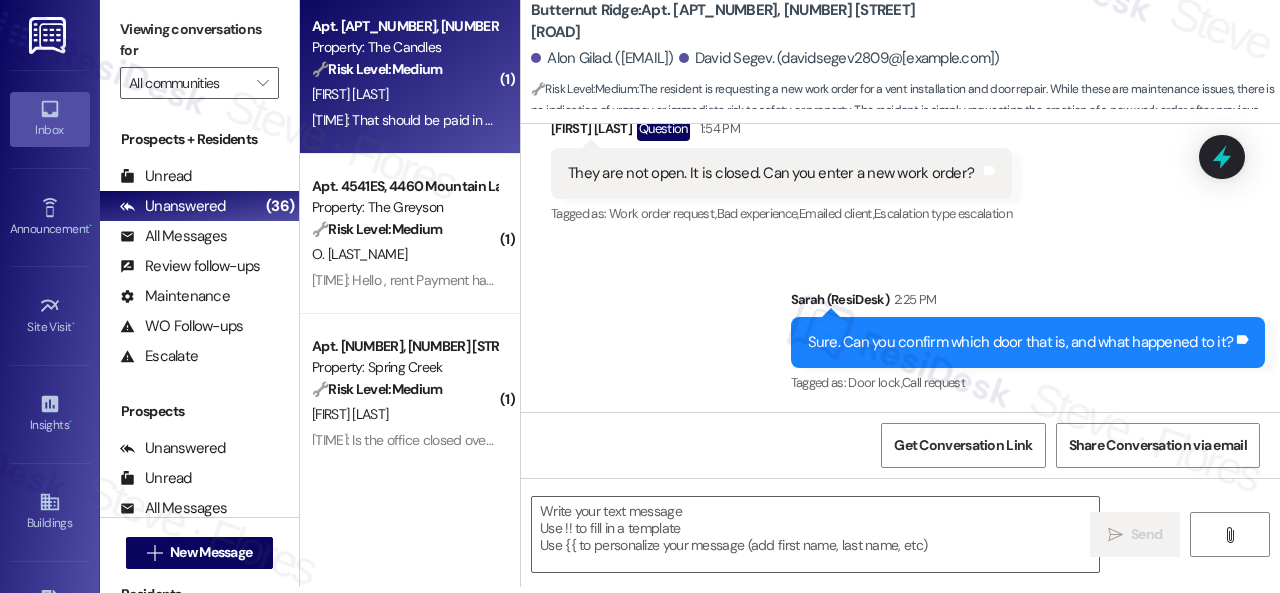 type on "Fetching suggested responses. Please feel free to read through the conversation in the meantime." 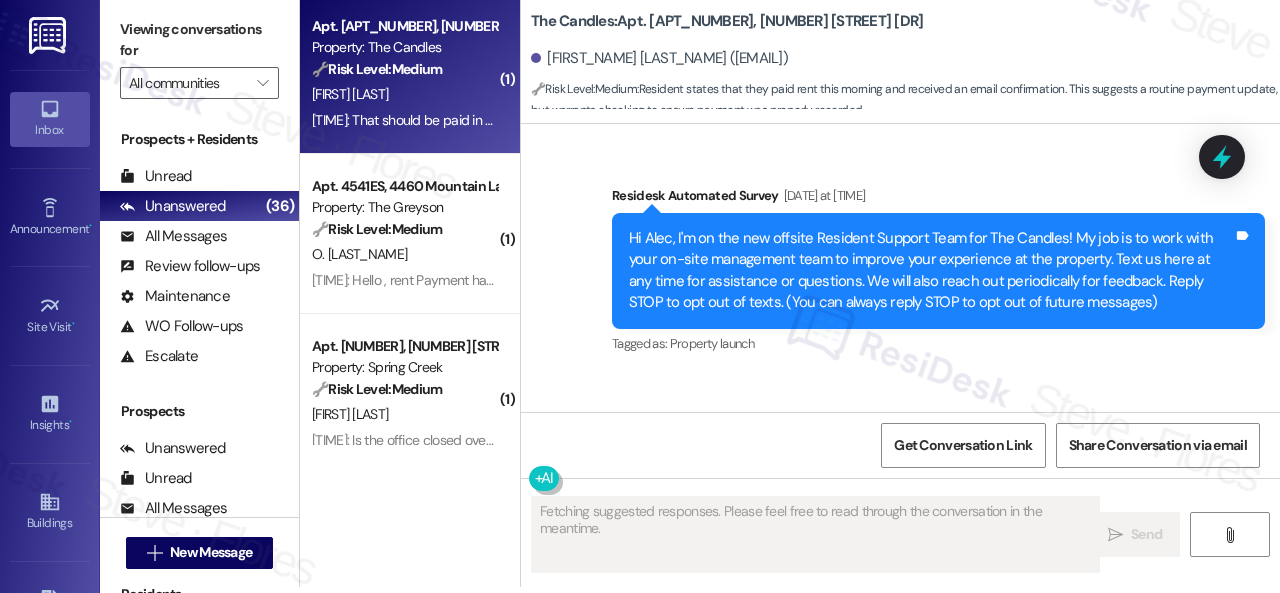 scroll, scrollTop: 0, scrollLeft: 0, axis: both 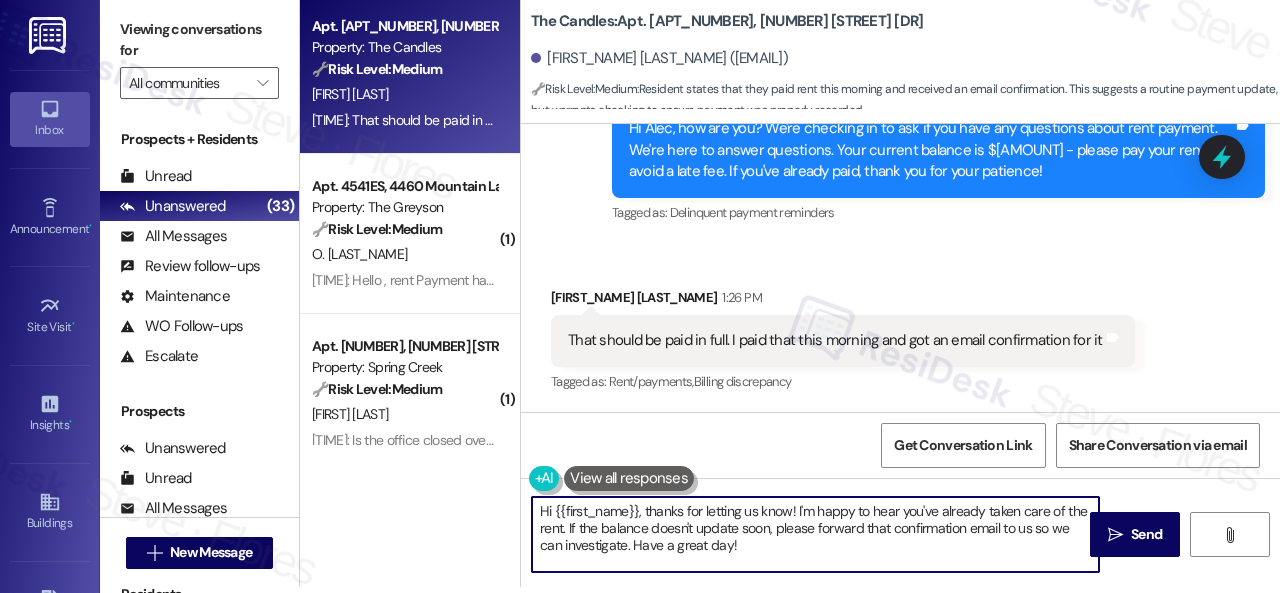 drag, startPoint x: 787, startPoint y: 542, endPoint x: 654, endPoint y: 533, distance: 133.30417 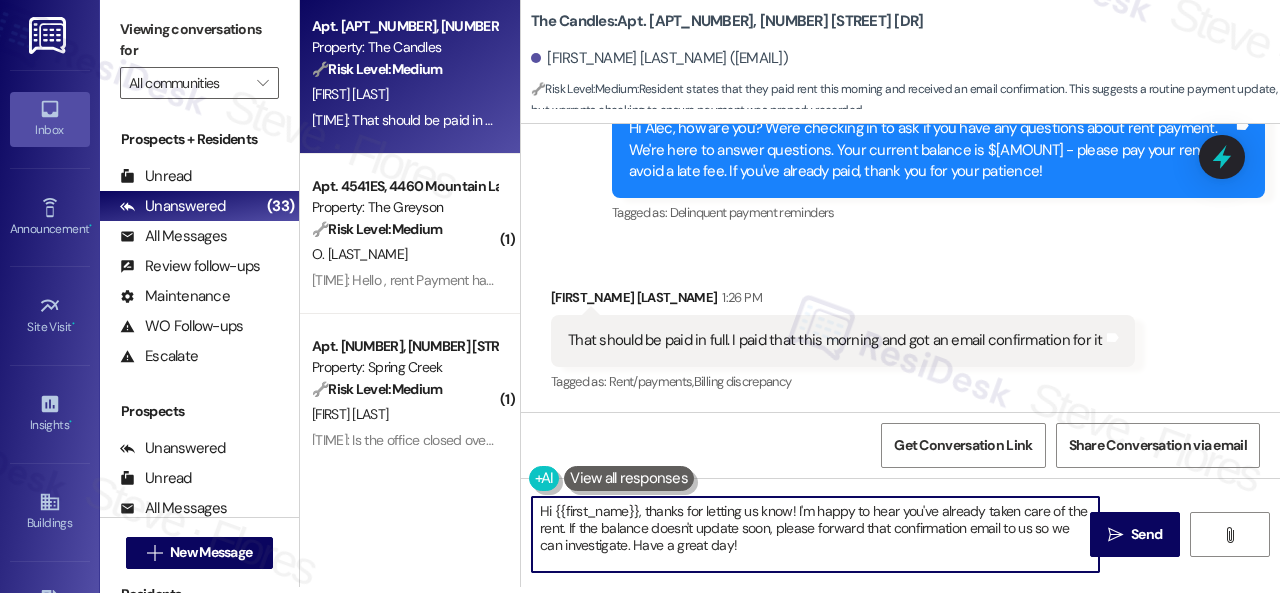 click on "Hi {{first_name}}, thanks for letting us know! I'm happy to hear you've already taken care of the rent. If the balance doesn't update soon, please forward that confirmation email to us so we can investigate. Have a great day!" at bounding box center (815, 534) 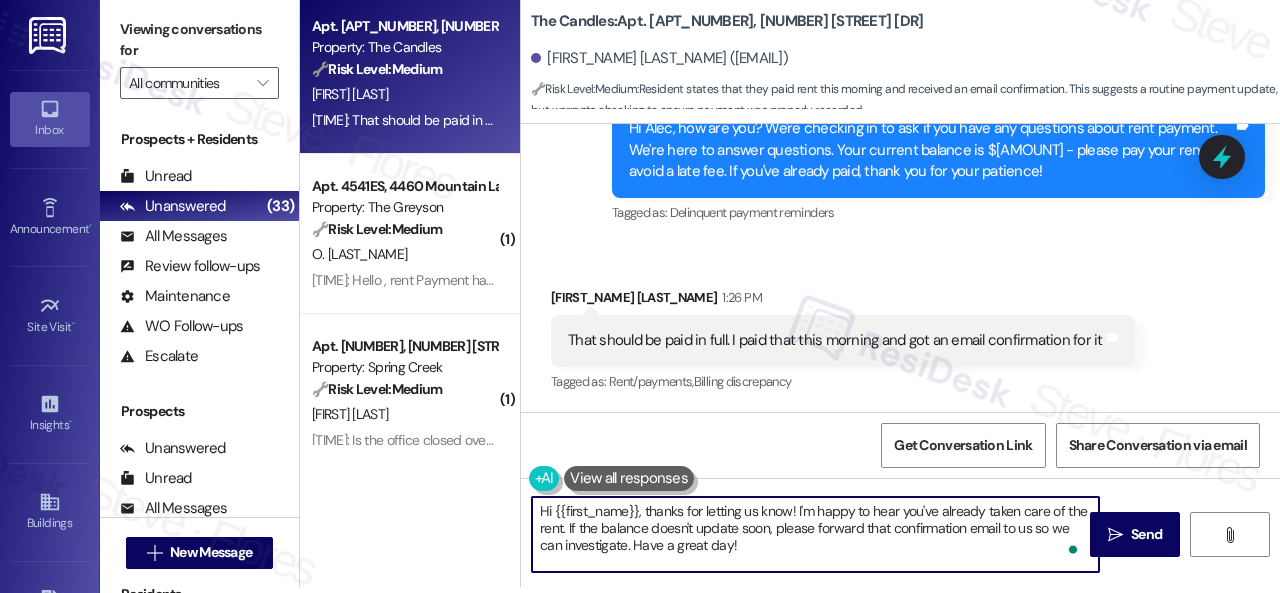 click on "Hi {{first_name}}, thanks for letting us know! I'm happy to hear you've already taken care of the rent. If the balance doesn't update soon, please forward that confirmation email to us so we can investigate. Have a great day!" at bounding box center (815, 534) 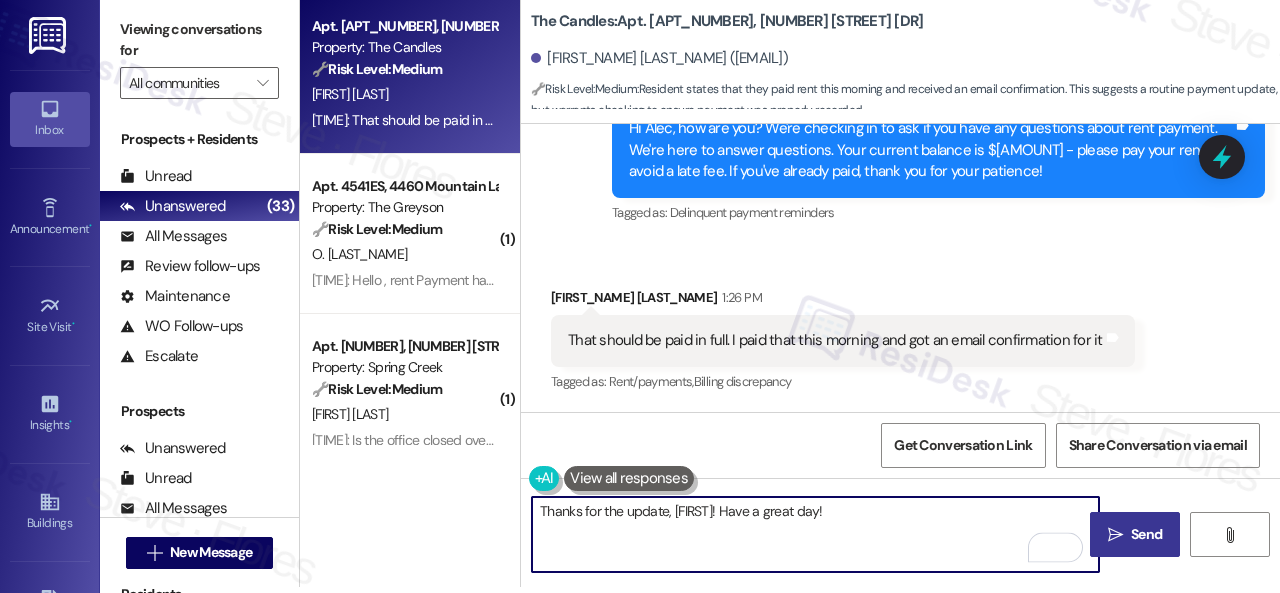 type on "Thanks for the update, Alec! Have a great day!" 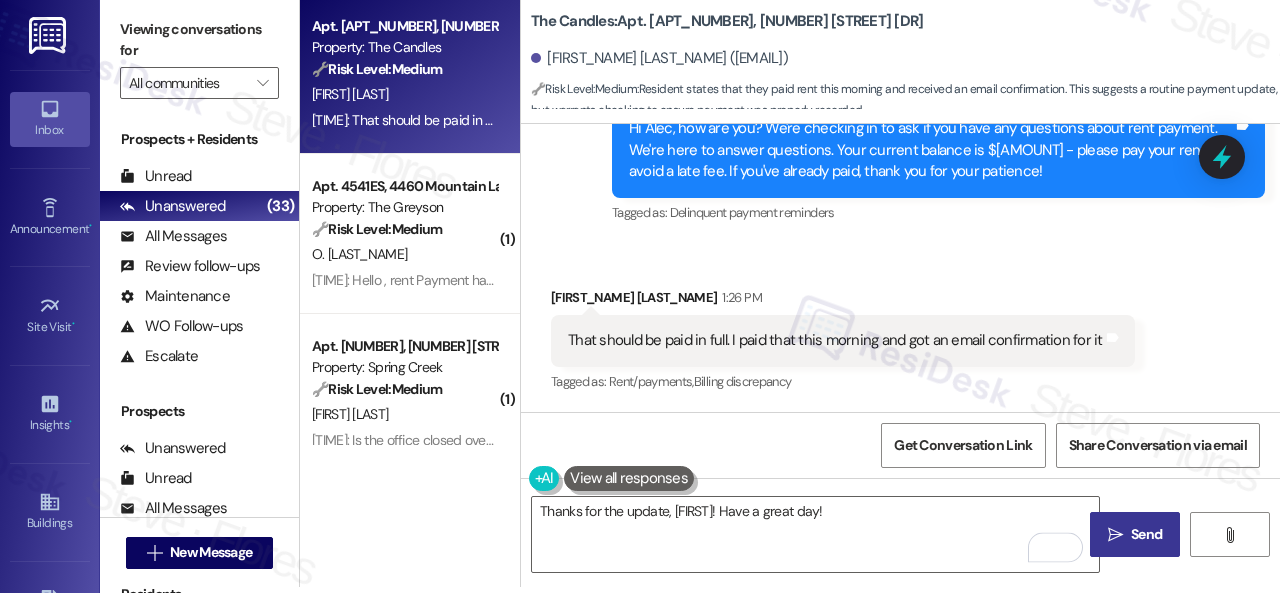 click on "" at bounding box center (1115, 535) 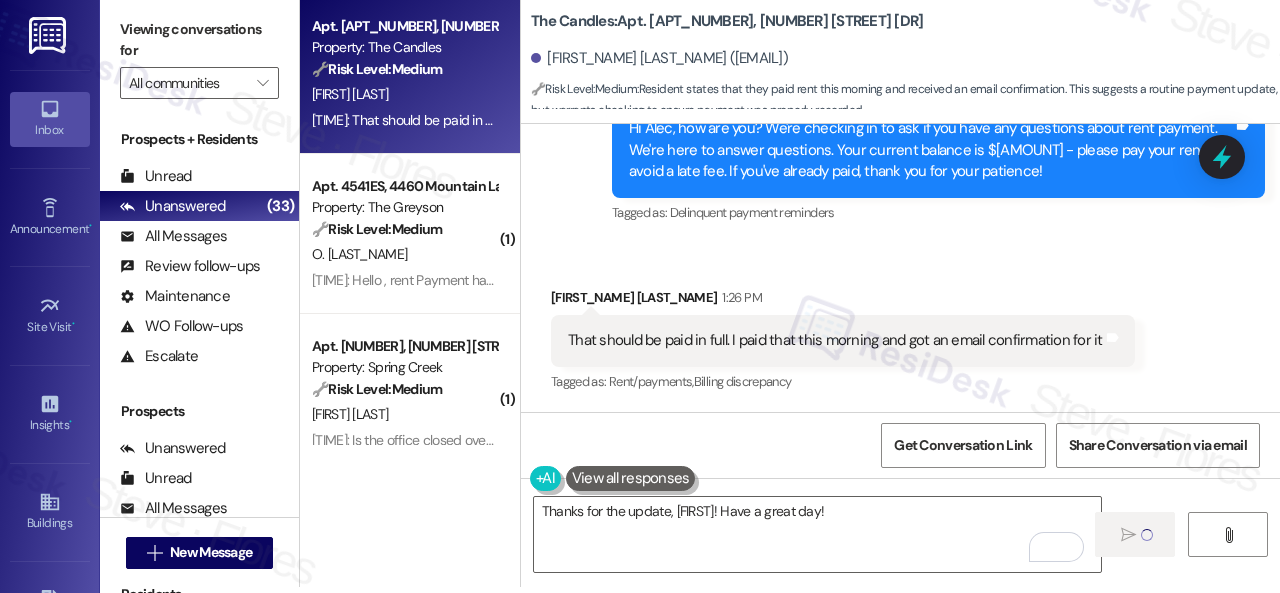 type 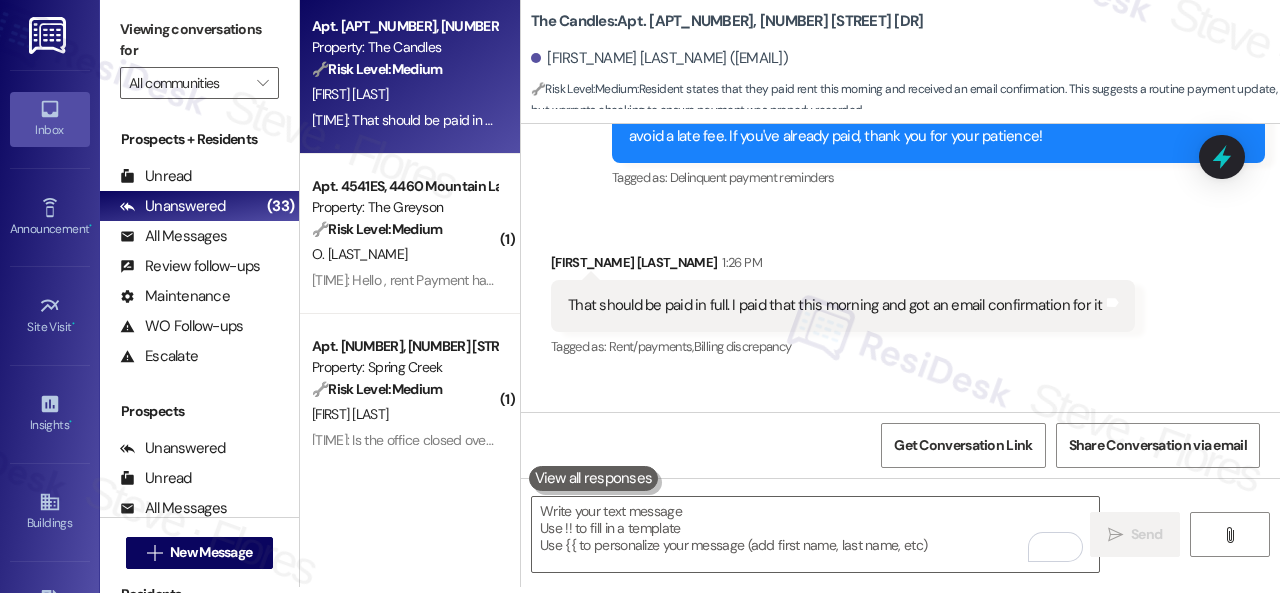 scroll, scrollTop: 0, scrollLeft: 0, axis: both 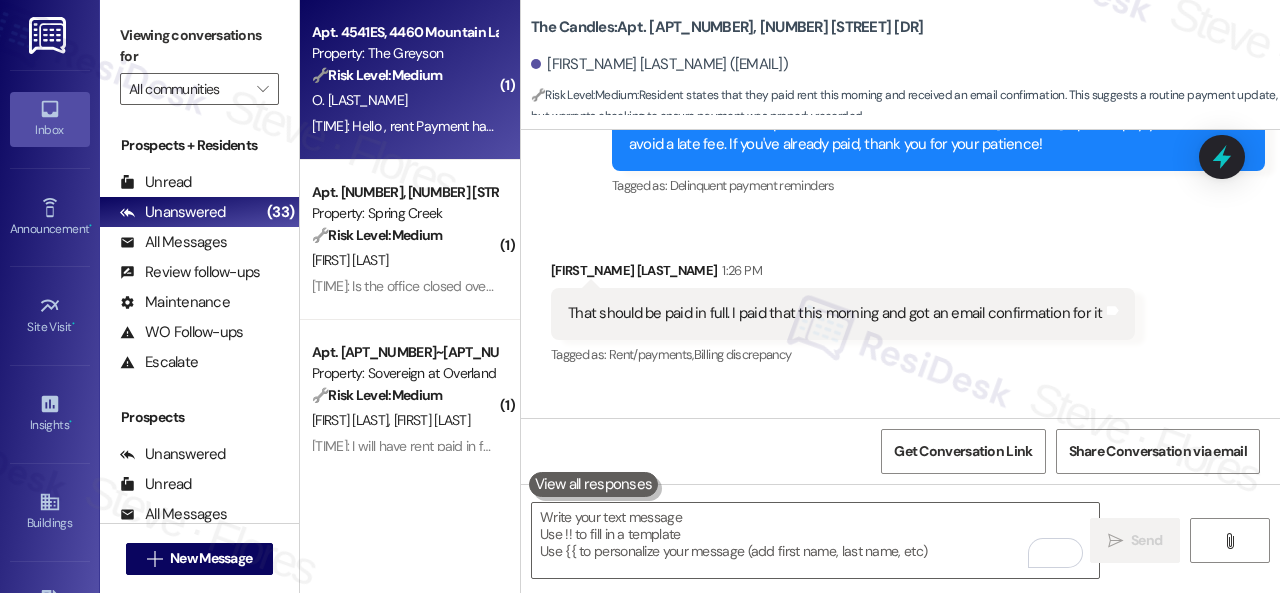 click on "O. Amador" at bounding box center [404, 100] 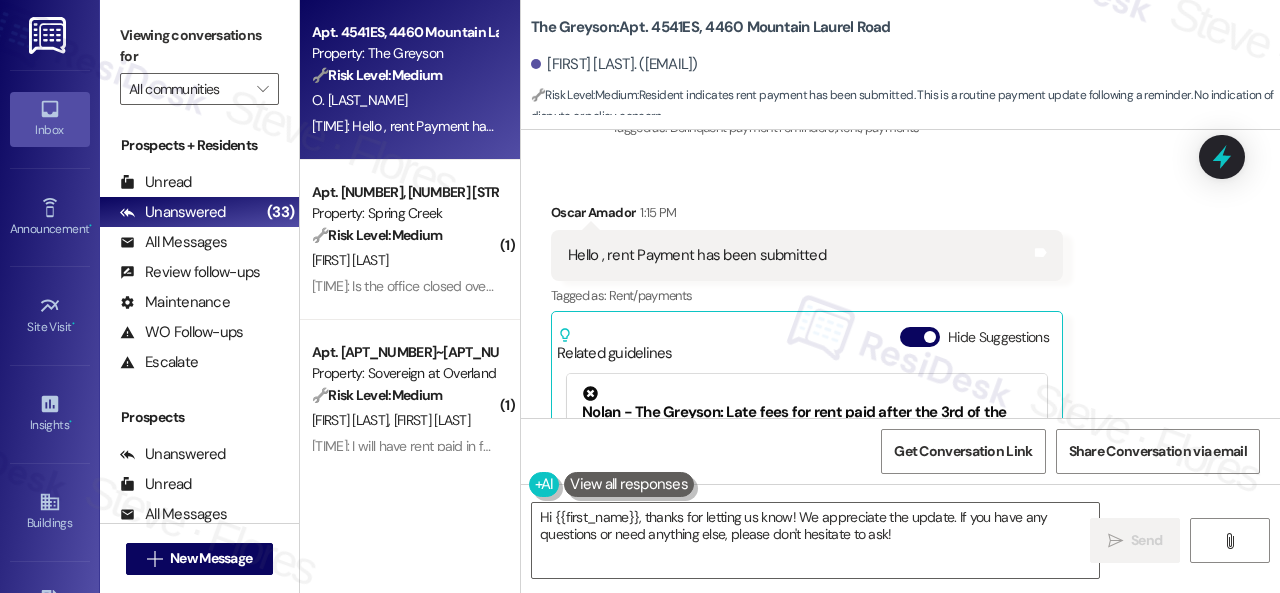 scroll, scrollTop: 6809, scrollLeft: 0, axis: vertical 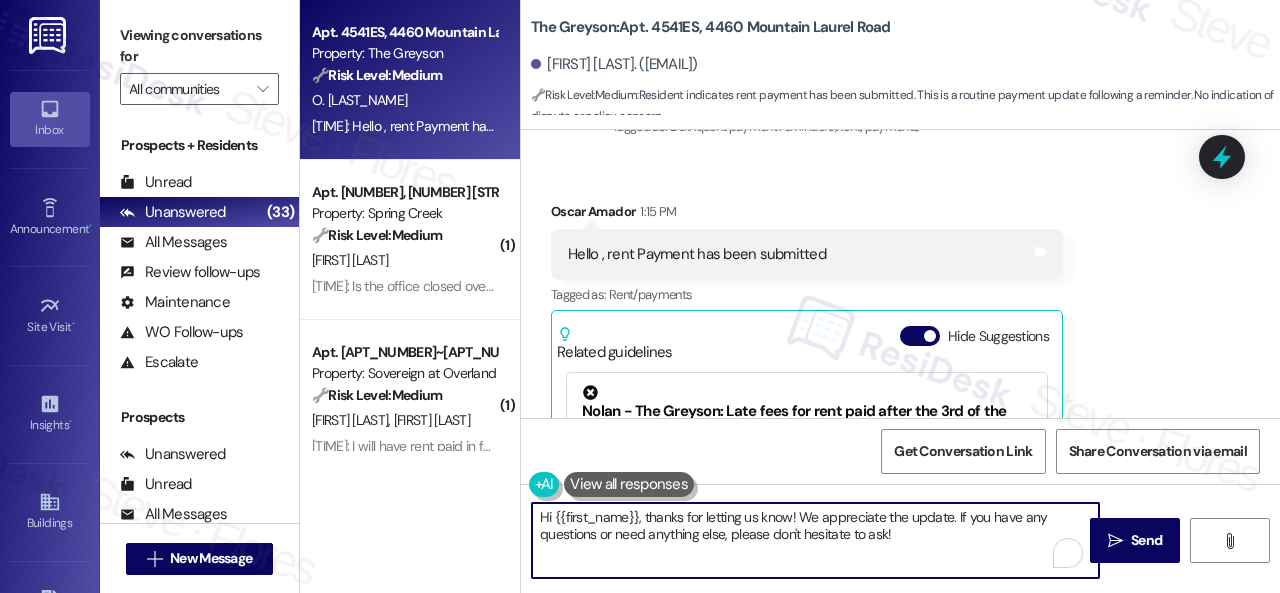 drag, startPoint x: 953, startPoint y: 519, endPoint x: 959, endPoint y: 544, distance: 25.70992 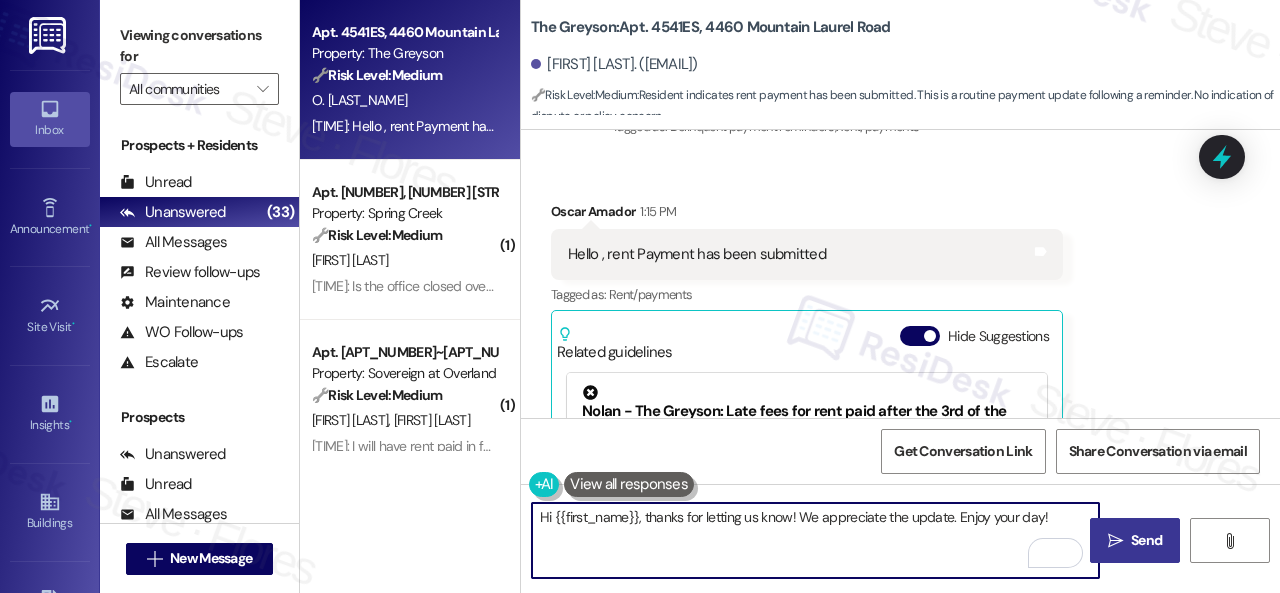type on "Hi {{first_name}}, thanks for letting us know! We appreciate the update. Enjoy your day!" 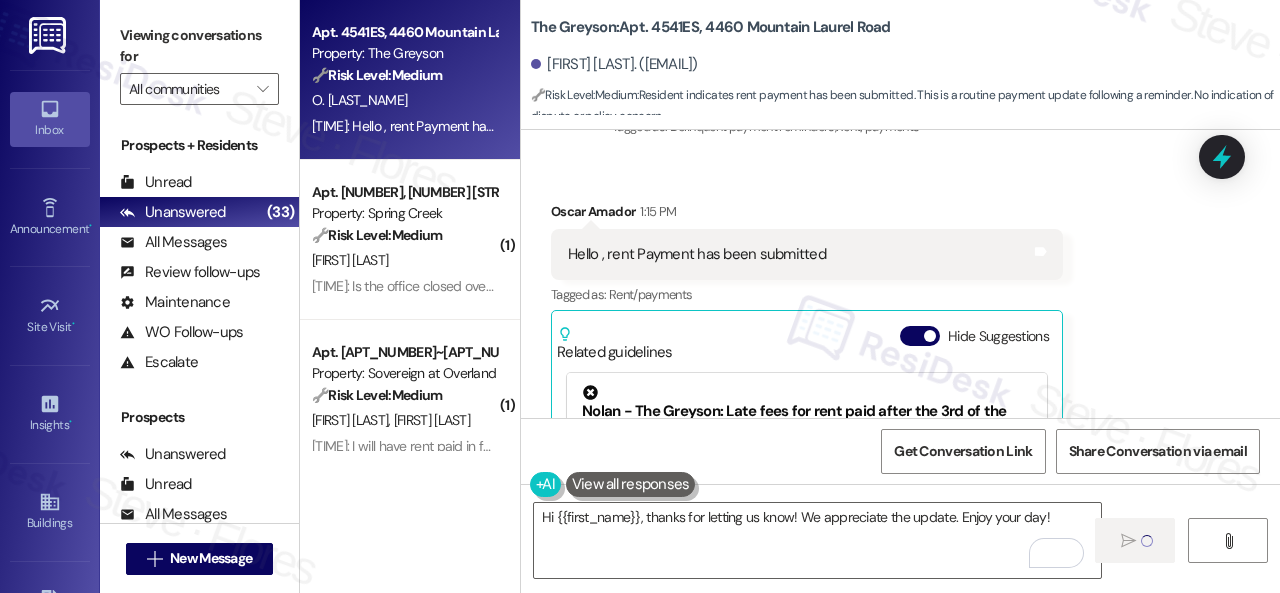 type 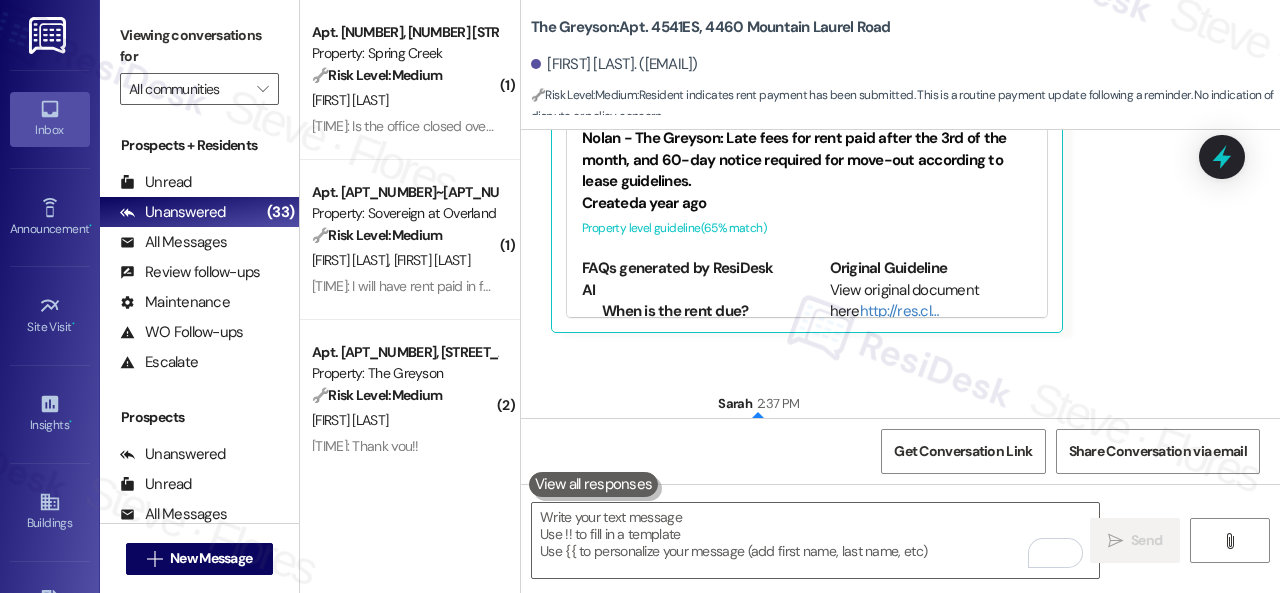scroll, scrollTop: 7150, scrollLeft: 0, axis: vertical 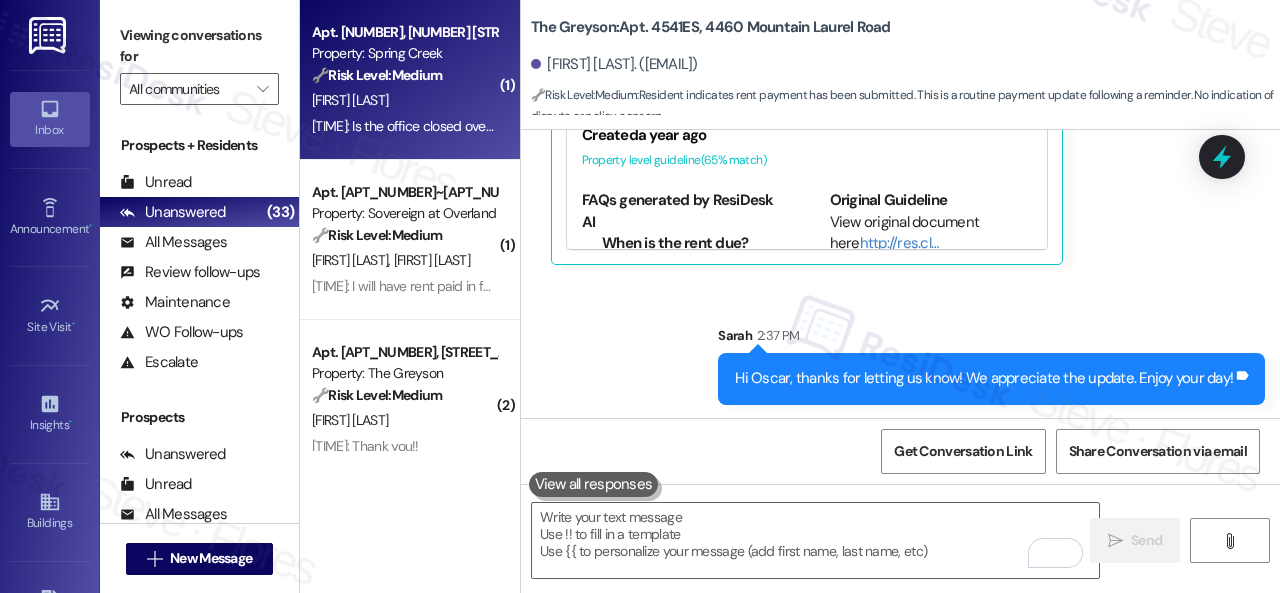 click on "T. Brawner" at bounding box center (404, 100) 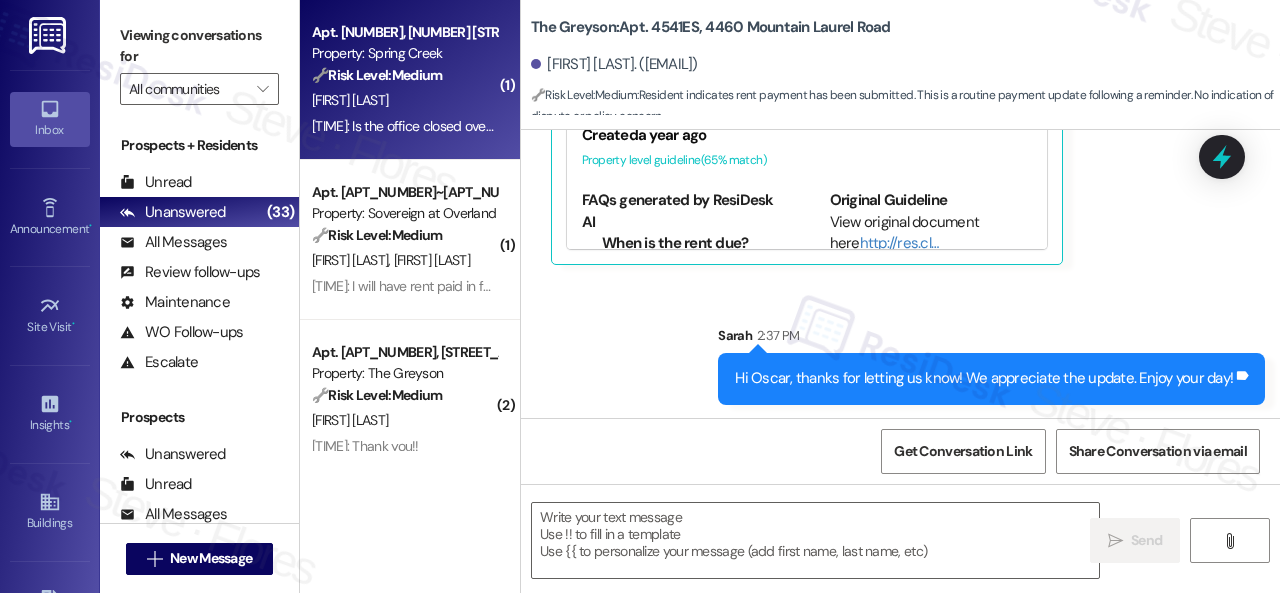 type on "Fetching suggested responses. Please feel free to read through the conversation in the meantime." 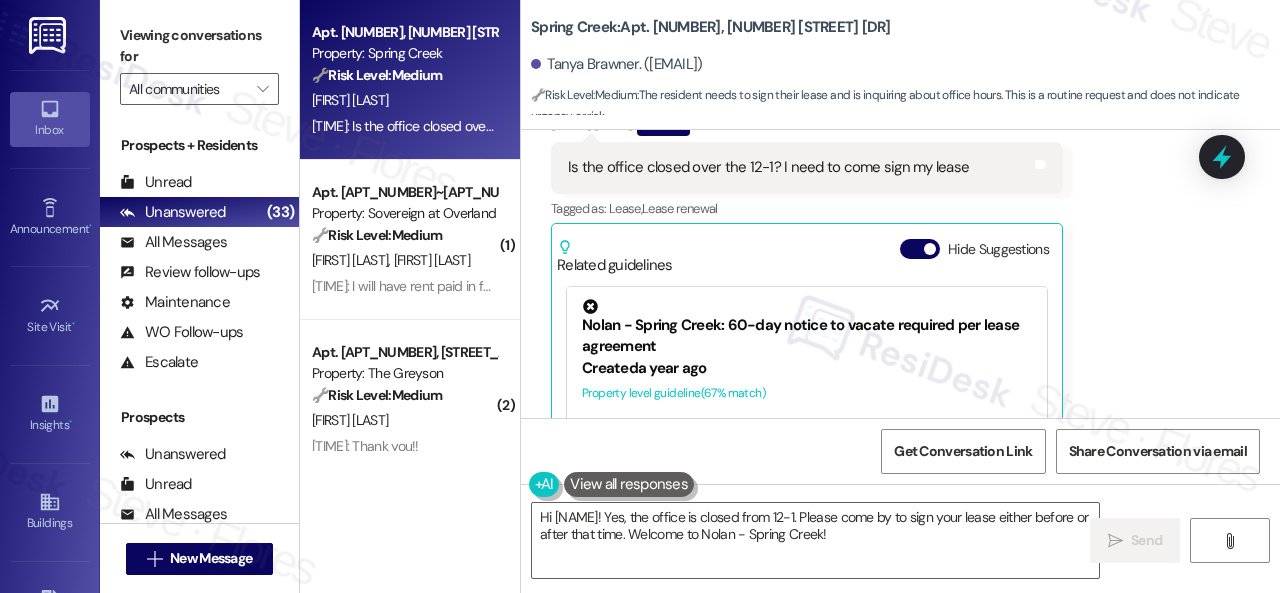 scroll, scrollTop: 6289, scrollLeft: 0, axis: vertical 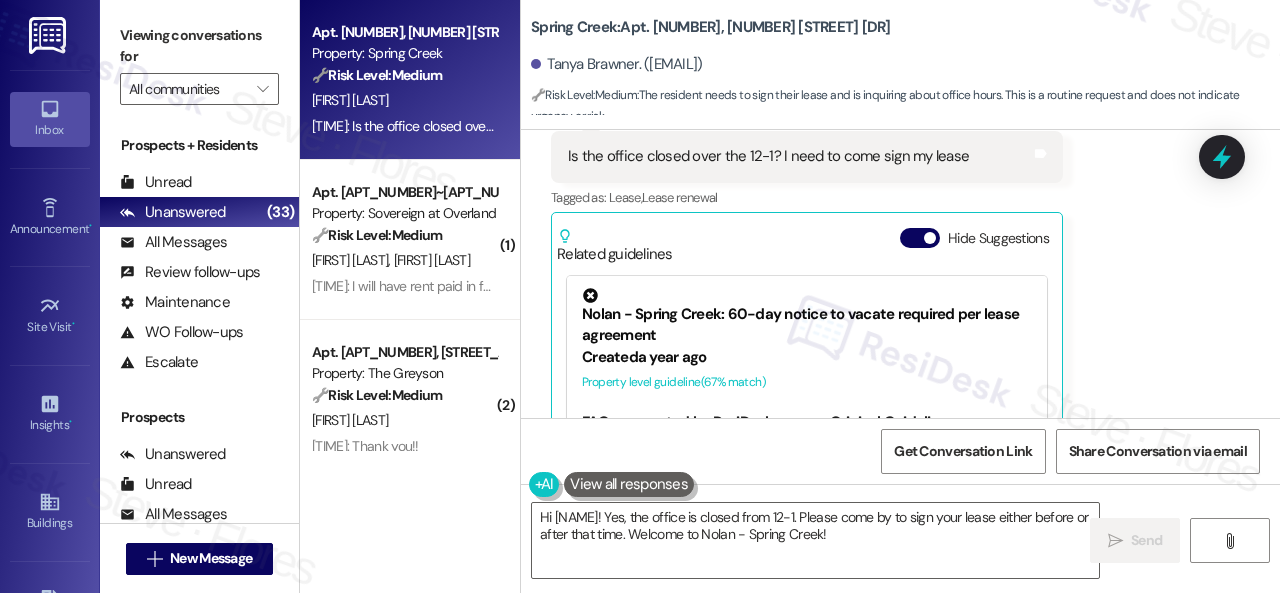 click on "Received via SMS Tanya Brawner Question 1:11 PM Is the office closed over the 12-1?  I need to come sign my lease Tags and notes Tagged as:   Lease ,  Click to highlight conversations about Lease Lease renewal Click to highlight conversations about Lease renewal  Related guidelines Hide Suggestions Nolan - Spring Creek: 60-day notice to vacate required per lease agreement Created  a year ago Property level guideline  ( 67 % match) FAQs generated by ResiDesk AI How many days' notice do I need to give before moving out? You are required to provide a 60-day notice to vacate as per your lease agreement. When does my notice to vacate period start? Your notice to vacate period will start when you turn in your notice to the office. Where do I submit my notice to vacate? You need to submit your notice to vacate to the office. Is there a specific form I need to fill out for the notice to vacate? Please check with the office for any specific forms or procedures for submitting your notice to vacate. Original Guideline" at bounding box center (900, 289) 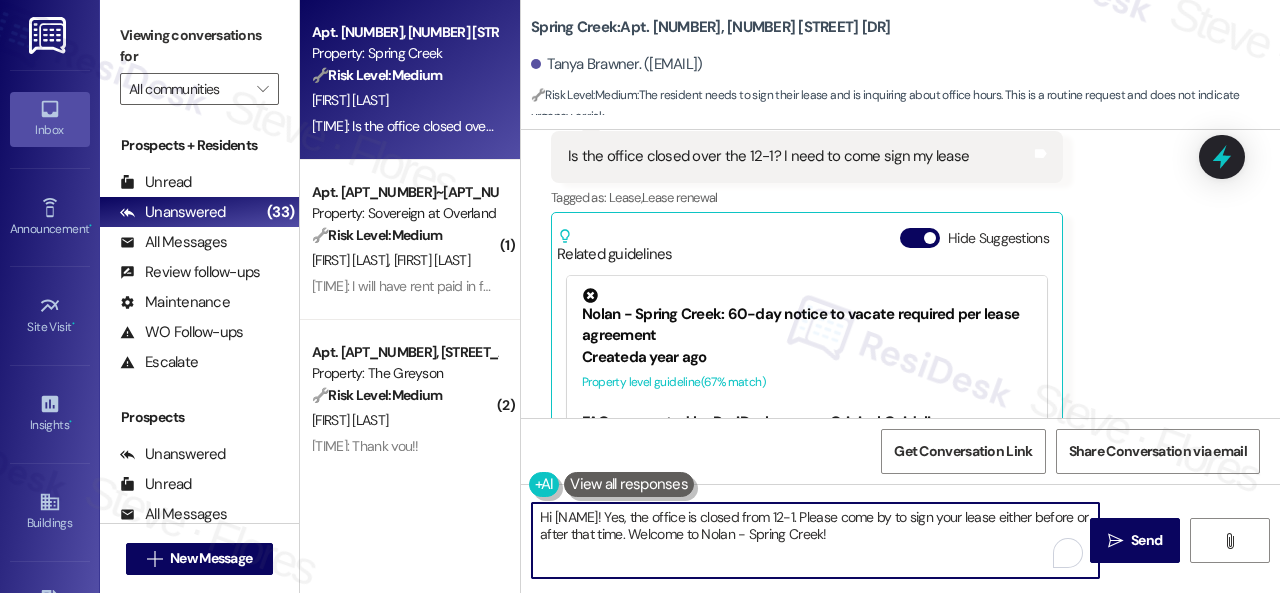 drag, startPoint x: 642, startPoint y: 514, endPoint x: 902, endPoint y: 540, distance: 261.29675 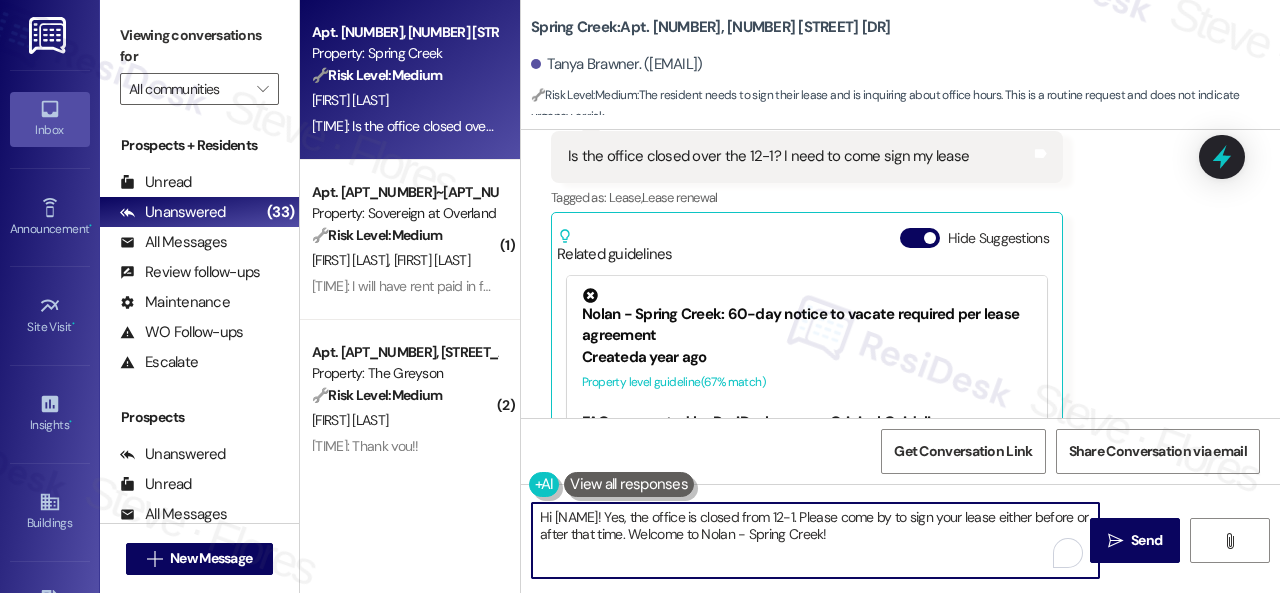 click on "Hi {{first_name}}! Yes, the office is closed from 12-1. Please come by to sign your lease either before or after that time. Welcome to Nolan - Spring Creek!" at bounding box center (815, 540) 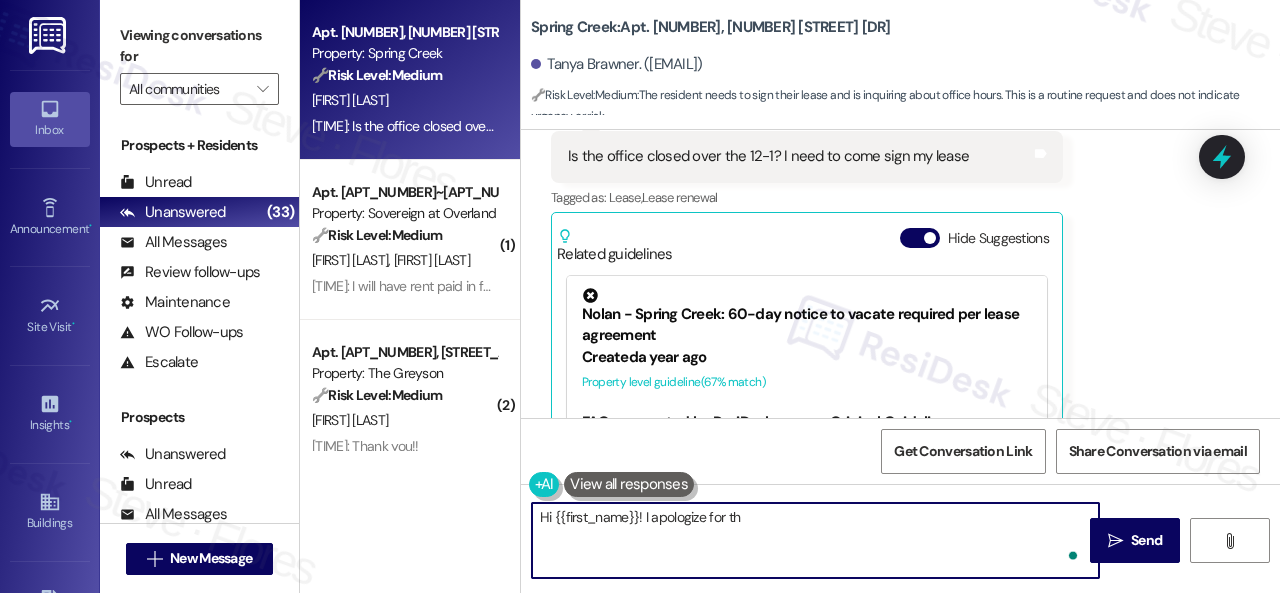 type on "Hi {{first_name}}! I apologize for the" 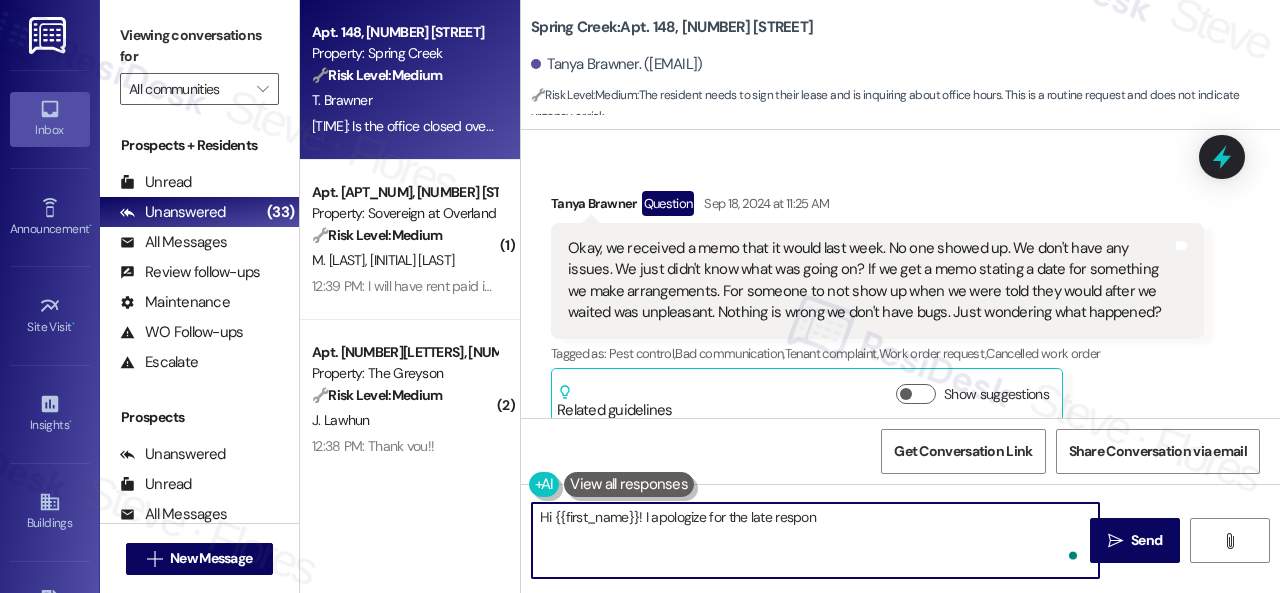 scroll, scrollTop: 0, scrollLeft: 0, axis: both 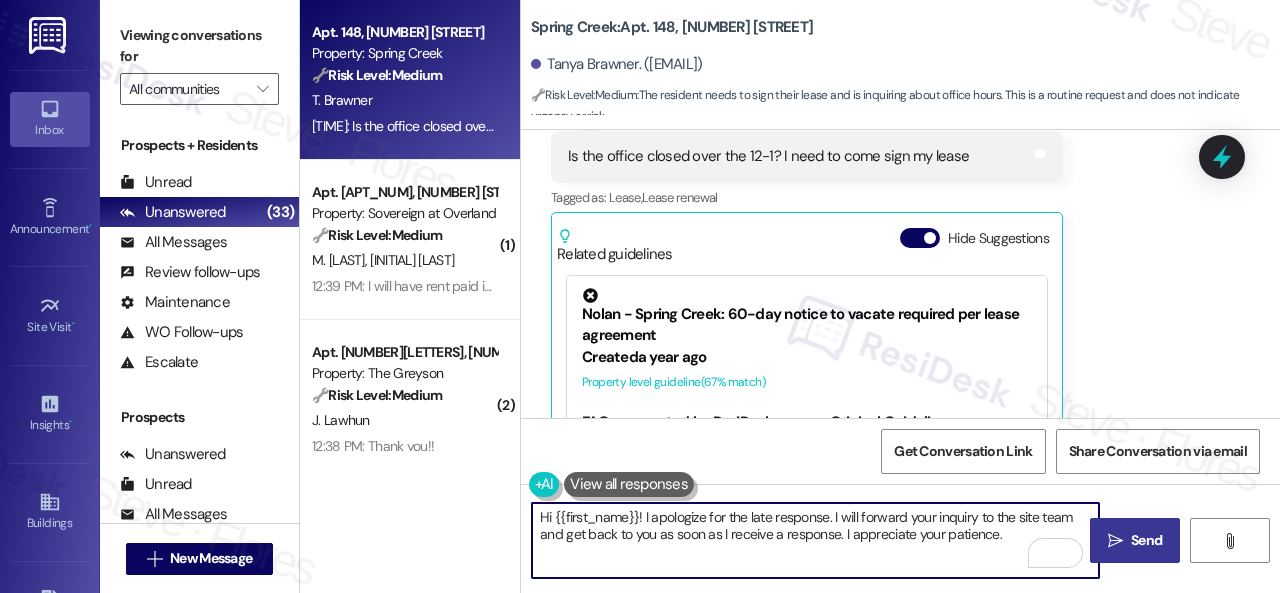 type on "Hi {{first_name}}! I apologize for the late response. I will forward your inquiry to the site team and get back to you as soon as I receive a response. I appreciate your patience." 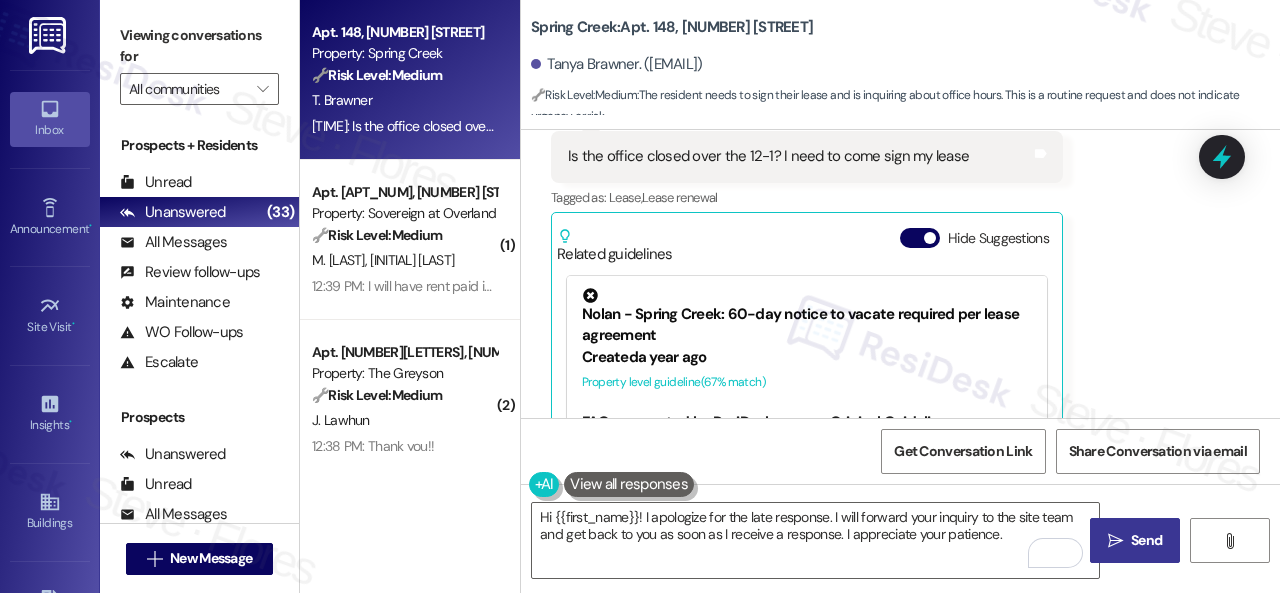 click on " Send" at bounding box center [1135, 540] 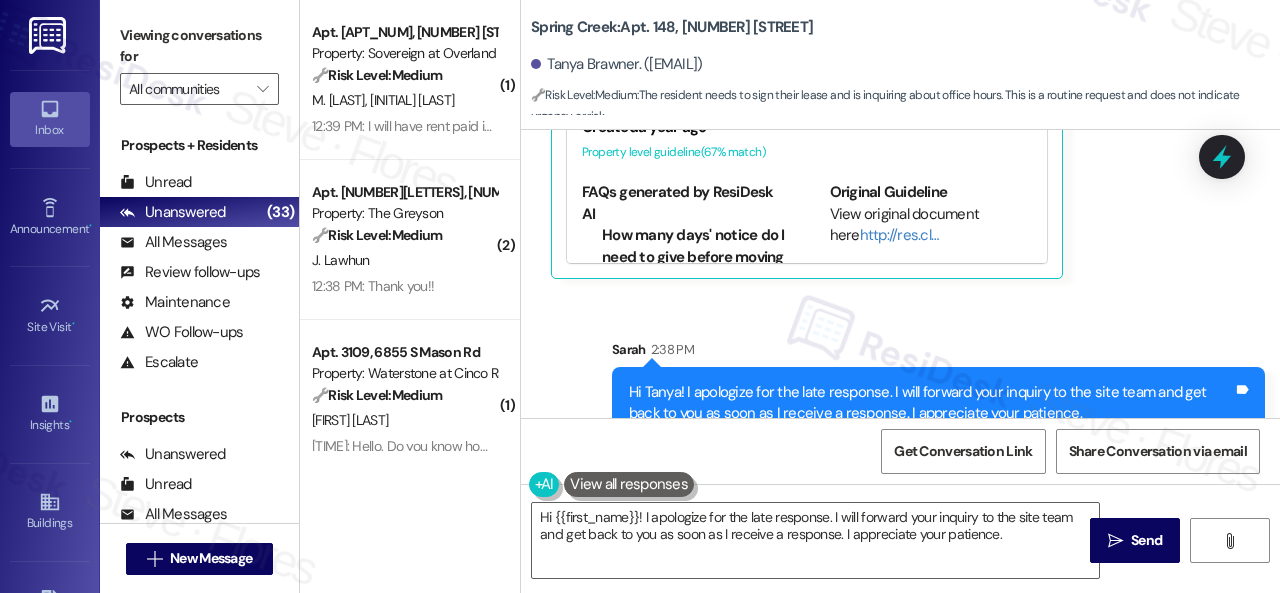 scroll, scrollTop: 6550, scrollLeft: 0, axis: vertical 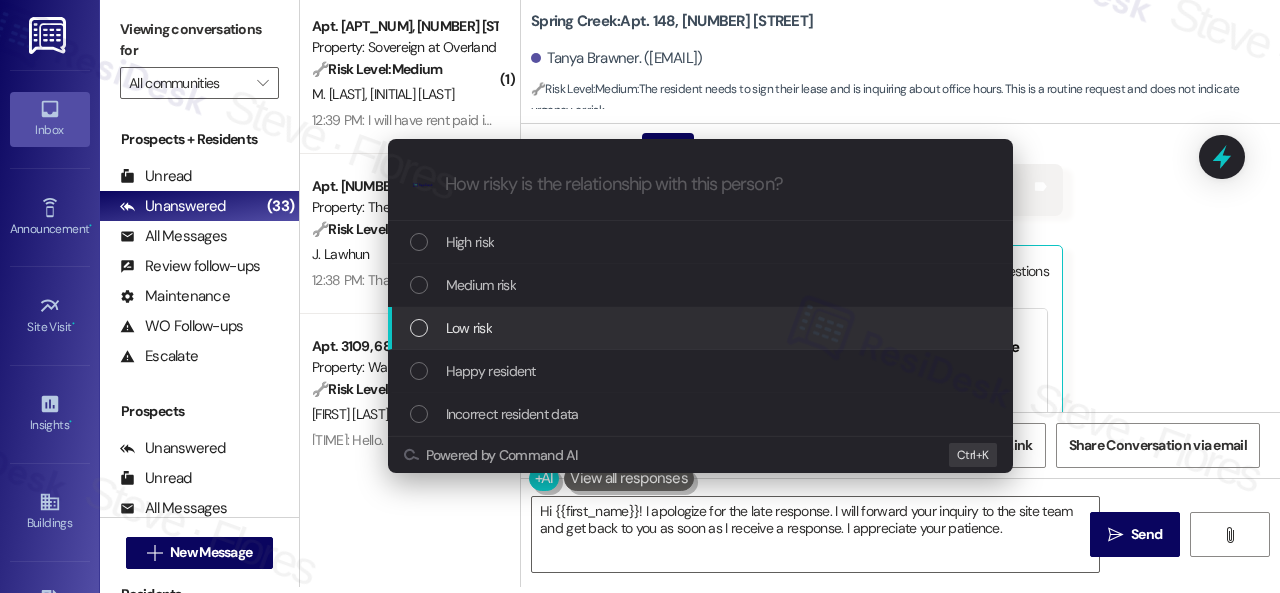 click on "Low risk" at bounding box center [469, 328] 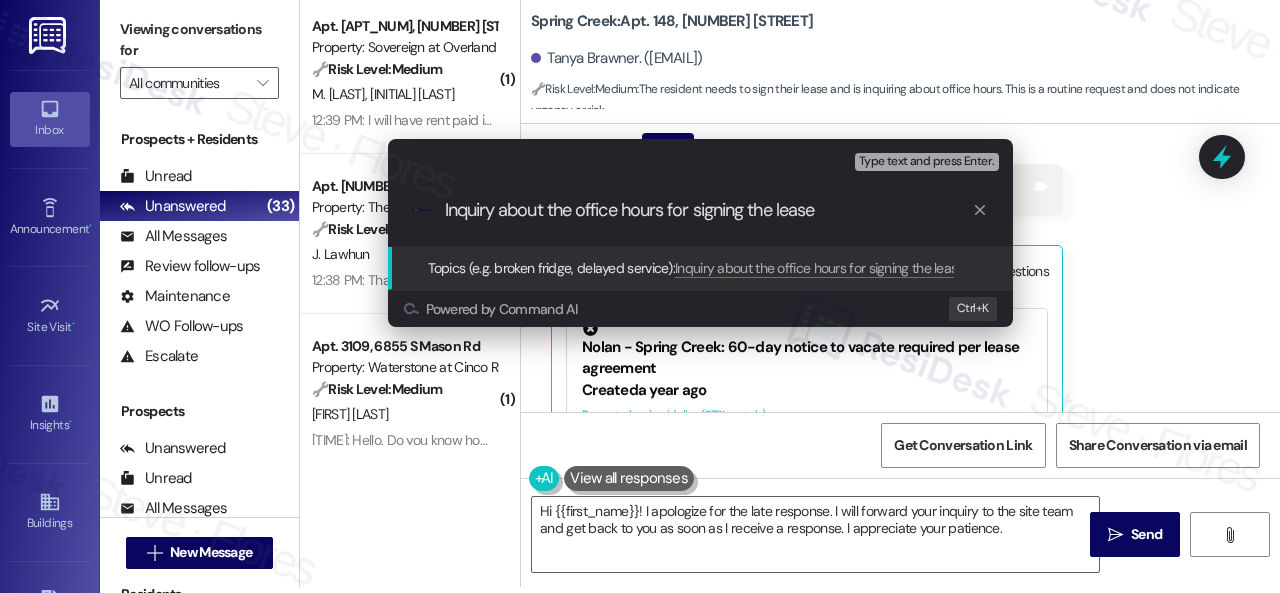 type on "Inquiry about the office hours for signing the lease." 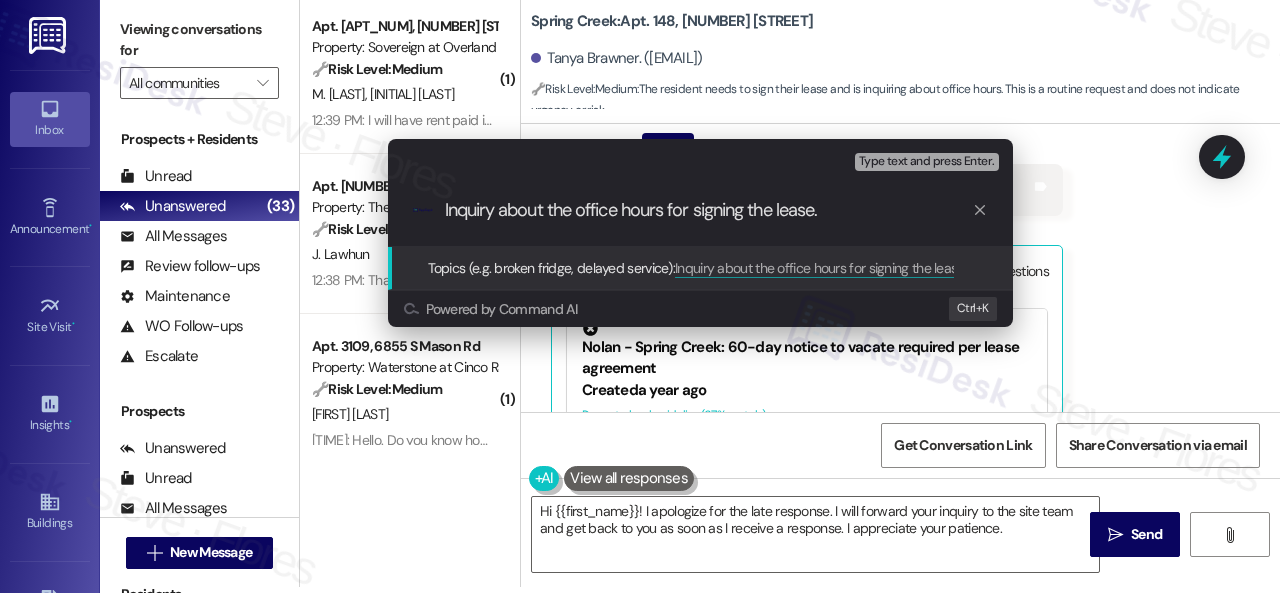 type 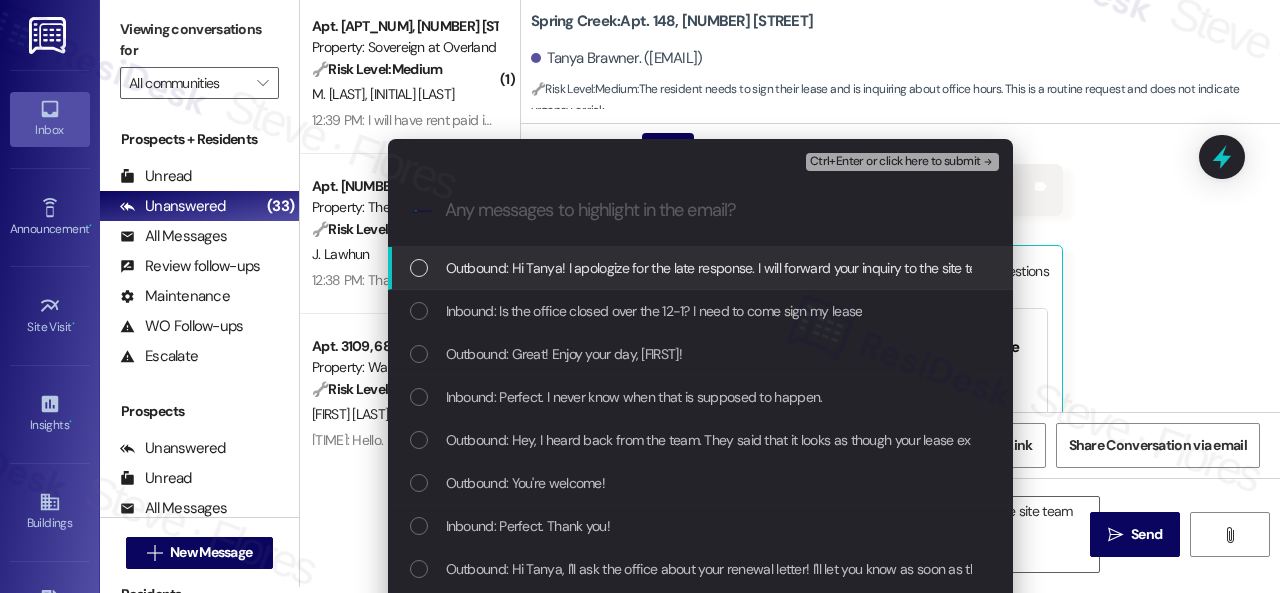 click on "Inbound: Is the office closed over the 12-1?  I need to come sign my lease" at bounding box center (654, 311) 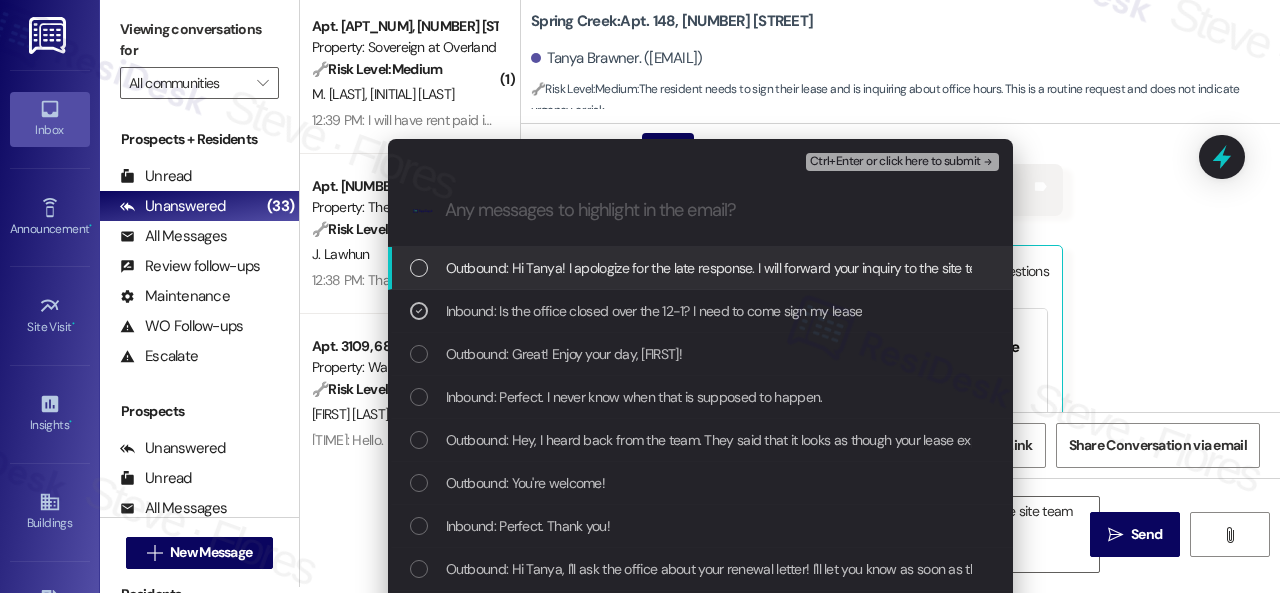 click on "Ctrl+Enter or click here to submit" at bounding box center (895, 162) 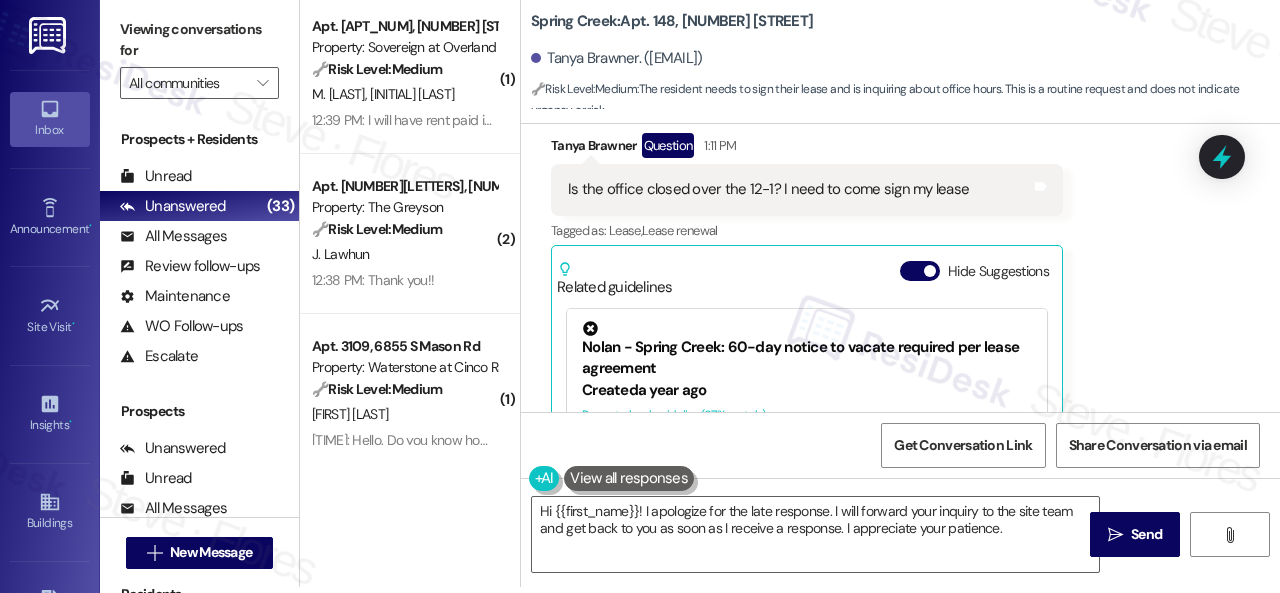 scroll, scrollTop: 0, scrollLeft: 0, axis: both 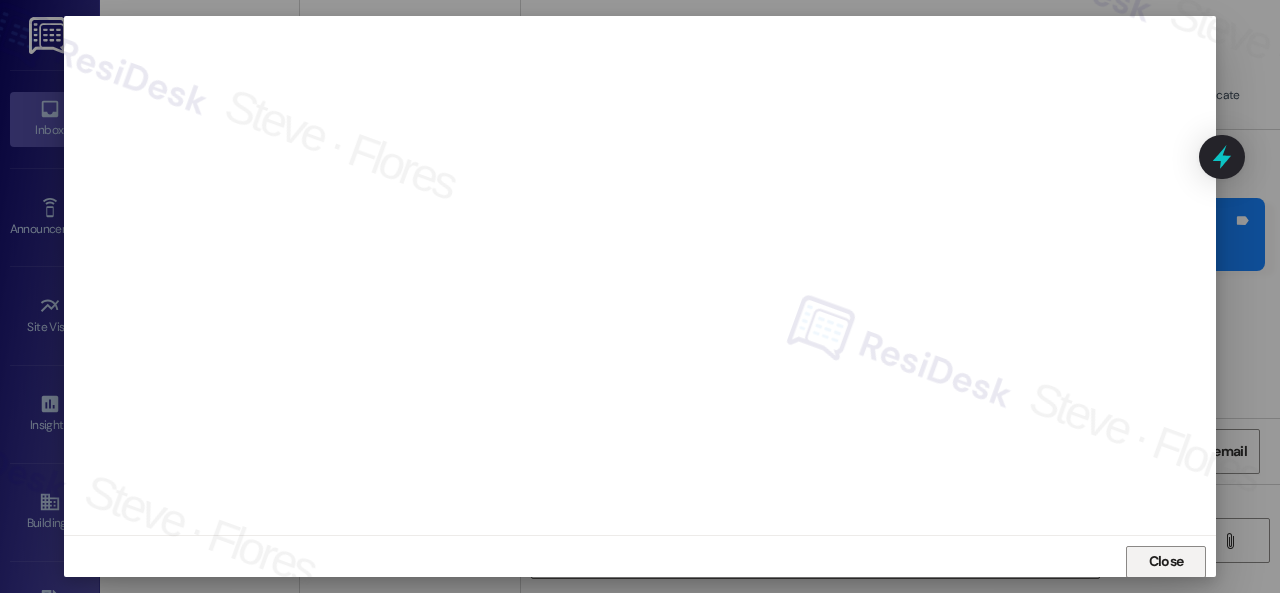 click on "Close" at bounding box center [1166, 561] 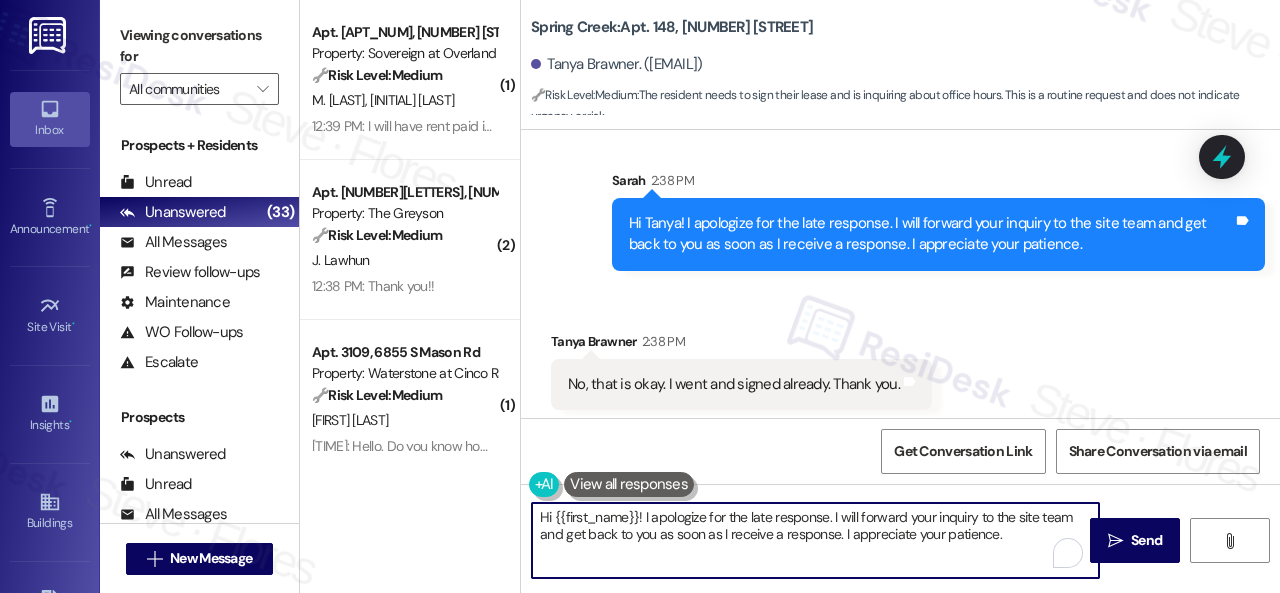 drag, startPoint x: 832, startPoint y: 534, endPoint x: 456, endPoint y: 472, distance: 381.07742 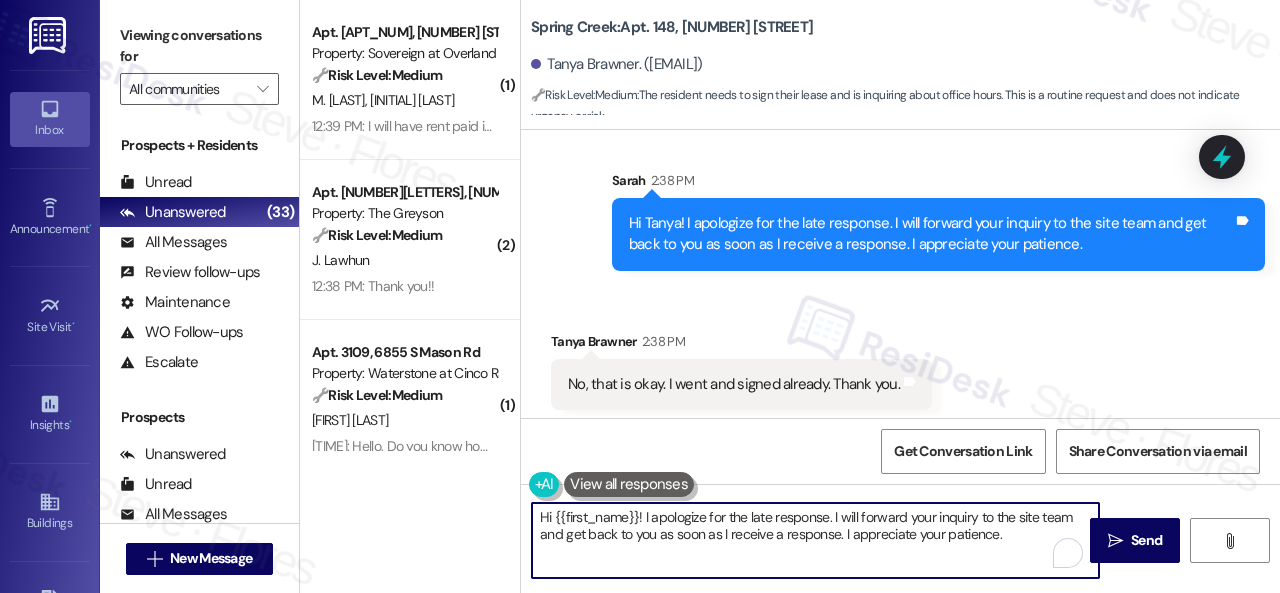 click on "( 1 ) Apt. 08~207, 13310 Melrose Lane Property: Sovereign at Overland Park 🔧  Risk Level:  Medium Resident is providing an update on when rent will be paid. This is a routine communication regarding rent payment. M. Staggs A. Clark 12:39 PM: I will have rent paid in full on the 14th.  12:39 PM: I will have rent paid in full on the 14th.  ( 2 ) Apt. 4142RL, 4460 Mountain Laurel Road Property: The Greyson 🔧  Risk Level:  Medium The resident indicates they have already paid their rent in response to a reminder. This is likely a routine payment update, and there's no indication of a dispute or policy violation. J. Lawhun 12:38 PM: Thank you!! 12:38 PM: Thank you!! ( 1 ) Apt. 3109, 6855 S Mason Rd Property: Waterstone at Cinco Ranch 🔧  Risk Level:  Medium The resident is inquiring about the process for requesting pest control. This is a routine maintenance request and does not indicate an urgent issue. A. Douglas ( 1 ) Apt. 5790C1, 5800 Great Northern Boulevard Property: Butternut Ridge 🔧  Risk Level:" at bounding box center (790, 296) 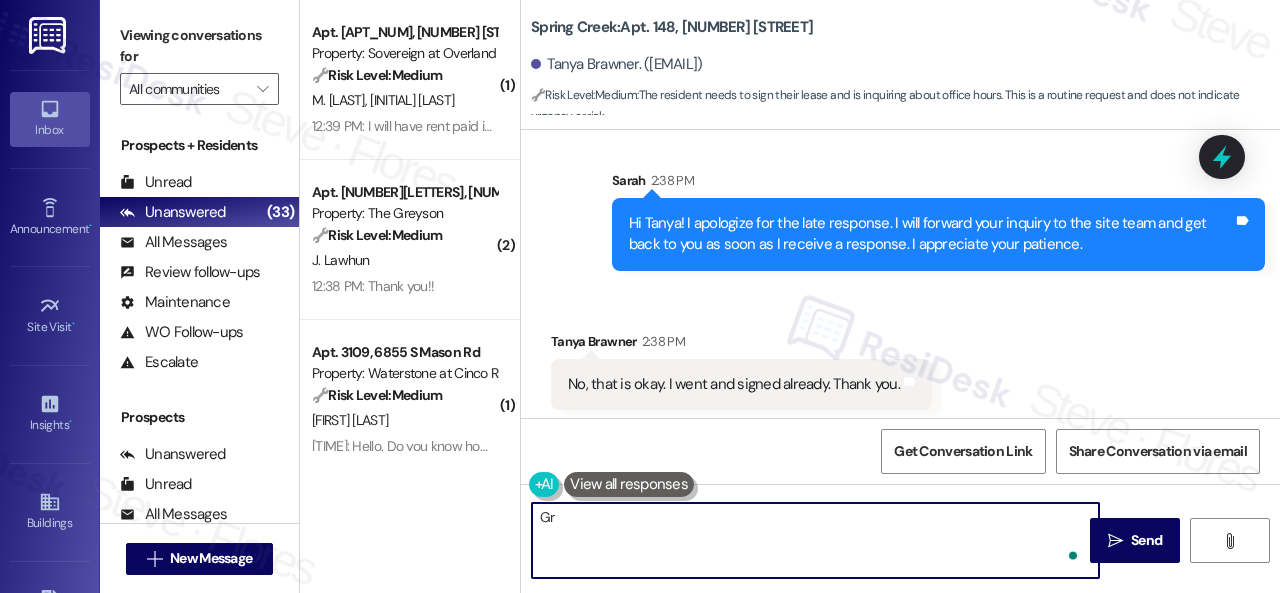 type on "G" 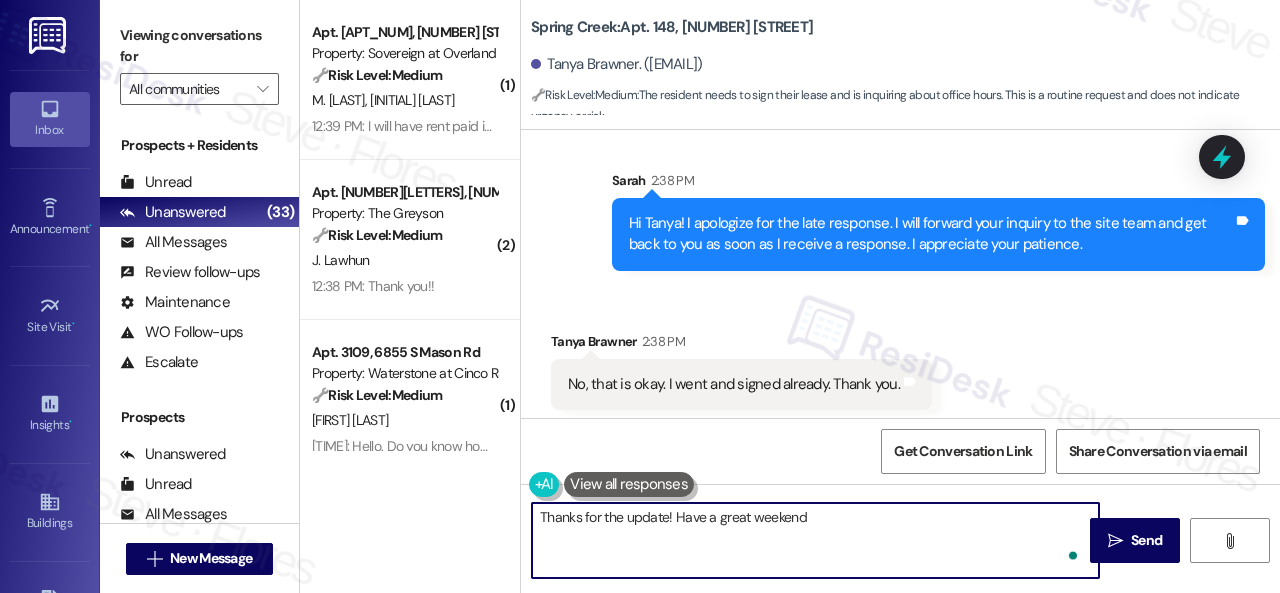 type on "Thanks for the update! Have a great weekend!" 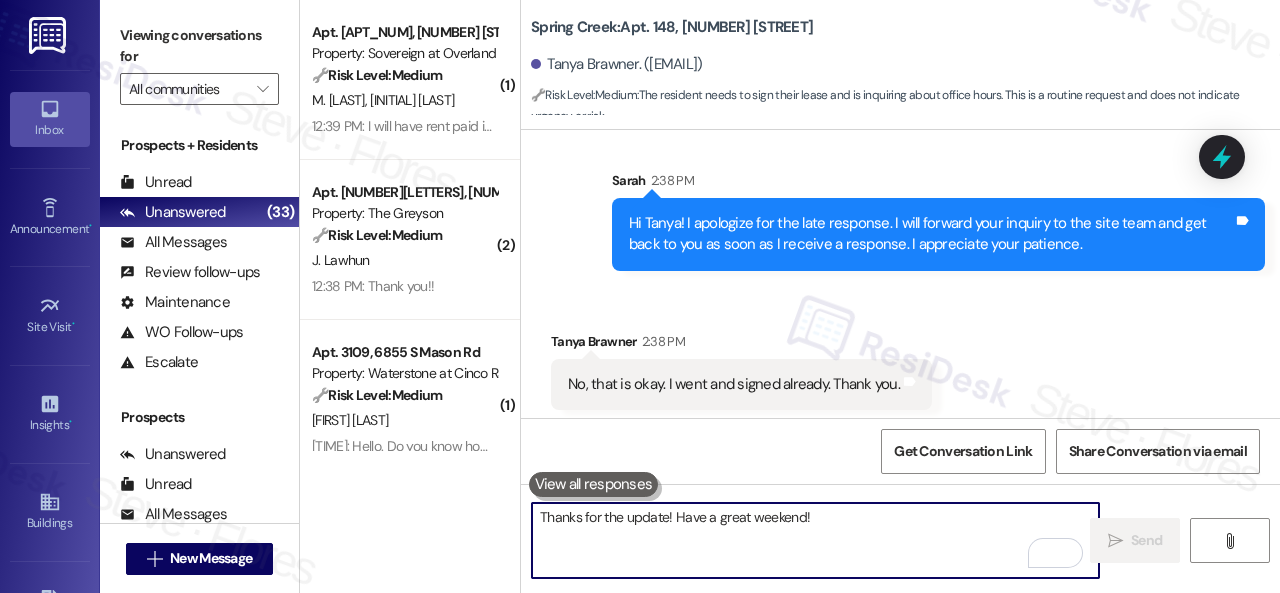 type 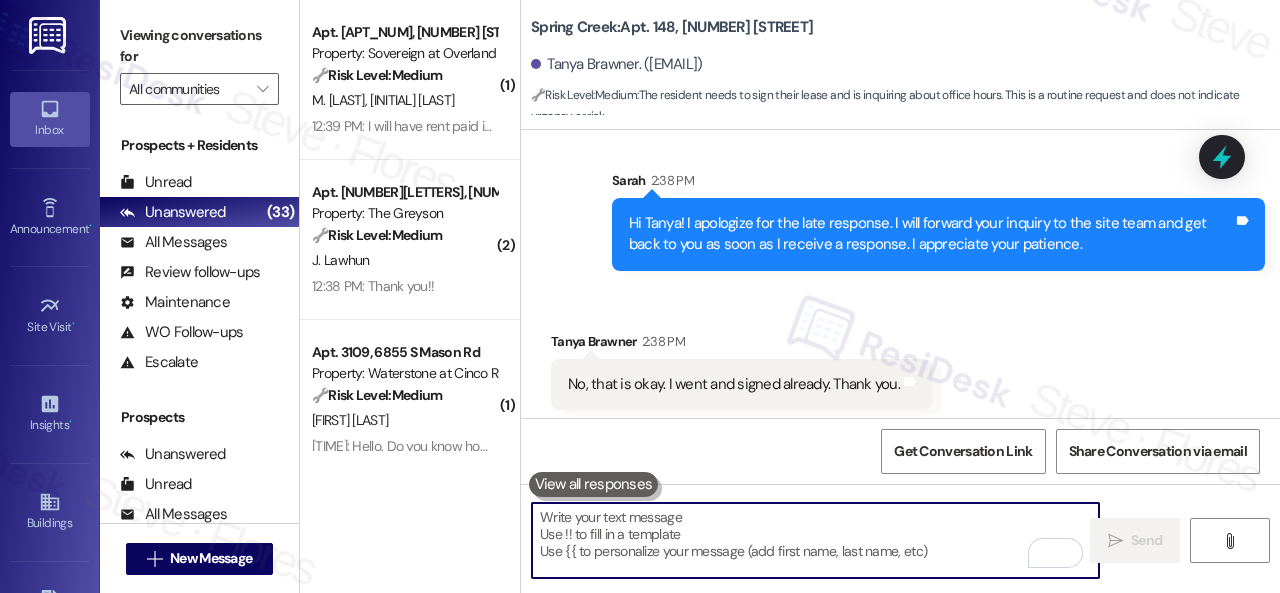 click on "M. Staggs A. Clark" at bounding box center (404, 100) 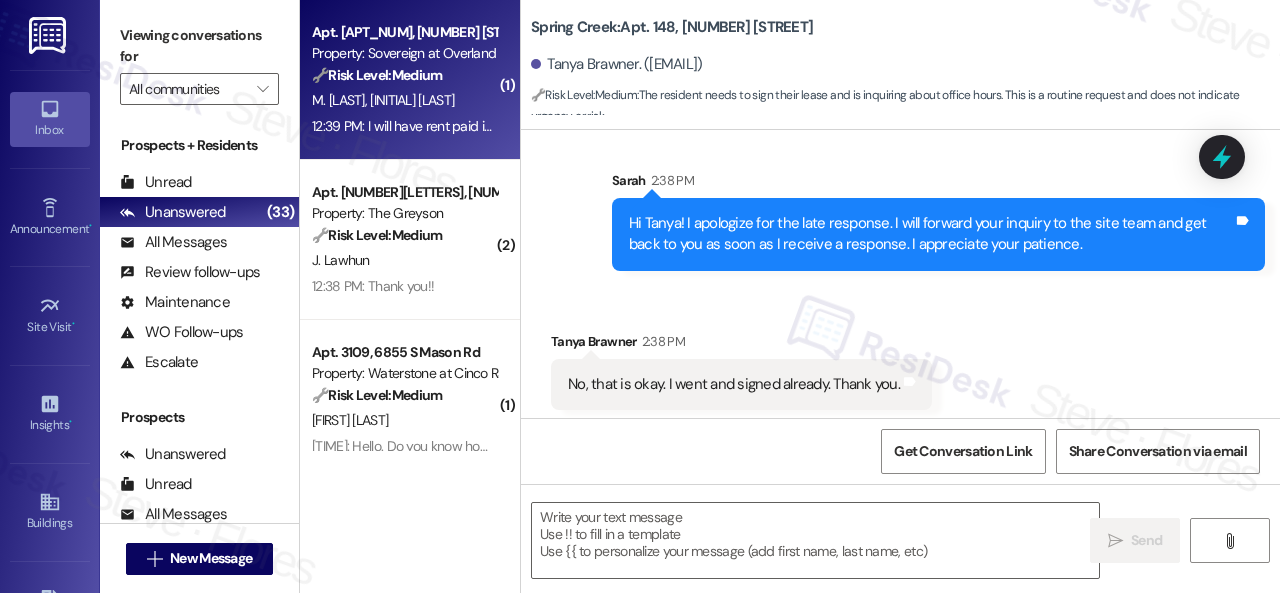 type on "Fetching suggested responses. Please feel free to read through the conversation in the meantime." 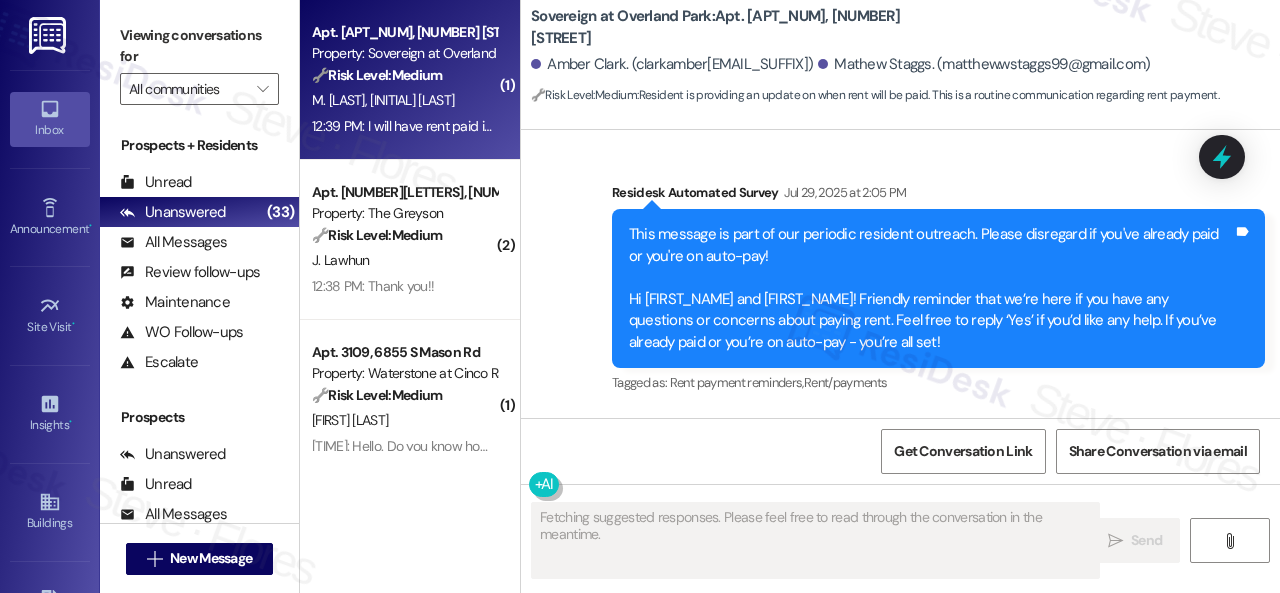 scroll, scrollTop: 6121, scrollLeft: 0, axis: vertical 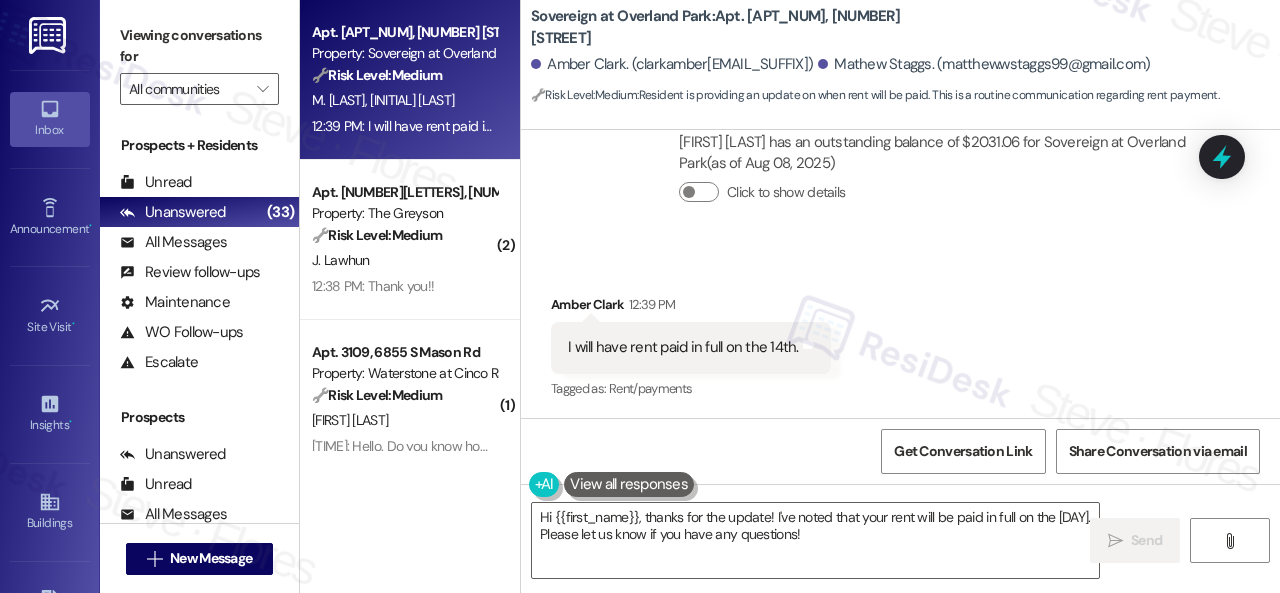 click on "Collections Status 10:03 AM Amber Clark has an outstanding balance of $2031.06 for Sovereign at Overland Park  (as of Aug 08, 2025) Click to show details" at bounding box center (877, 161) 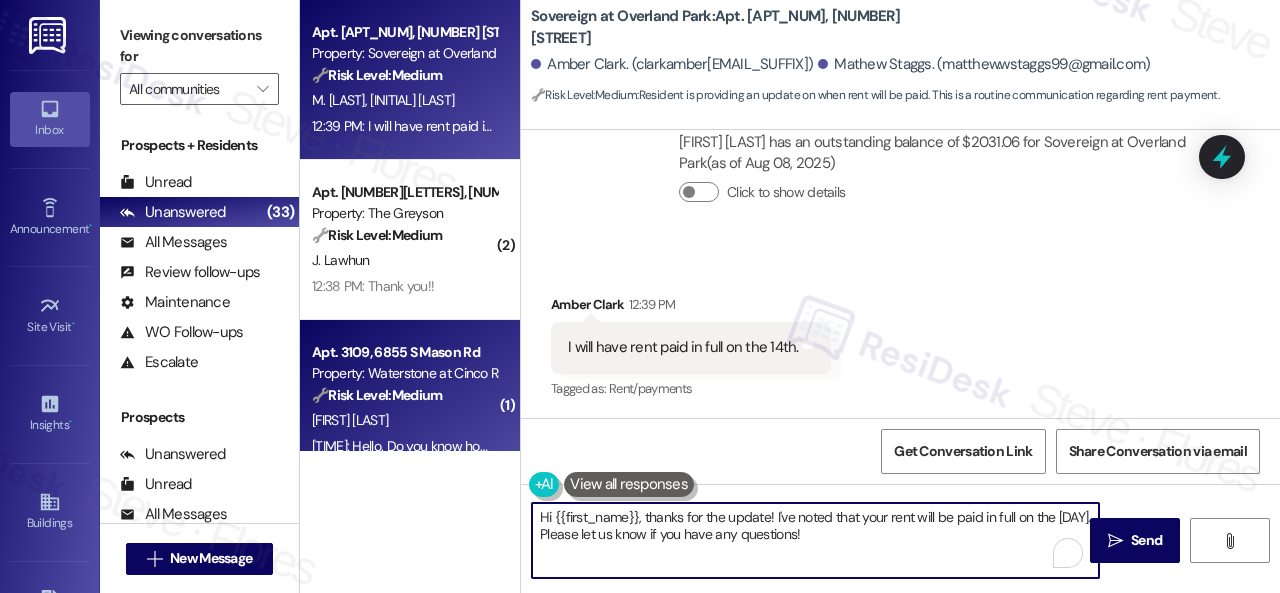 drag, startPoint x: 822, startPoint y: 534, endPoint x: 404, endPoint y: 444, distance: 427.57922 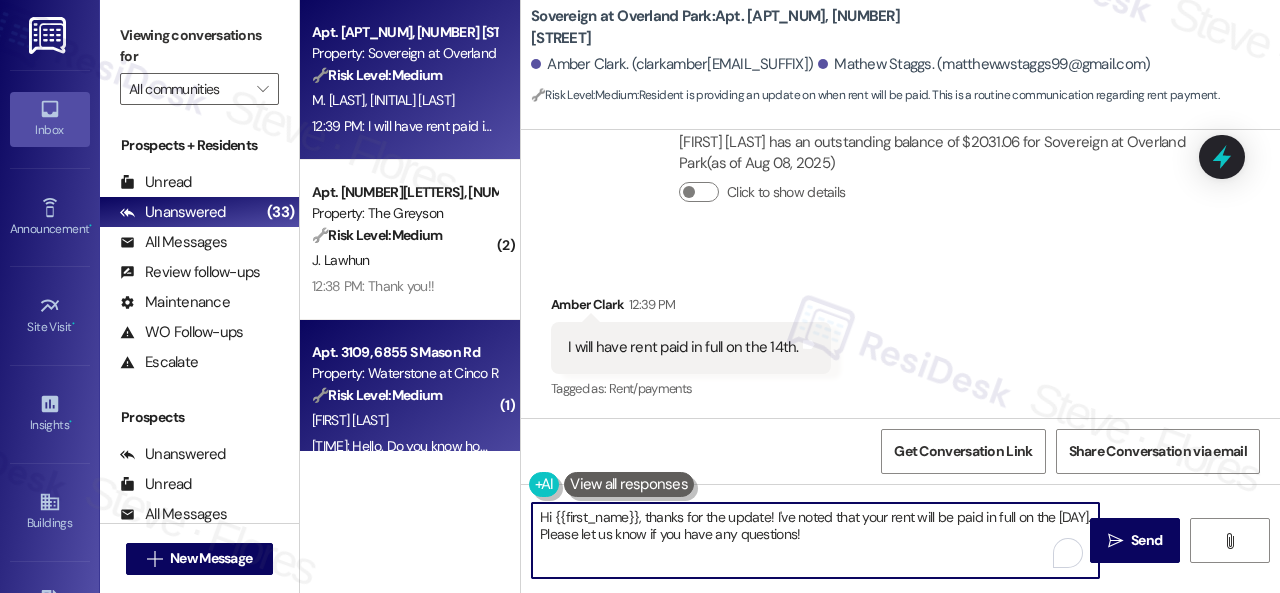 click on "Apt. 08~207, 13310 Melrose Lane Property: Sovereign at Overland Park 🔧  Risk Level:  Medium Resident is providing an update on when rent will be paid. This is a routine communication regarding rent payment. M. Staggs A. Clark 12:39 PM: I will have rent paid in full on the 14th.  12:39 PM: I will have rent paid in full on the 14th.  ( 2 ) Apt. 4142RL, 4460 Mountain Laurel Road Property: The Greyson 🔧  Risk Level:  Medium The resident indicates they have already paid their rent in response to a reminder. This is likely a routine payment update, and there's no indication of a dispute or policy violation. J. Lawhun 12:38 PM: Thank you!! 12:38 PM: Thank you!! ( 1 ) Apt. 3109, 6855 S Mason Rd Property: Waterstone at Cinco Ranch 🔧  Risk Level:  Medium The resident is inquiring about the process for requesting pest control. This is a routine maintenance request and does not indicate an urgent issue. A. Douglas ( 1 ) Apt. 5790C1, 5800 Great Northern Boulevard Property: Butternut Ridge 🔧  Risk Level:  ( 1 )" at bounding box center [790, 296] 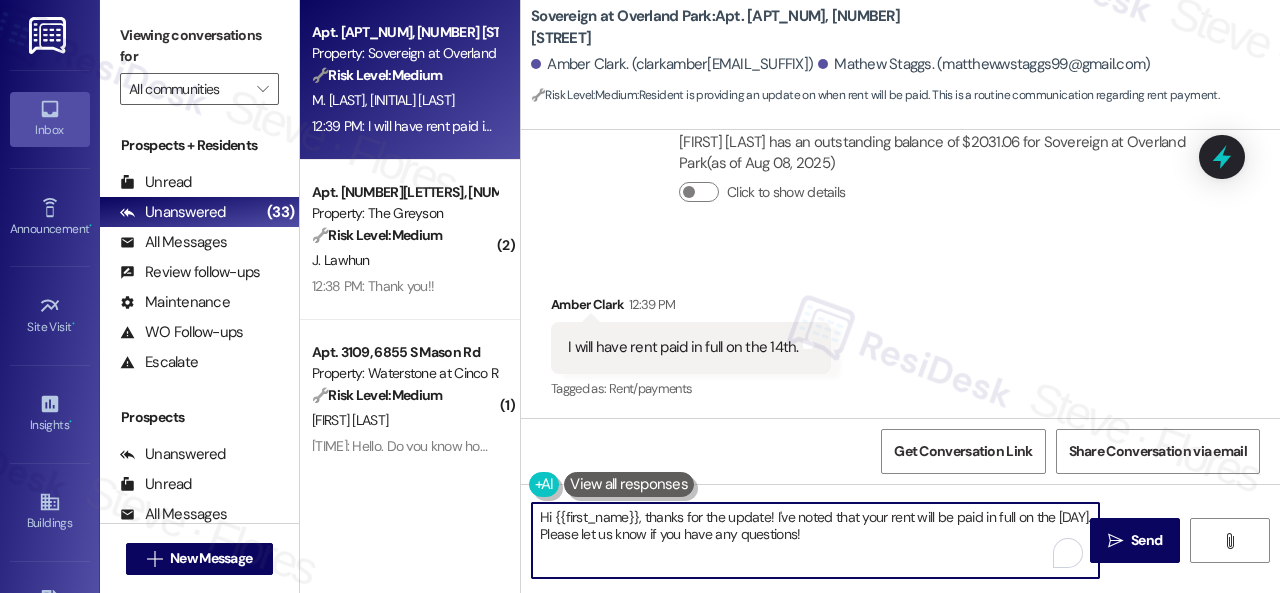 paste on "Thanks for updating us on your payment plan! We appreciate you letting us know. Please don't hesitate to reach out if you need anything else" 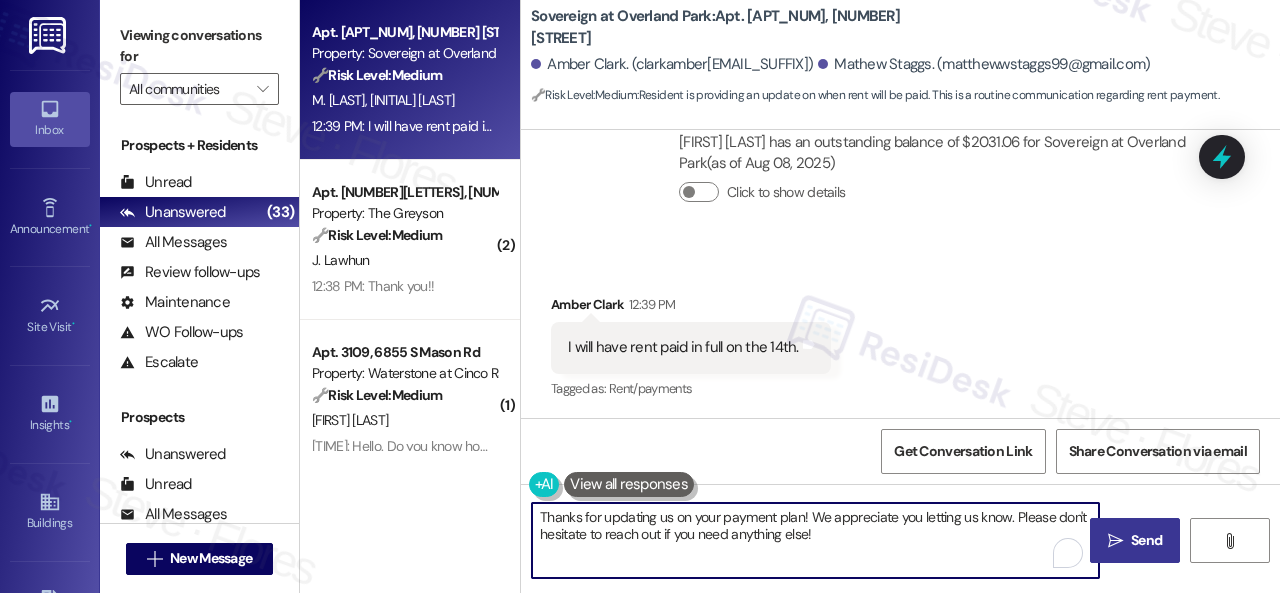 type on "Thanks for updating us on your payment plan! We appreciate you letting us know. Please don't hesitate to reach out if you need anything else!" 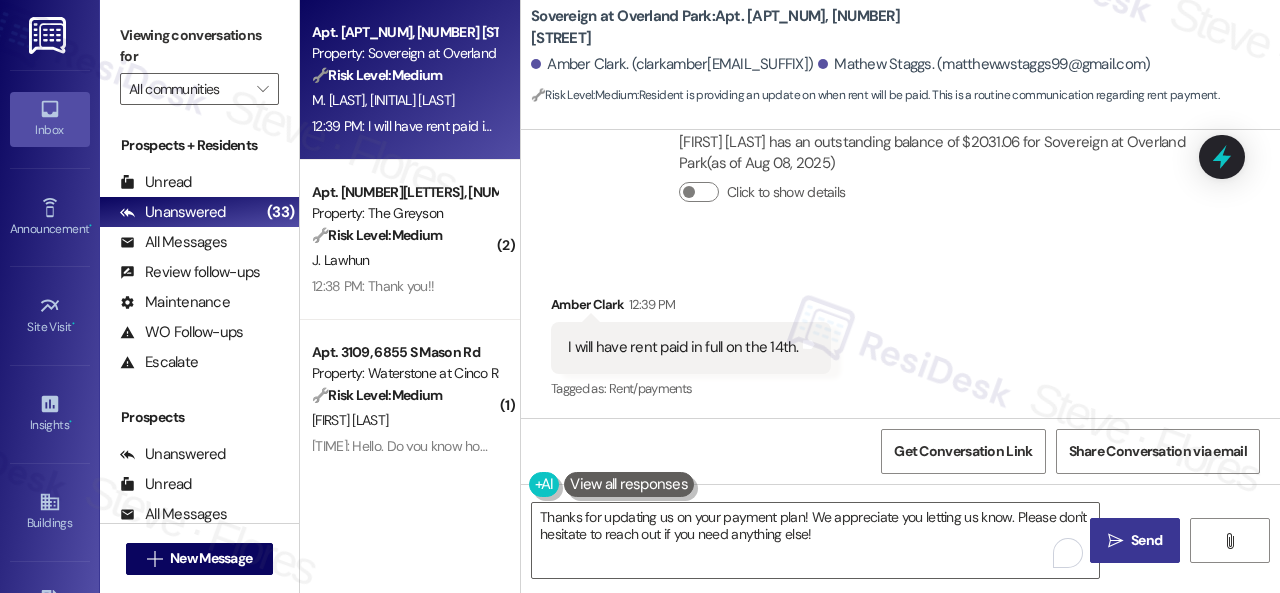click on "Send" at bounding box center (1146, 540) 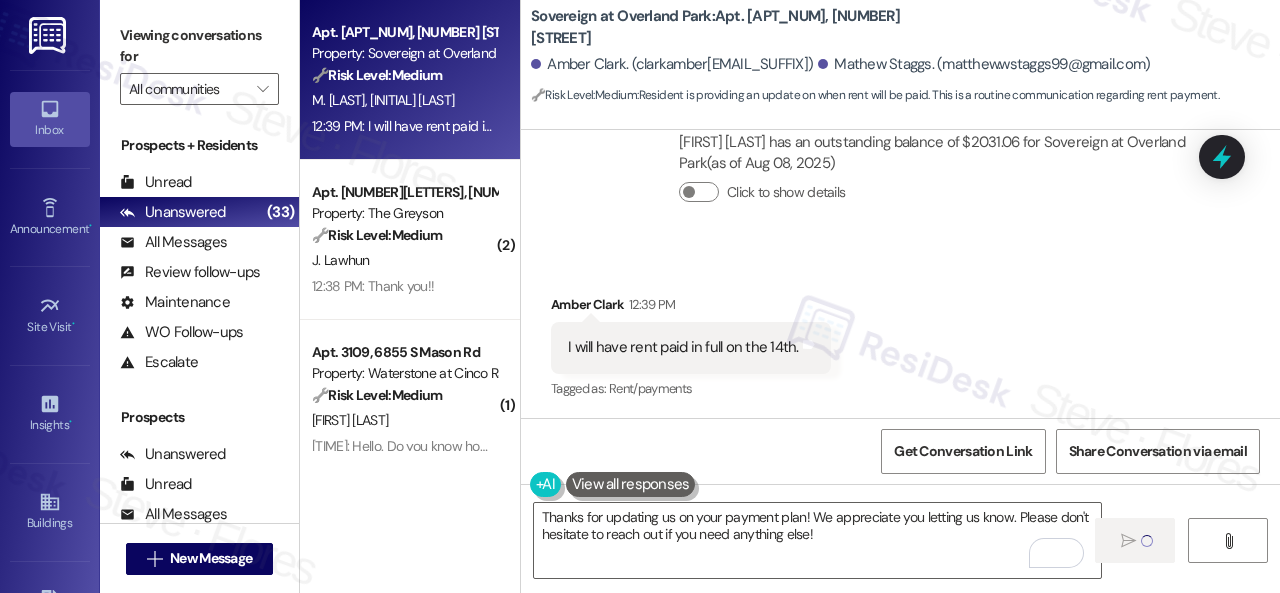 type 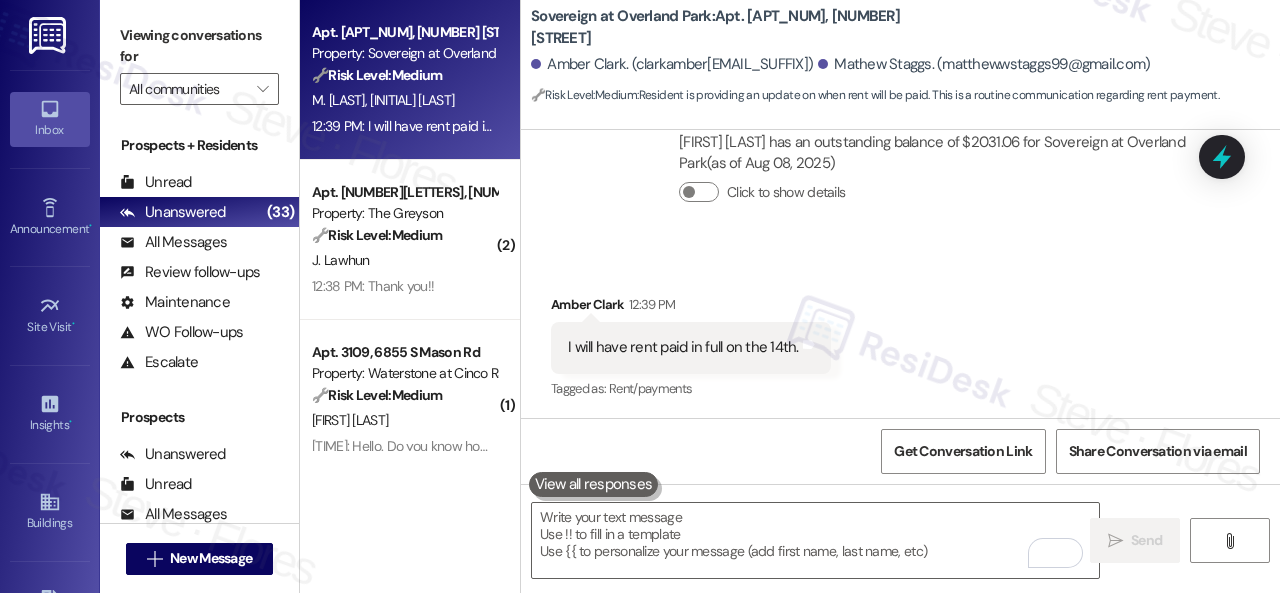 click on "Collections Status 10:03 AM Amber Clark has an outstanding balance of $2031.06 for Sovereign at Overland Park  (as of Aug 08, 2025) Click to show details" at bounding box center [877, 161] 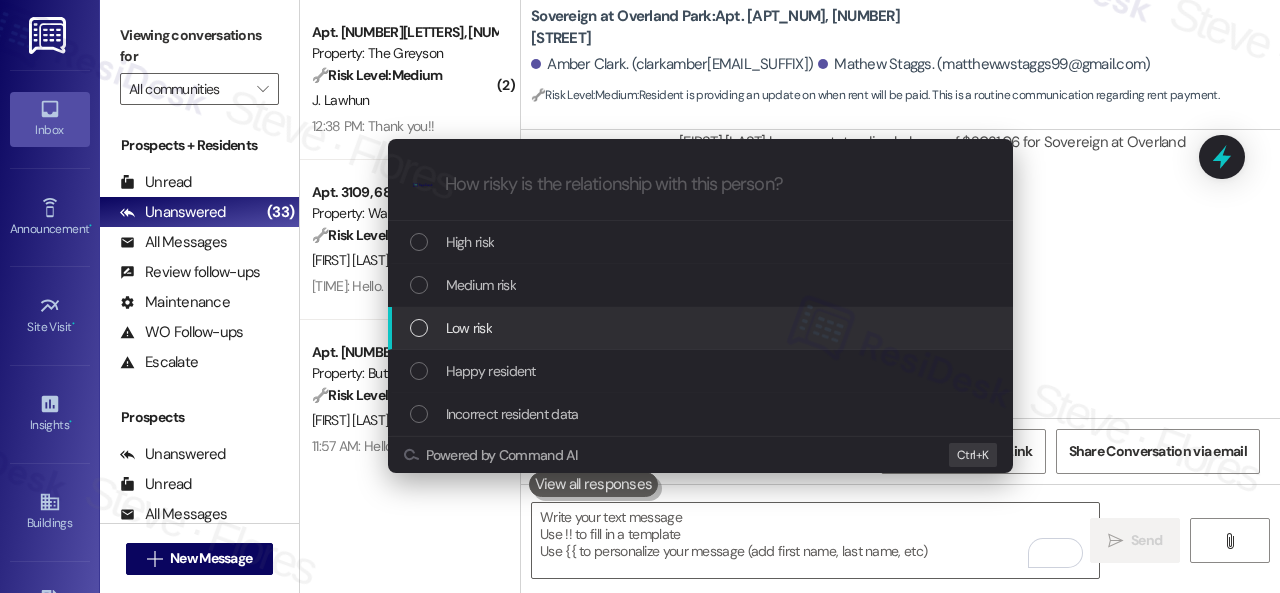 click on "Low risk" at bounding box center (469, 328) 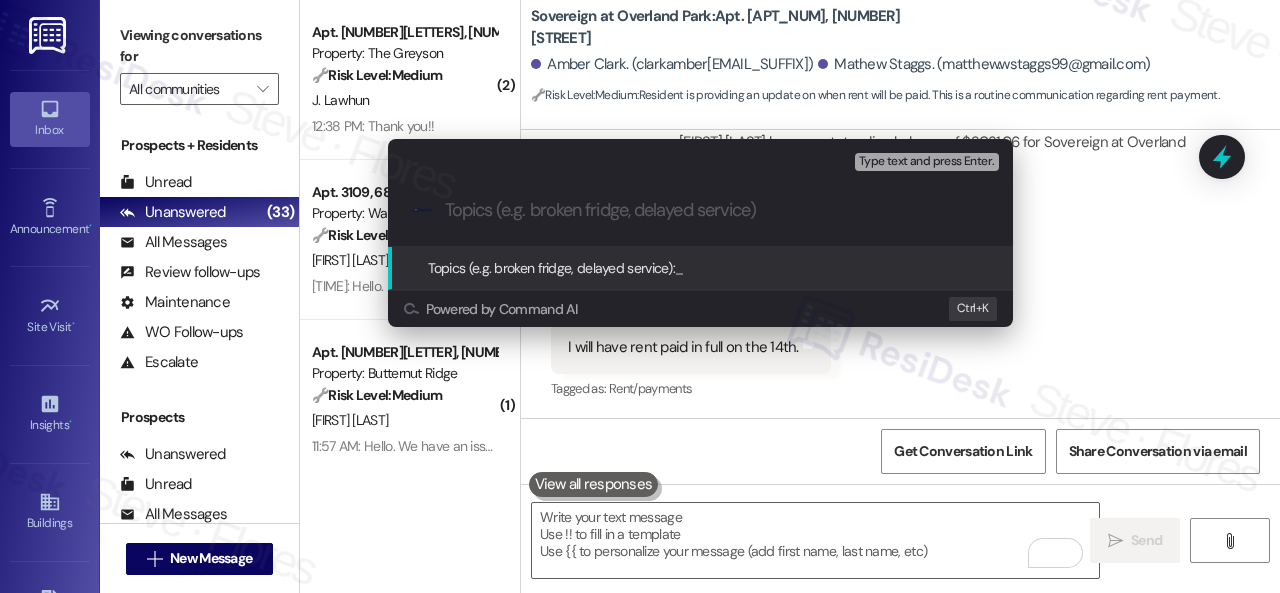 paste on "Late payment notice." 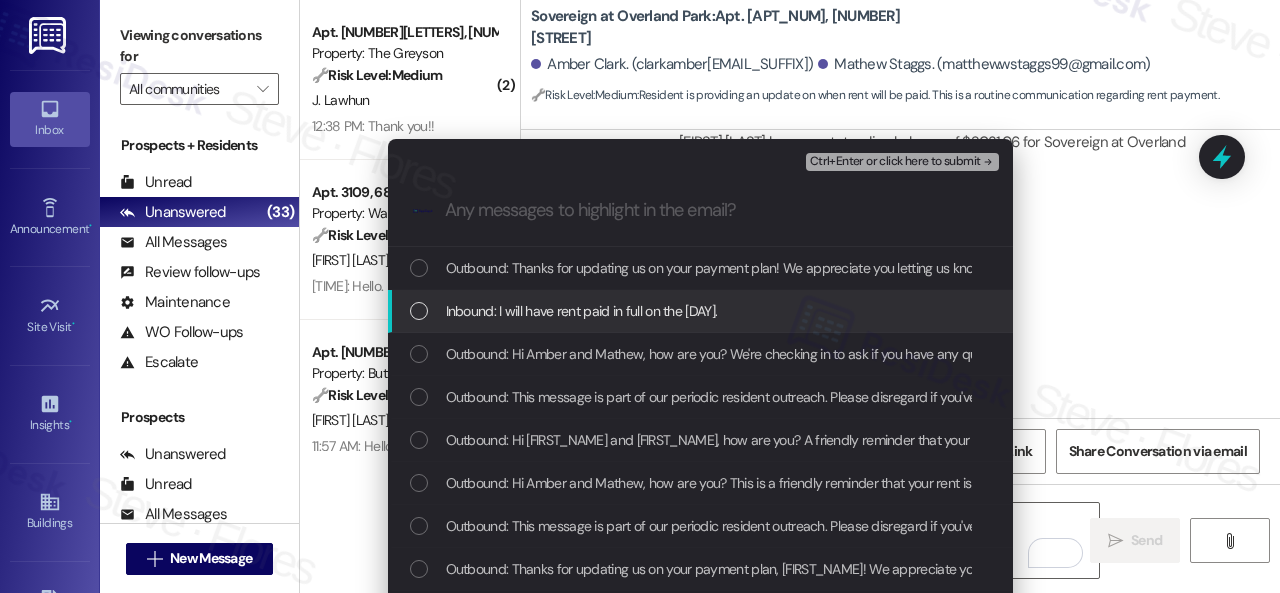 click on "Inbound: I will have rent paid in full on the 14th." at bounding box center (582, 311) 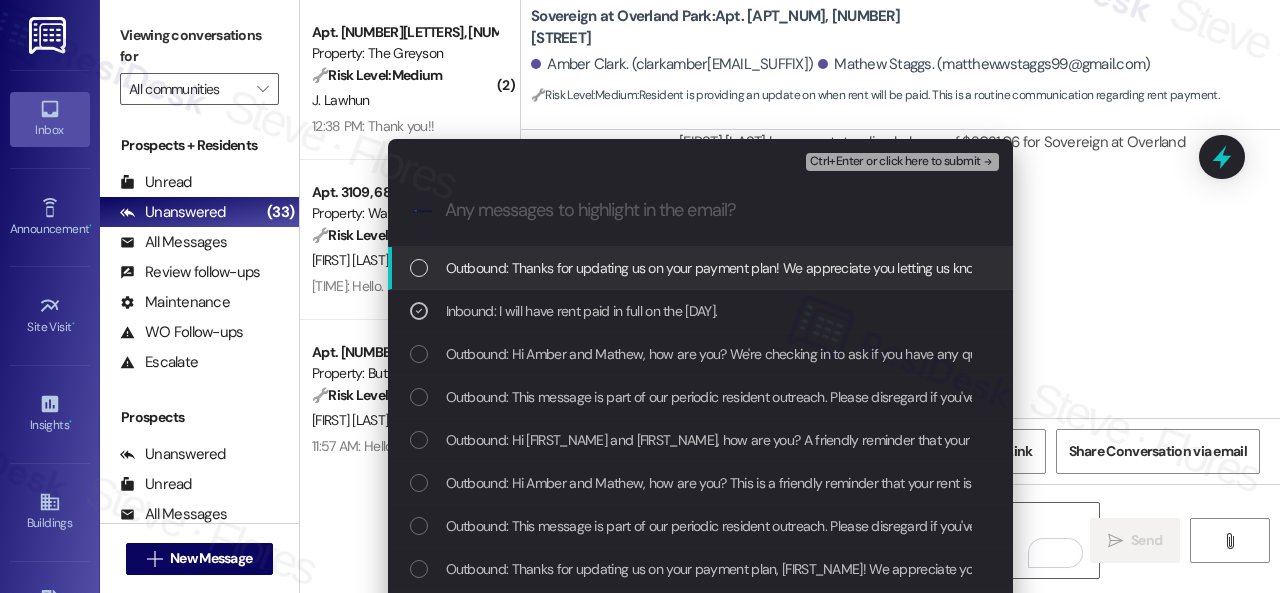 click on "Ctrl+Enter or click here to submit" at bounding box center [895, 162] 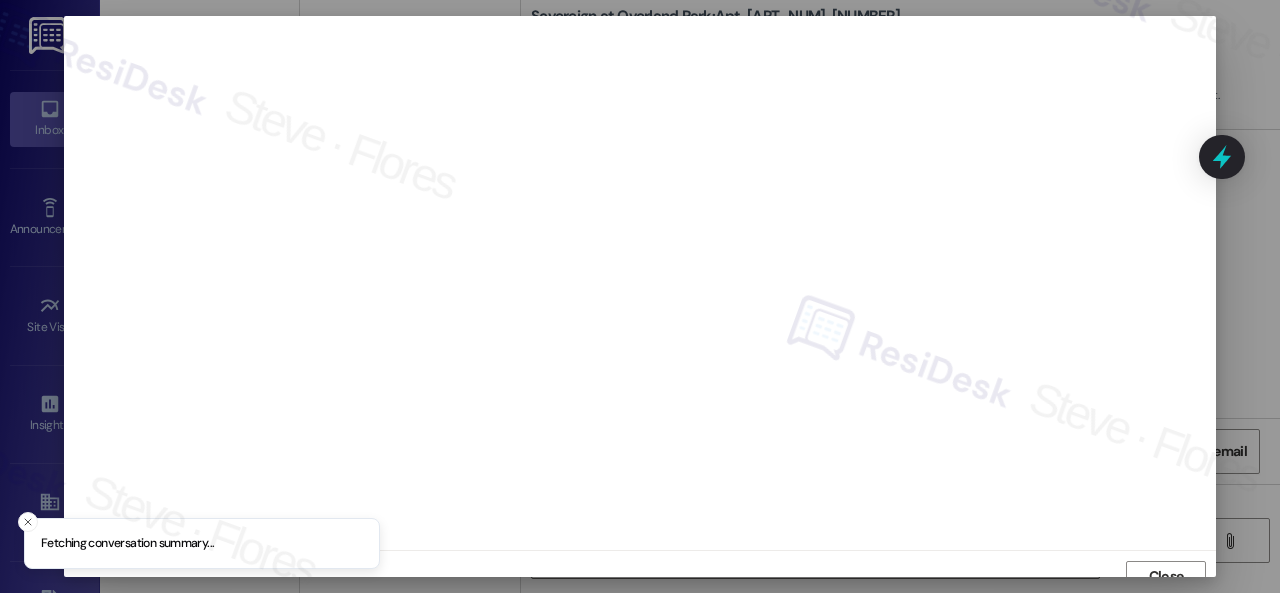 scroll, scrollTop: 15, scrollLeft: 0, axis: vertical 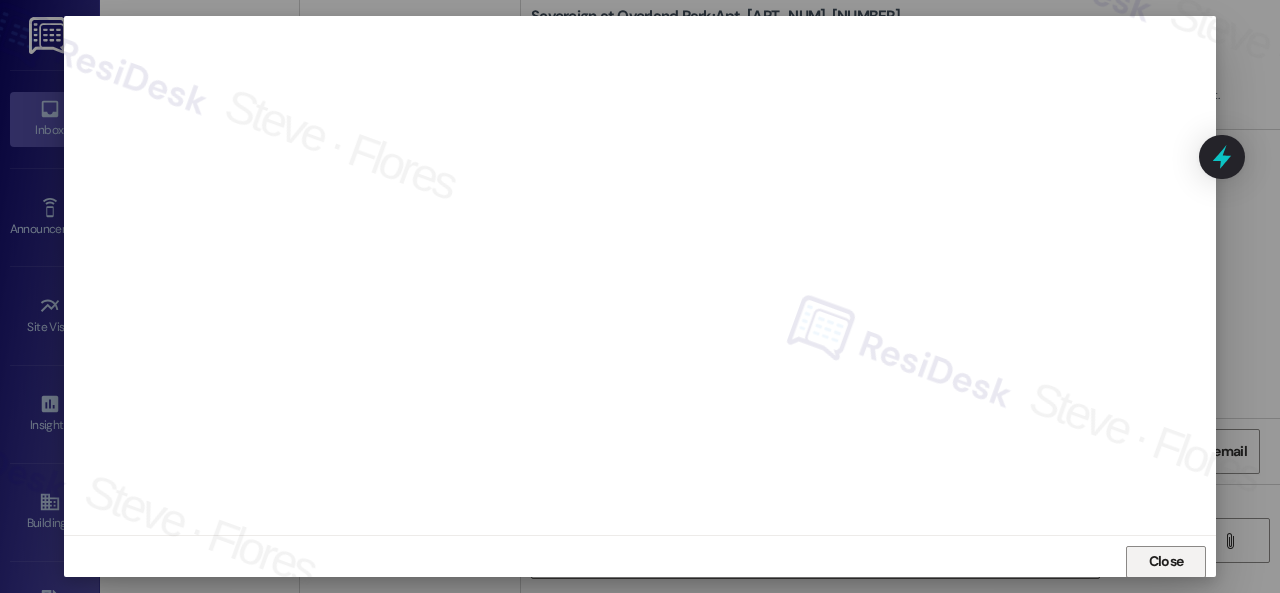 click on "Close" at bounding box center (1166, 561) 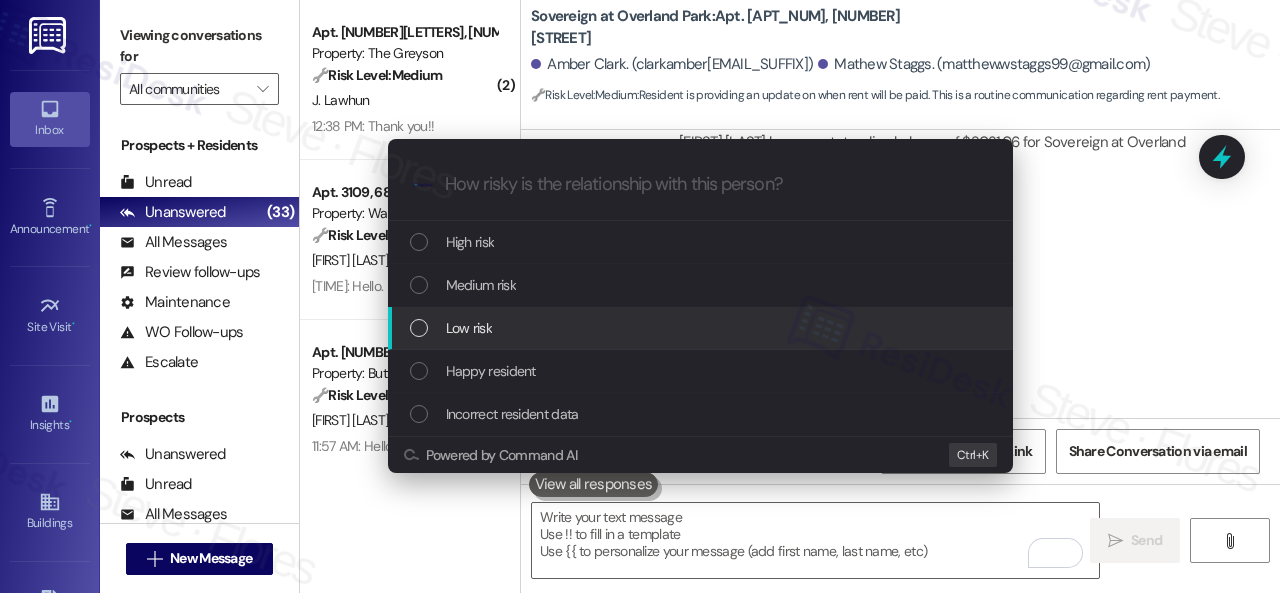 click on "Low risk" at bounding box center (469, 328) 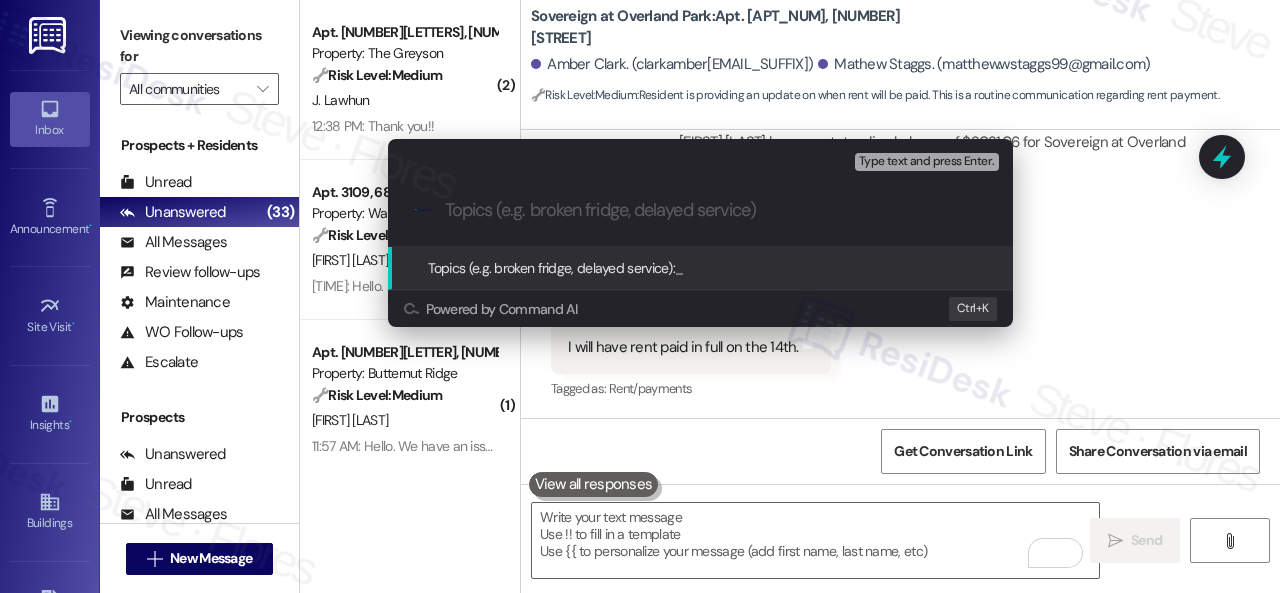 paste on "Late payment notice." 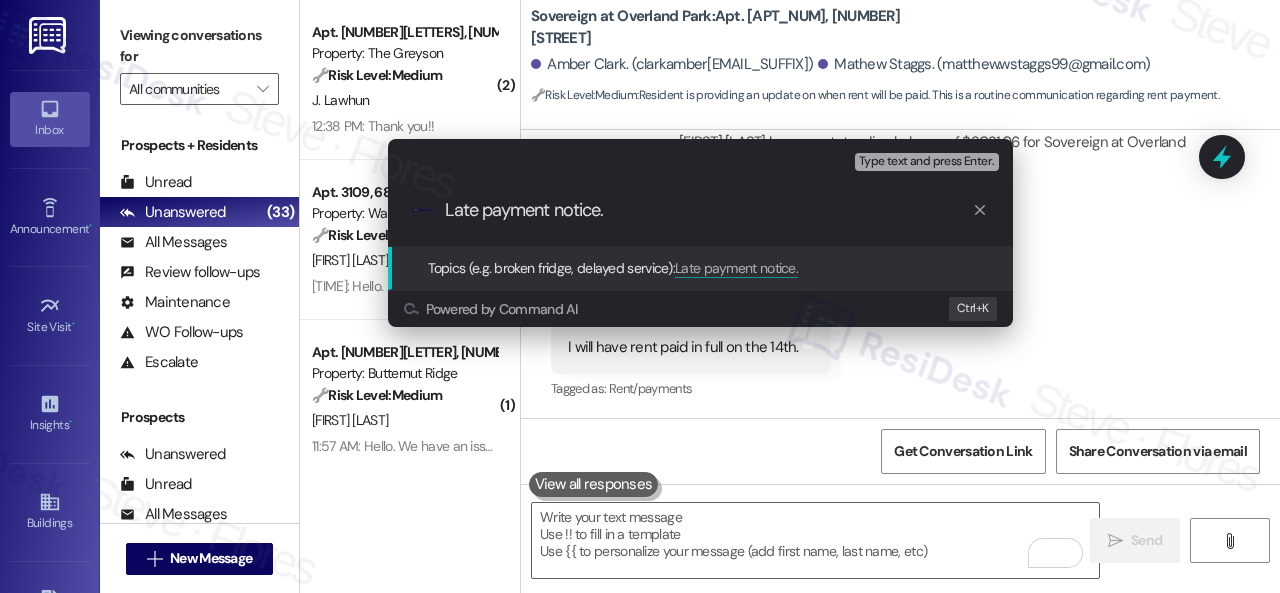 type 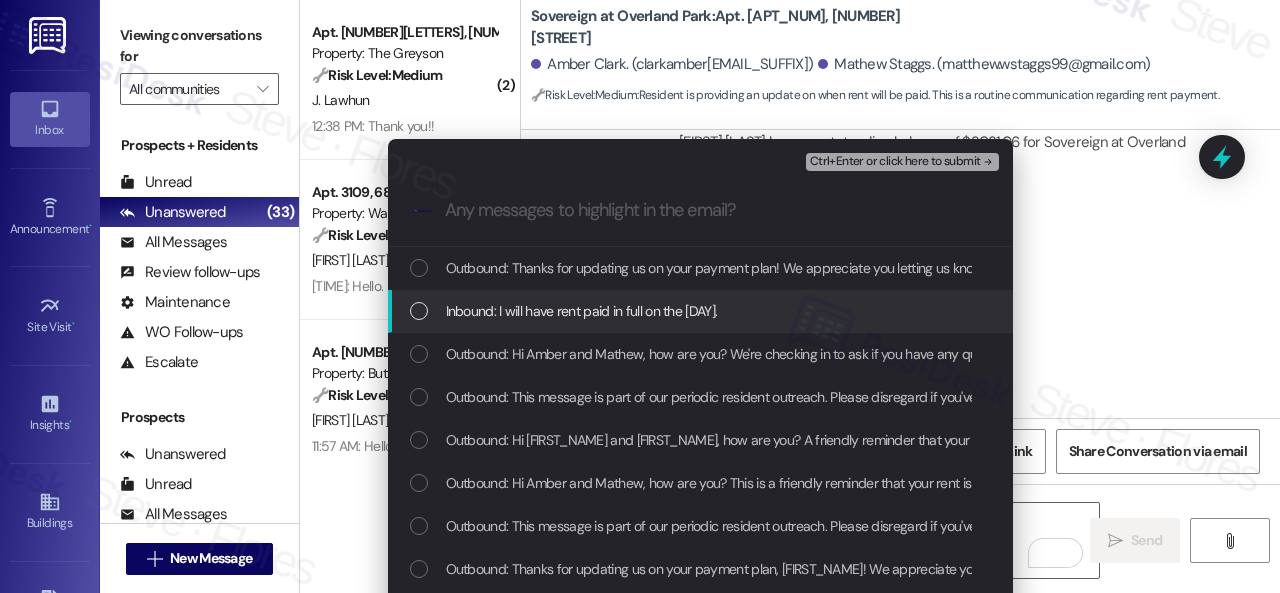 click on "Inbound: I will have rent paid in full on the 14th." at bounding box center [582, 311] 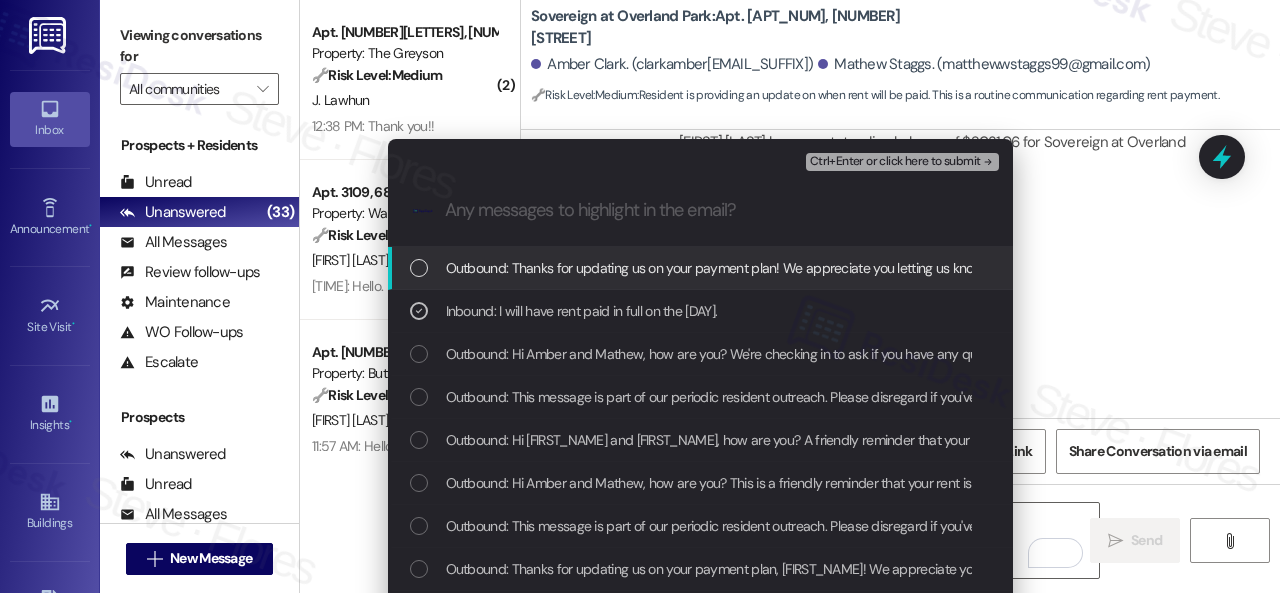 click on "Ctrl+Enter or click here to submit" at bounding box center (895, 162) 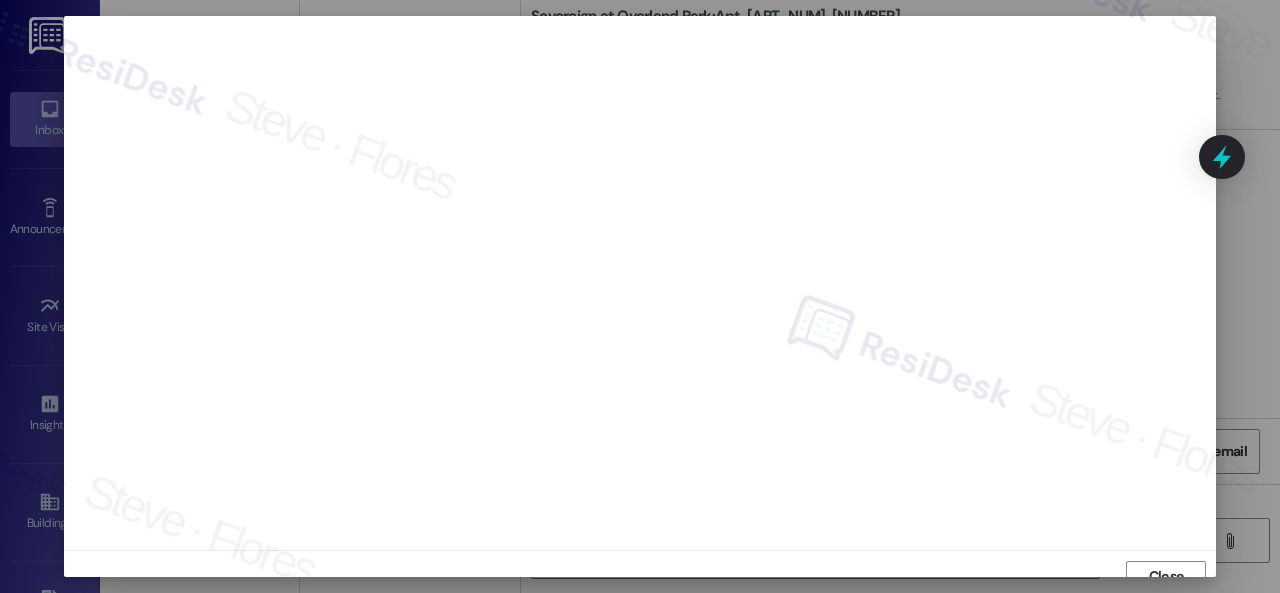 scroll, scrollTop: 15, scrollLeft: 0, axis: vertical 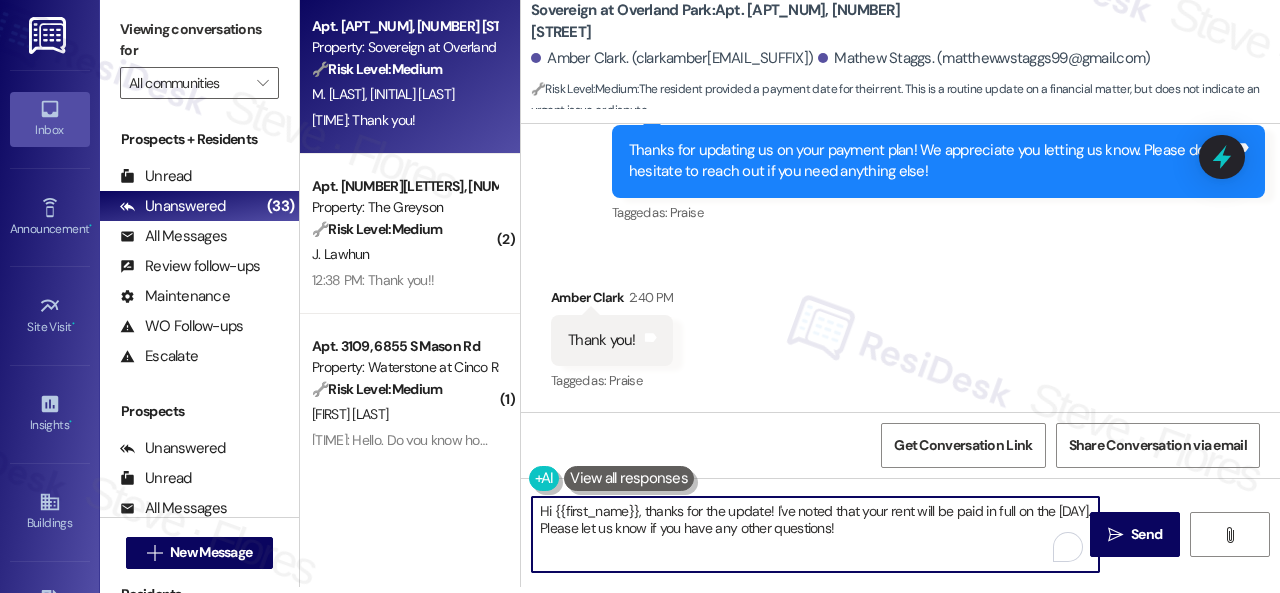 drag, startPoint x: 600, startPoint y: 501, endPoint x: 352, endPoint y: 452, distance: 252.79439 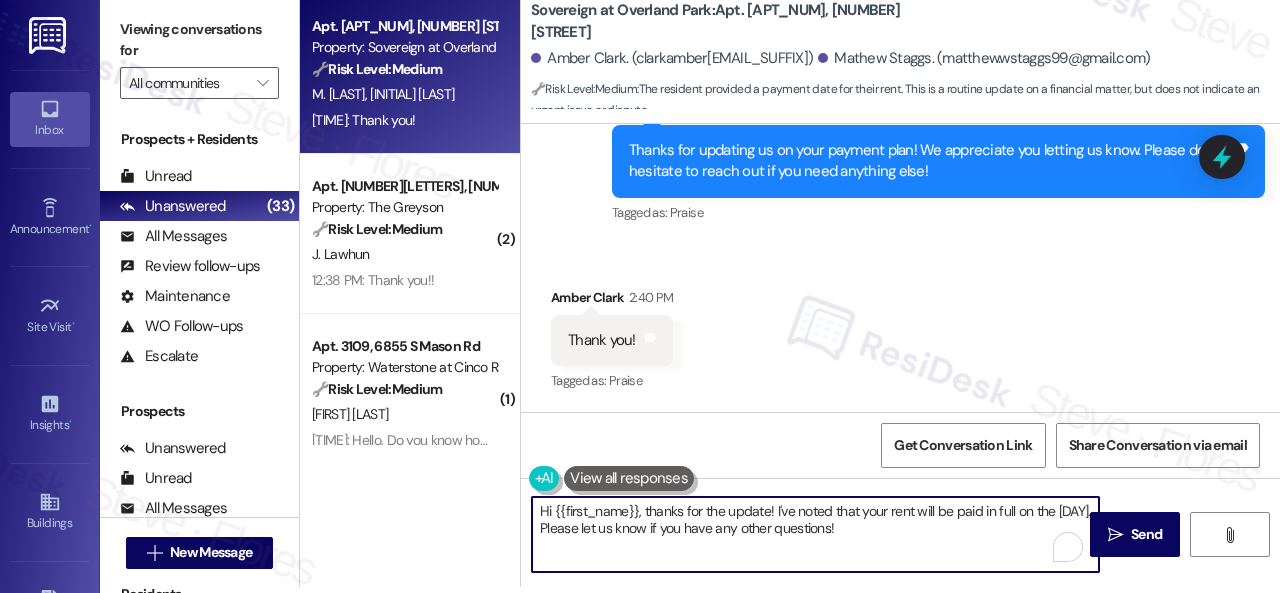click on "Apt. 08~207, 13310 Melrose Lane Property: Sovereign at Overland Park 🔧  Risk Level:  Medium The resident provided a payment date for their rent. This is a routine update on a financial matter, but does not indicate an urgent issue or dispute. M. Staggs A. Clark 2:40 PM: Thank you!  2:40 PM: Thank you!  ( 2 ) Apt. 4142RL, 4460 Mountain Laurel Road Property: The Greyson 🔧  Risk Level:  Medium The resident indicates they have already paid their rent in response to a reminder. This is likely a routine payment update, and there's no indication of a dispute or policy violation. J. Lawhun 12:38 PM: Thank you!! 12:38 PM: Thank you!! ( 1 ) Apt. 3109, 6855 S Mason Rd Property: Waterstone at Cinco Ranch 🔧  Risk Level:  Medium The resident is inquiring about the process for requesting pest control. This is a routine maintenance request and does not indicate an urgent issue. A. Douglas ( 1 ) Apt. 5790C1, 5800 Great Northern Boulevard Property: Butternut Ridge 🔧  Risk Level:  Medium M. Abu-Kaud ( 1 ) 💡 Low" at bounding box center [790, 290] 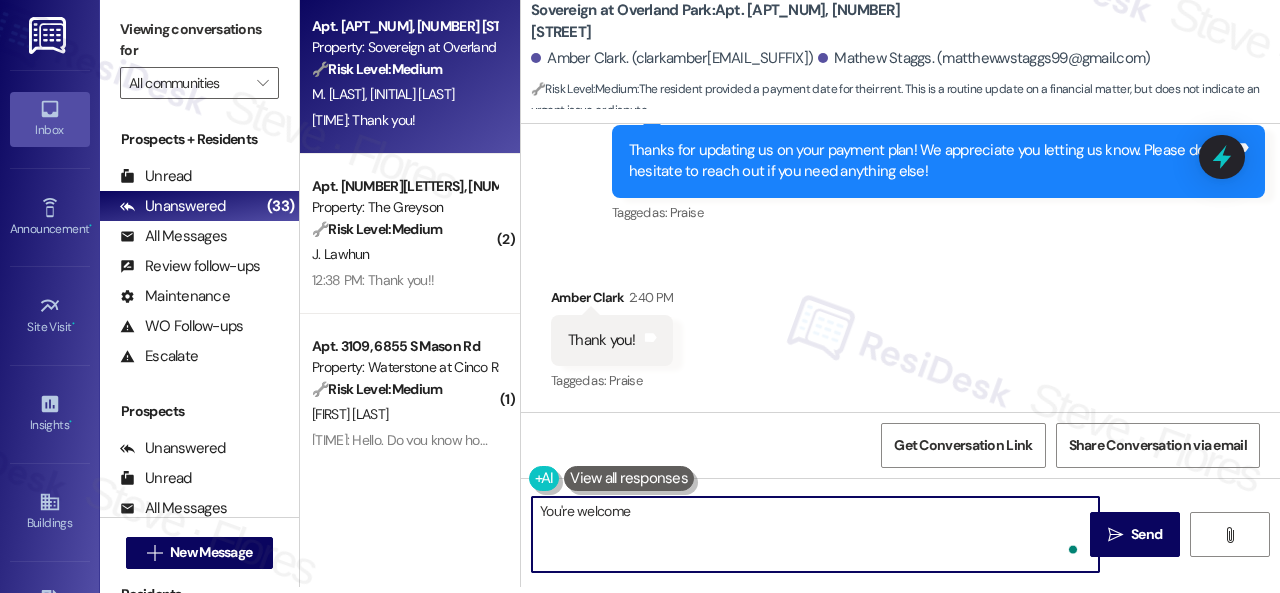 type on "You're welcome!" 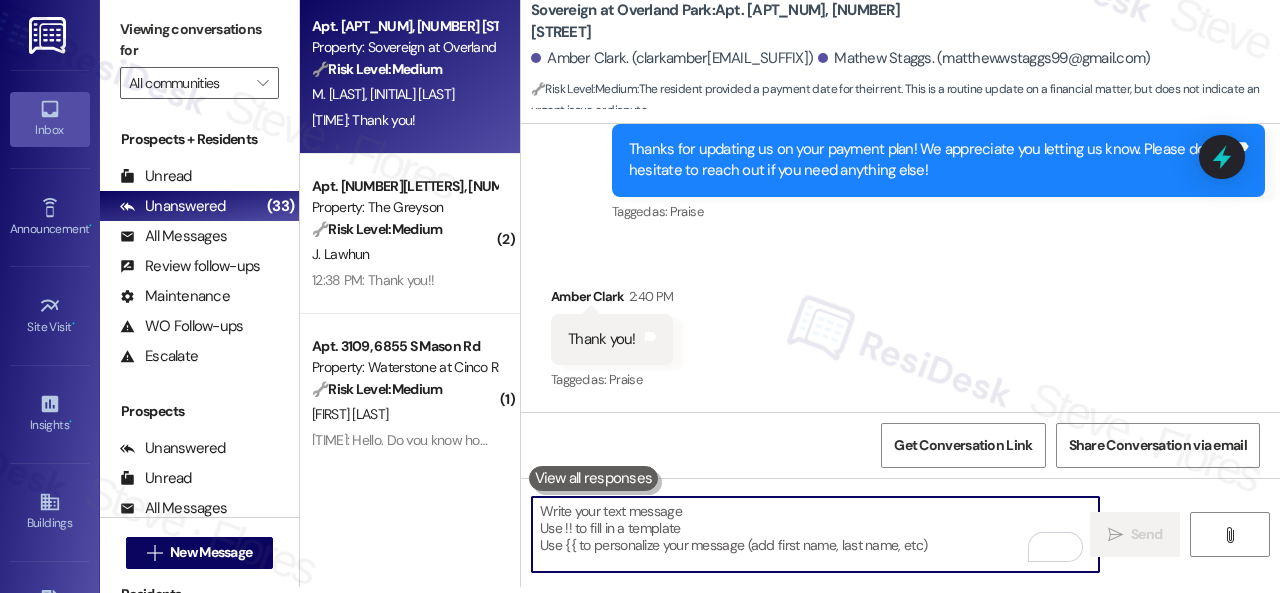 scroll, scrollTop: 0, scrollLeft: 0, axis: both 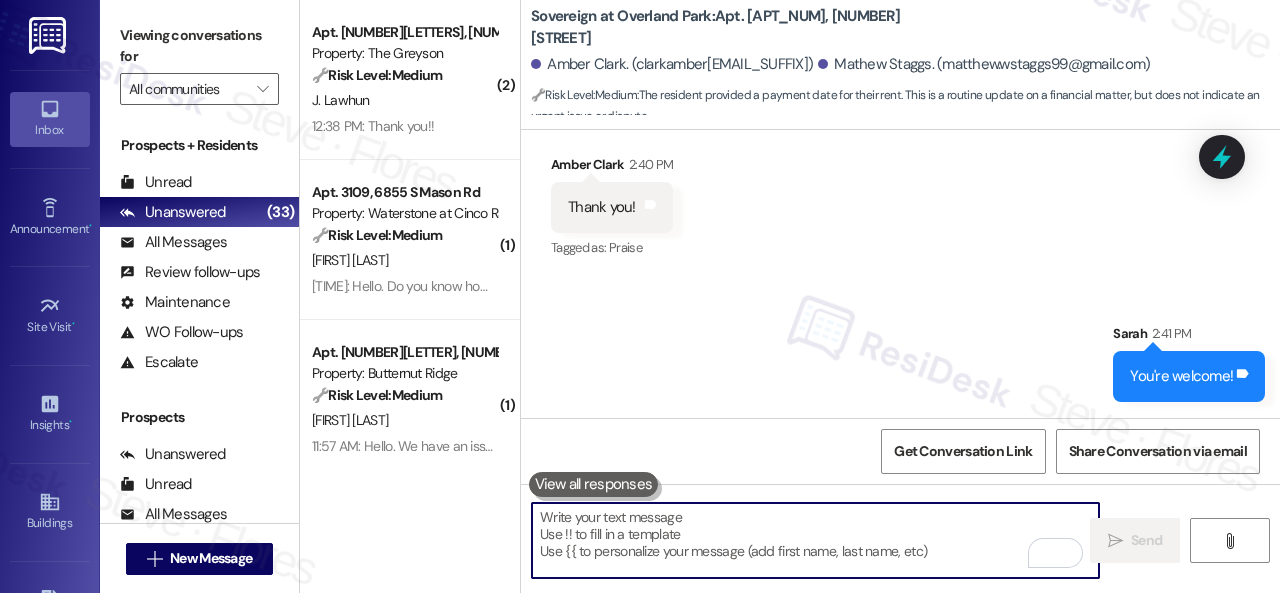 type 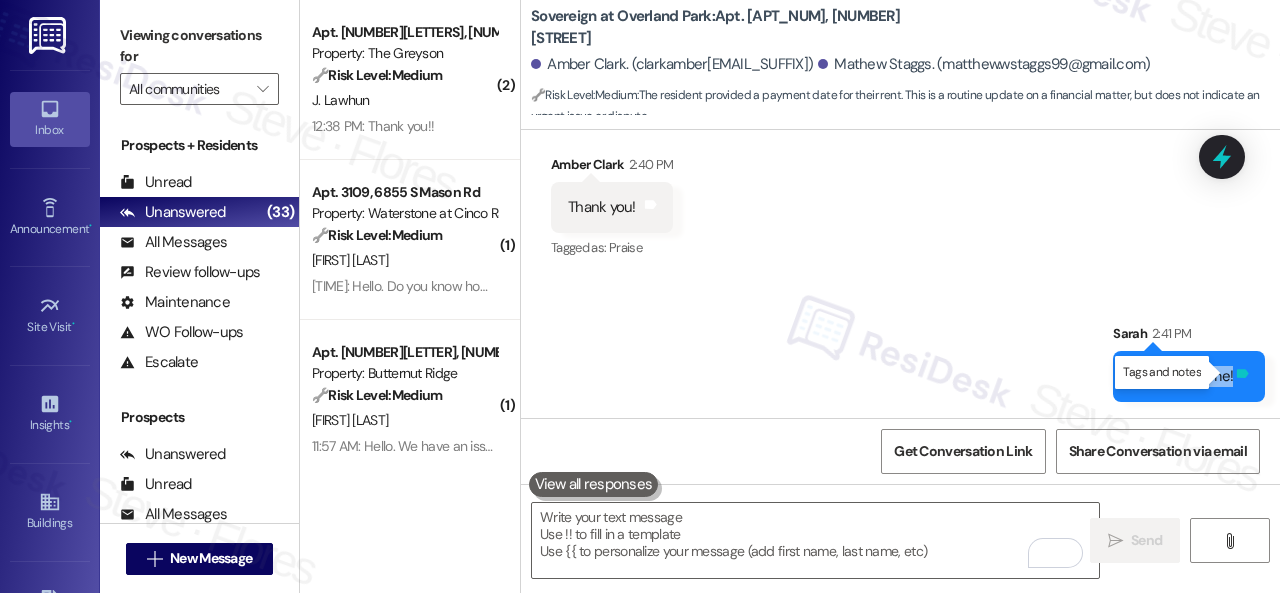 drag, startPoint x: 1118, startPoint y: 372, endPoint x: 1221, endPoint y: 373, distance: 103.00485 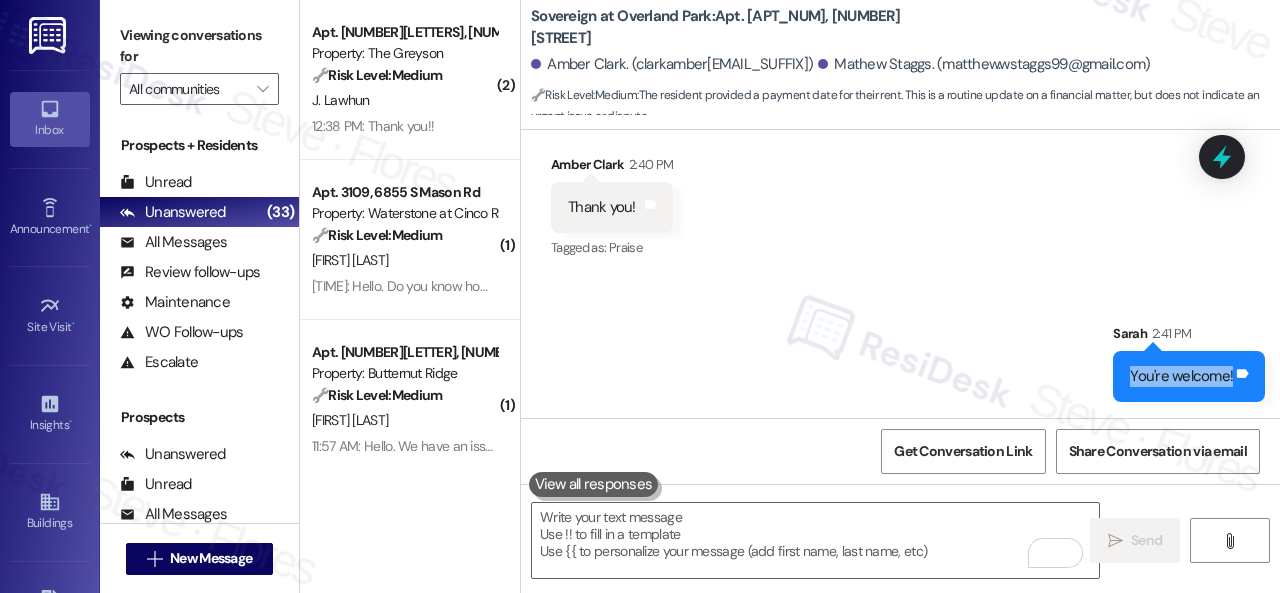 copy on "You're welcome! Tags and notes" 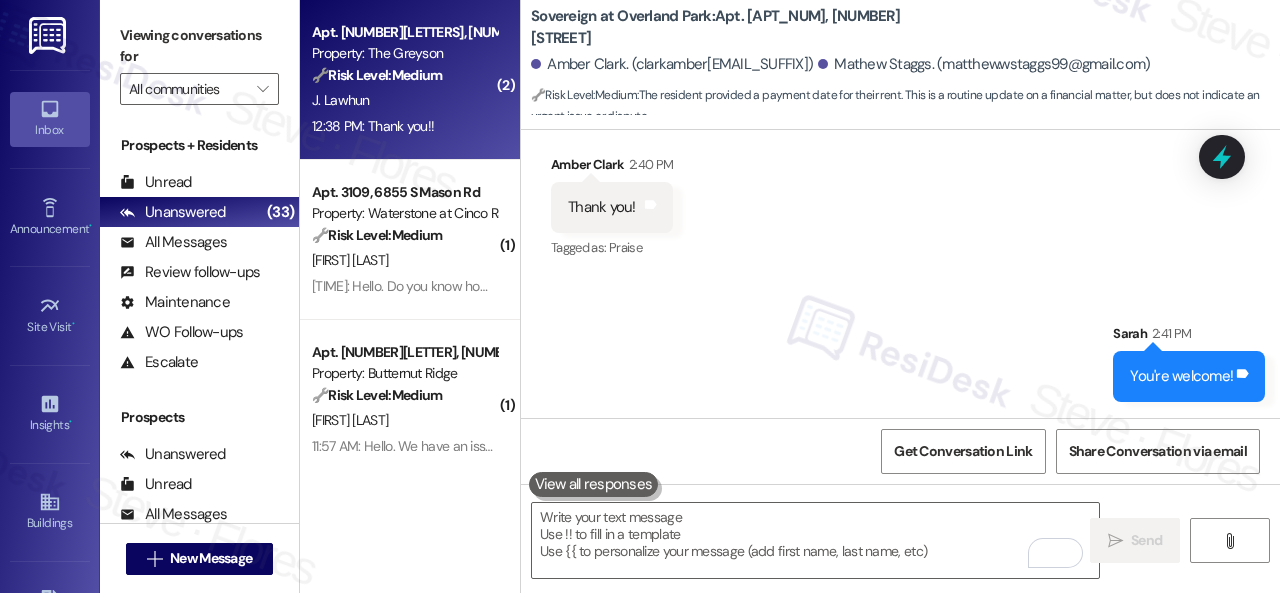 click on "J. Lawhun" at bounding box center [404, 100] 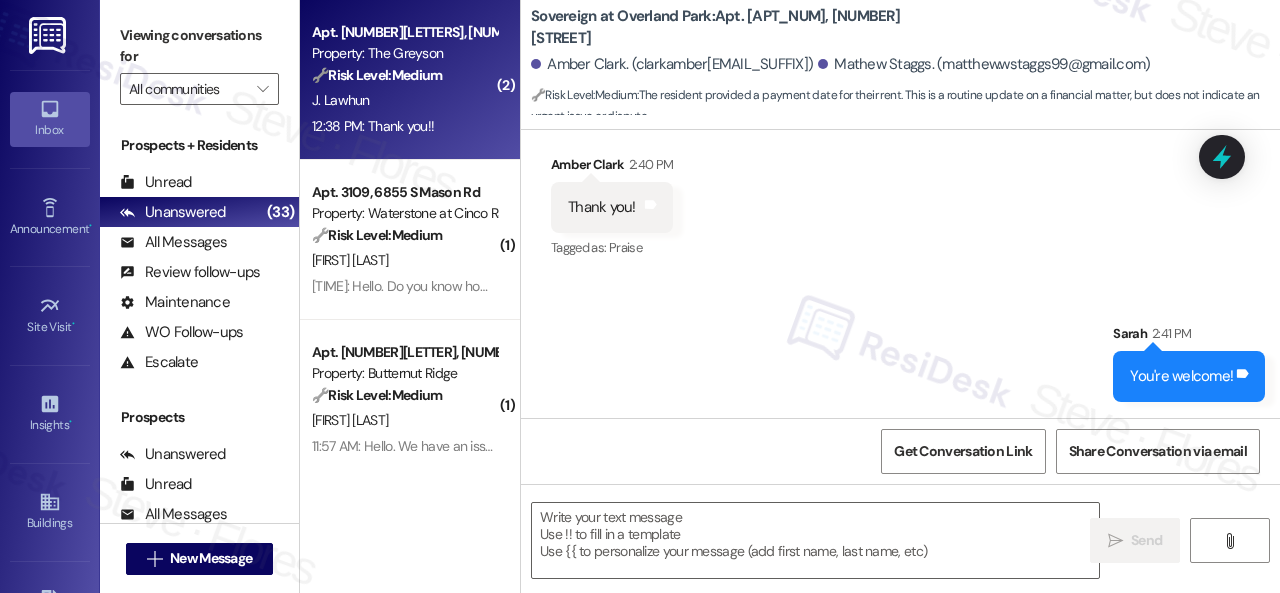 type on "Fetching suggested responses. Please feel free to read through the conversation in the meantime." 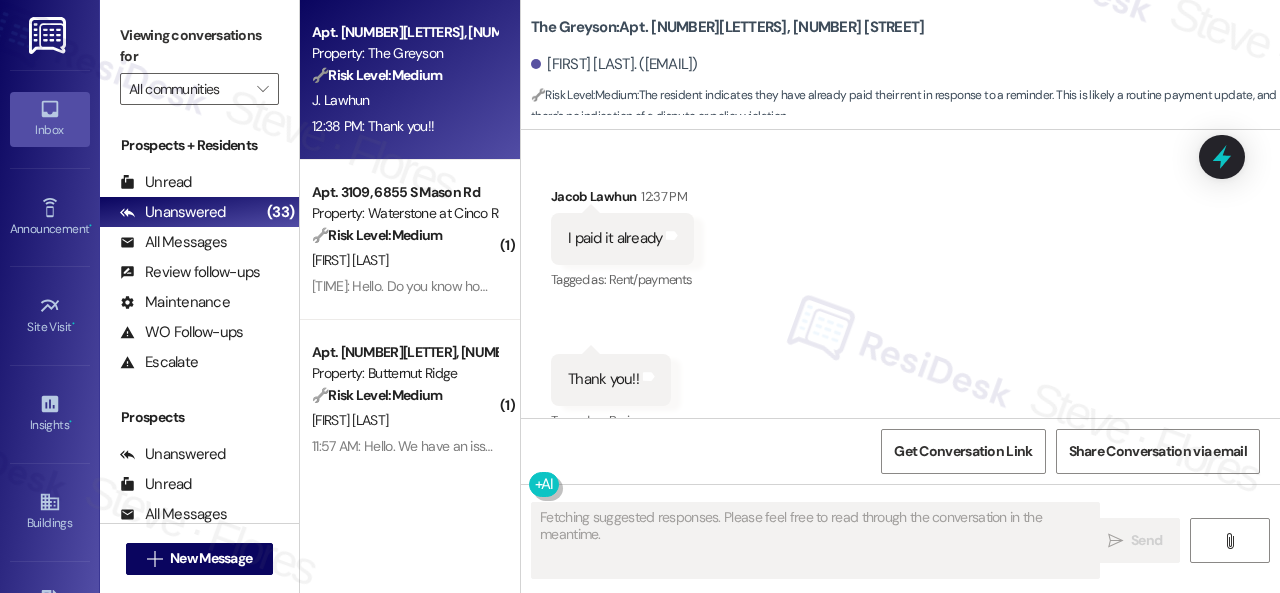 scroll, scrollTop: 7542, scrollLeft: 0, axis: vertical 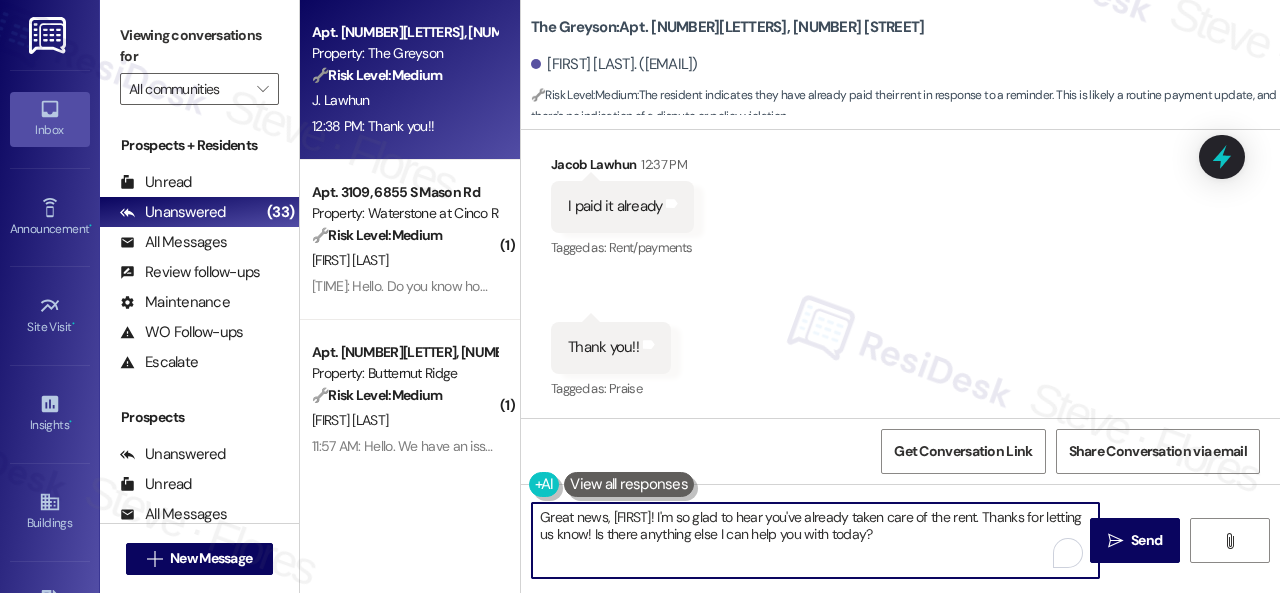 drag, startPoint x: 950, startPoint y: 532, endPoint x: 414, endPoint y: 463, distance: 540.423 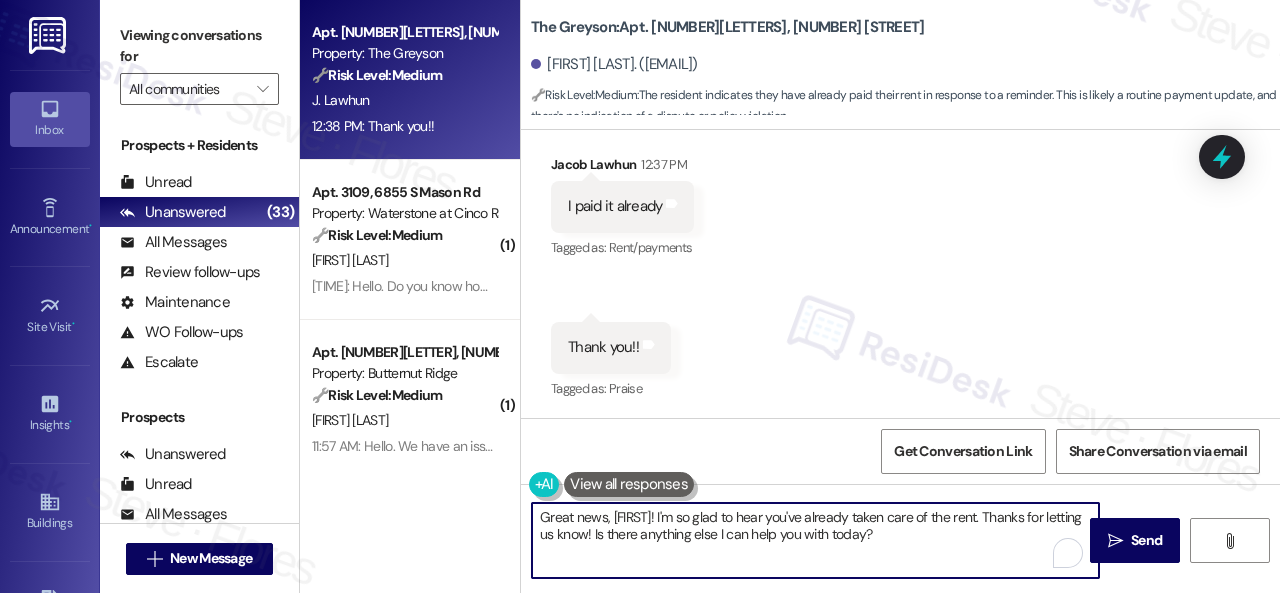 click on "Apt. 4142RL, 4460 Mountain Laurel Road Property: The Greyson 🔧  Risk Level:  Medium The resident indicates they have already paid their rent in response to a reminder. This is likely a routine payment update, and there's no indication of a dispute or policy violation. J. Lawhun 12:38 PM: Thank you!! 12:38 PM: Thank you!! ( 1 ) Apt. 3109, 6855 S Mason Rd Property: Waterstone at Cinco Ranch 🔧  Risk Level:  Medium The resident is inquiring about the process for requesting pest control. This is a routine maintenance request and does not indicate an urgent issue. A. Douglas 12:33 PM: Hello. Do you know how should we request for a pest control? Email/Phone calls to the leasing office? Or thru the resident portal? 12:33 PM: Hello. Do you know how should we request for a pest control? Email/Phone calls to the leasing office? Or thru the resident portal? ( 1 ) Apt. 5790C1, 5800 Great Northern Boulevard Property: Butternut Ridge 🔧  Risk Level:  Medium M. Abu-Kaud ( 1 ) Apt. 4822, 4800 Skyline Dr 💡 Low ( 1 )" at bounding box center (790, 296) 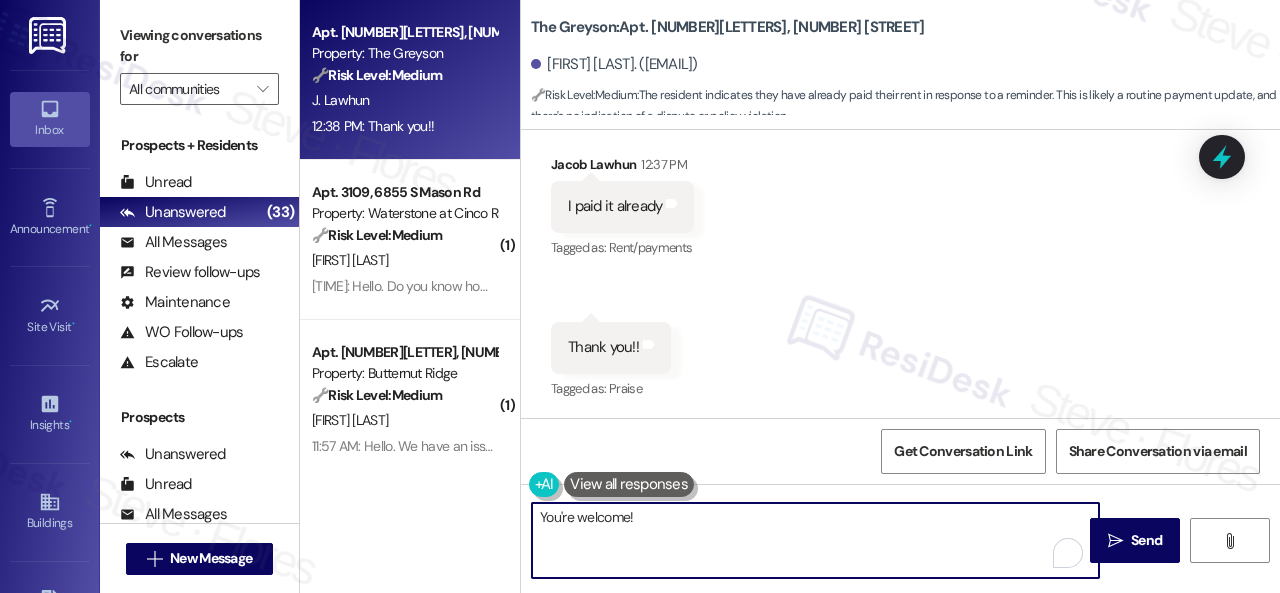 click on "You're welcome!" at bounding box center [815, 540] 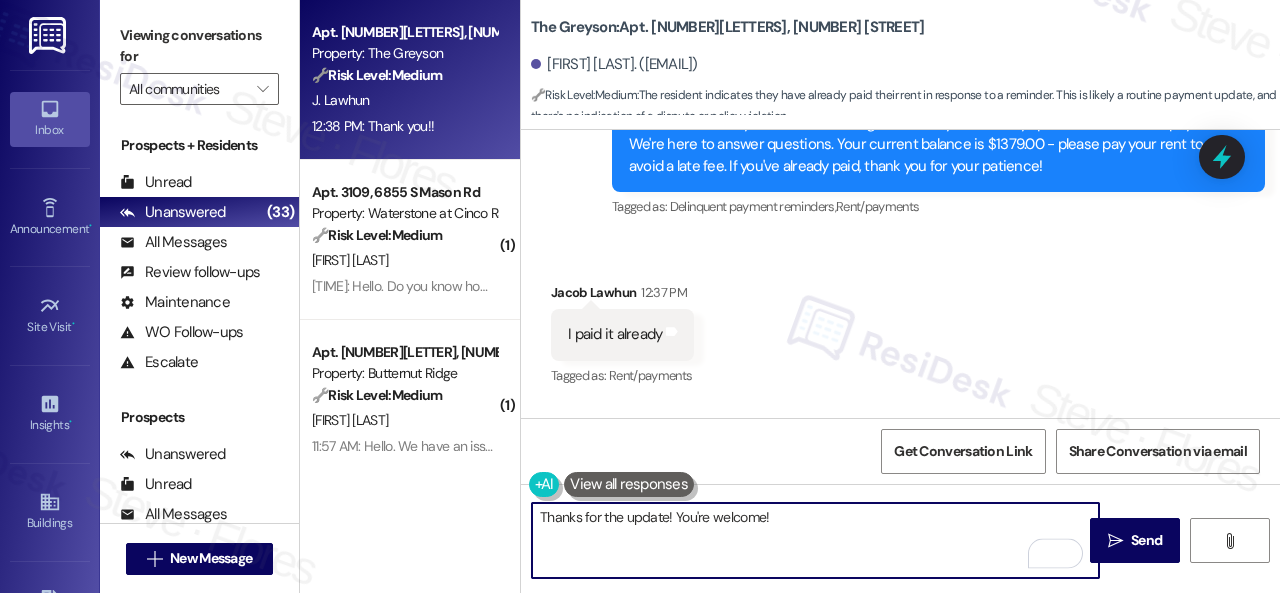 scroll, scrollTop: 7242, scrollLeft: 0, axis: vertical 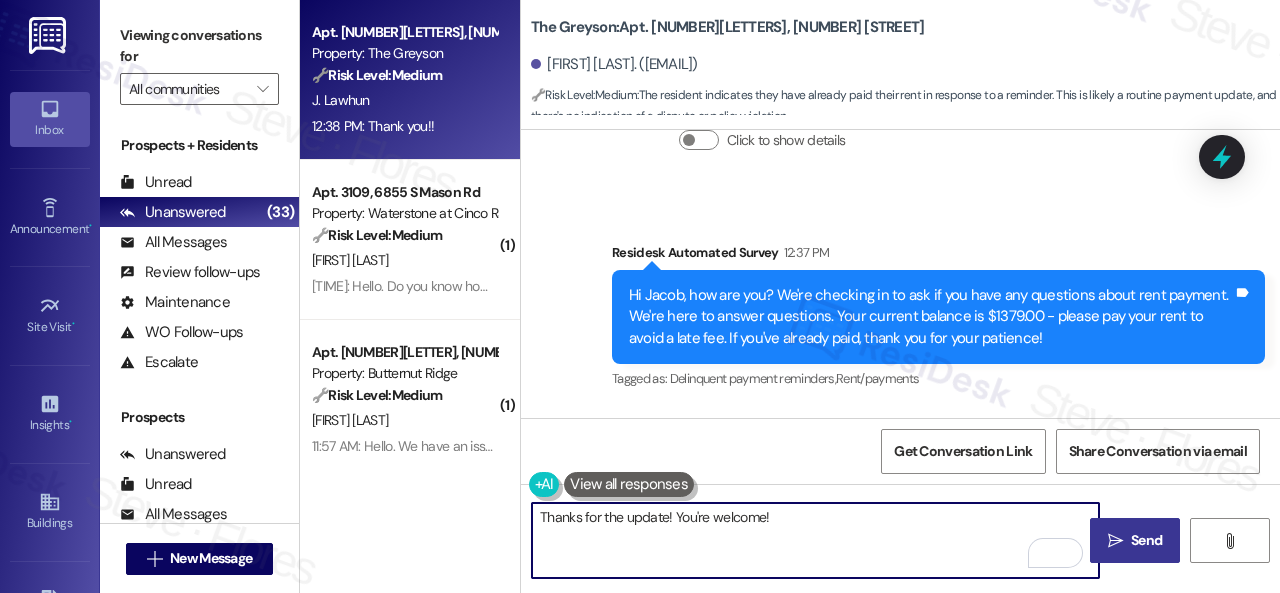 type on "Thanks for the update! You're welcome!" 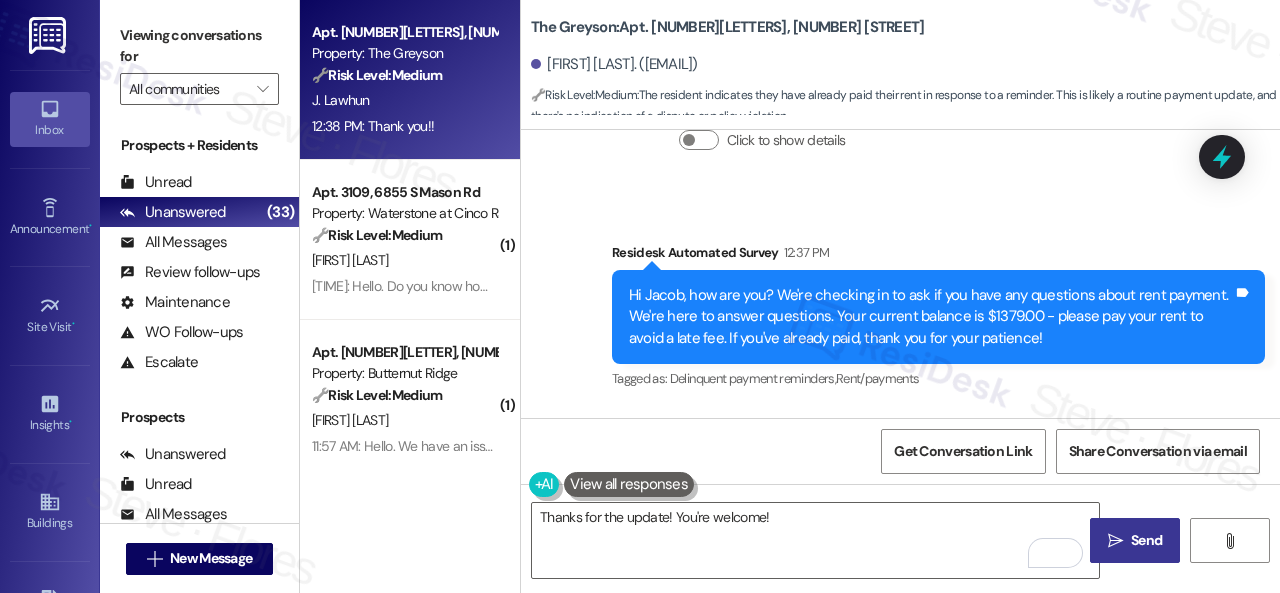 click on "" at bounding box center (1115, 541) 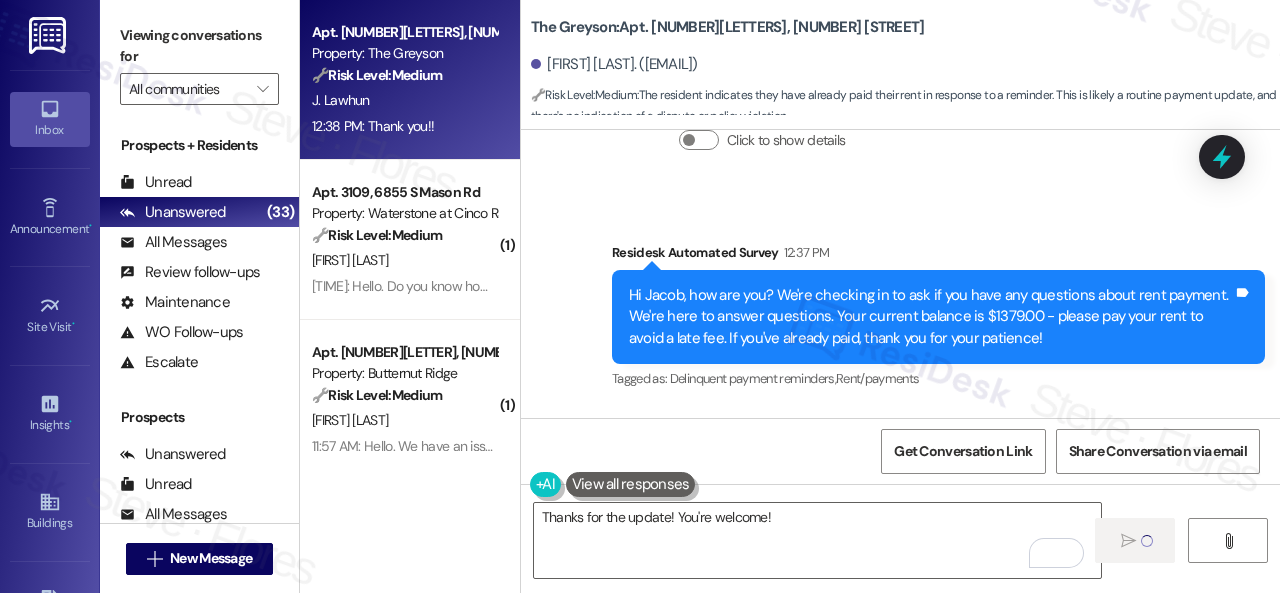type 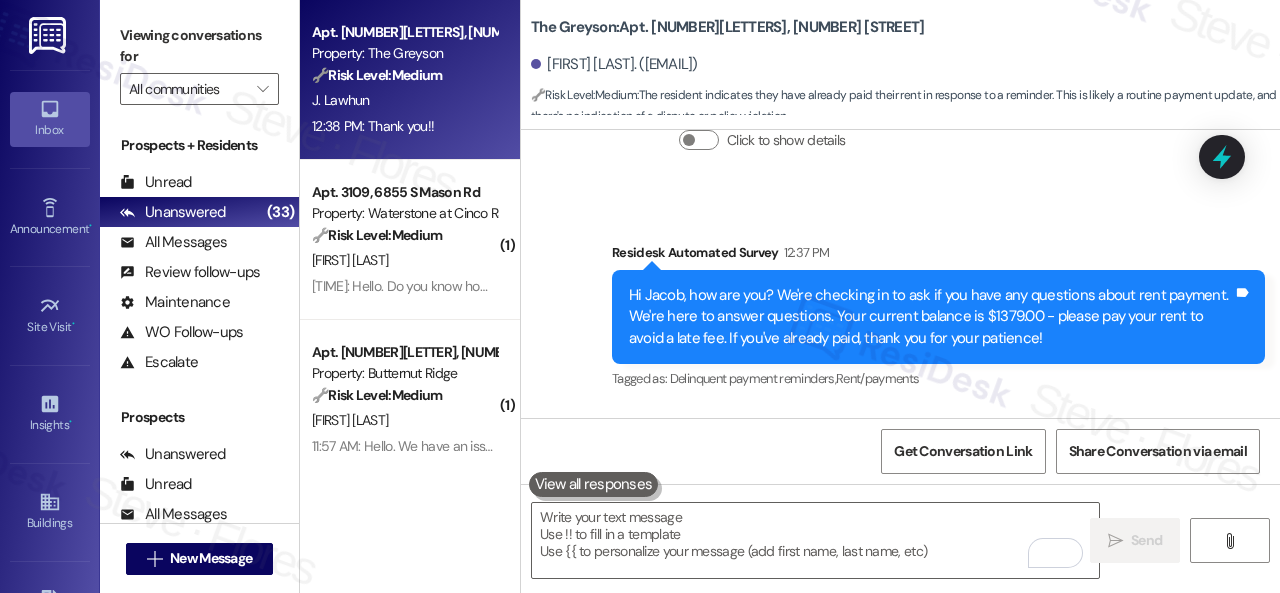 scroll, scrollTop: 7541, scrollLeft: 0, axis: vertical 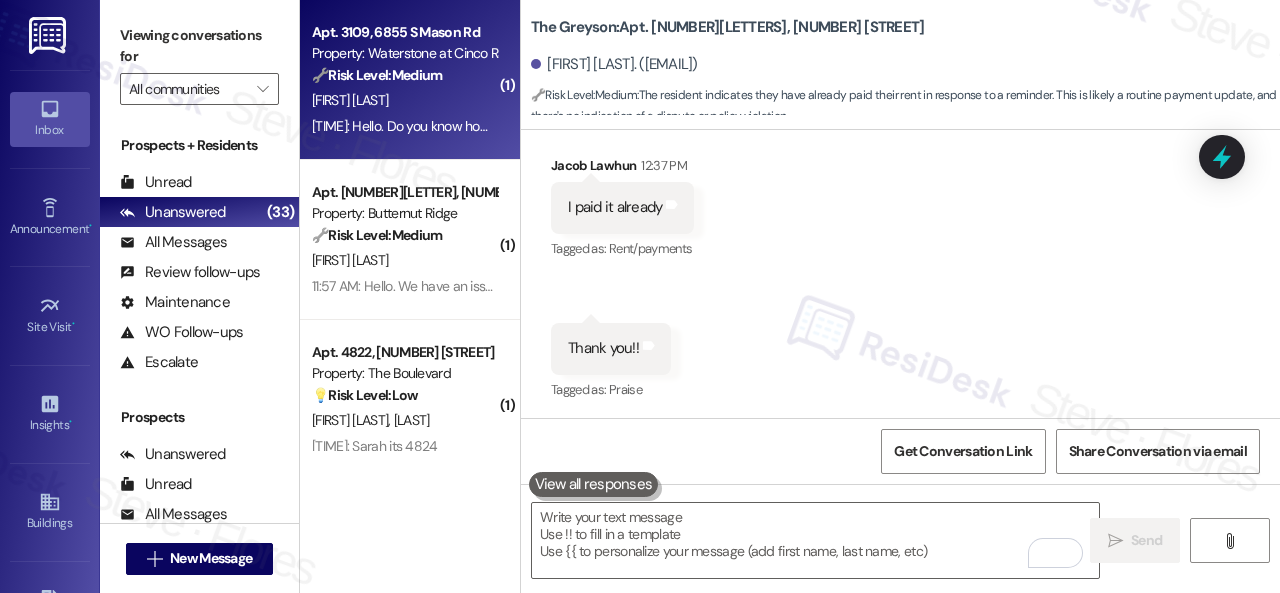 click on "12:33 PM: Hello. Do you know how should we request for a pest control? Email/Phone calls to the leasing office? Or thru the resident portal? 12:33 PM: Hello. Do you know how should we request for a pest control? Email/Phone calls to the leasing office? Or thru the resident portal?" at bounding box center [404, 126] 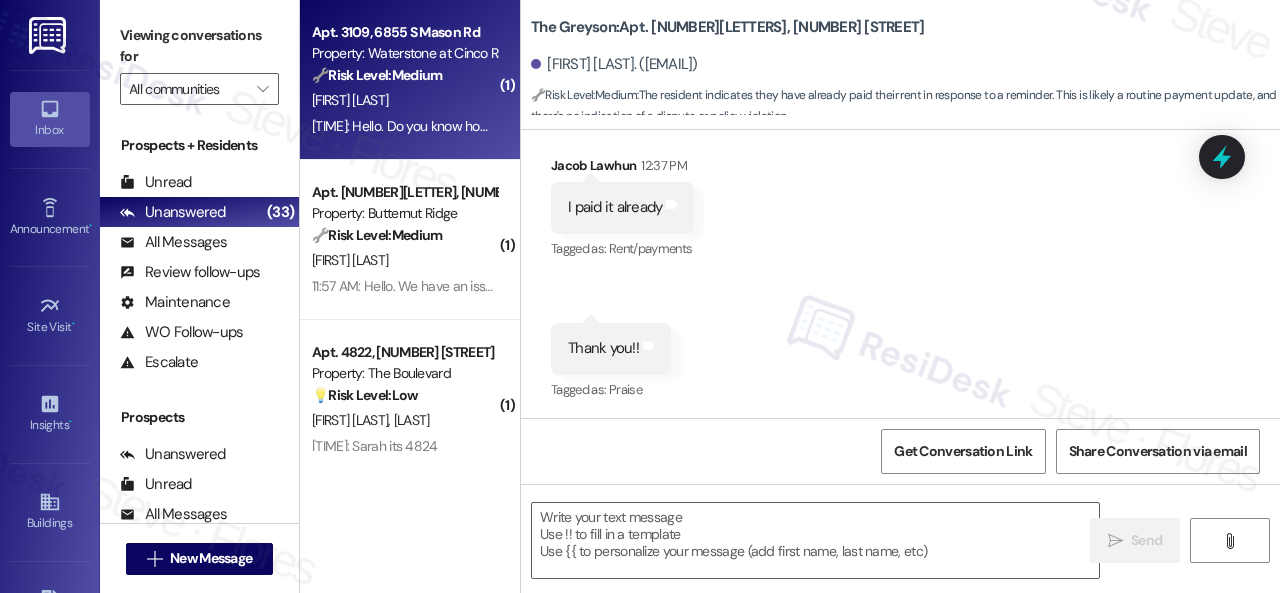 type on "Fetching suggested responses. Please feel free to read through the conversation in the meantime." 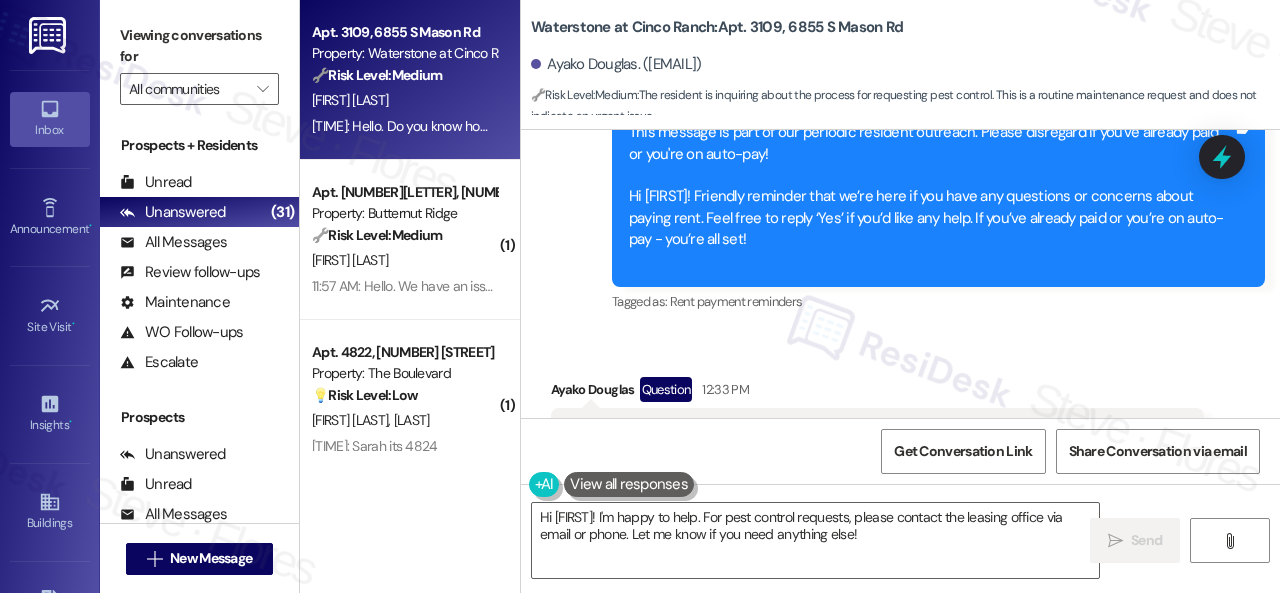 scroll, scrollTop: 9936, scrollLeft: 0, axis: vertical 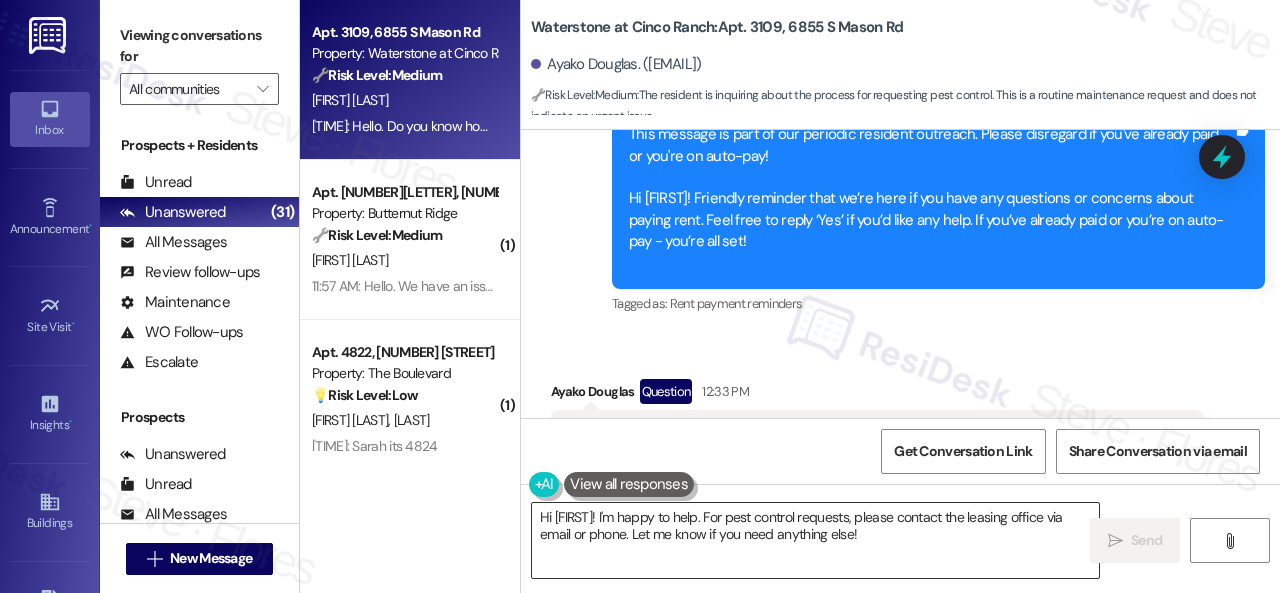 drag, startPoint x: 766, startPoint y: 519, endPoint x: 684, endPoint y: 525, distance: 82.219215 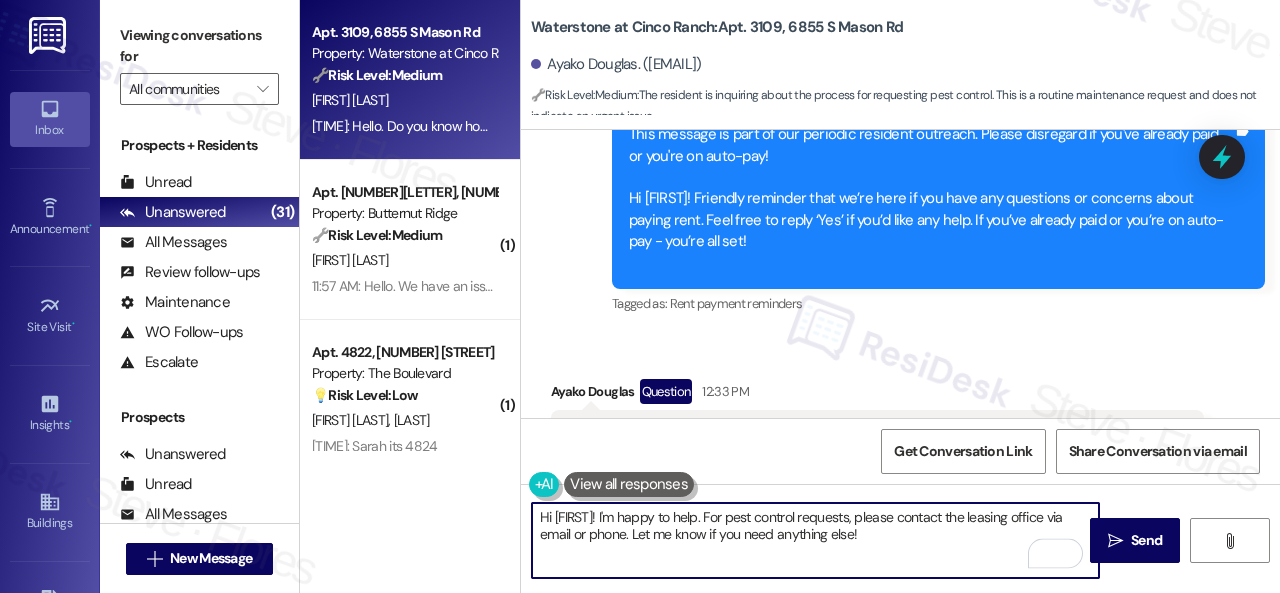 drag, startPoint x: 644, startPoint y: 518, endPoint x: 985, endPoint y: 562, distance: 343.827 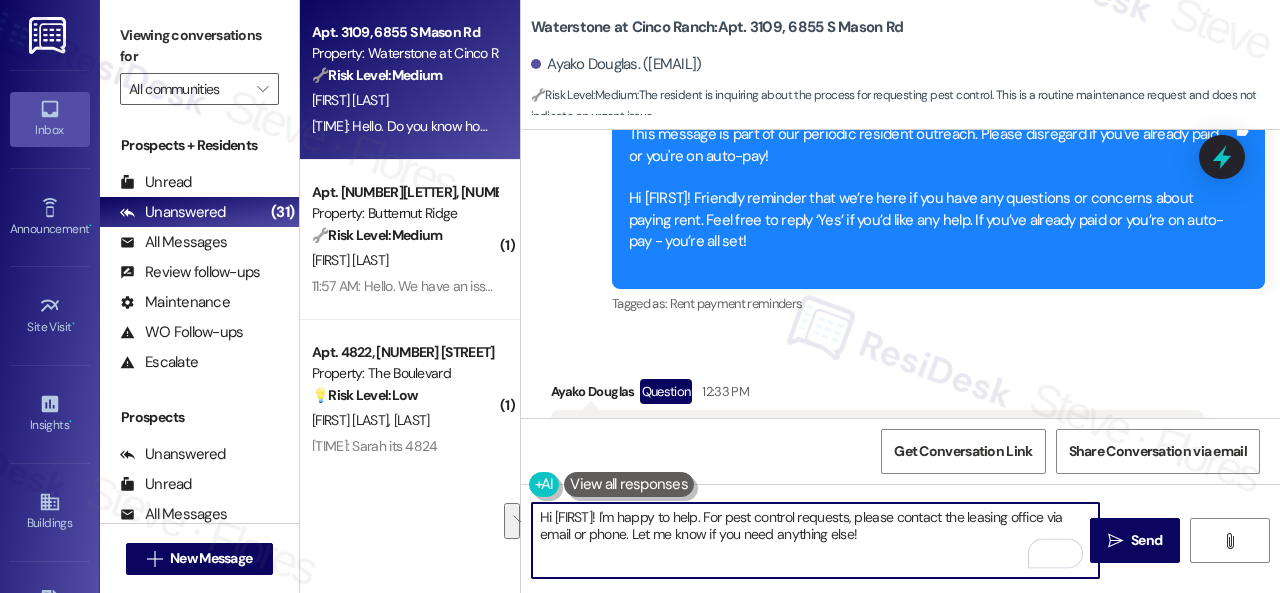 paste on "sorry to hear about the pests in your apartment. We apologize for the inconvenience. Is there a work order for the issue already? If so, may I have the work order number so I can follow up with the site team? If not, I'll be happy to submit a work order on your behalf. What types of pests need to be eliminated? In what areas of your home can they be seen?
Note: Due to limited availability, our pest control team isn't able to call or schedule visits in advance. By submitting a work order, you're permitting them to enter your apartment, even if you're not home. If any children may be alone during the visit, please let me know so we can inform the team." 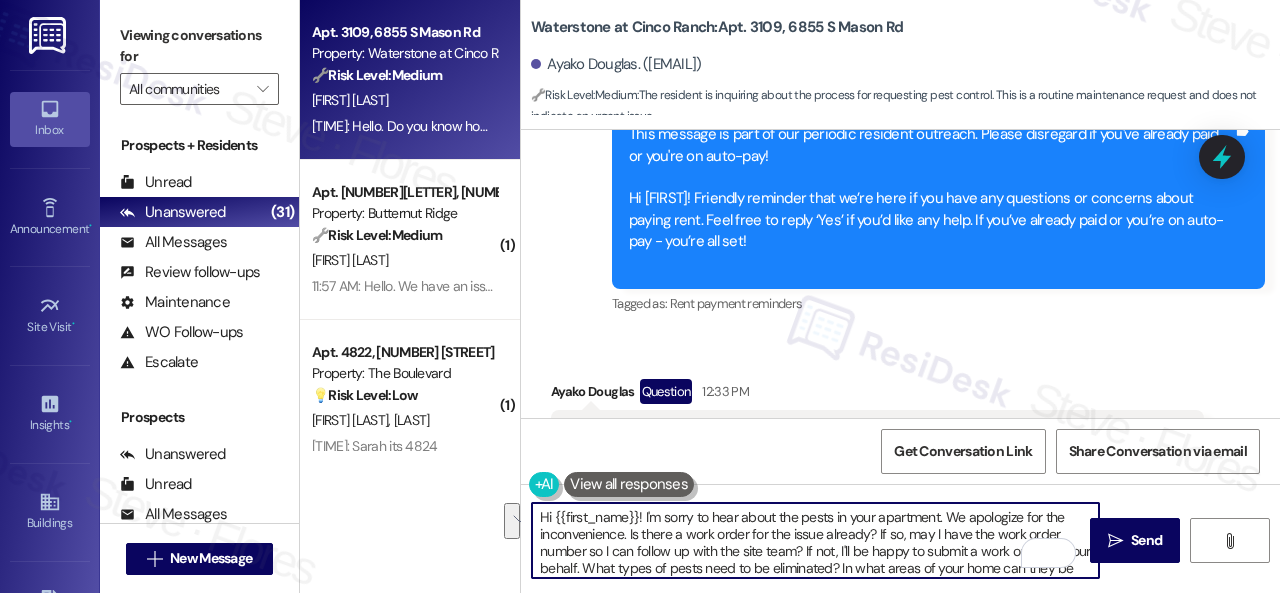 scroll, scrollTop: 102, scrollLeft: 0, axis: vertical 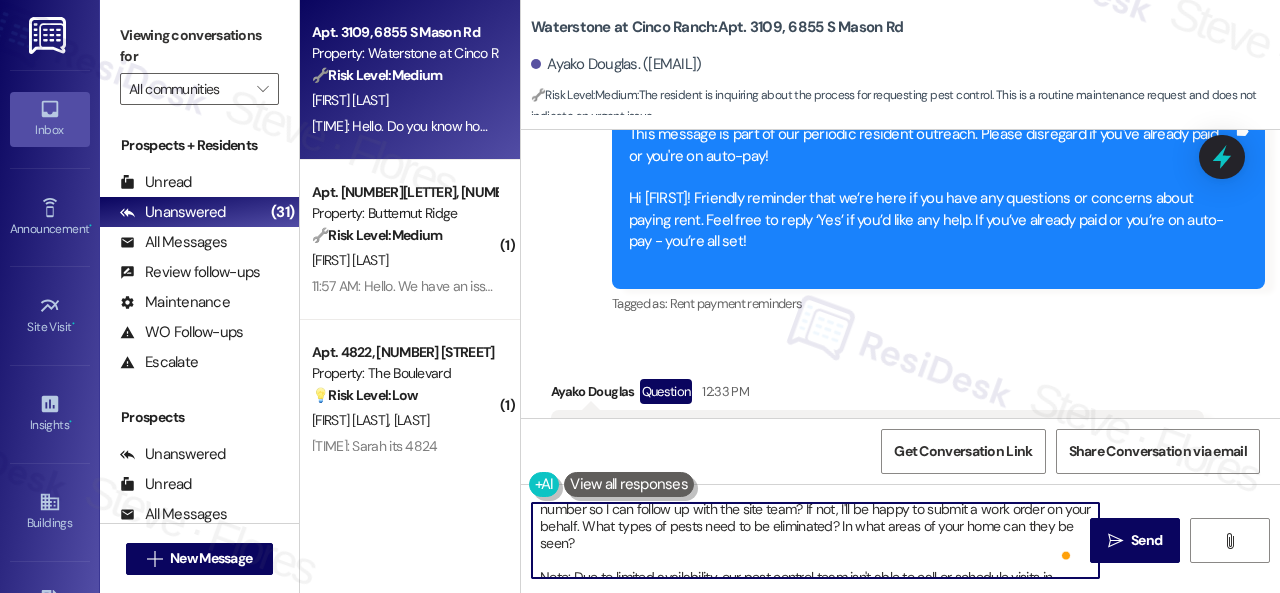 drag, startPoint x: 630, startPoint y: 530, endPoint x: 838, endPoint y: 516, distance: 208.47063 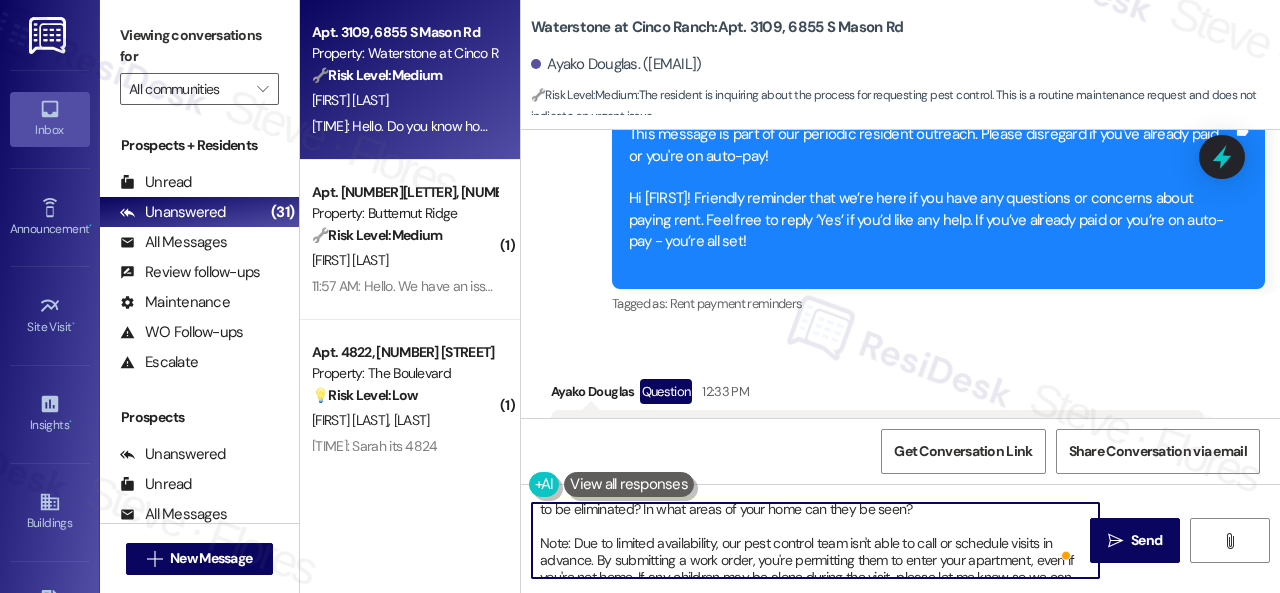 scroll, scrollTop: 21, scrollLeft: 0, axis: vertical 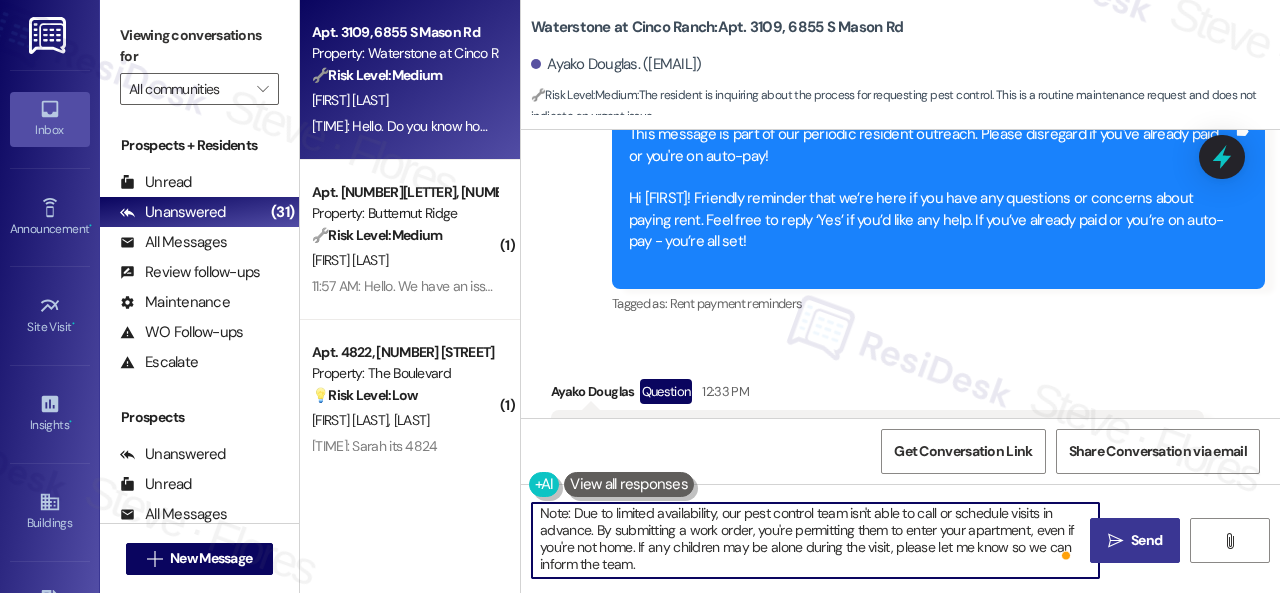 type on "Hi {{first_name}}! I'm sorry to hear about the pests in your apartment. We apologize for the inconvenience. I'll be happy to submit a work order on your behalf. What types of pests need to be eliminated? In what areas of your home can they be seen?
Note: Due to limited availability, our pest control team isn't able to call or schedule visits in advance. By submitting a work order, you're permitting them to enter your apartment, even if you're not home. If any children may be alone during the visit, please let me know so we can inform the team." 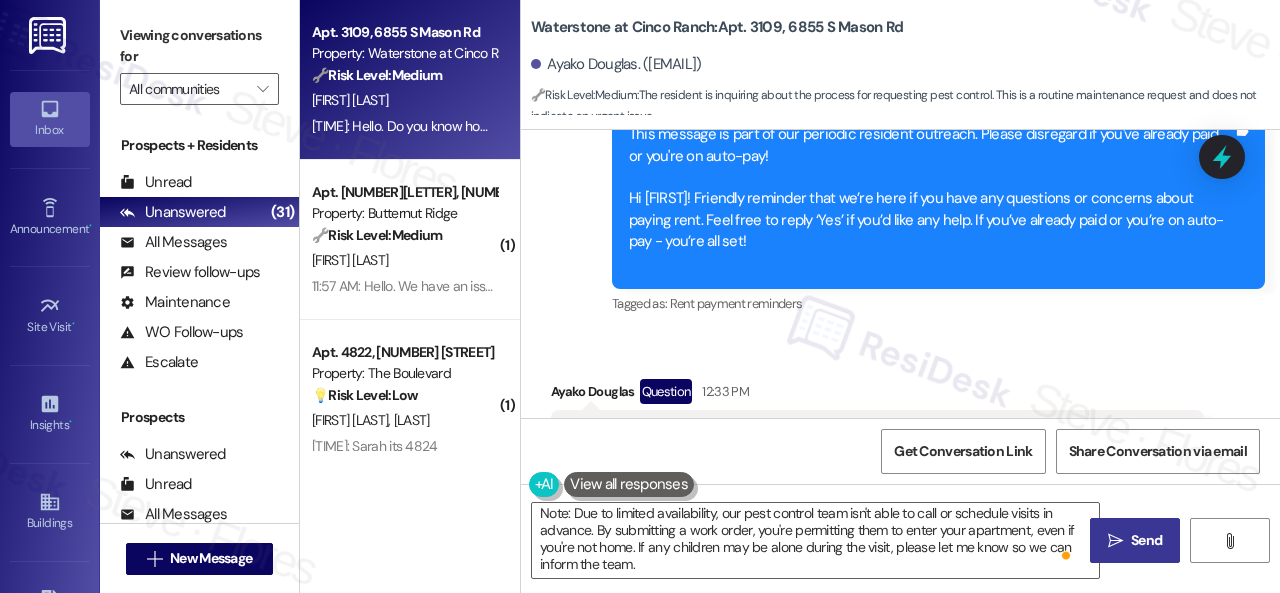click on "Send" at bounding box center (1146, 540) 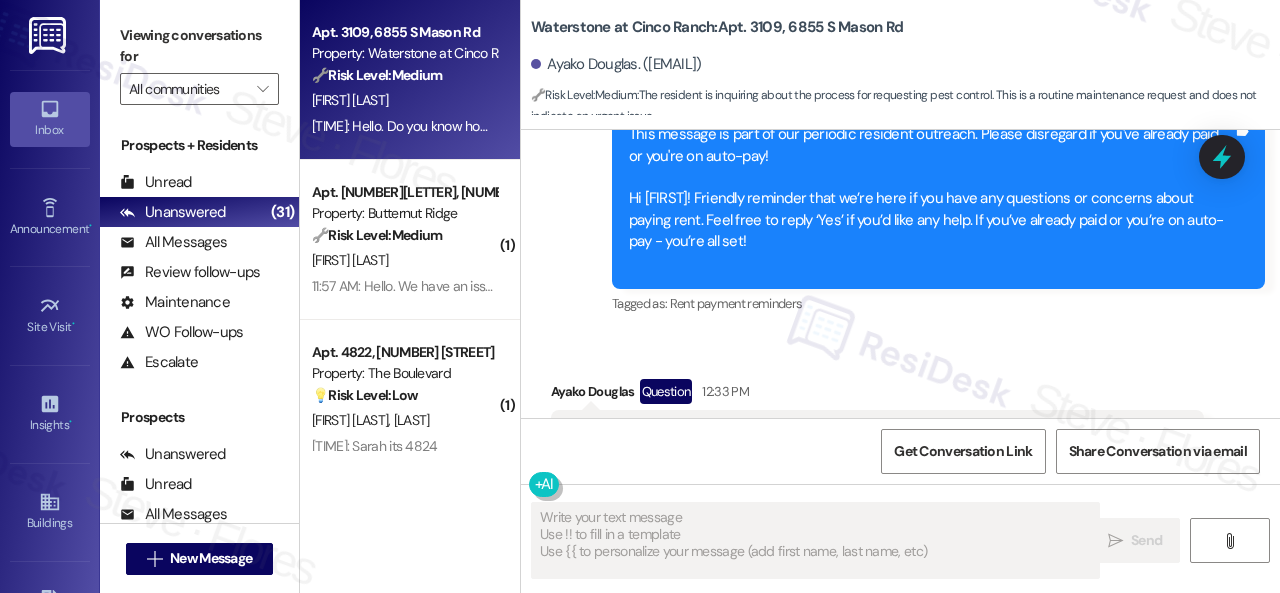 type on "Fetching suggested responses. Please feel free to read through the conversation in the meantime." 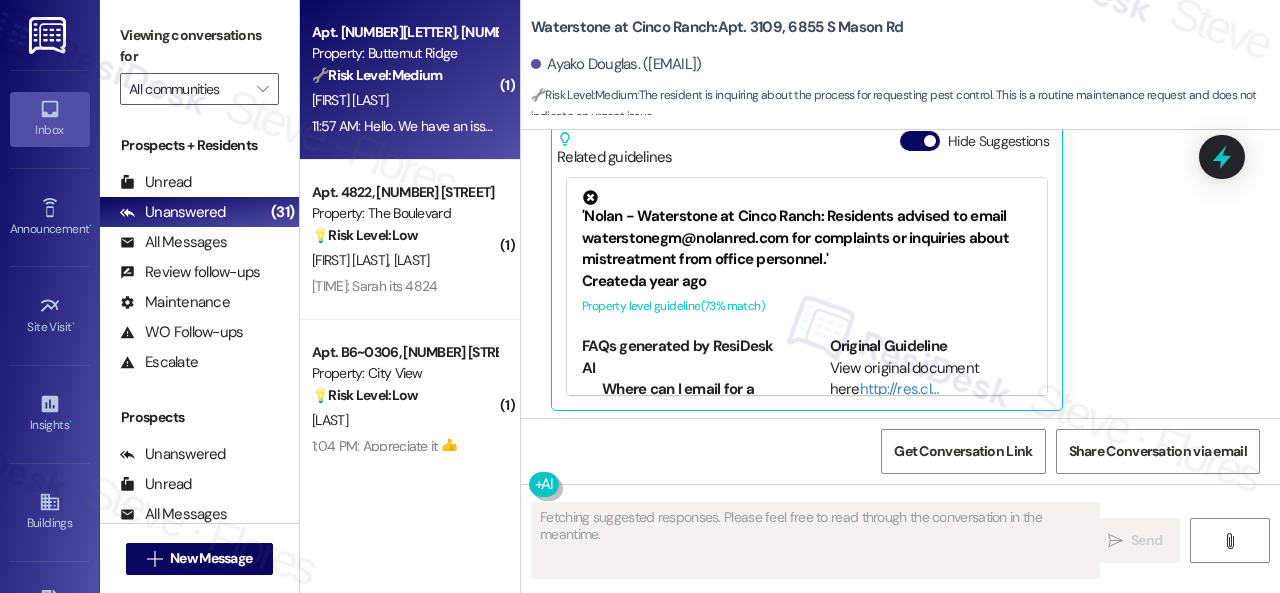 click on "[INITIAL] [LAST]" at bounding box center [404, 100] 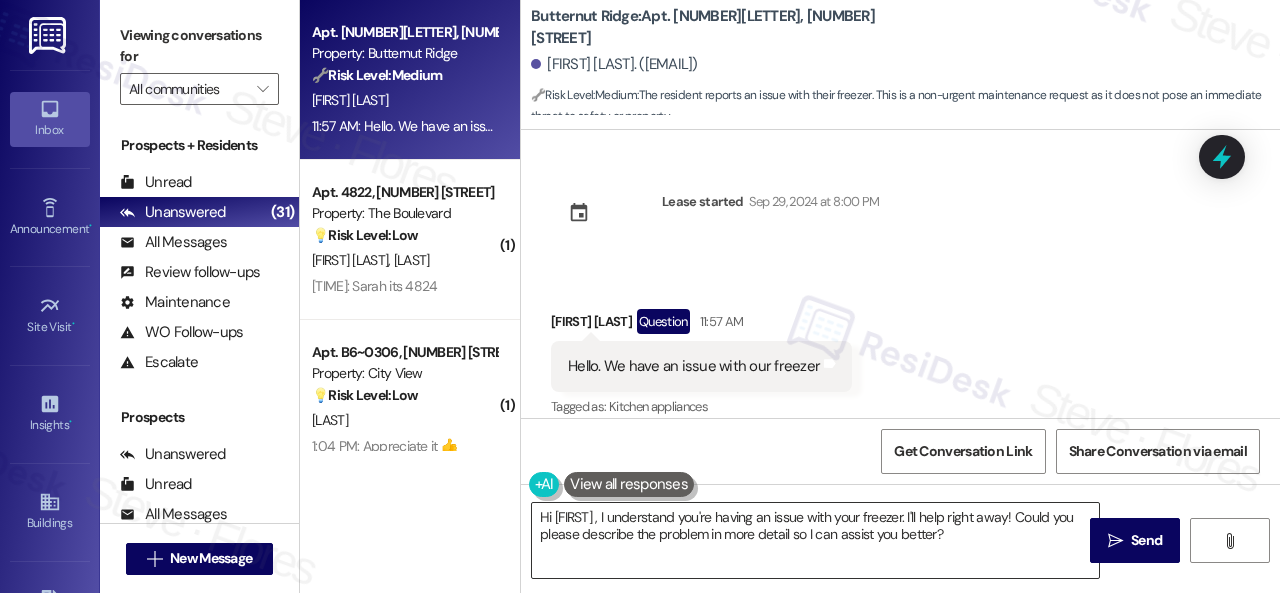 drag, startPoint x: 1002, startPoint y: 554, endPoint x: 1011, endPoint y: 548, distance: 10.816654 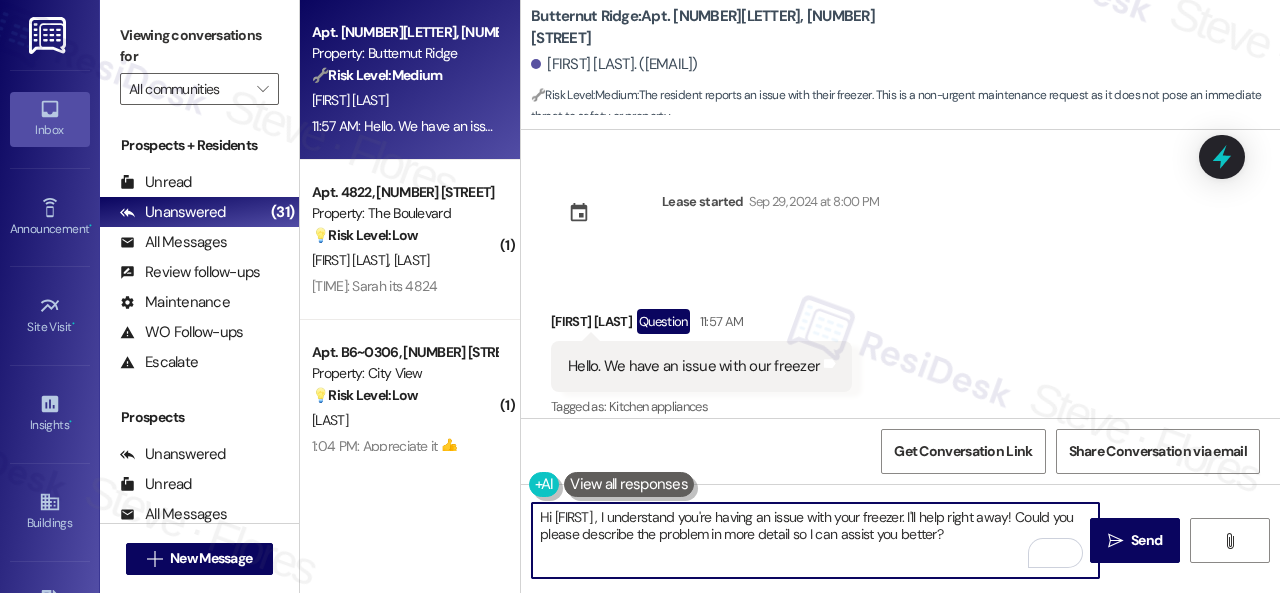 drag, startPoint x: 1020, startPoint y: 537, endPoint x: 368, endPoint y: 493, distance: 653.483 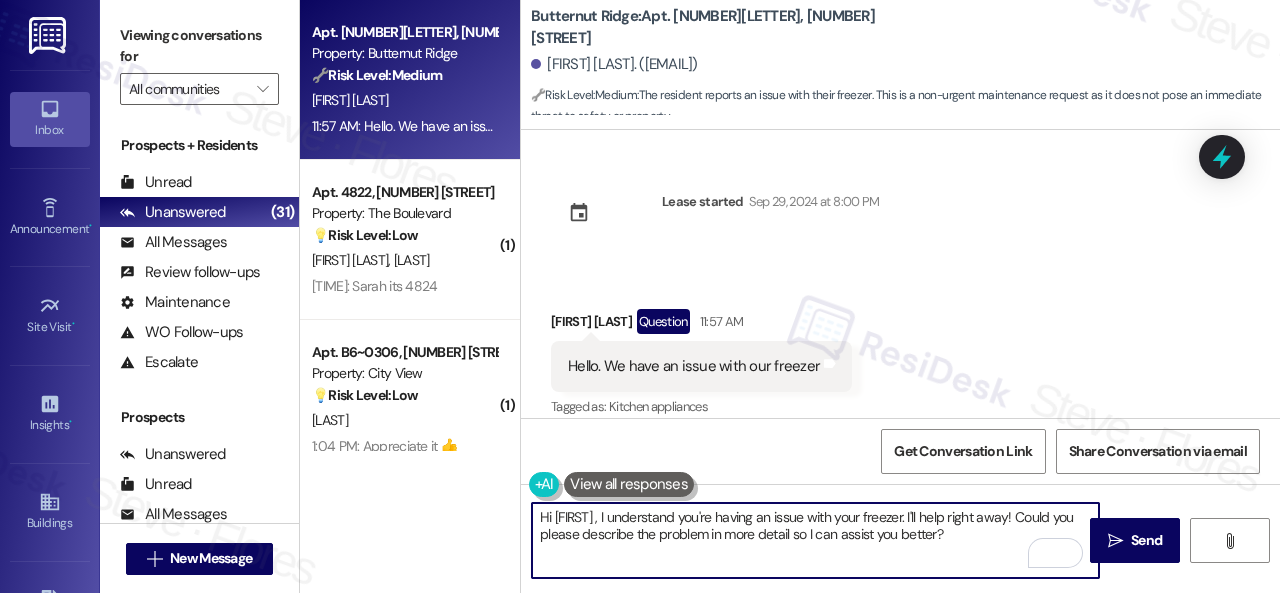 click on "Apt. 5790C1, 5800 Great Northern Boulevard Property: Butternut Ridge 🔧  Risk Level:  Medium The resident reports an issue with their freezer. This is a non-urgent maintenance request as it does not pose an immediate threat to safety or property. M. Abu-Kaud 11:57 AM: Hello. We have an issue with our freezer 11:57 AM: Hello. We have an issue with our freezer ( 1 ) Apt. 4822, 4800 Skyline Dr Property: The Boulevard 💡  Risk Level:  Low The message appears to be a non-essential request or a simple notification, possibly a unit number or code. Without further context, it doesn't indicate any urgency or critical issue. G. Goodman D. Pinedo 1:21 PM: Sarah its 4824 1:21 PM: Sarah its 4824 ( 1 ) Apt. B6~0306, 2600 Cityview Drive Property: City View 💡  Risk Level:  Low This conversation appears to be a follow-up regarding a window with blinds not lifted up. The site team is addressing the cost, indicating a non-essential request or cosmetic enhancement. No immediate safety or financial concerns are present. (" at bounding box center (790, 296) 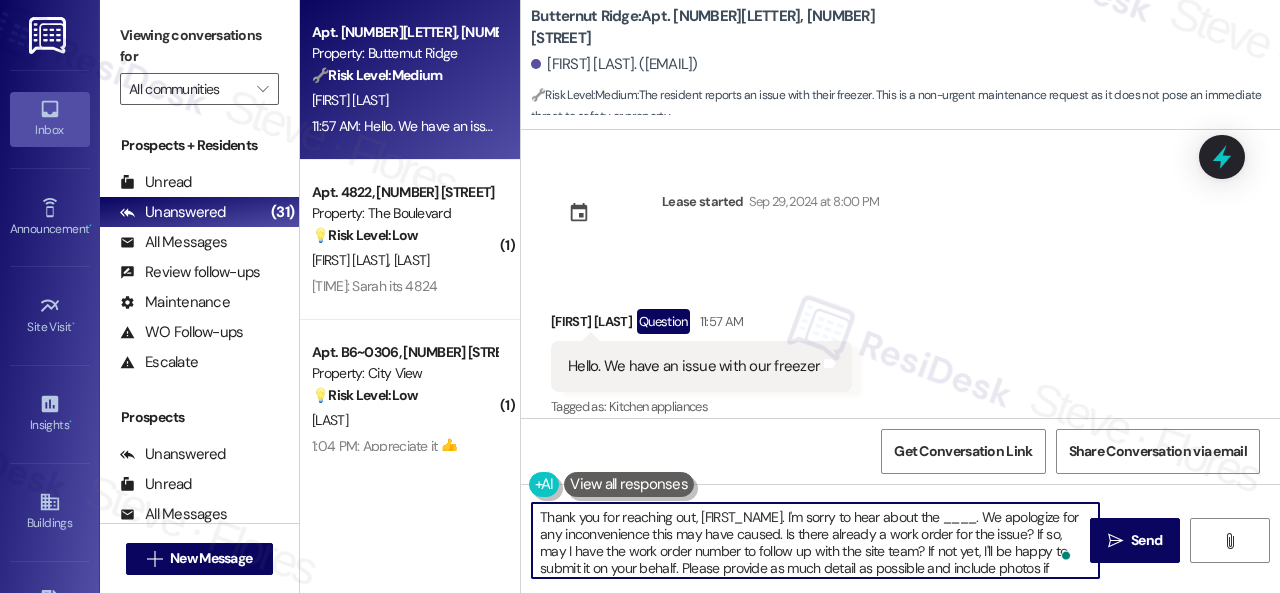 drag, startPoint x: 946, startPoint y: 519, endPoint x: 975, endPoint y: 516, distance: 29.15476 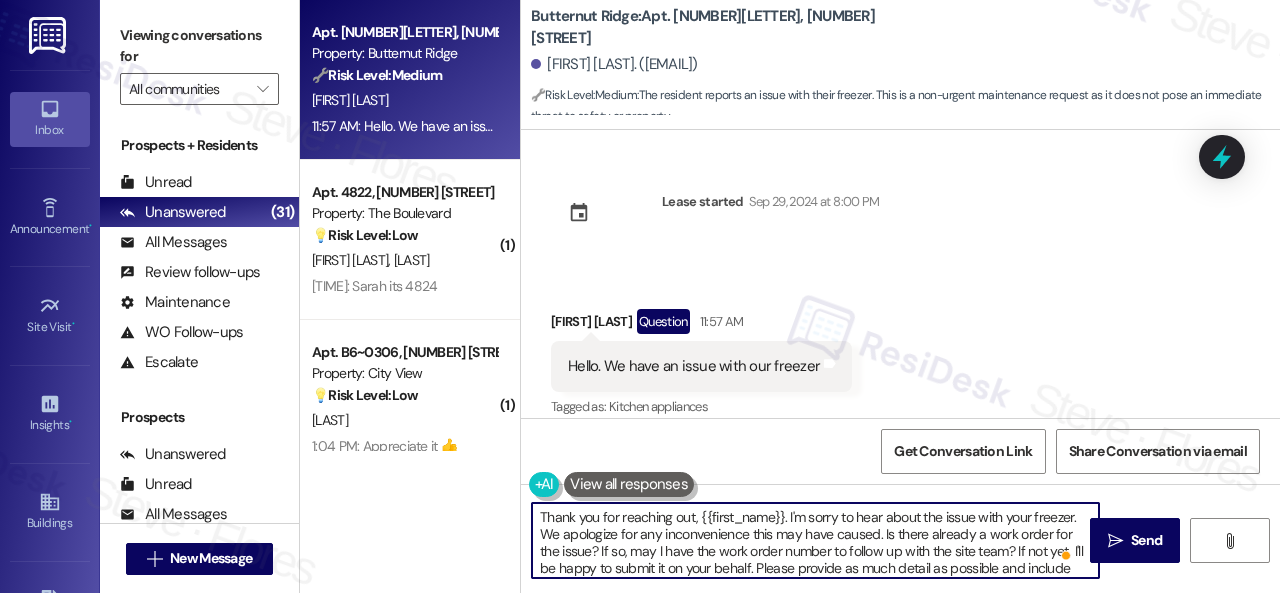 scroll, scrollTop: 76, scrollLeft: 0, axis: vertical 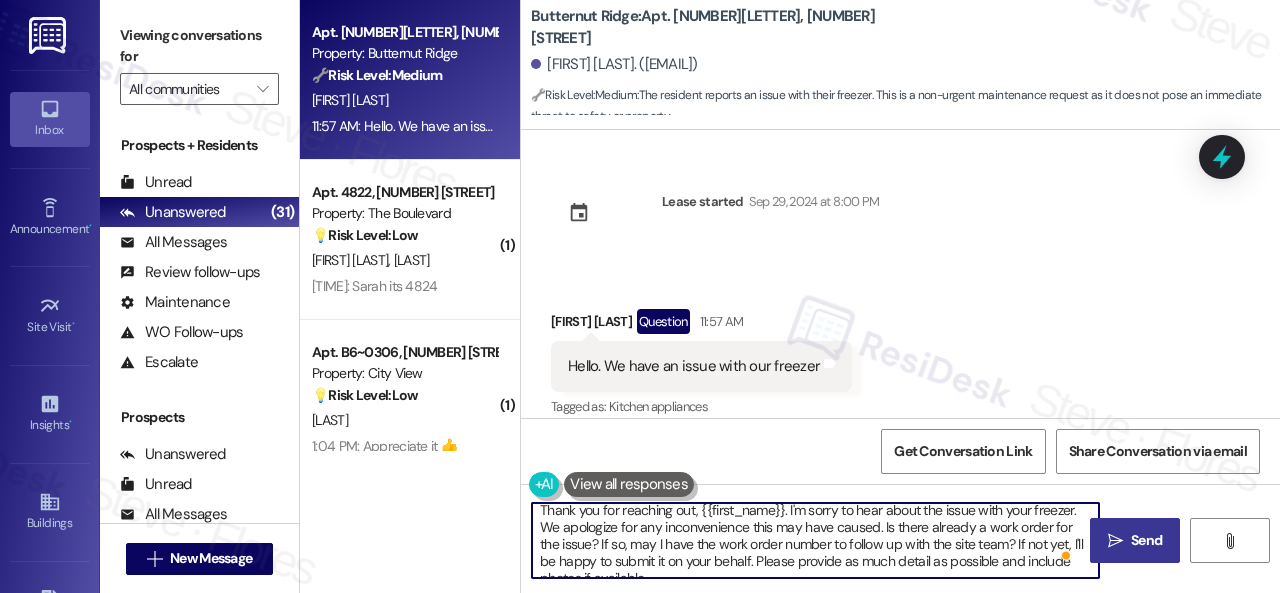 type on "Thank you for reaching out, {{first_name}}. I'm sorry to hear about the issue with your freezer. We apologize for any inconvenience this may have caused. Is there already a work order for the issue? If so, may I have the work order number to follow up with the site team? If not yet, I'll be happy to submit it on your behalf. Please provide as much detail as possible and include photos if available.
Note: Due to limited availability, our maintenance team isn't able to call or schedule visits in advance. By submitting a work order, you're permitting them to enter your apartment, even if you're not home. If any children may be alone during the visit, please let me know so we can inform the team." 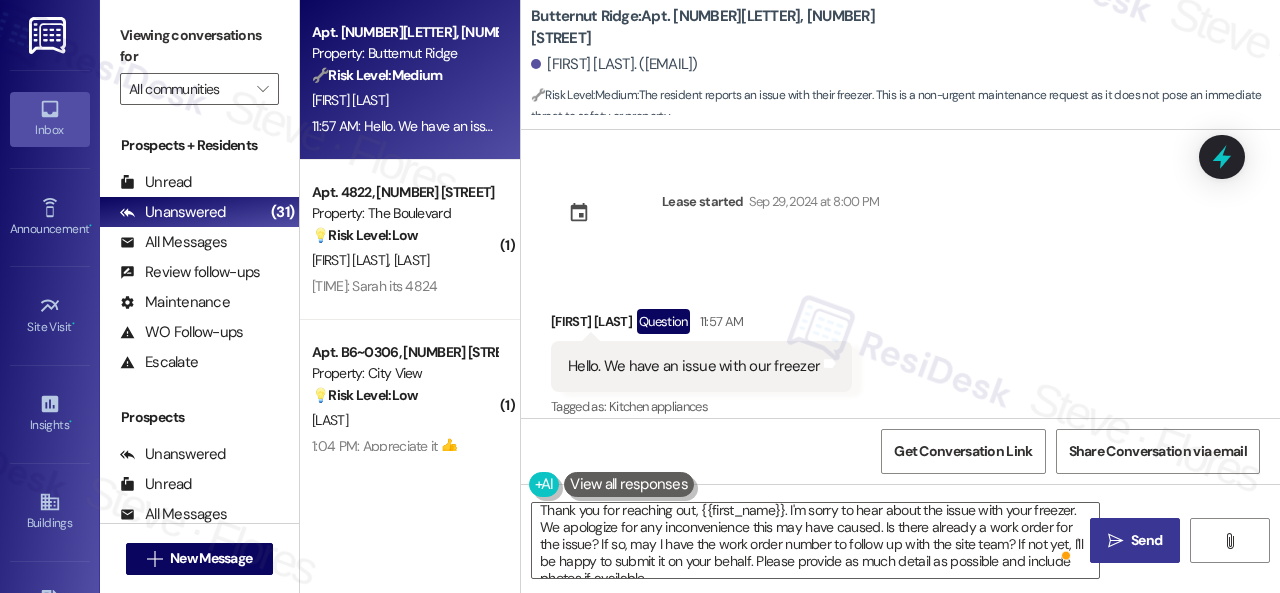 click on "" at bounding box center (1115, 541) 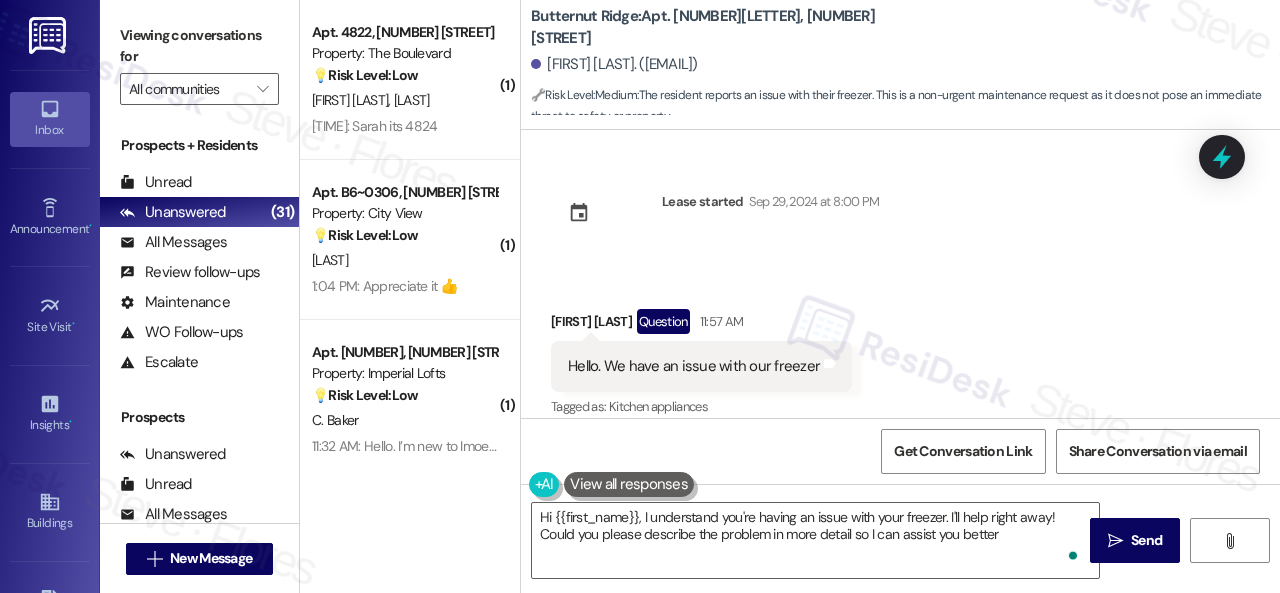 type on "Hi {{first_name}}, I understand you're having an issue with your freezer. I'll help right away! Could you please describe the problem in more detail so I can assist you better?" 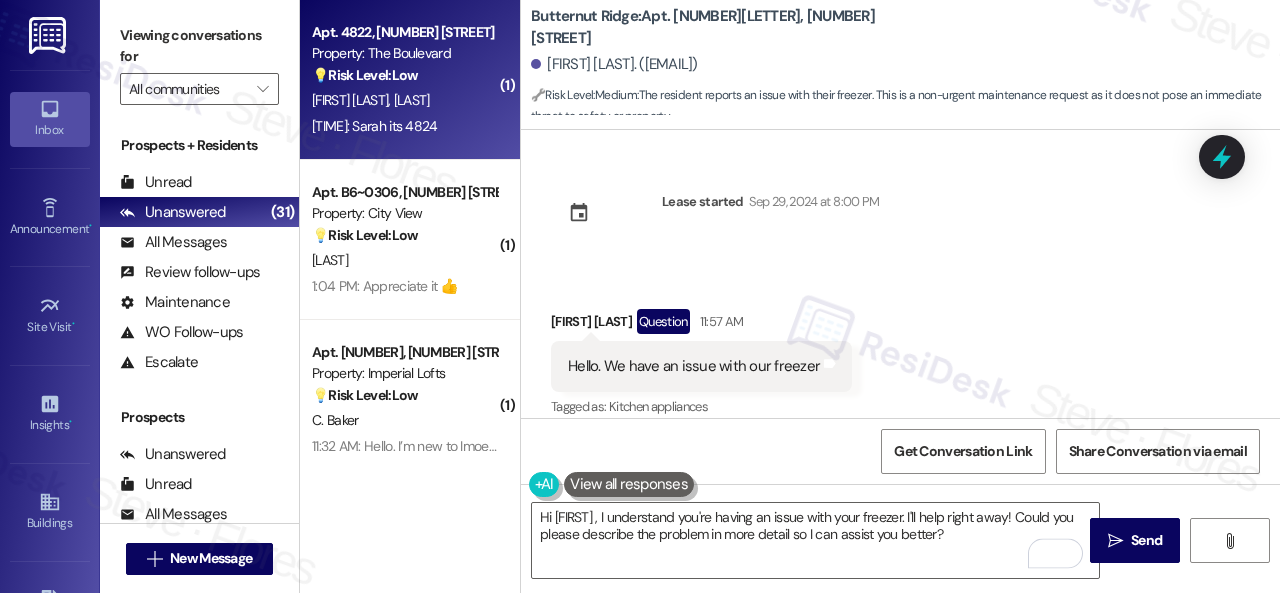 click on "💡  Risk Level:  Low The message appears to be a non-essential request or a simple notification, possibly a unit number or code. Without further context, it doesn't indicate any urgency or critical issue." at bounding box center (404, 75) 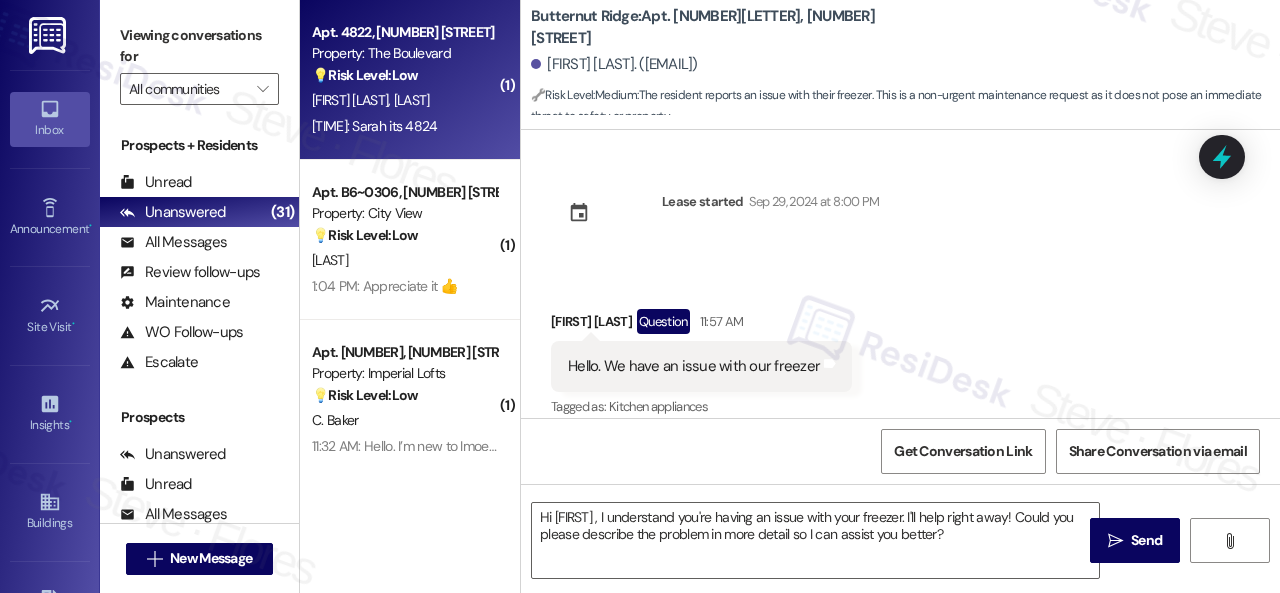 type on "Fetching suggested responses. Please feel free to read through the conversation in the meantime." 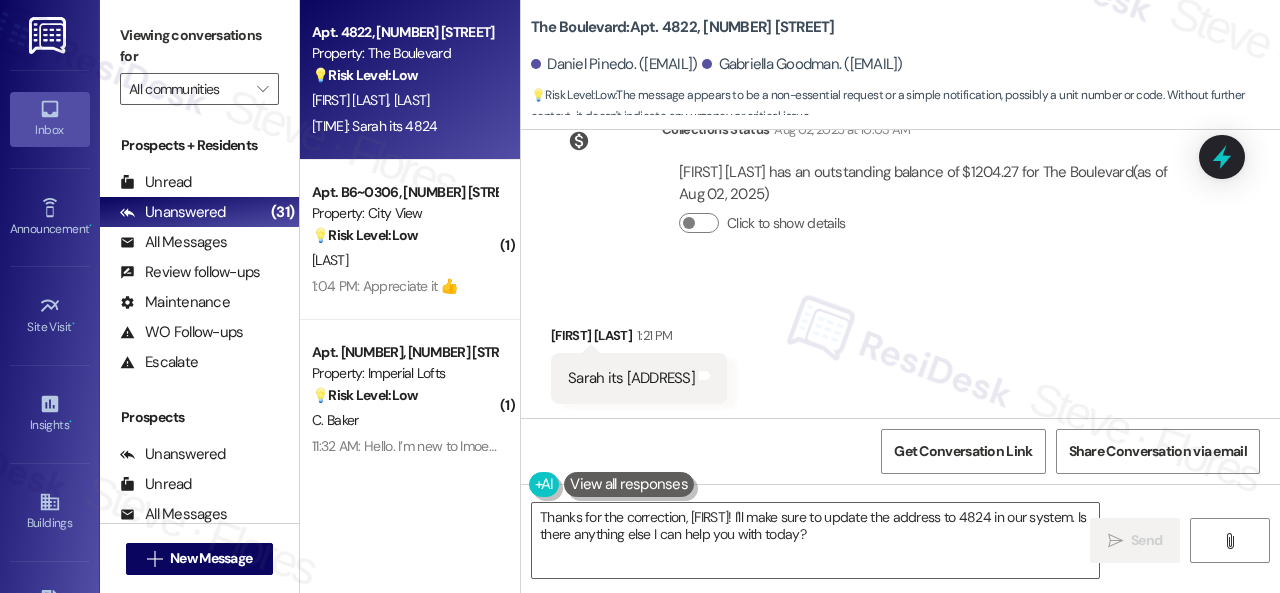 scroll, scrollTop: 3274, scrollLeft: 0, axis: vertical 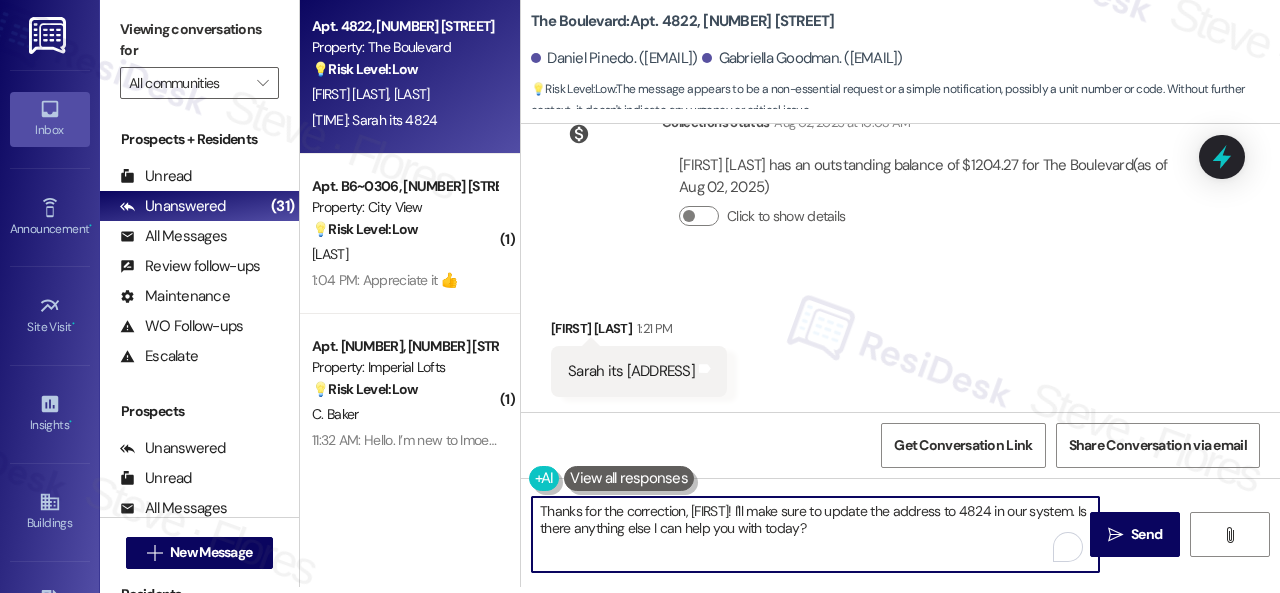 drag, startPoint x: 542, startPoint y: 509, endPoint x: 1075, endPoint y: 632, distance: 547.00824 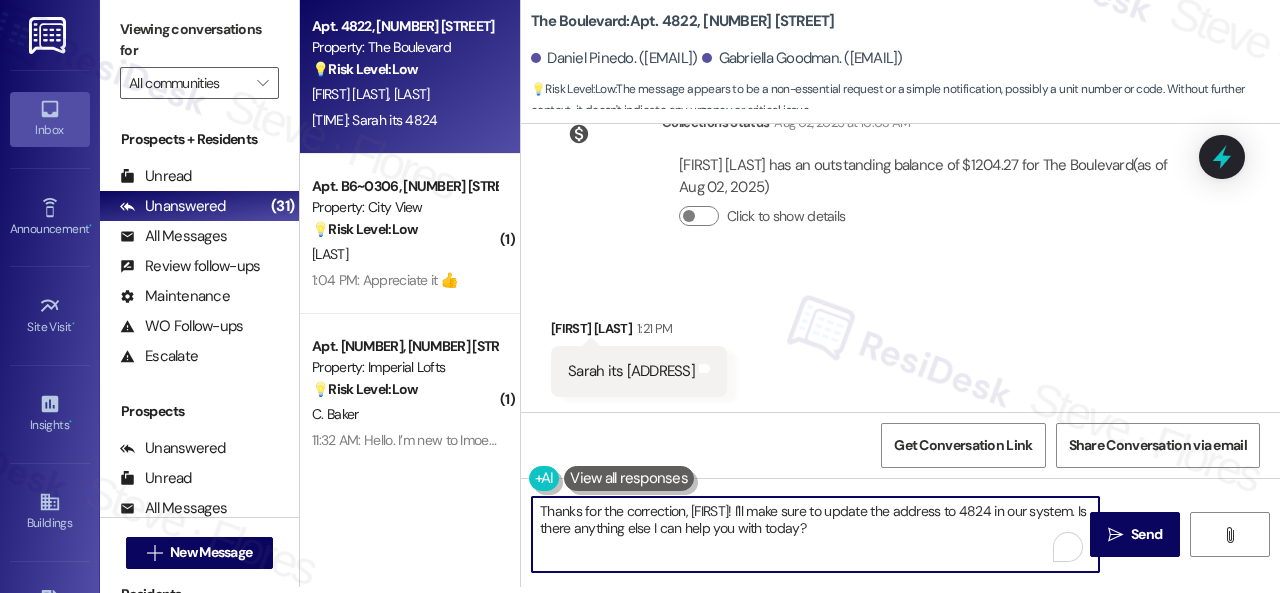 click on "Inbox   Go to Inbox Announcement   • Send A Text Announcement Site Visit   • Go to Site Visit Insights   • Go to Insights Buildings   Go to Buildings Leads   Go to Leads Templates   • Go to Templates Account   Go to Account Support   Go to Support Viewing conversations for All communities  Prospects + Residents Unread (0) Unread: Any message you haven't read yet will show up here Unanswered (31) Unanswered: ResiDesk identifies open questions and unanswered conversations so you can respond to them. All Messages (undefined) All Messages: This is your inbox. All of your tenant messages will show up here. Review follow-ups (undefined) Review follow-ups: ResiDesk identifies open review candidates and conversations so you can respond to them. Maintenance (undefined) Maintenance: ResiDesk identifies conversations around maintenance or work orders from the last 14 days so you can respond to them. WO Follow-ups (undefined) Escalate (undefined) Prospects Unanswered (0) Unread (0) All Messages (undefined) (0)" at bounding box center [640, 296] 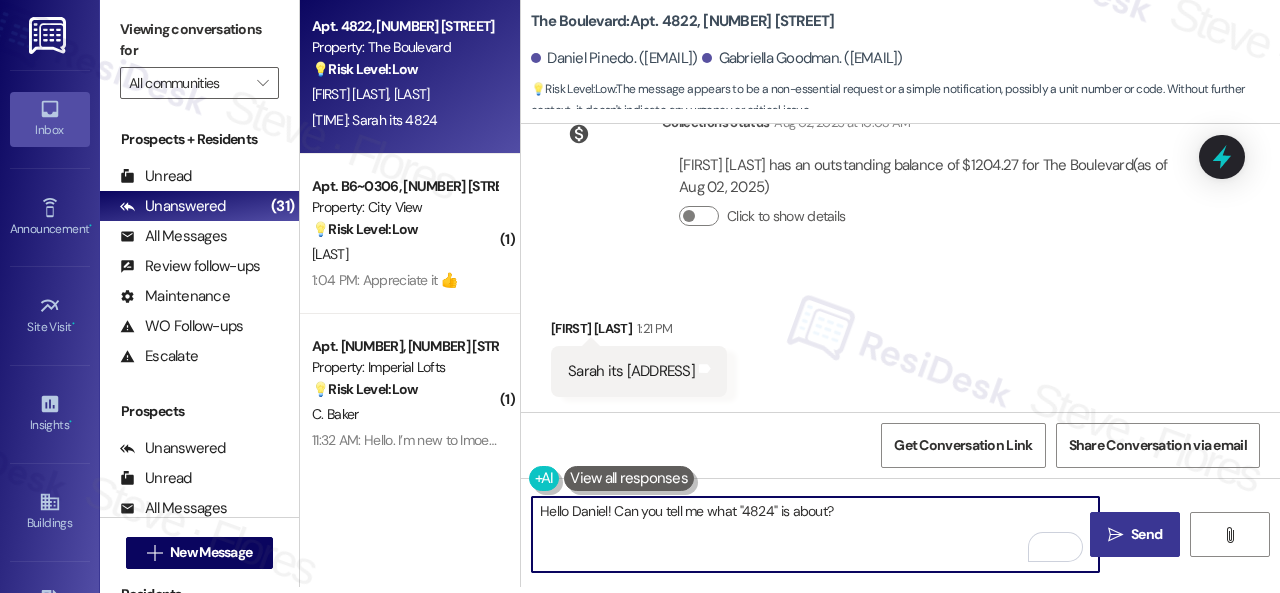 type on "Hello Daniel! Can you tell me what "4824" is about?" 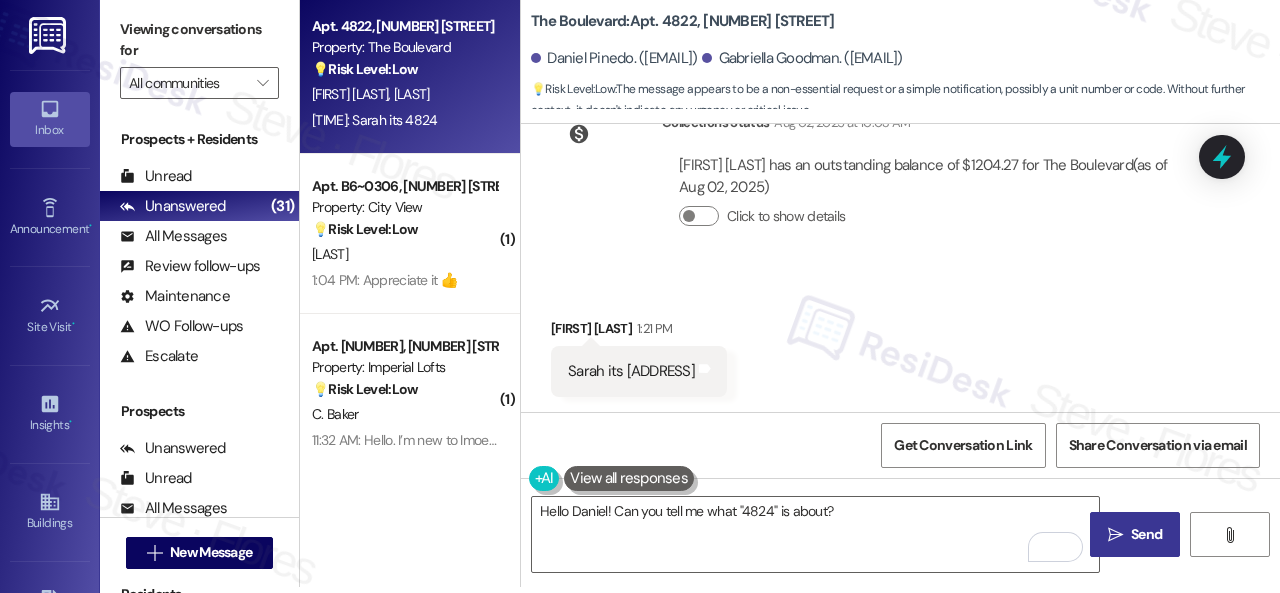 click on " Send" at bounding box center [1135, 534] 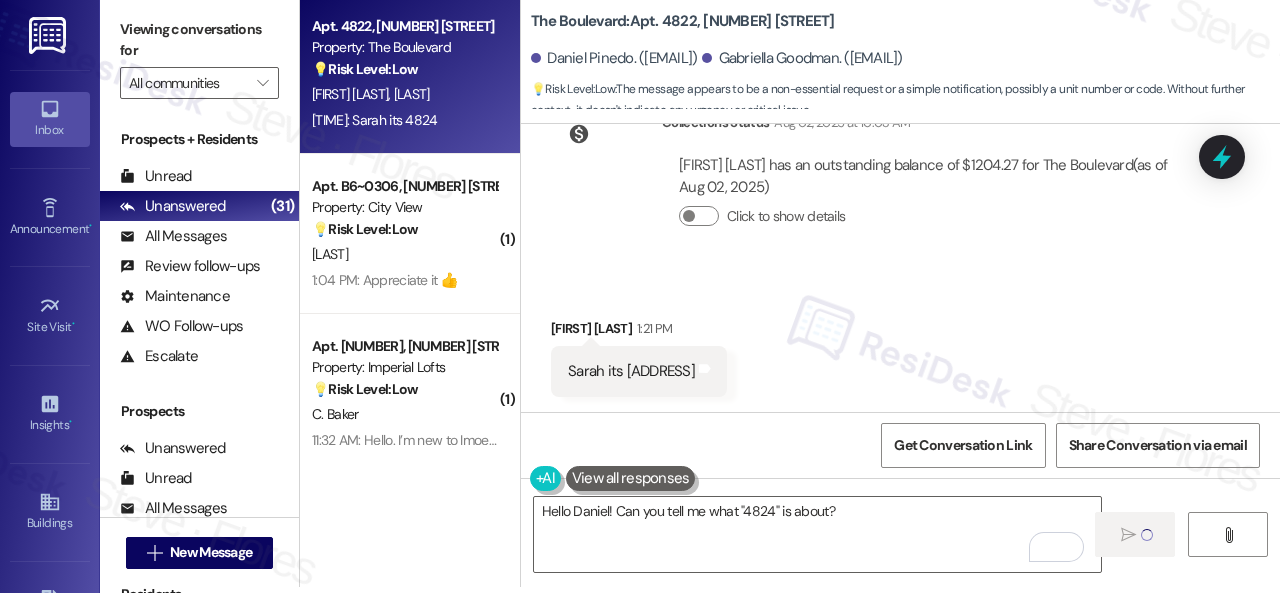 type 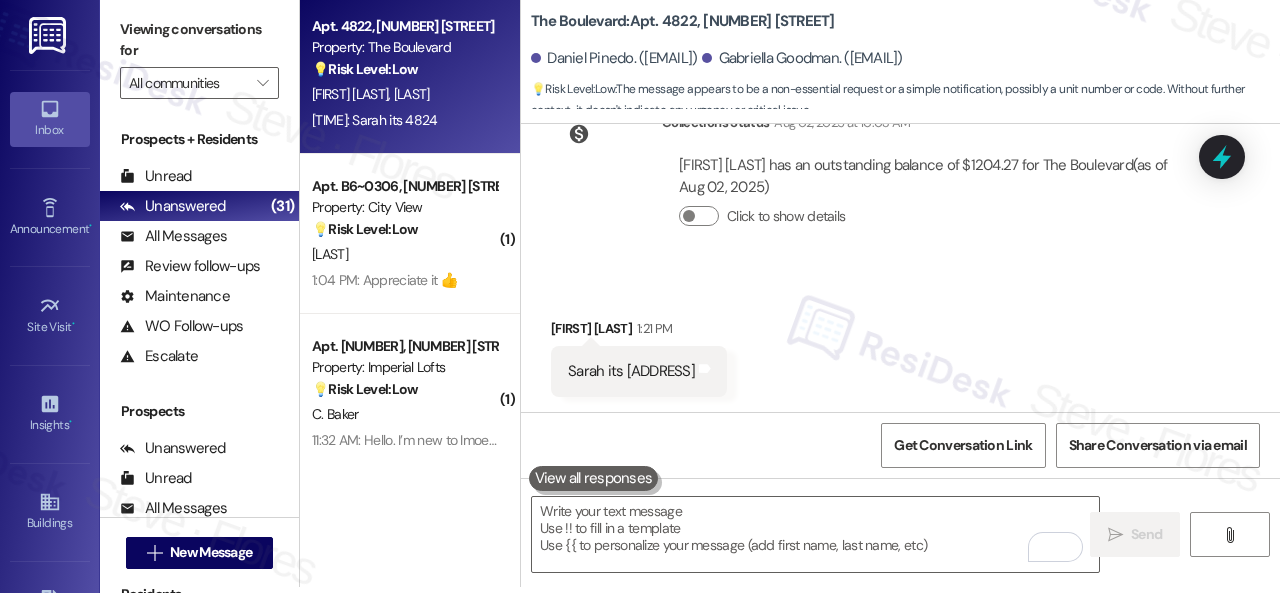 scroll, scrollTop: 0, scrollLeft: 0, axis: both 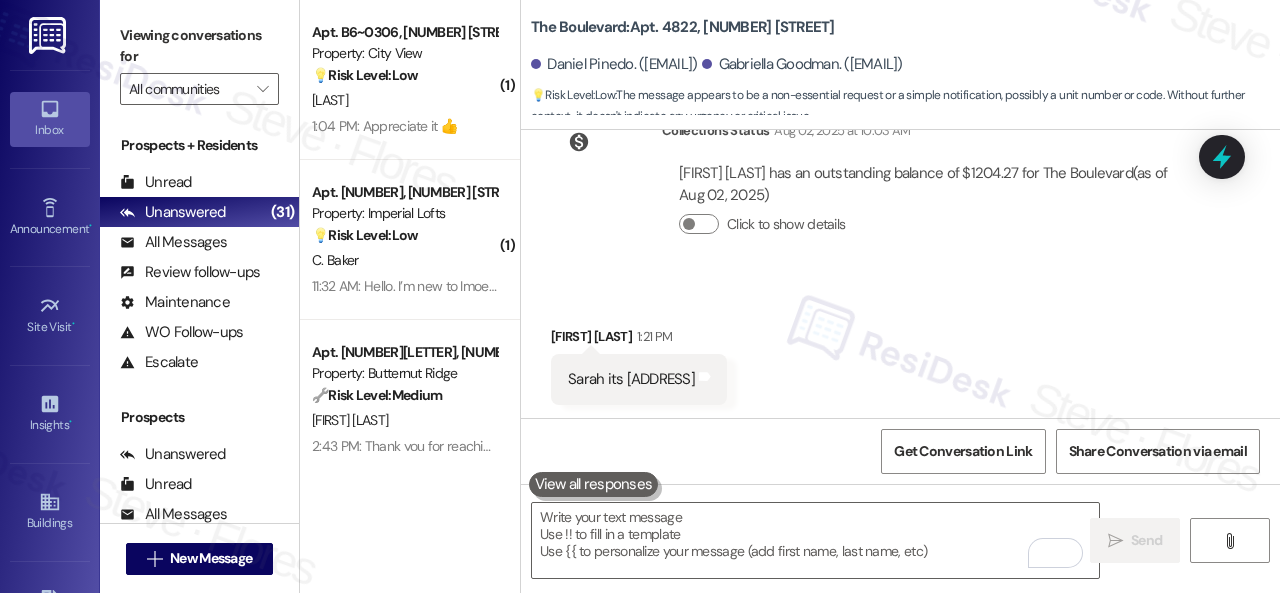 drag, startPoint x: 434, startPoint y: 111, endPoint x: 519, endPoint y: 109, distance: 85.02353 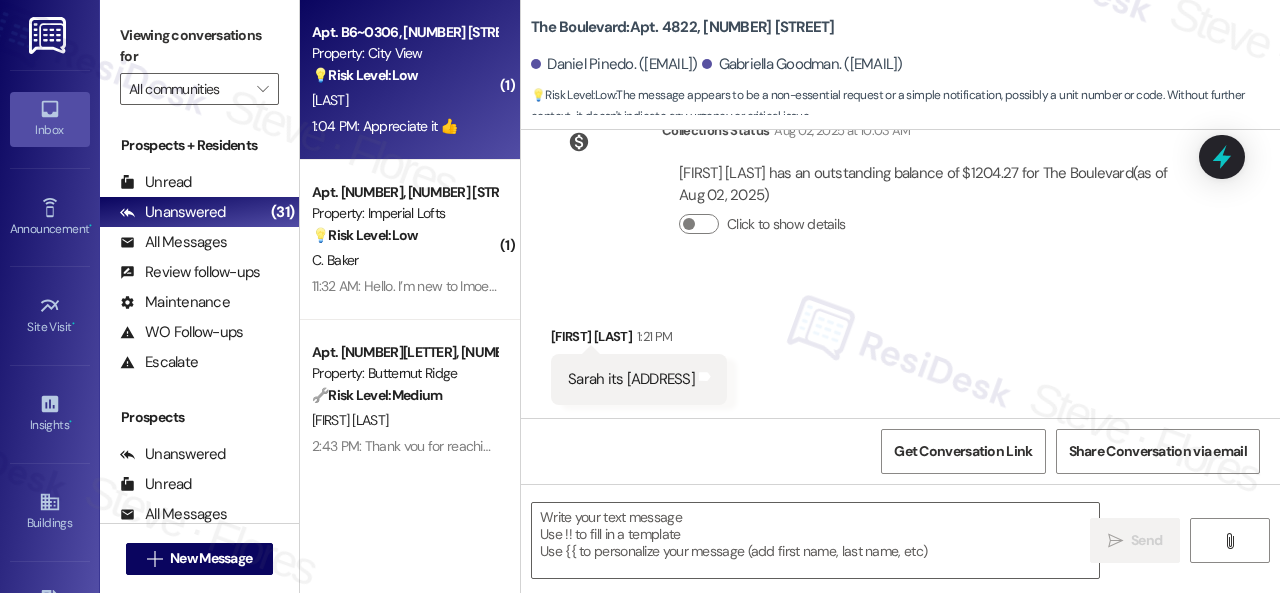 type on "Fetching suggested responses. Please feel free to read through the conversation in the meantime." 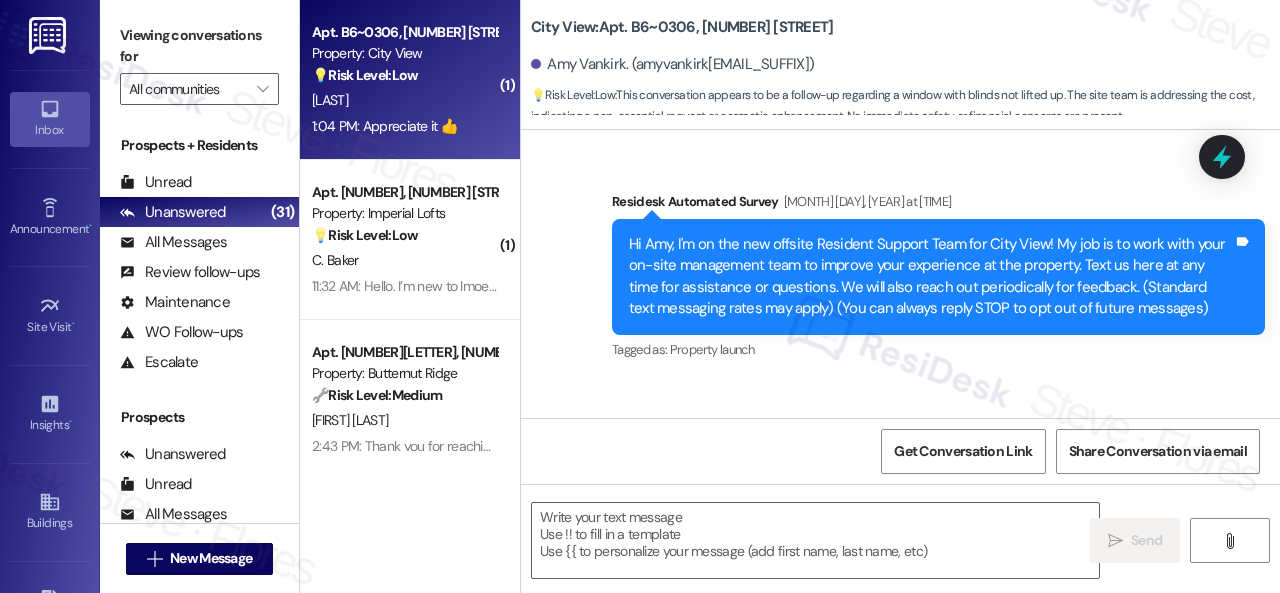 scroll, scrollTop: 13732, scrollLeft: 0, axis: vertical 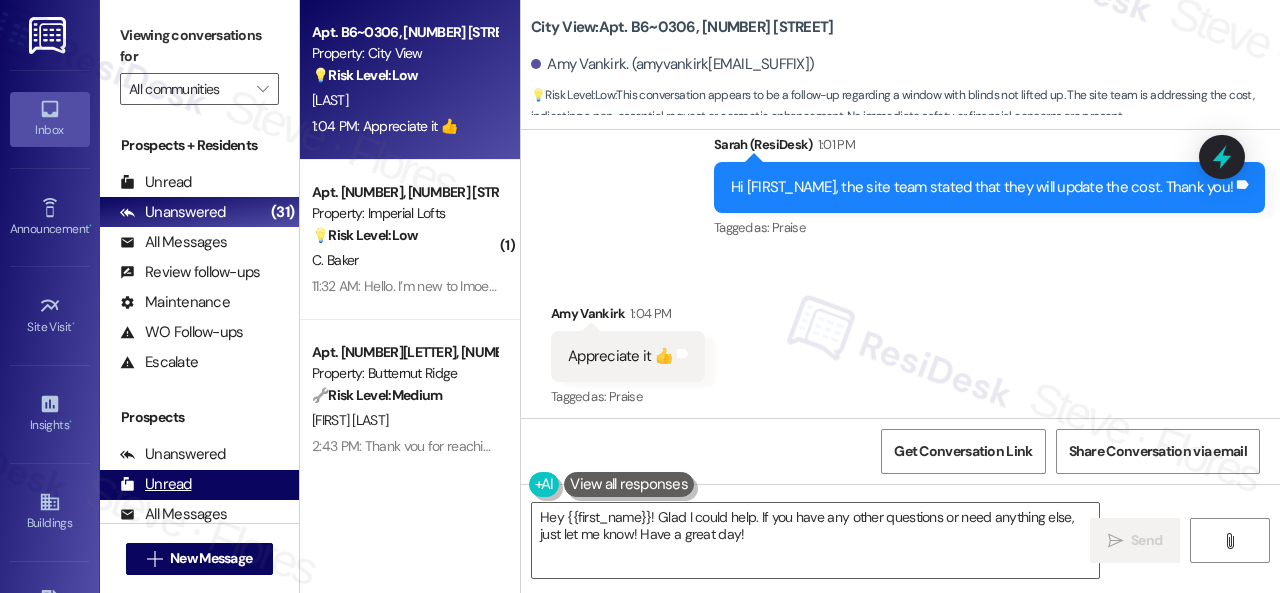 click on "Viewing conversations for All communities  Prospects + Residents Unread (0) Unread: Any message you haven't read yet will show up here Unanswered (31) Unanswered: ResiDesk identifies open questions and unanswered conversations so you can respond to them. All Messages (undefined) All Messages: This is your inbox. All of your tenant messages will show up here. Review follow-ups (undefined) Review follow-ups: ResiDesk identifies open review candidates and conversations so you can respond to them. Maintenance (undefined) Maintenance: ResiDesk identifies conversations around maintenance or work orders from the last 14 days so you can respond to them. WO Follow-ups (undefined) WO Follow-ups: ResiDesk identifies follow-ups around maintenance or work orders from the last 7 days so you can respond to them. Escalate (undefined) Escalate: ResiDesk identifies conversations that need to be escalated to the site team from the last 5 days so you can respond to them. Prospects Unanswered (0) Unread (0) All Messages (0) (" at bounding box center (690, 296) 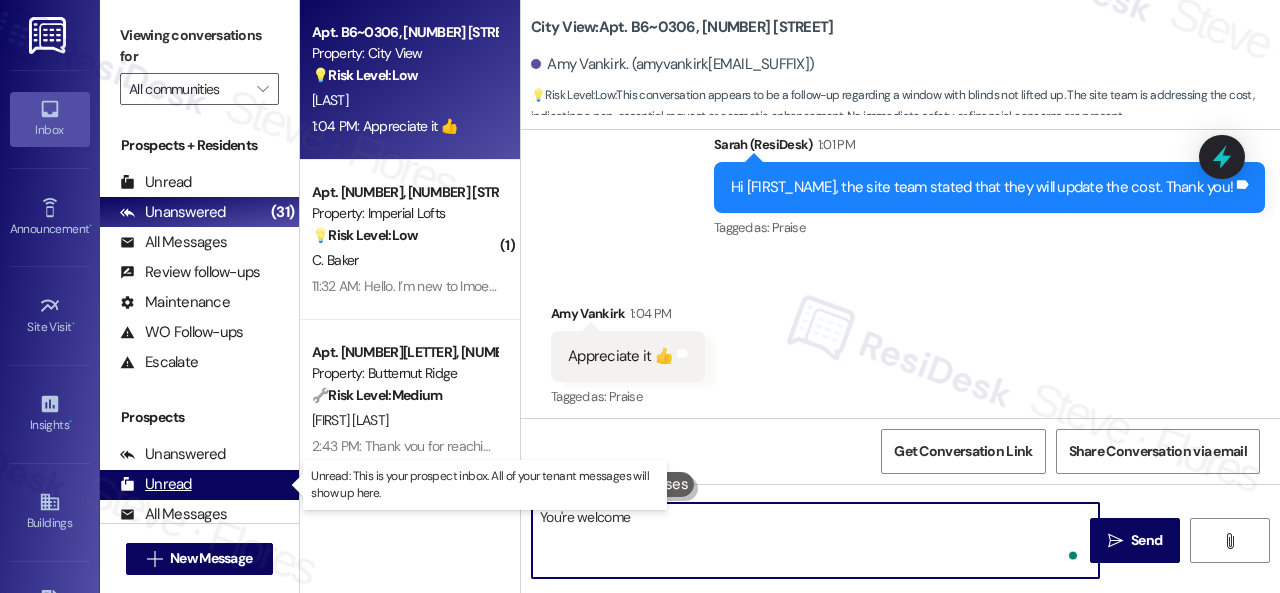 type on "You're welcome!" 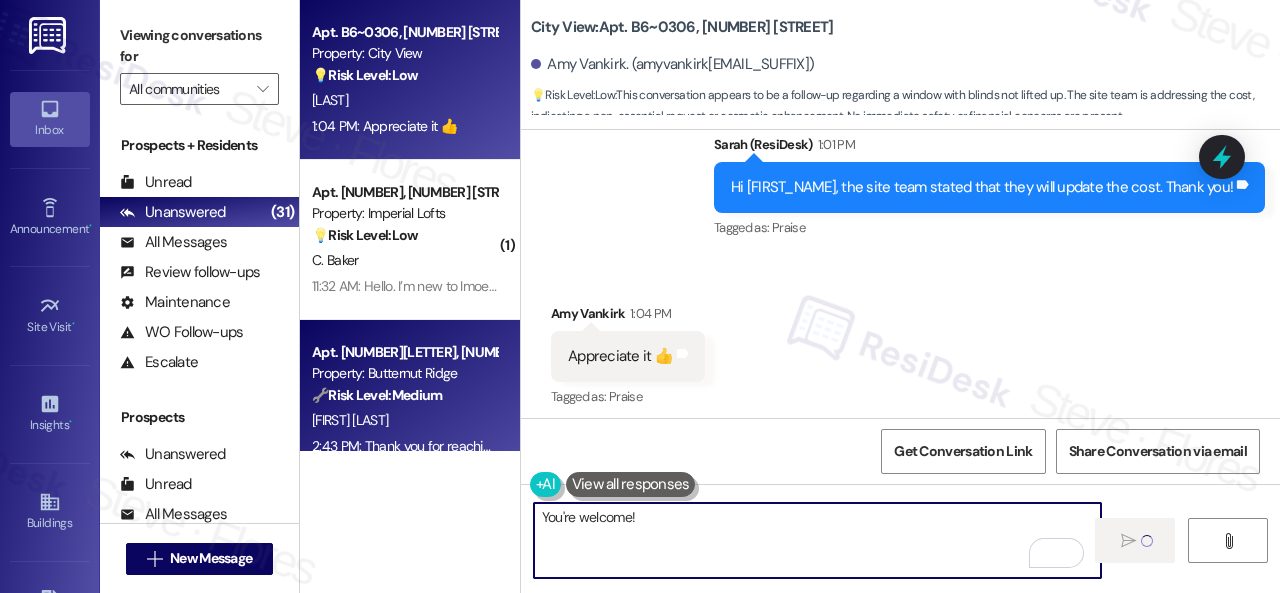 type 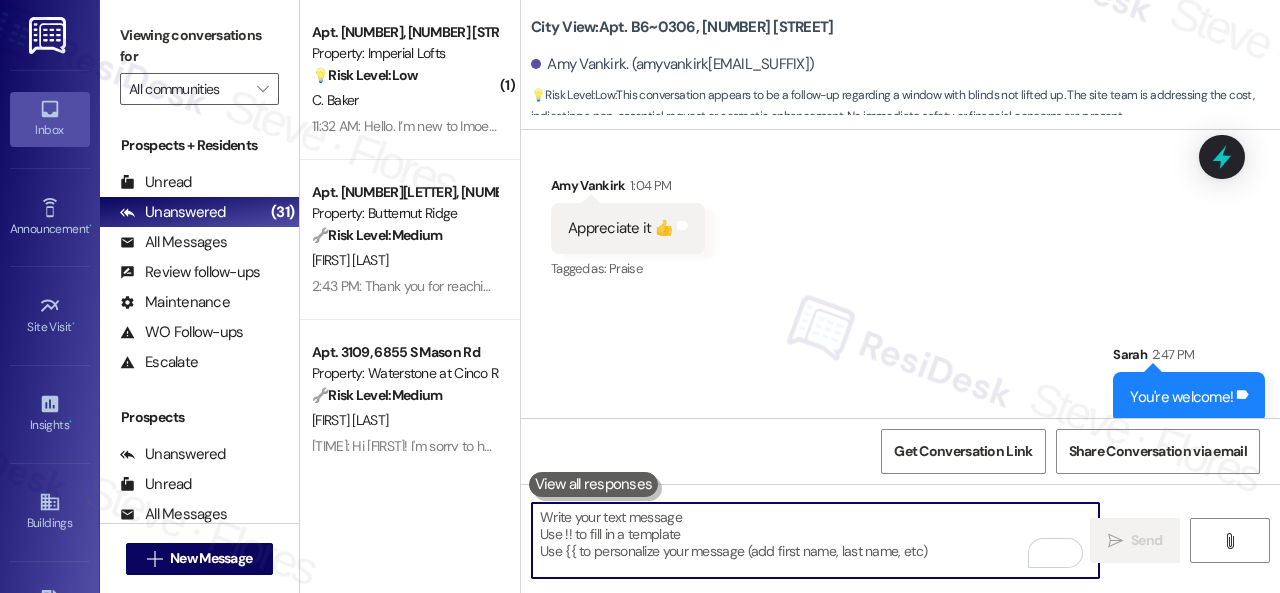 scroll, scrollTop: 13872, scrollLeft: 0, axis: vertical 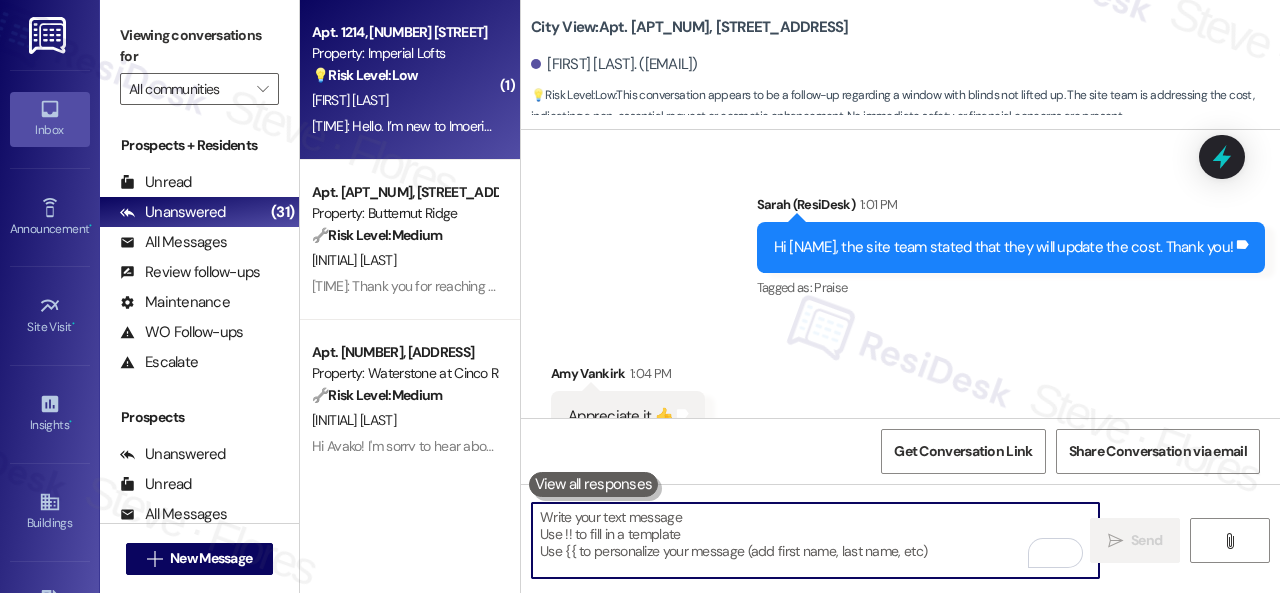 type 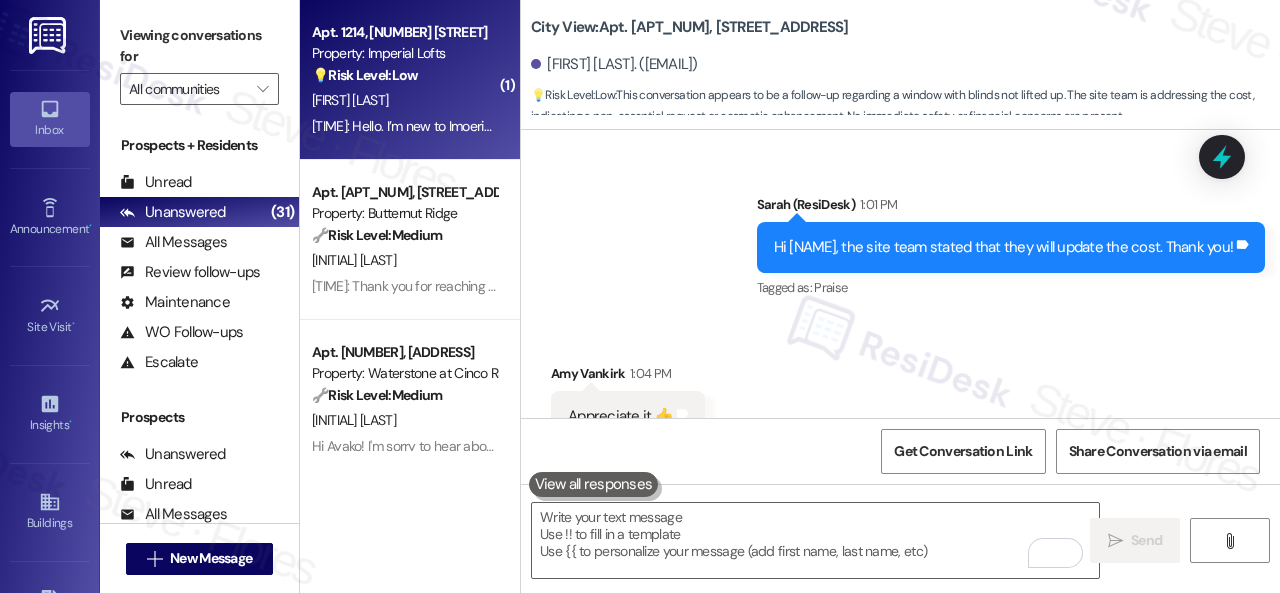 click on "[FIRST] [LAST]" at bounding box center (404, 100) 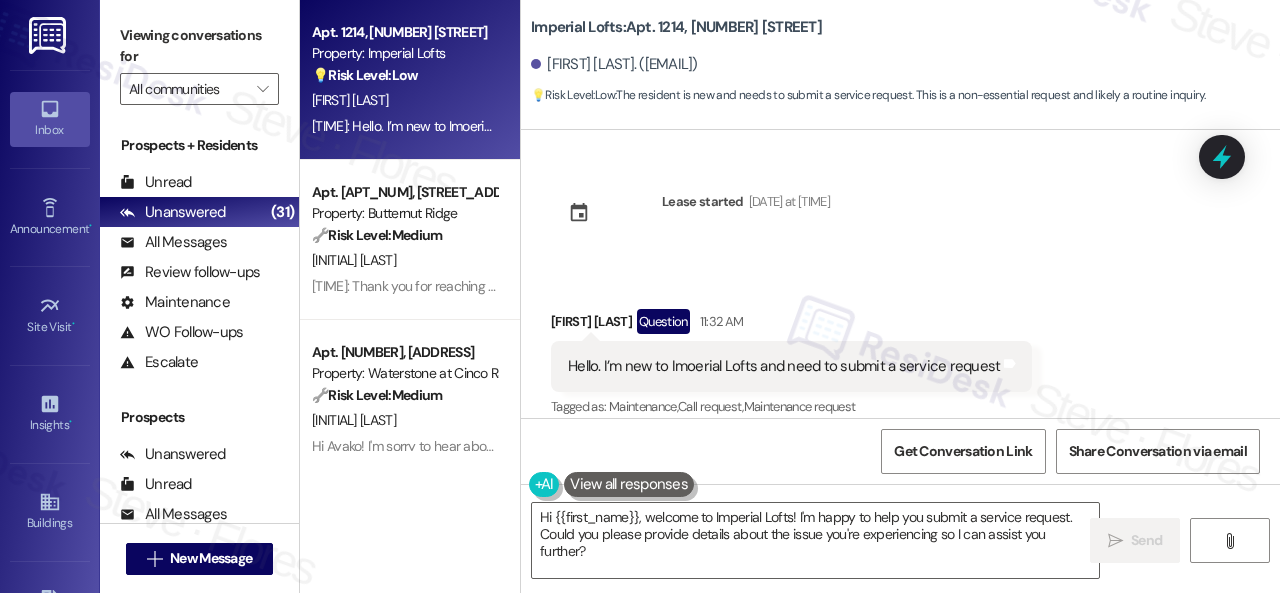 scroll, scrollTop: 20, scrollLeft: 0, axis: vertical 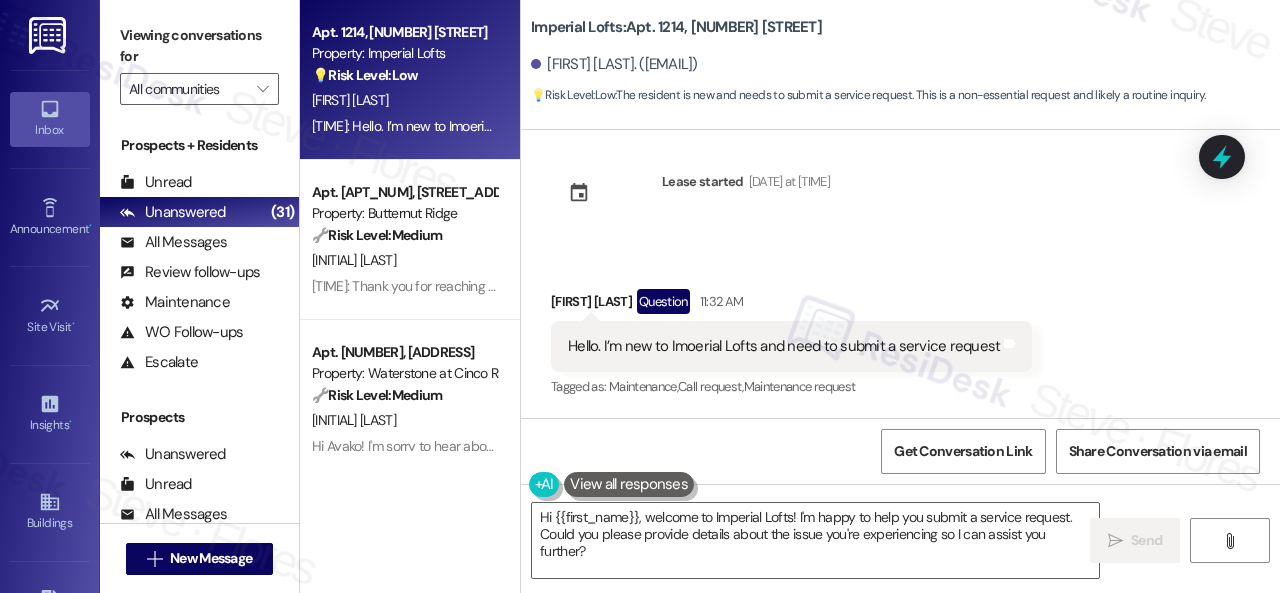 click on "Received via SMS [FIRST] [LAST] Question [TIME] Hello. I’m new to Imoerial Lofts and need to submit a service request Tags and notes Tagged as: Maintenance , Click to highlight conversations about Maintenance Call request , Click to highlight conversations about Call request Maintenance request Click to highlight conversations about Maintenance request" at bounding box center [900, 330] 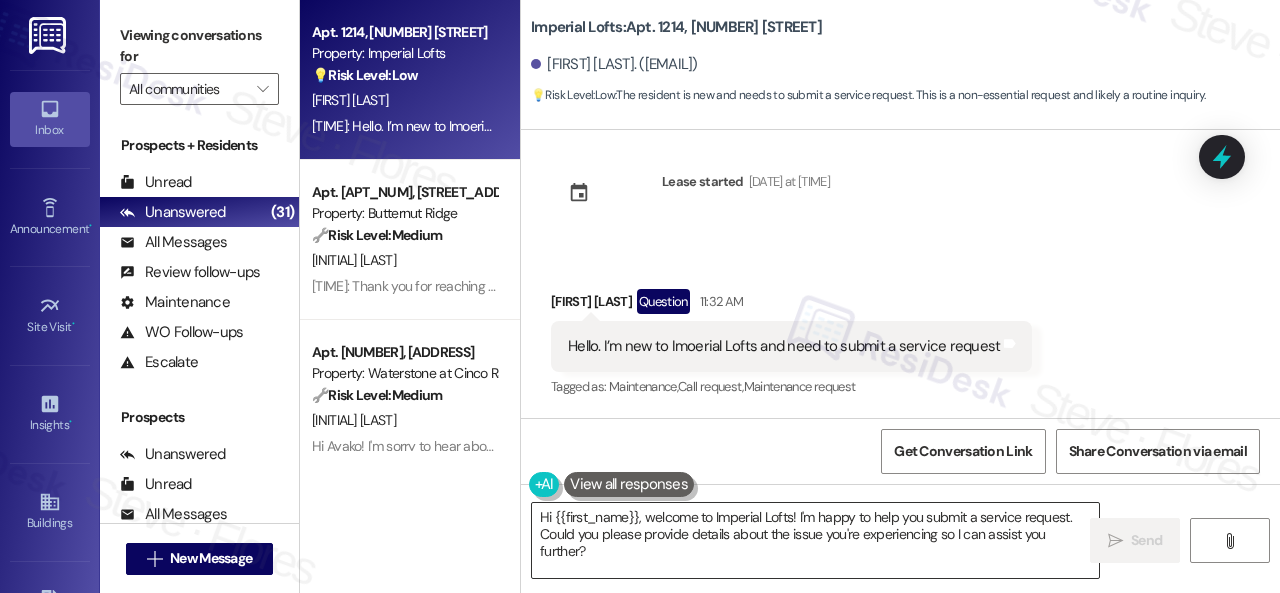 click on "Hi {{first_name}}, welcome to Imperial Lofts! I'm happy to help you submit a service request. Could you please provide details about the issue you're experiencing so I can assist you further?" at bounding box center [815, 540] 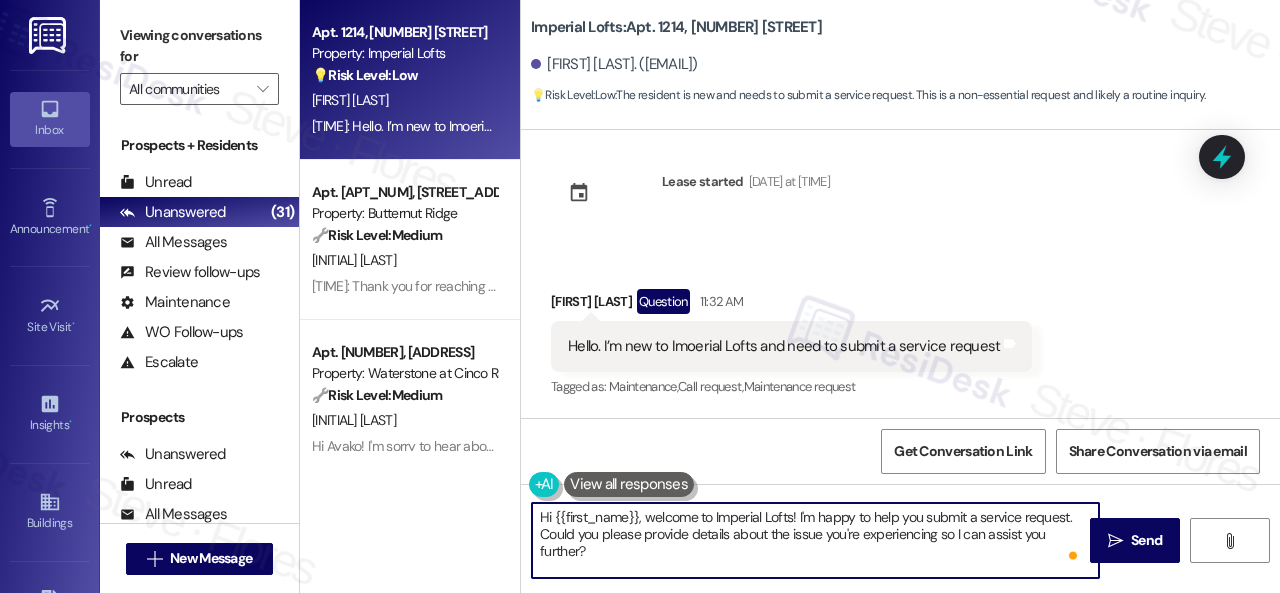 click on "Hi {{first_name}}, welcome to Imperial Lofts! I'm happy to help you submit a service request. Could you please provide details about the issue you're experiencing so I can assist you further?" at bounding box center (815, 540) 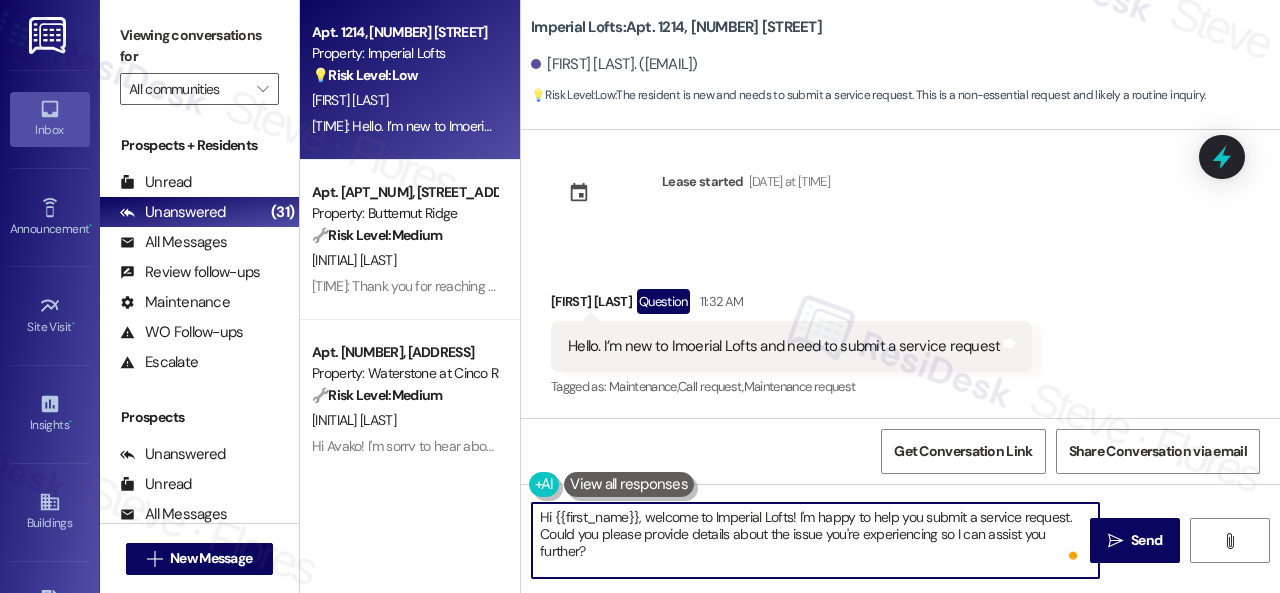 click on "Hi {{first_name}}, welcome to Imperial Lofts! I'm happy to help you submit a service request. Could you please provide details about the issue you're experiencing so I can assist you further?" at bounding box center (815, 540) 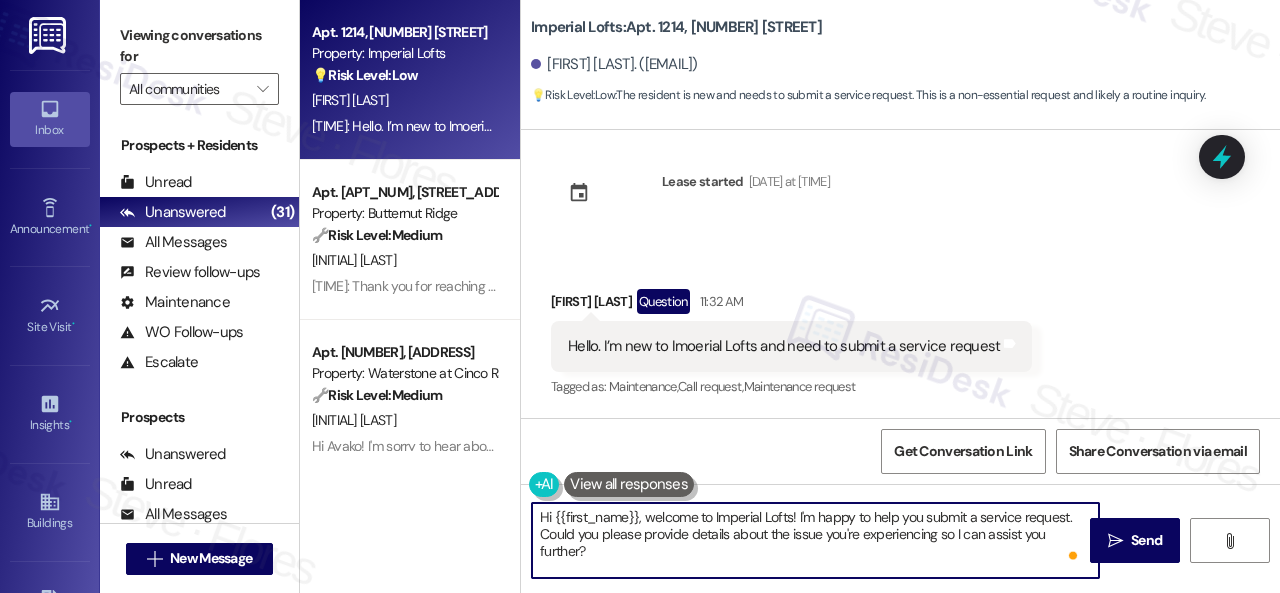 paste on "Please provide as much detail as possible and include photos if available.
Note: Due to limited availability, our maintenance team isn't able to call or schedule visits in advance. By submitting a work order, you're permitting them to enter your apartment, even if you're not home. If any children may be alone during the visit, please let me know so we can inform the team." 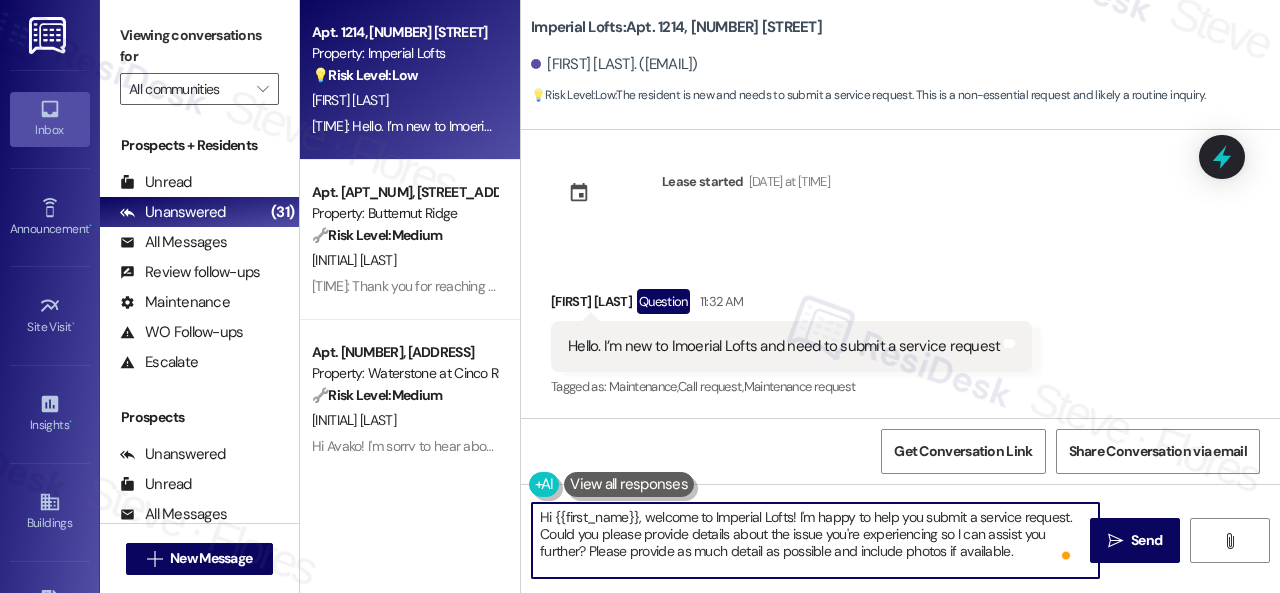 scroll, scrollTop: 68, scrollLeft: 0, axis: vertical 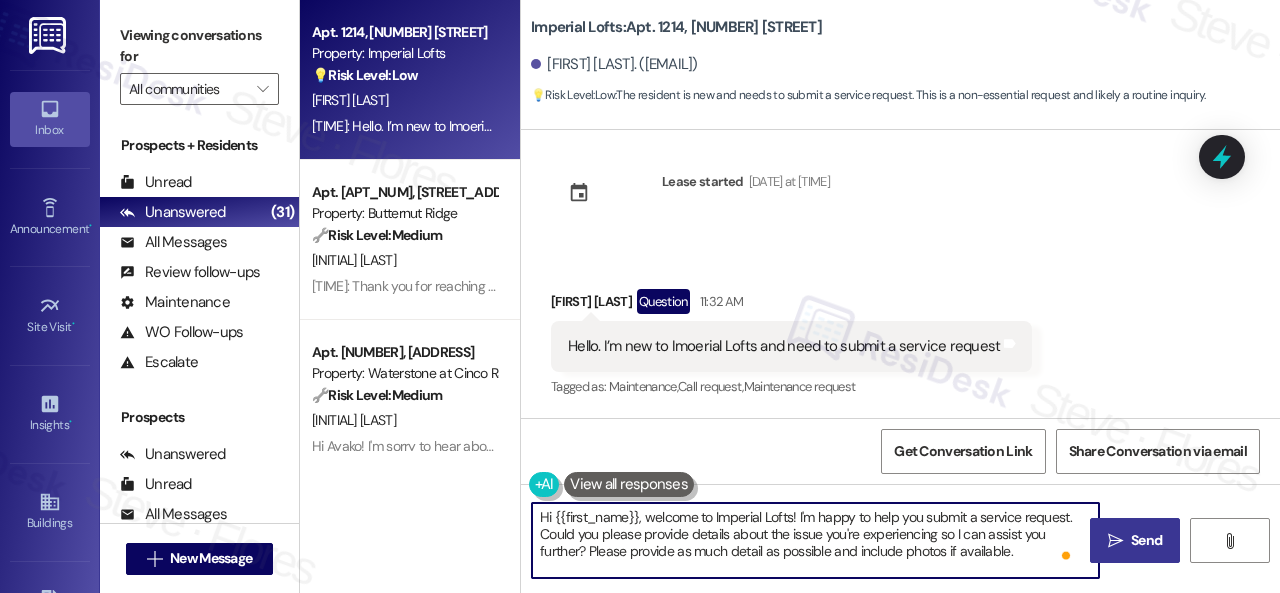 type on "Hi {{first_name}}, welcome to Imperial Lofts! I'm happy to help you submit a service request. Could you please provide details about the issue you're experiencing so I can assist you further? Please provide as much detail as possible and include photos if available.
Note: Due to limited availability, our maintenance team isn't able to call or schedule visits in advance. By submitting a work order, you're permitting them to enter your apartment, even if you're not home. If any children may be alone during the visit, please let me know so we can inform the team." 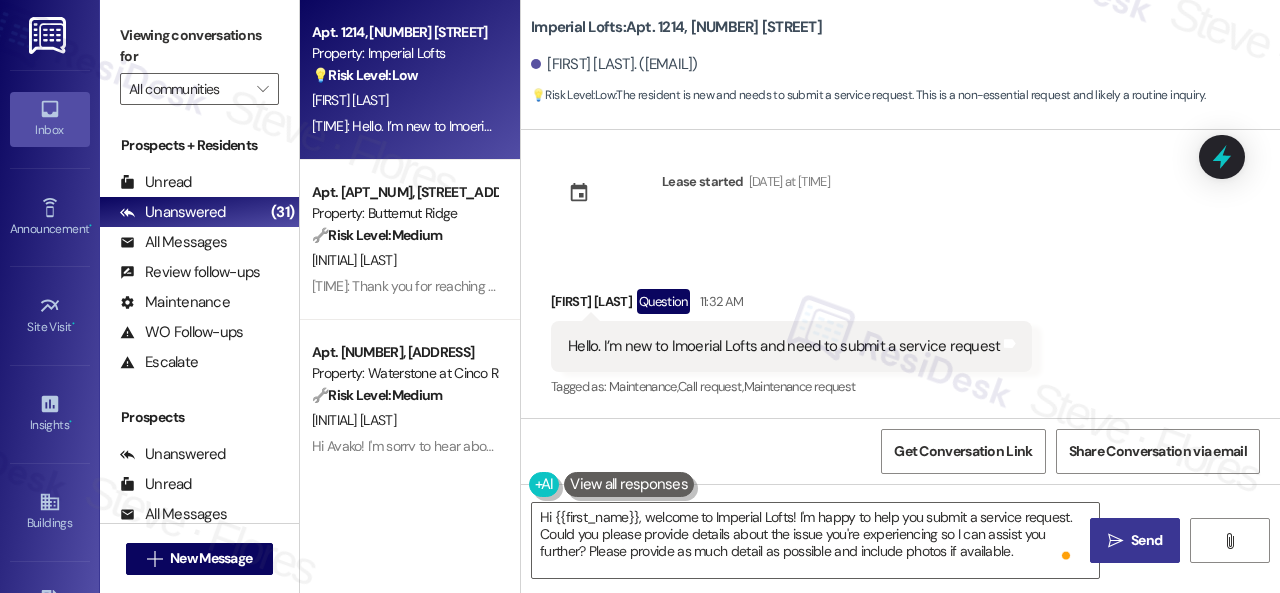 click on "Send" at bounding box center [1146, 540] 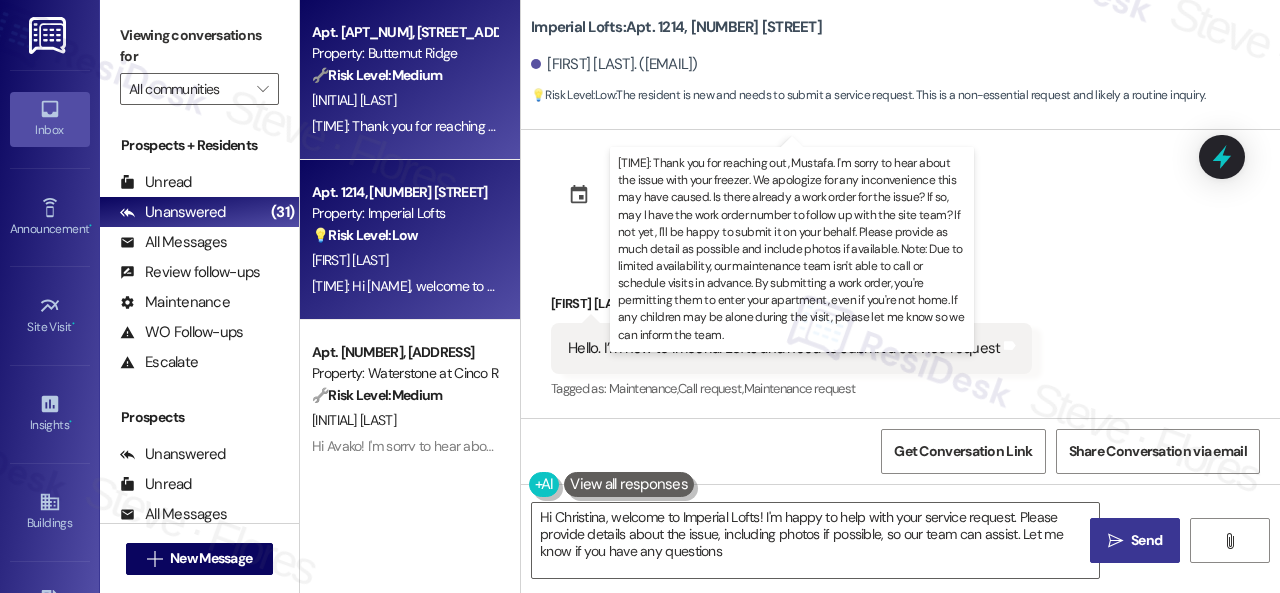 type on "Hi [FIRST], welcome to Imperial Lofts! I'm happy to help with your service request. Please provide details about the issue, including photos if possible, so our team can assist. Let me know if you have any questions!" 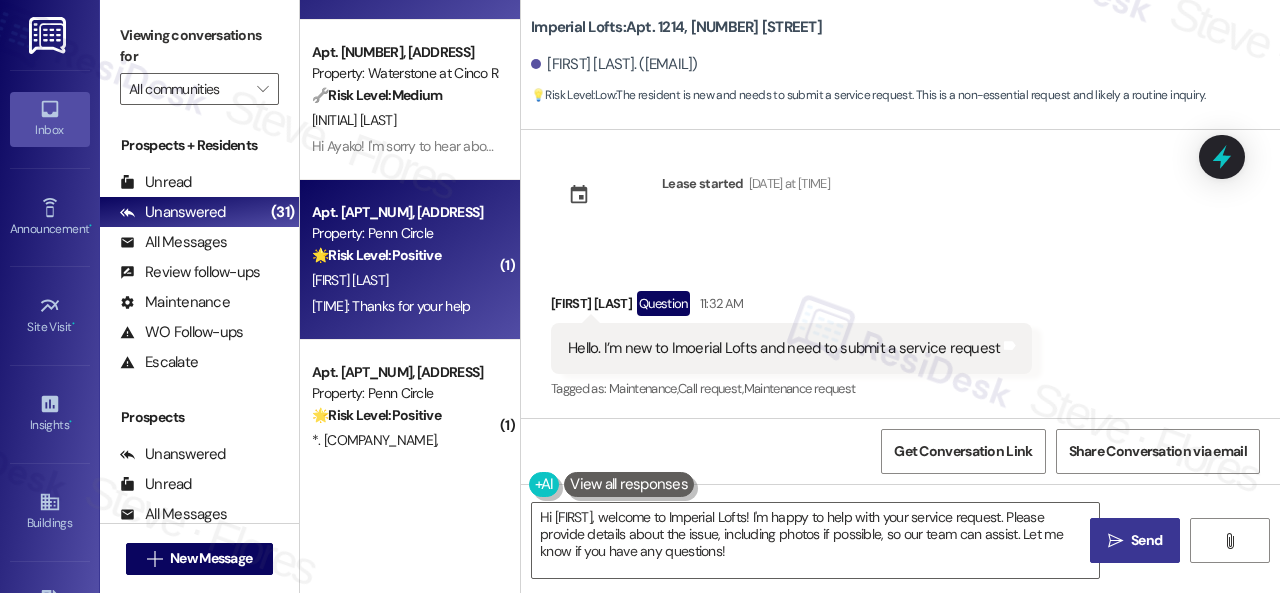 click on "[TIME]: Thanks for your help  [TIME]: Thanks for your help" at bounding box center (391, 306) 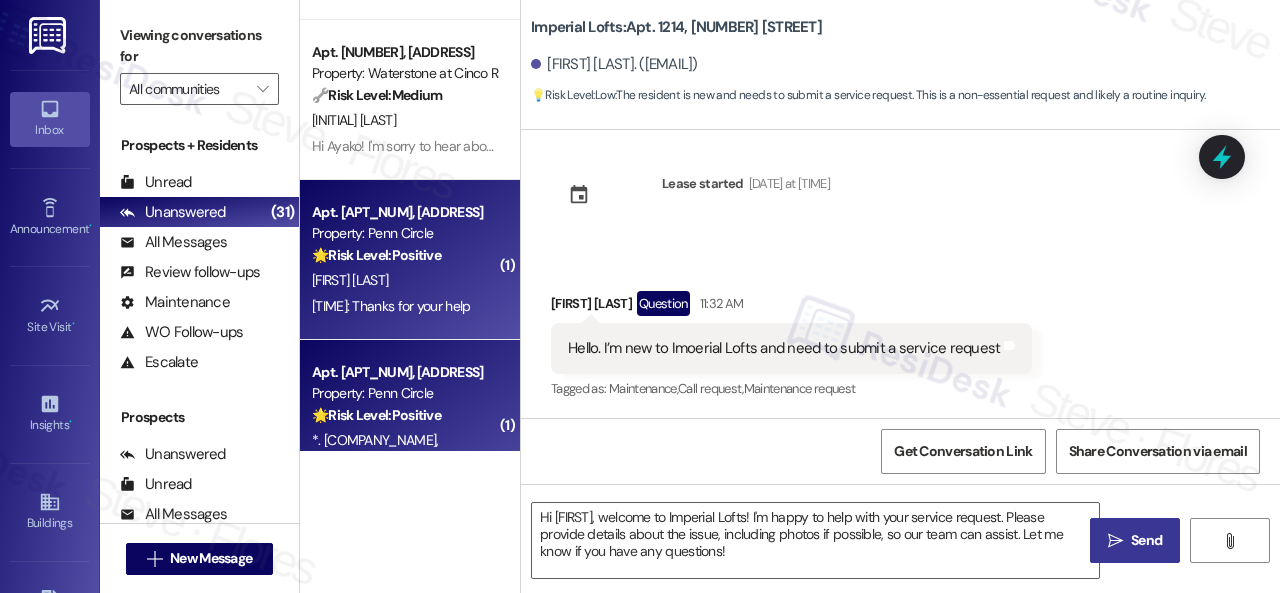 type on "Fetching suggested responses. Please feel free to read through the conversation in the meantime." 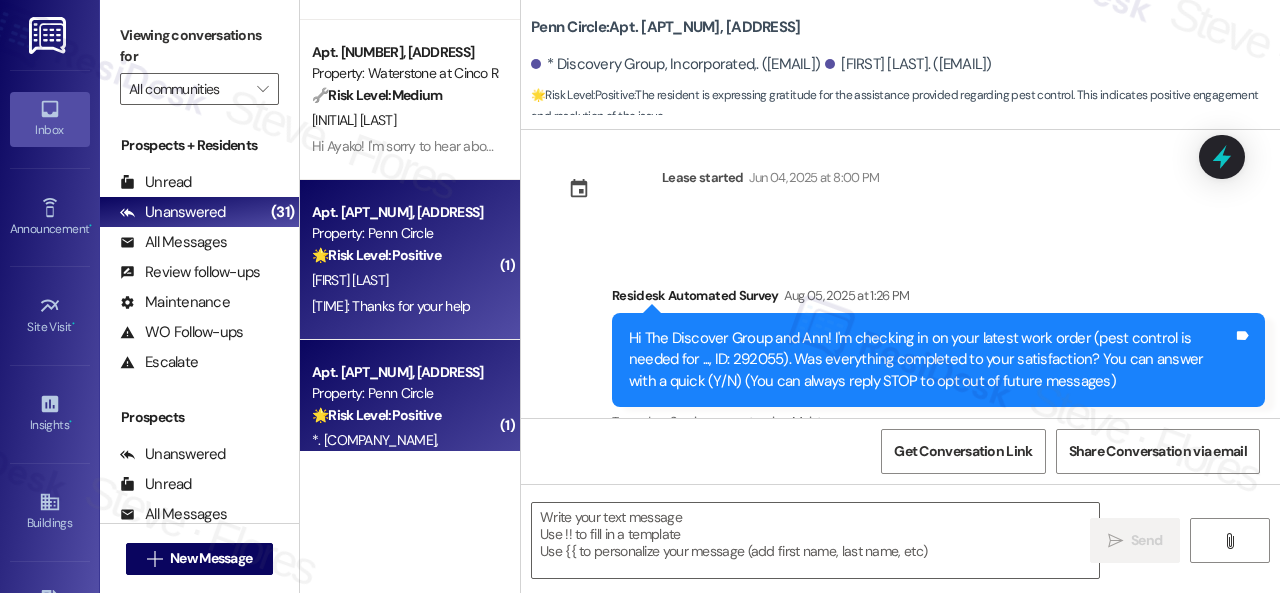 type on "Fetching suggested responses. Please feel free to read through the conversation in the meantime." 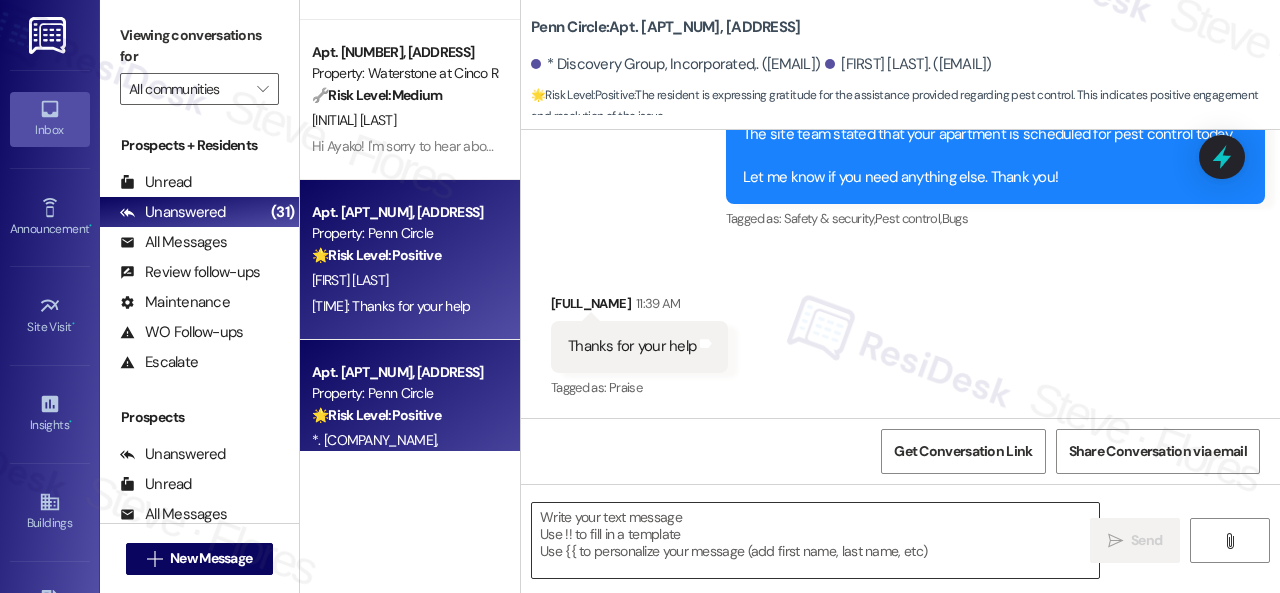 click at bounding box center [815, 540] 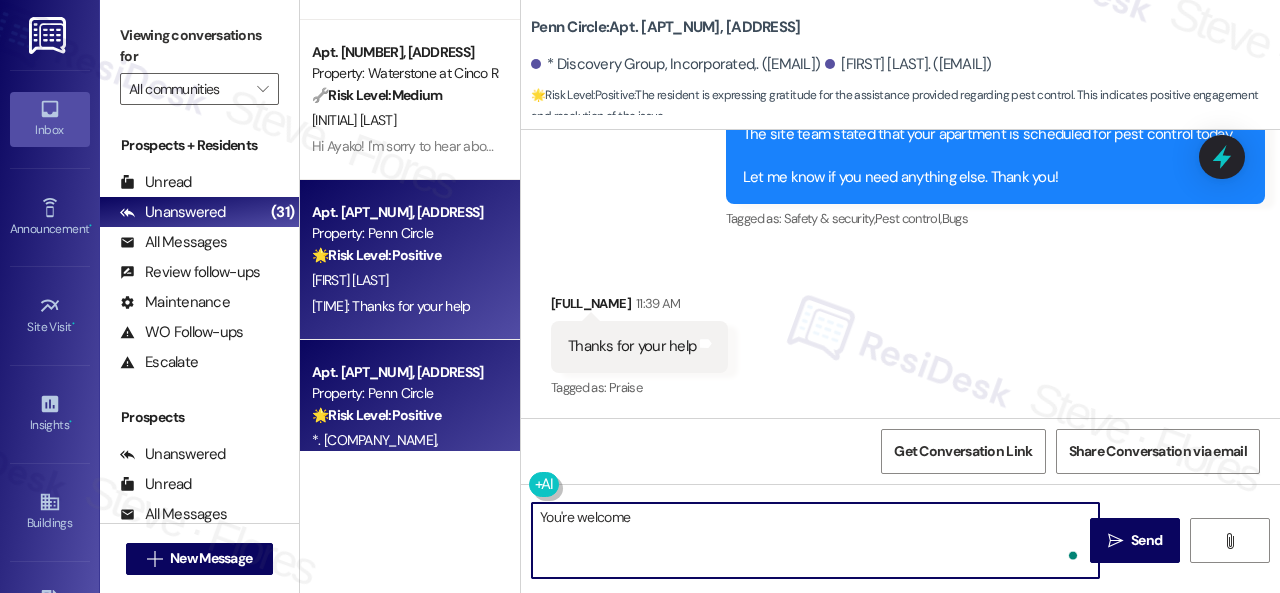 type on "You're welcome!" 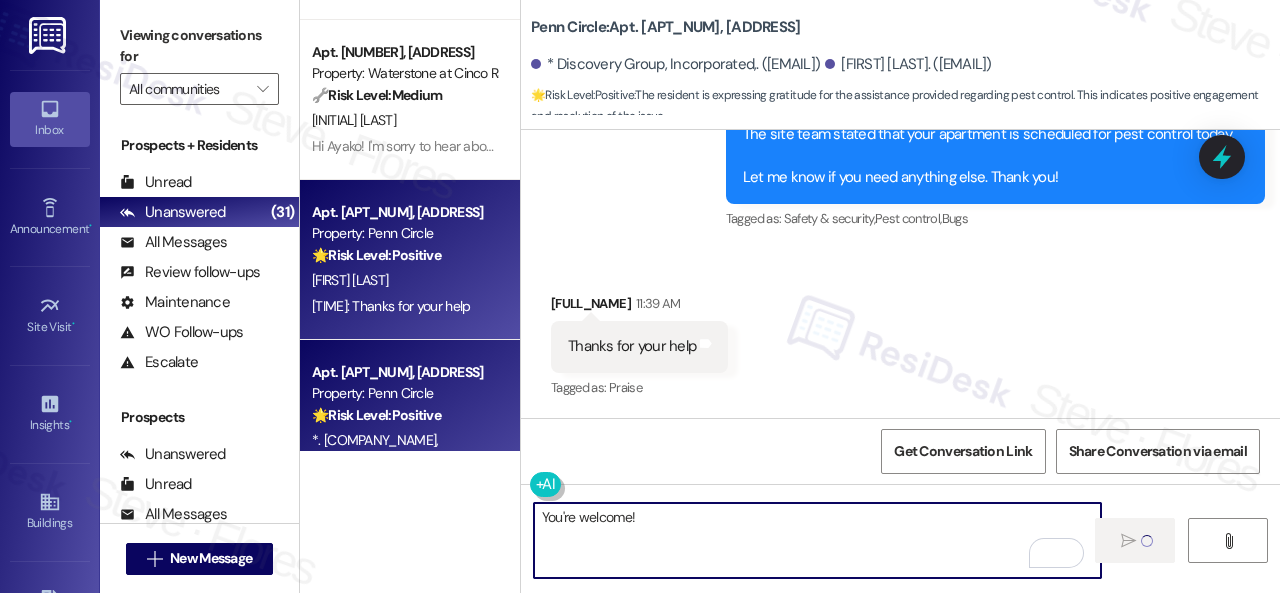 type 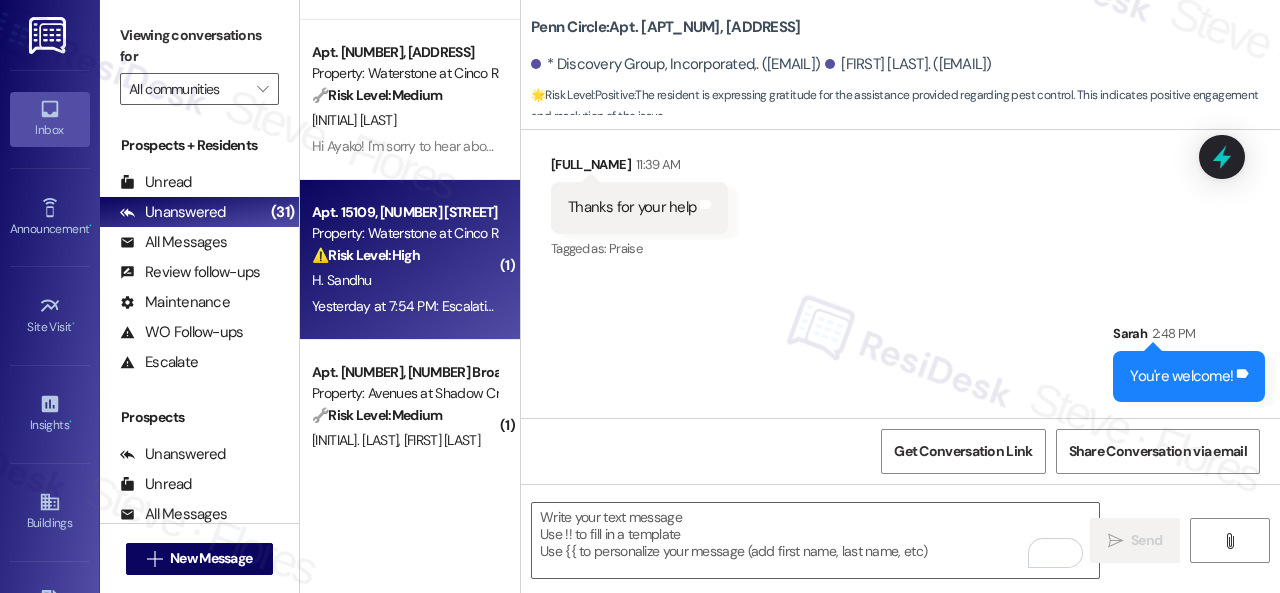 click on "H. Sandhu" at bounding box center [404, 280] 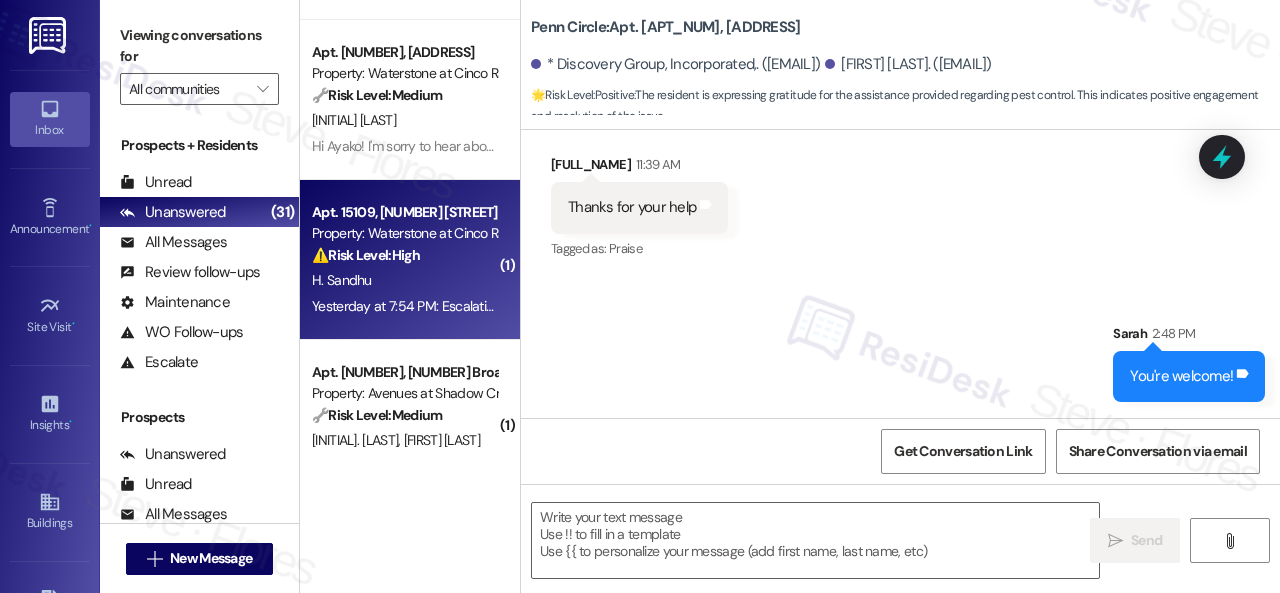 type on "Fetching suggested responses. Please feel free to read through the conversation in the meantime." 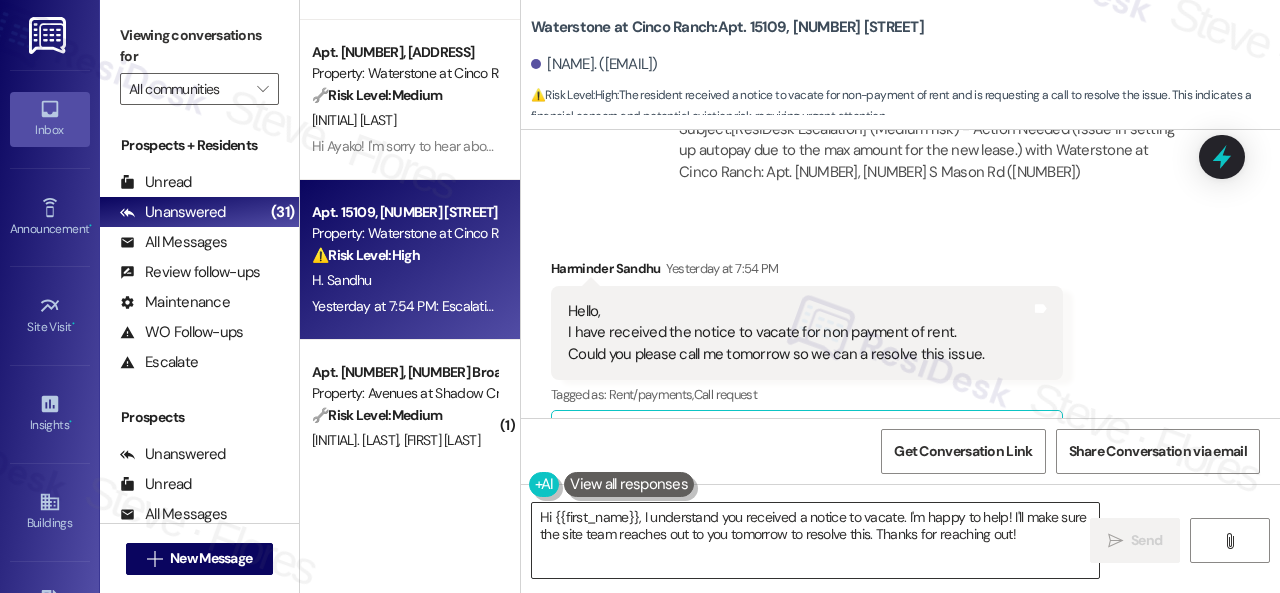 drag, startPoint x: 994, startPoint y: 536, endPoint x: 1020, endPoint y: 538, distance: 26.076809 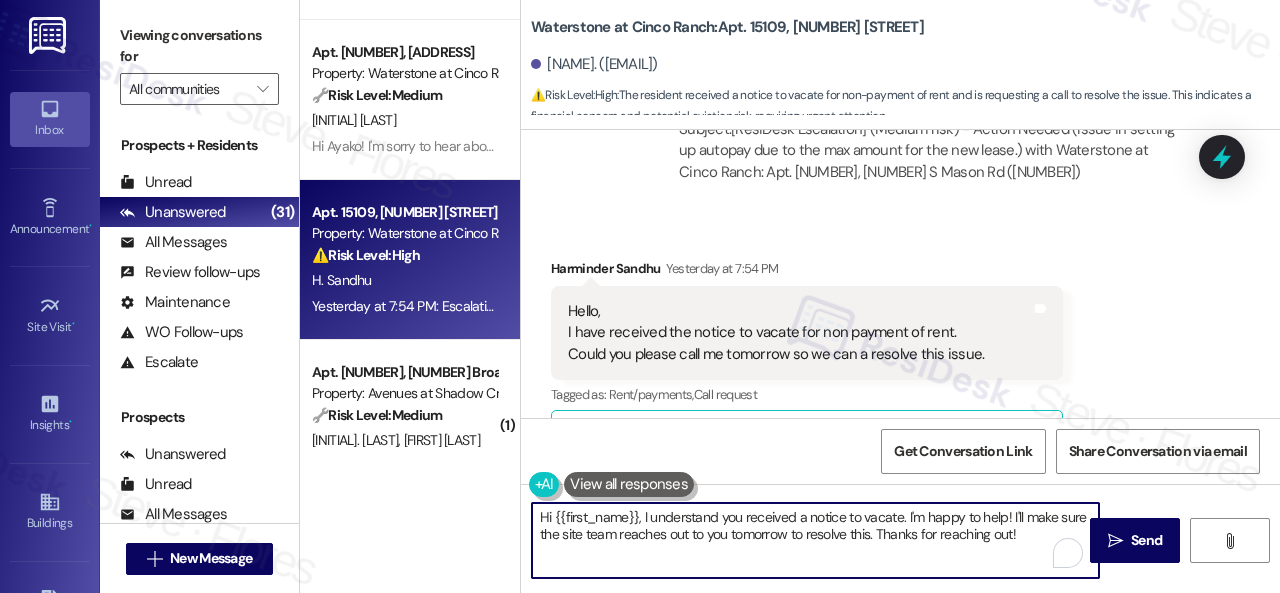 drag, startPoint x: 796, startPoint y: 523, endPoint x: 434, endPoint y: 466, distance: 366.46008 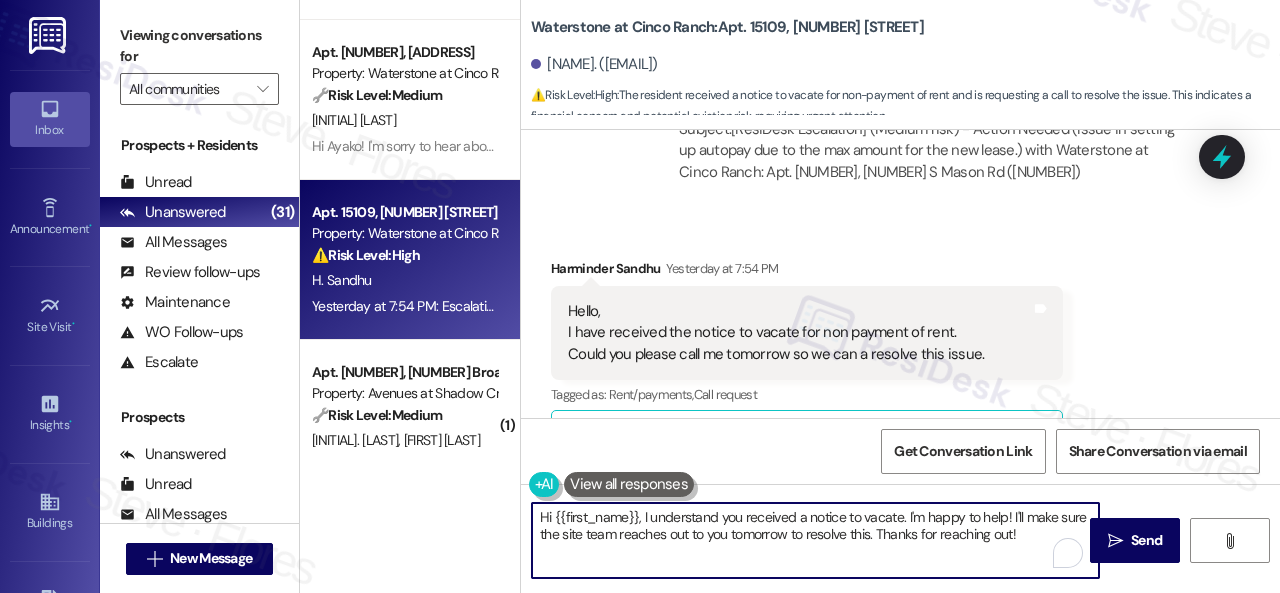 click on "Apt. 5790C1, 5800 Great Northern Boulevard Property: Butternut Ridge 🔧  Risk Level:  Medium The resident reports an issue with their freezer. This is a non-urgent maintenance request as it does not pose an immediate threat to safety or property. M. Abu-Kaud 2:43 PM: Thank you for reaching out, Mustafa. I'm sorry to hear about the issue with your freezer. We apologize for any inconvenience this may have caused. Is there already a work order for the issue? If so, may I have the work order number to follow up with the site team? If not yet, I'll be happy to submit it on your behalf. Please provide as much detail as possible and include photos if available.
Note: Due to limited availability, our maintenance team isn't able to call or schedule visits in advance. By submitting a work order, you're permitting them to enter your apartment, even if you're not home. If any children may be alone during the visit, please let me know so we can inform the team. Apt. 1214, 2 Stadium Dr Property: Imperial Lofts 💡 Low" at bounding box center (790, 296) 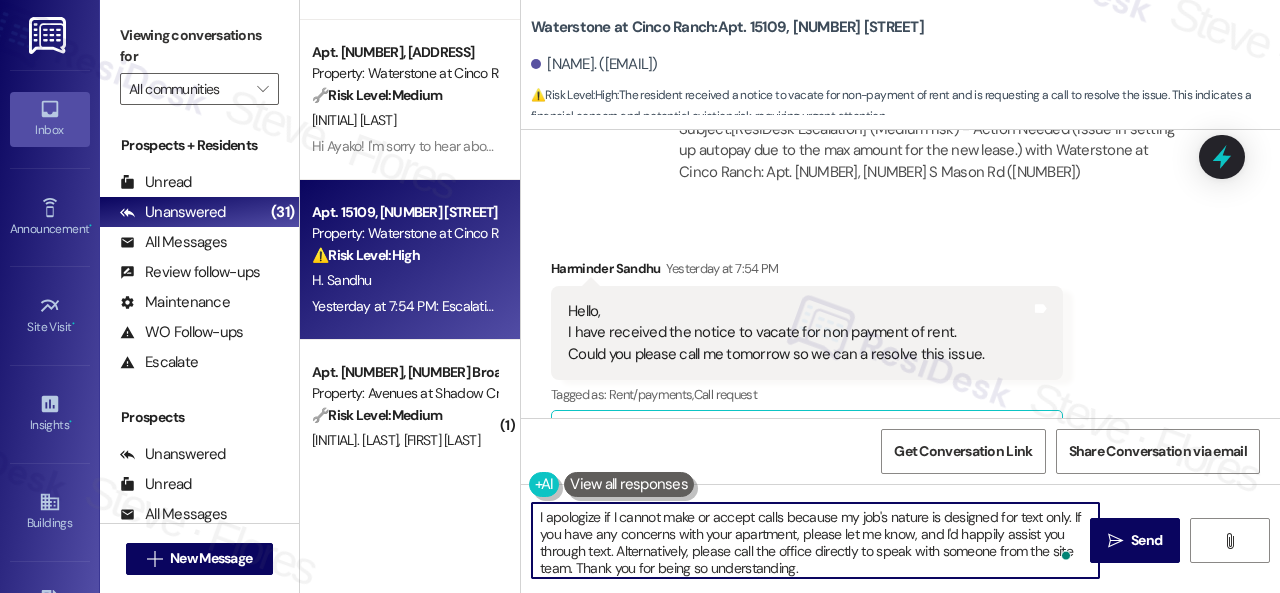click on "I apologize if I cannot make or accept calls because my job's nature is designed for text only. If you have any concerns with your apartment, please let me know, and I'd happily assist you through text. Alternatively, please call the office directly to speak with someone from the site team. Thank you for being so understanding." at bounding box center (815, 540) 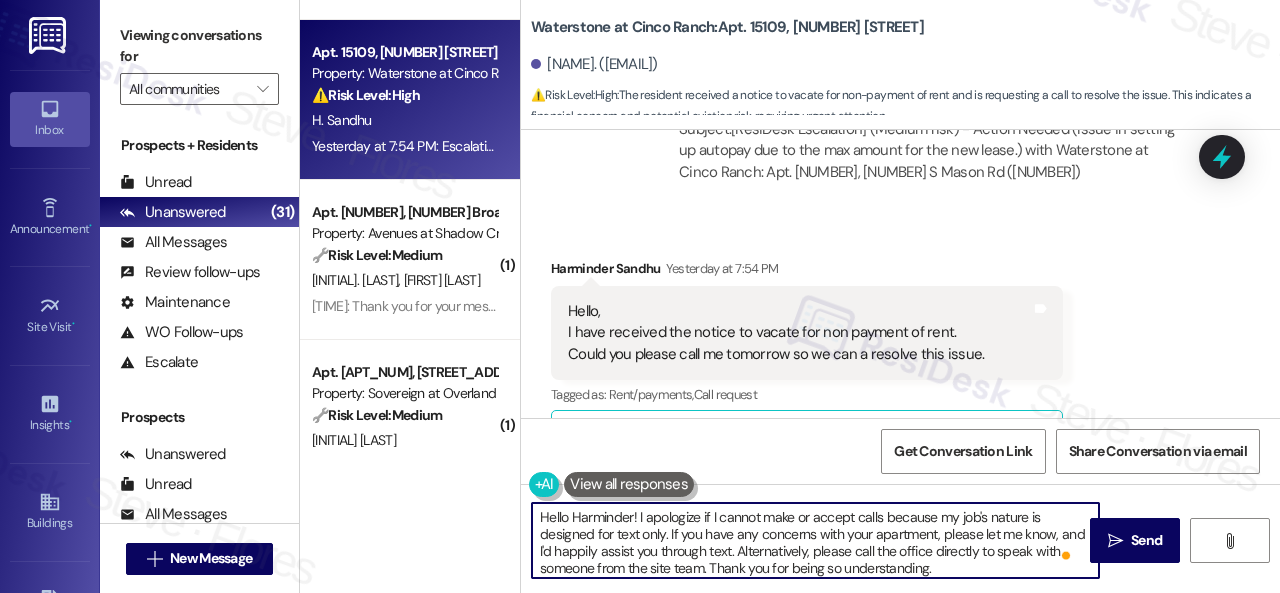 click on "Hello Harminder! I apologize if I cannot make or accept calls because my job's nature is designed for text only. If you have any concerns with your apartment, please let me know, and I'd happily assist you through text. Alternatively, please call the office directly to speak with someone from the site team. Thank you for being so understanding." at bounding box center (815, 540) 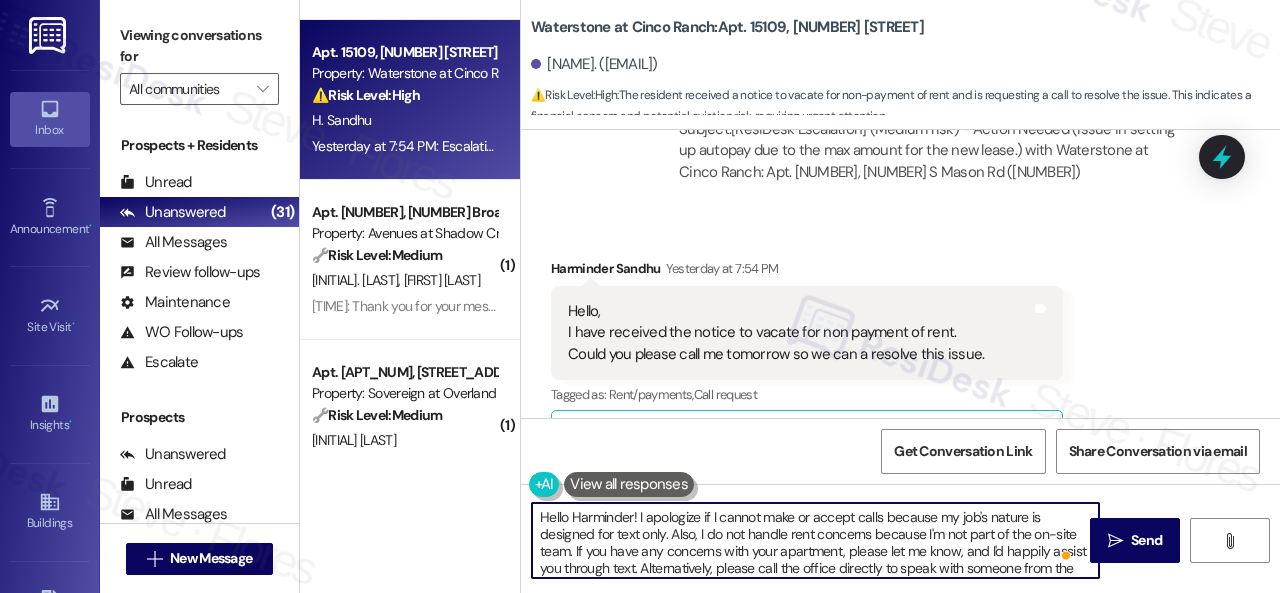 click on "Hello Harminder! I apologize if I cannot make or accept calls because my job's nature is designed for text only. Also, I do not handle rent concerns because I'm not part of the on-site team. If you have any concerns with your apartment, please let me know, and I'd happily assist you through text. Alternatively, please call the office directly to speak with someone from the site team. Thank you for being so understanding." at bounding box center [815, 540] 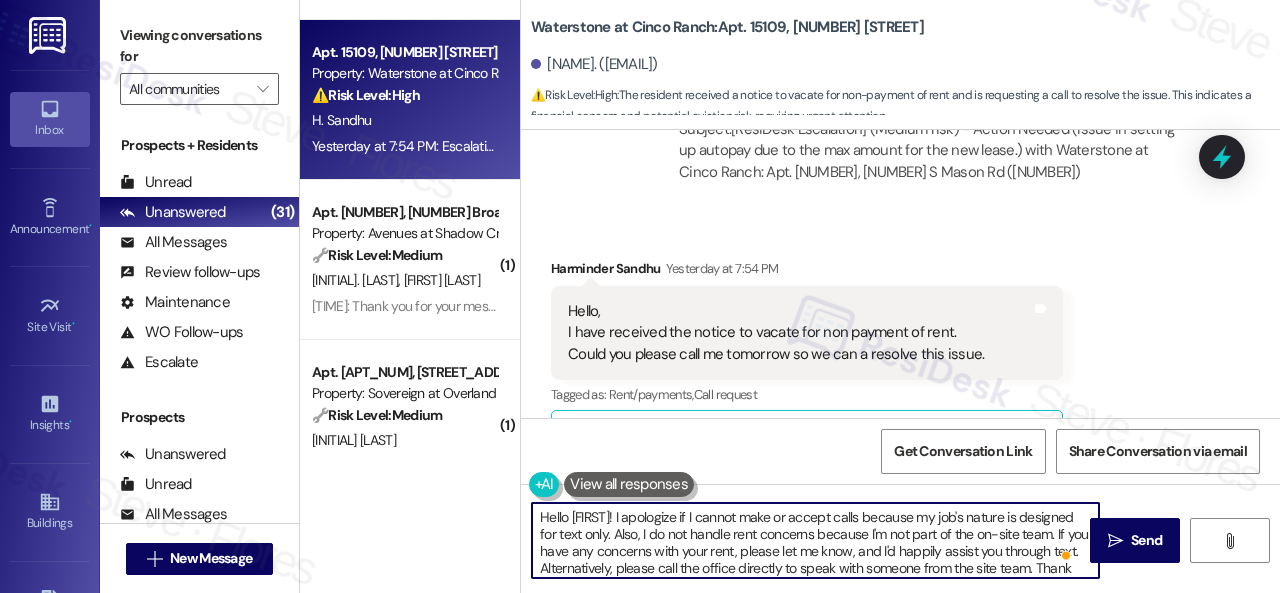 click on "Hello [FIRST]! I apologize if I cannot make or accept calls because my job's nature is designed for text only. Also, I do not handle rent concerns because I'm not part of the on-site team. If you have any concerns with your rent, please let me know, and I'd happily assist you through text. Alternatively, please call the office directly to speak with someone from the site team. Thank you for being so understanding." at bounding box center [815, 540] 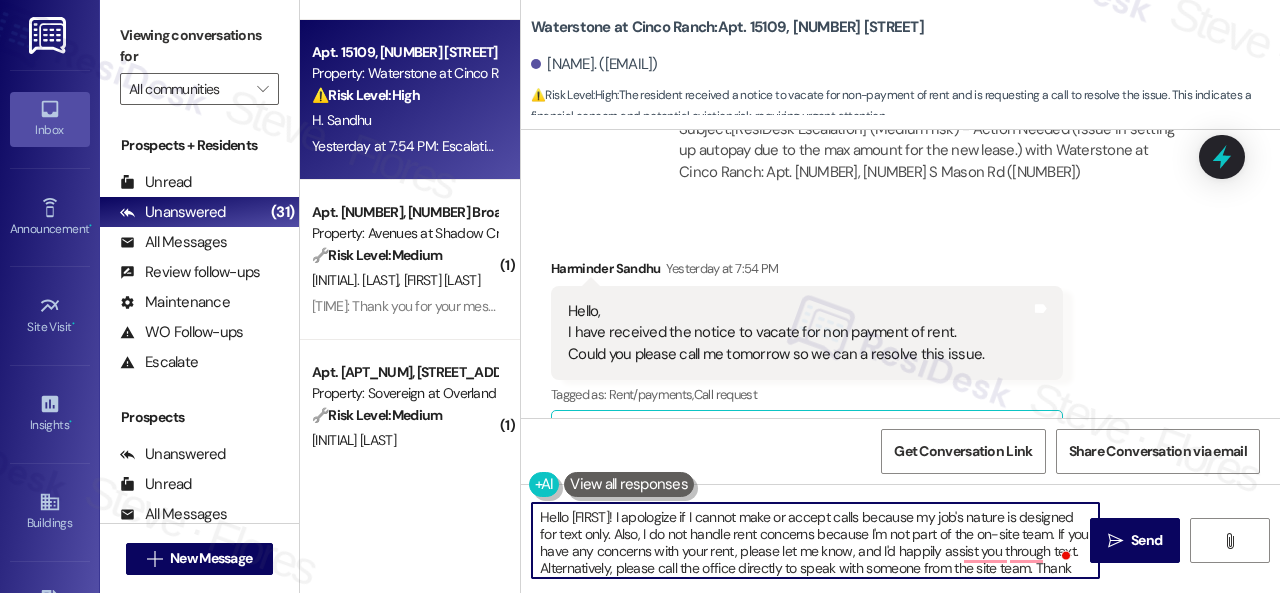 click on "Hello [FIRST]! I apologize if I cannot make or accept calls because my job's nature is designed for text only. Also, I do not handle rent concerns because I'm not part of the on-site team. If you have any concerns with your rent, please let me know, and I'd happily assist you through text. Alternatively, please call the office directly to speak with someone from the site team. Thank you for being so understanding." at bounding box center [815, 540] 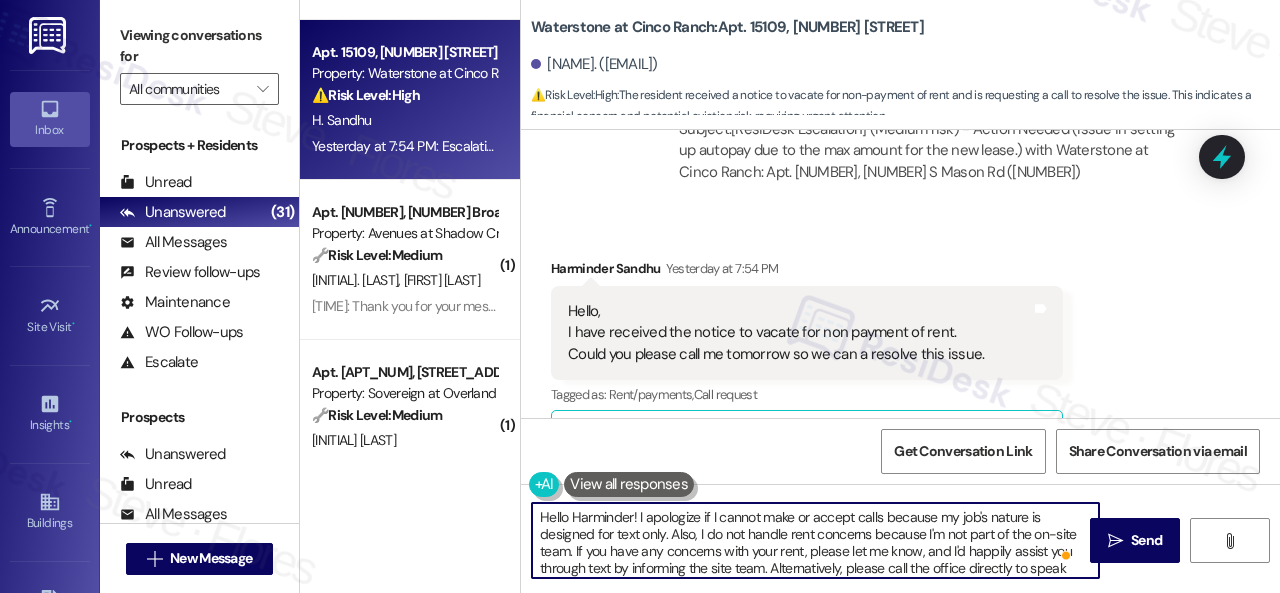 scroll, scrollTop: 15, scrollLeft: 0, axis: vertical 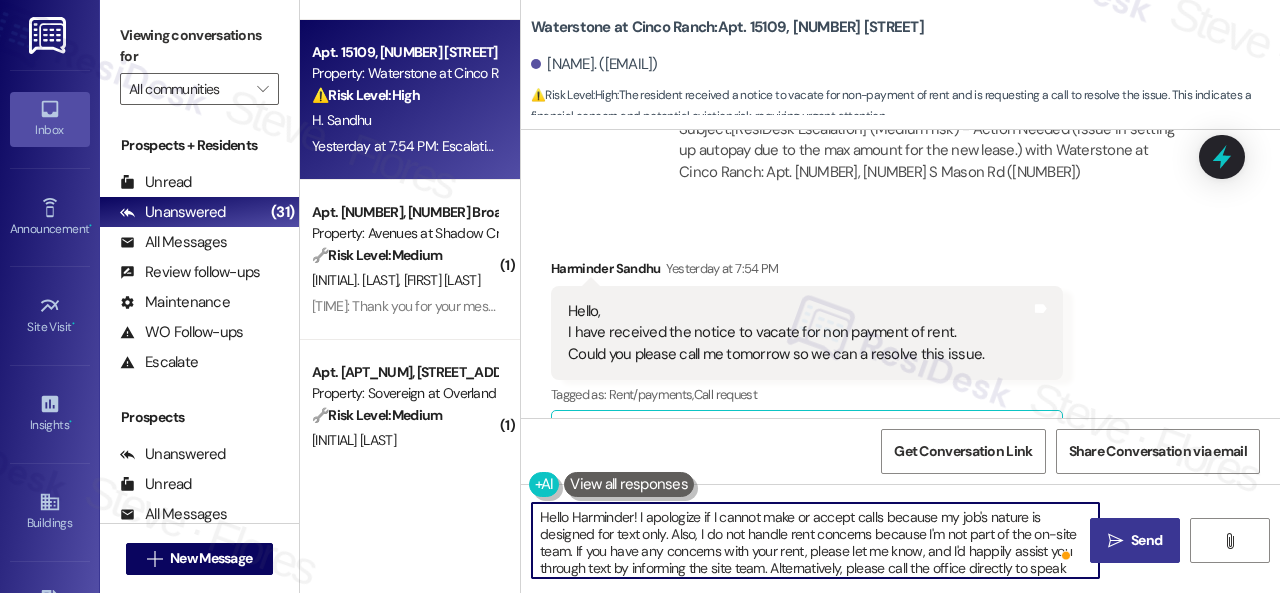 type on "Hello Harminder! I apologize if I cannot make or accept calls because my job's nature is designed for text only. Also, I do not handle rent concerns because I'm not part of the on-site team. If you have any concerns with your rent, please let me know, and I'd happily assist you through text by informing the site team. Alternatively, please call the office directly to speak with someone from the site team. Thank you for being so understanding." 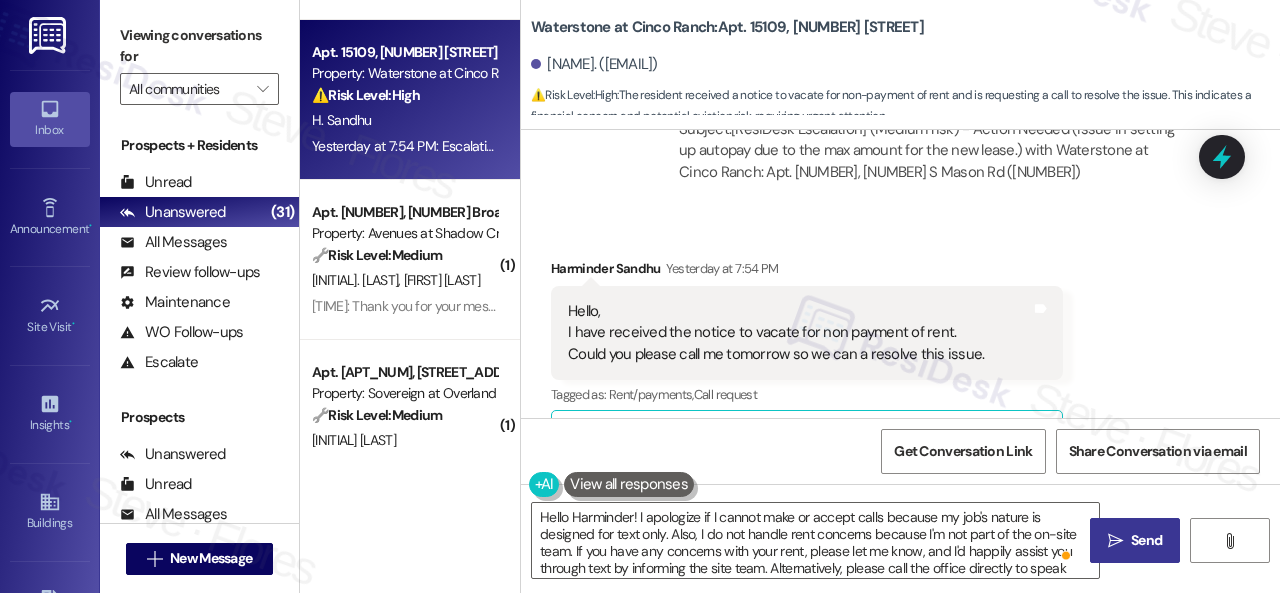 click on "" at bounding box center (1115, 541) 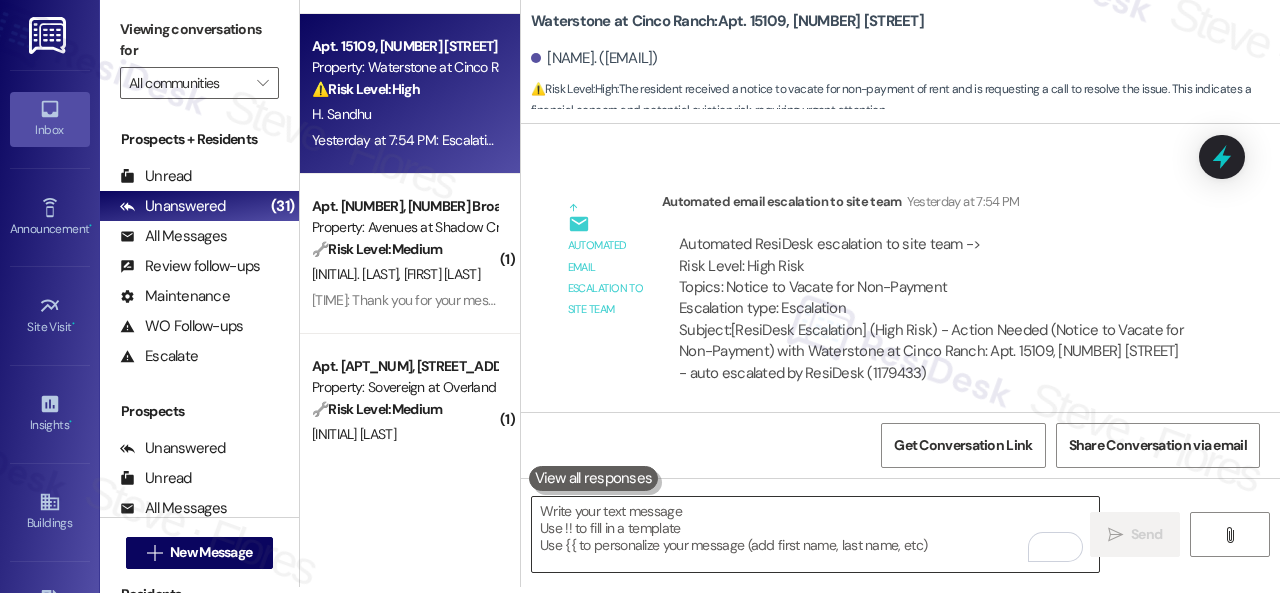 click at bounding box center [815, 534] 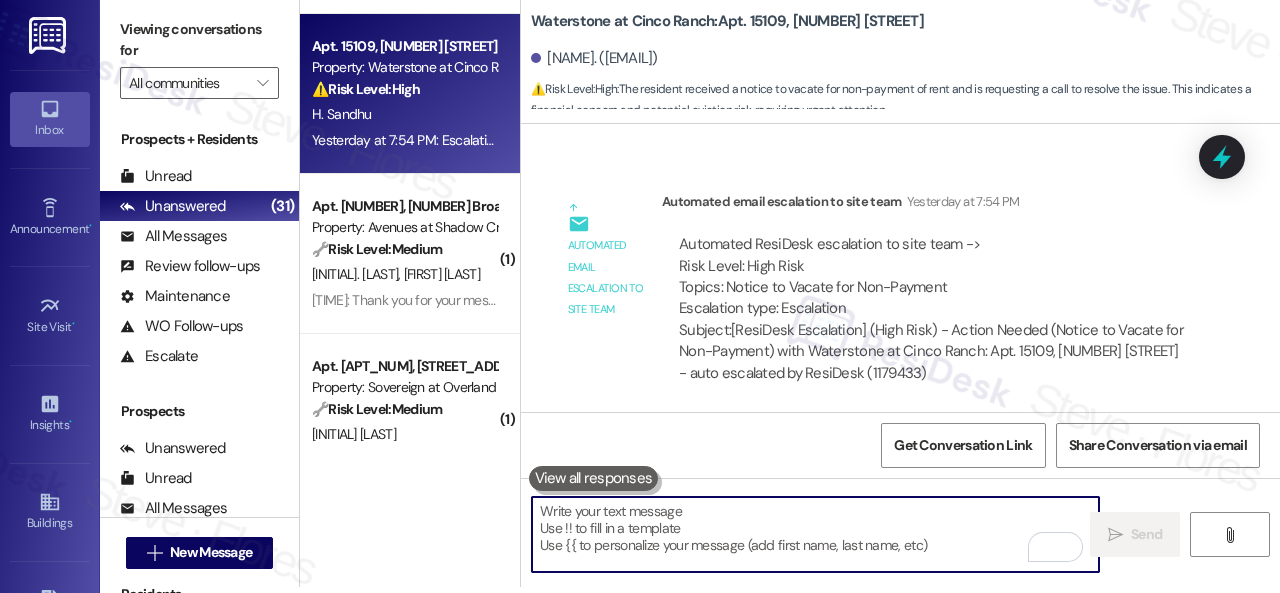 paste on "I apologize if I cannot make or accept calls because my job's nature is designed for text only. If you have any concerns with your apartment, please let me know, and I'd happily assist you through text. Alternatively, please call the office directly to speak with someone from the site team. Thank you for being so understanding." 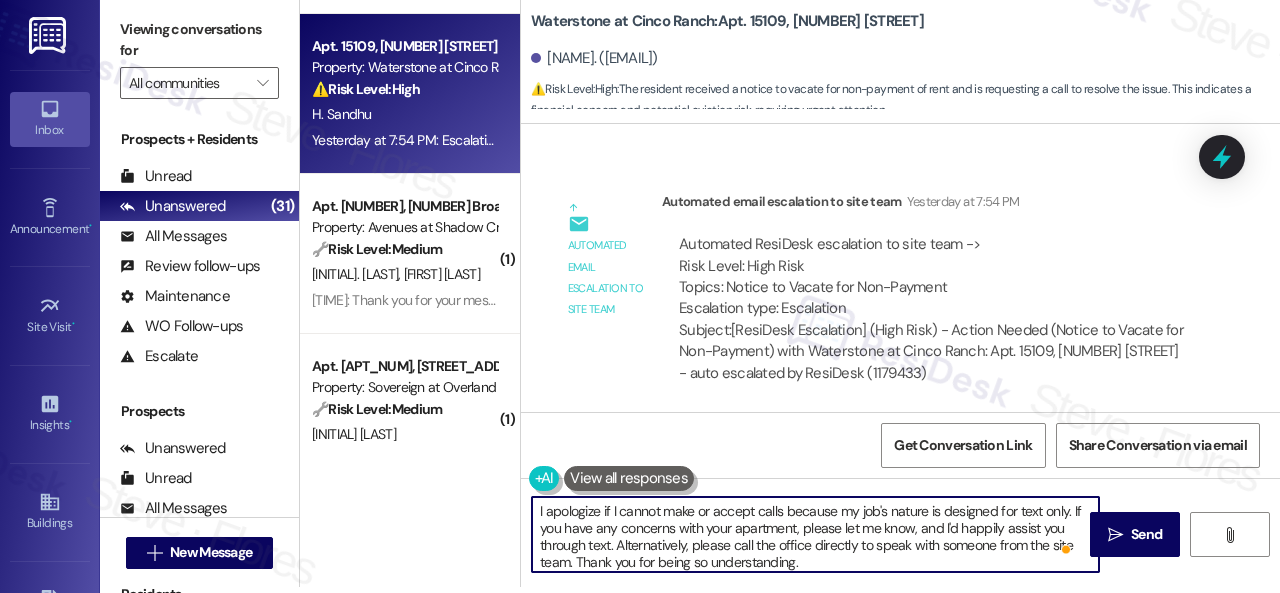 click on "I apologize if I cannot make or accept calls because my job's nature is designed for text only. If you have any concerns with your apartment, please let me know, and I'd happily assist you through text. Alternatively, please call the office directly to speak with someone from the site team. Thank you for being so understanding." at bounding box center (815, 534) 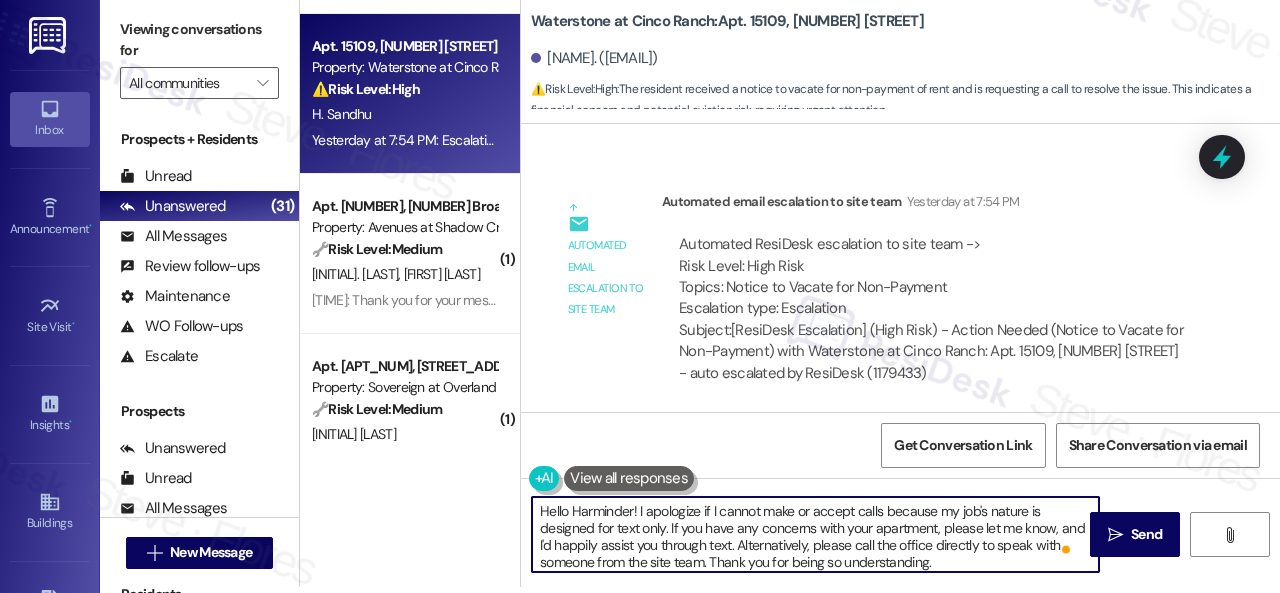 click on "Hello Harminder! I apologize if I cannot make or accept calls because my job's nature is designed for text only. If you have any concerns with your apartment, please let me know, and I'd happily assist you through text. Alternatively, please call the office directly to speak with someone from the site team. Thank you for being so understanding." at bounding box center (815, 534) 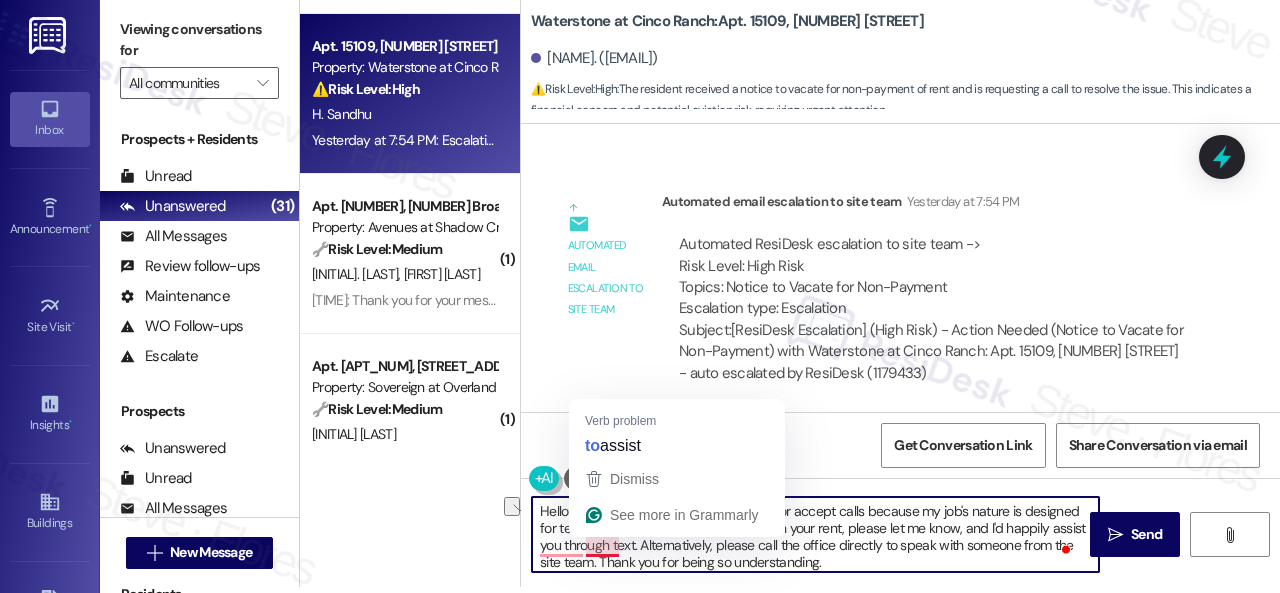 drag, startPoint x: 534, startPoint y: 544, endPoint x: 618, endPoint y: 539, distance: 84.14868 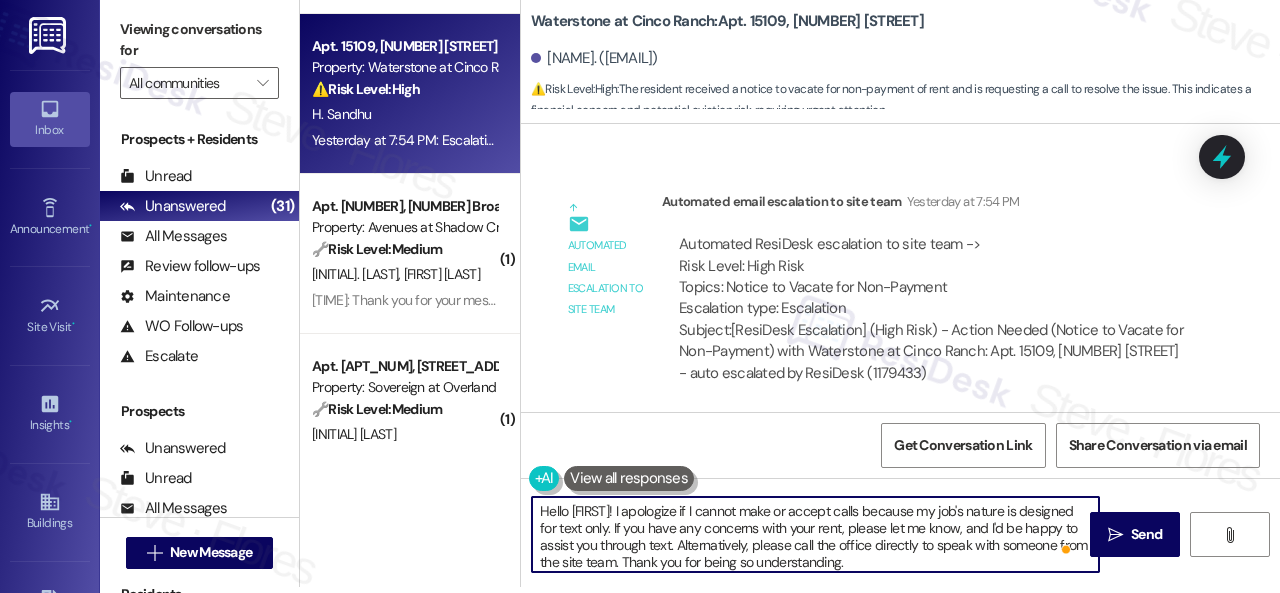 scroll, scrollTop: 4, scrollLeft: 0, axis: vertical 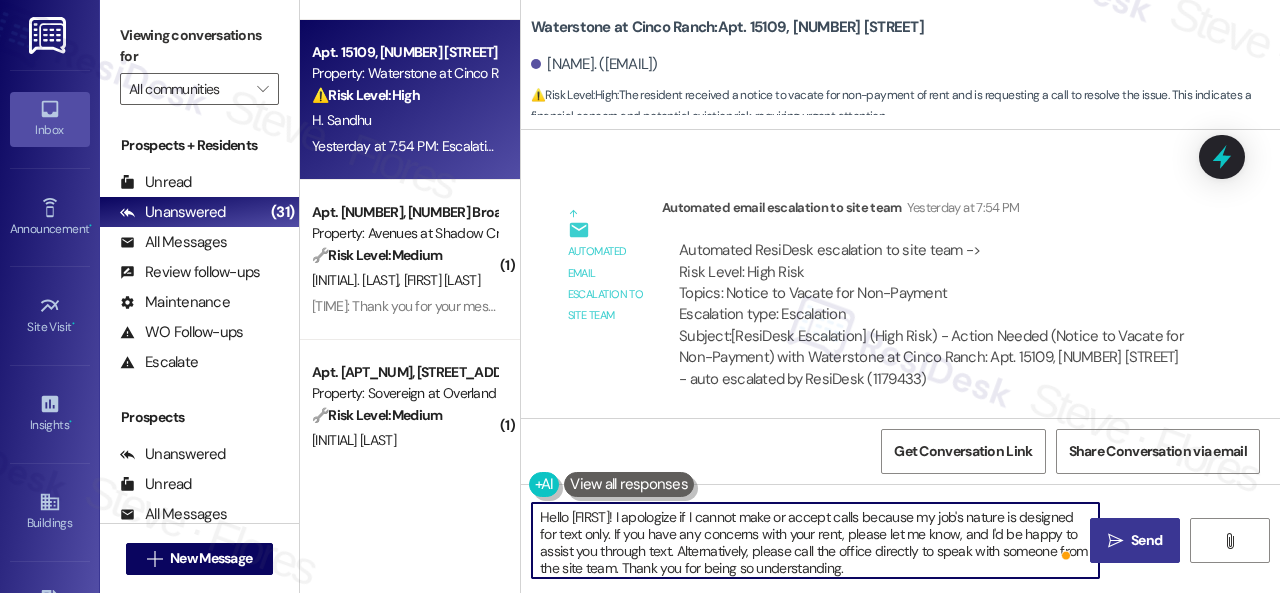 type on "Hello [FIRST]! I apologize if I cannot make or accept calls because my job's nature is designed for text only. If you have any concerns with your rent, please let me know, and I'd be happy to assist you through text. Alternatively, please call the office directly to speak with someone from the site team. Thank you for being so understanding." 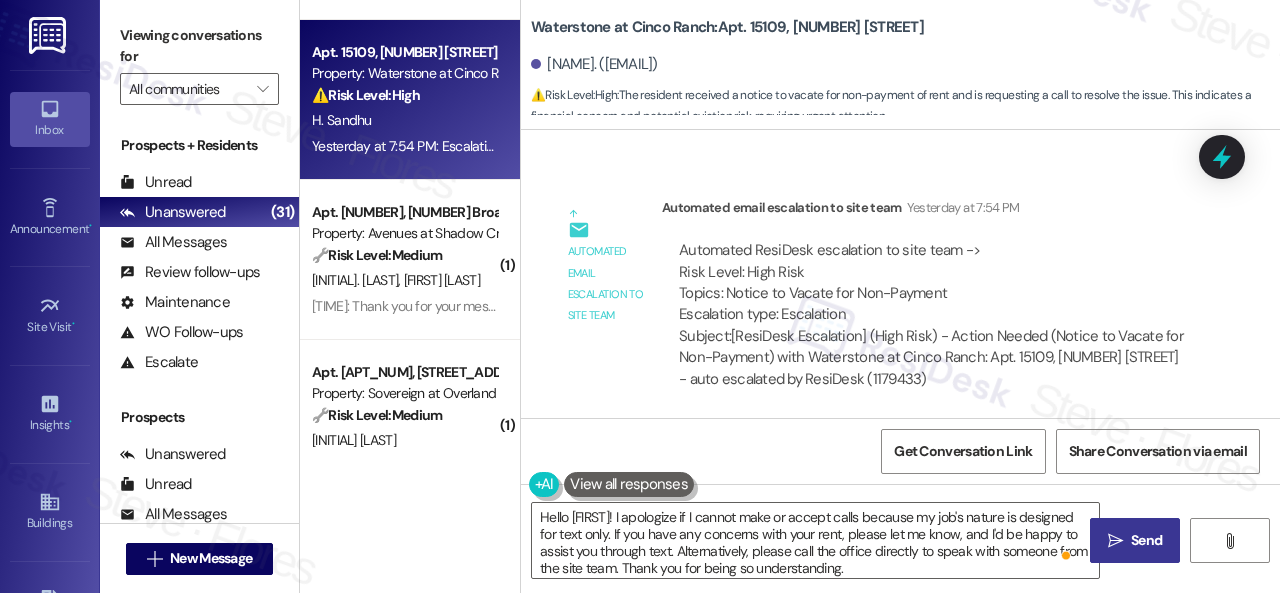 click on "" at bounding box center [1115, 541] 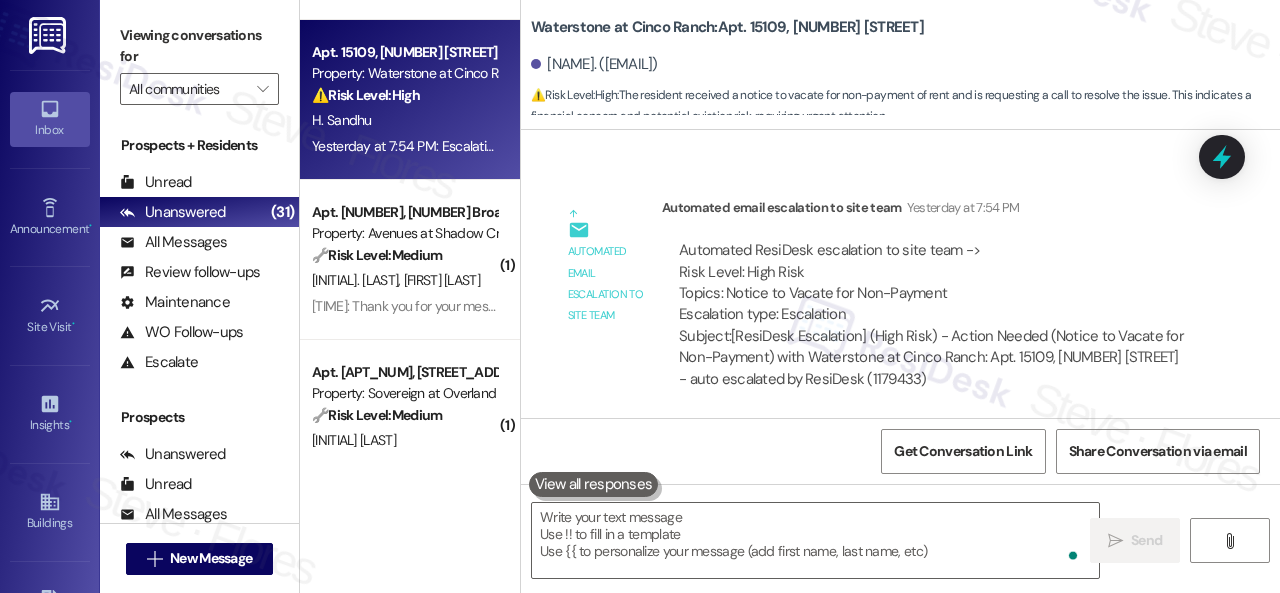 scroll, scrollTop: 6, scrollLeft: 0, axis: vertical 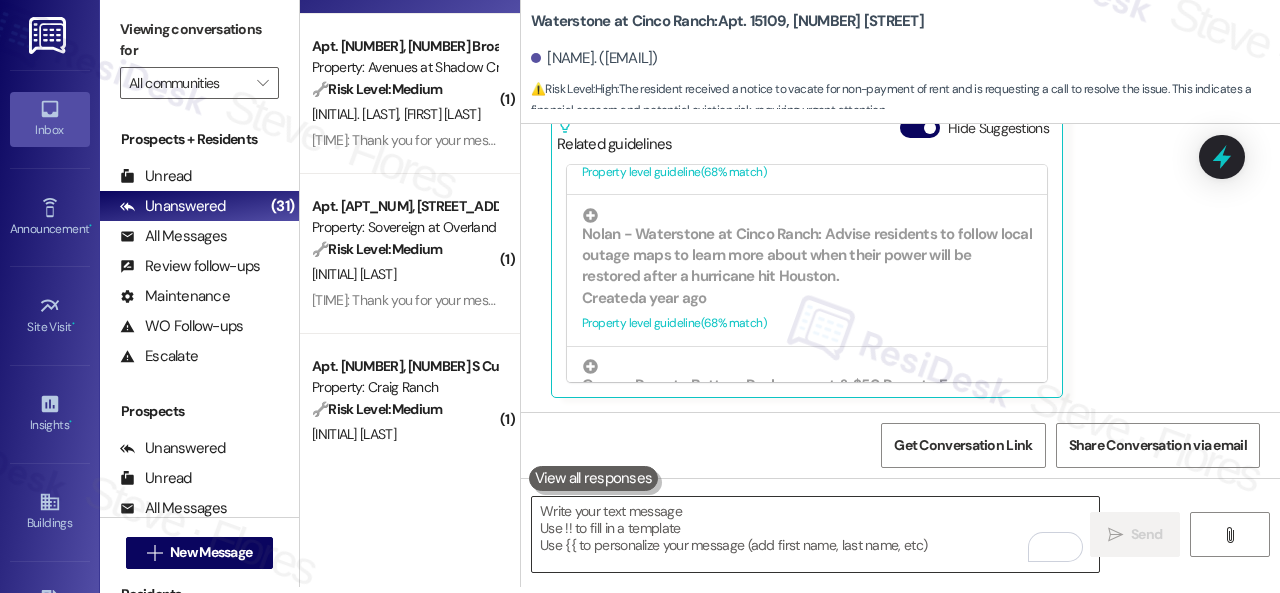 click at bounding box center [815, 534] 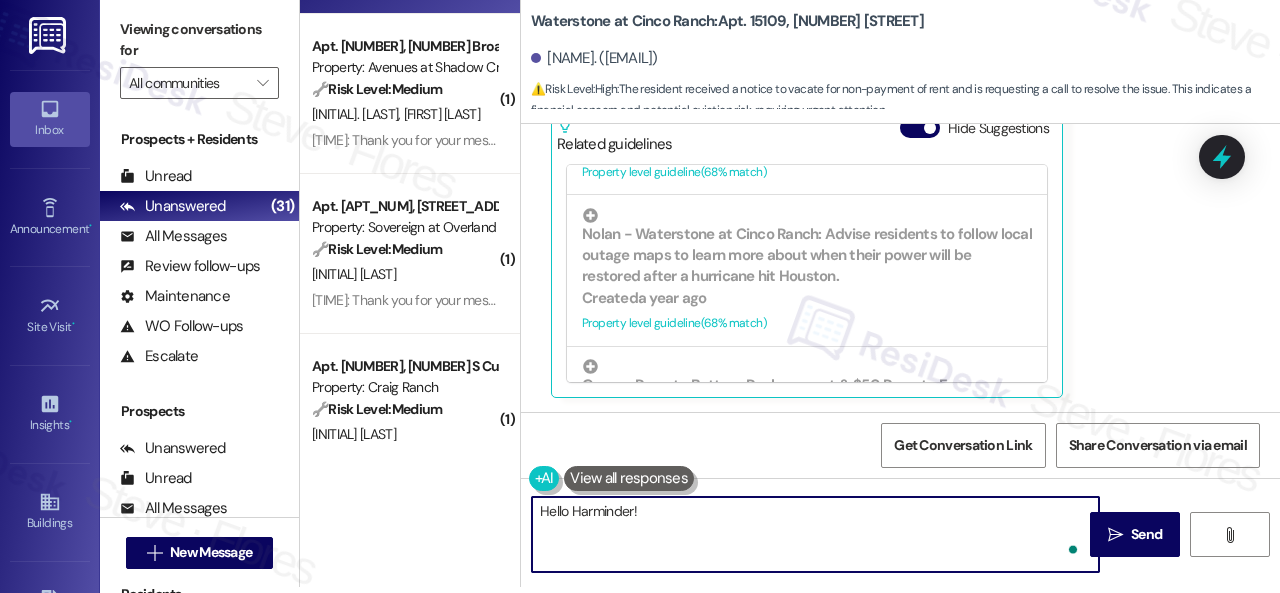 paste on "I apologize if I cannot make or accept calls because my job's nature is designed for text only. If you have any concerns with your apartment, please let me know, and I'd happily assist you through text. Alternatively, please call the office directly to speak with someone from the site team. Thank you for being so understanding." 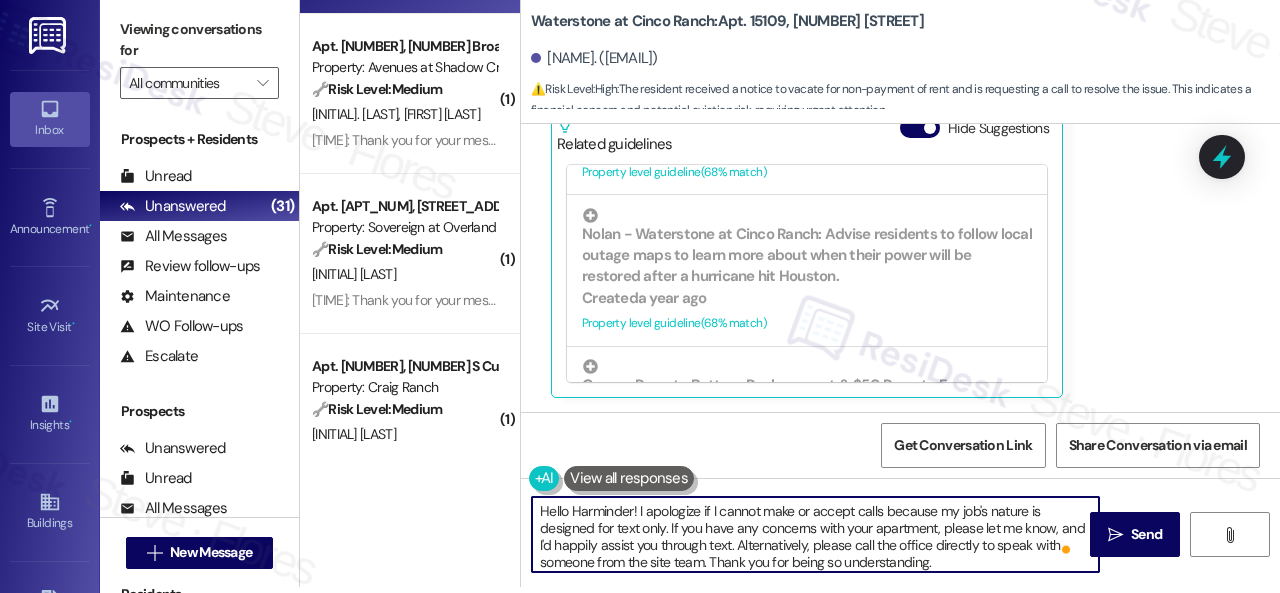click on "Hello Harminder! I apologize if I cannot make or accept calls because my job's nature is designed for text only. If you have any concerns with your apartment, please let me know, and I'd happily assist you through text. Alternatively, please call the office directly to speak with someone from the site team. Thank you for being so understanding." at bounding box center [815, 534] 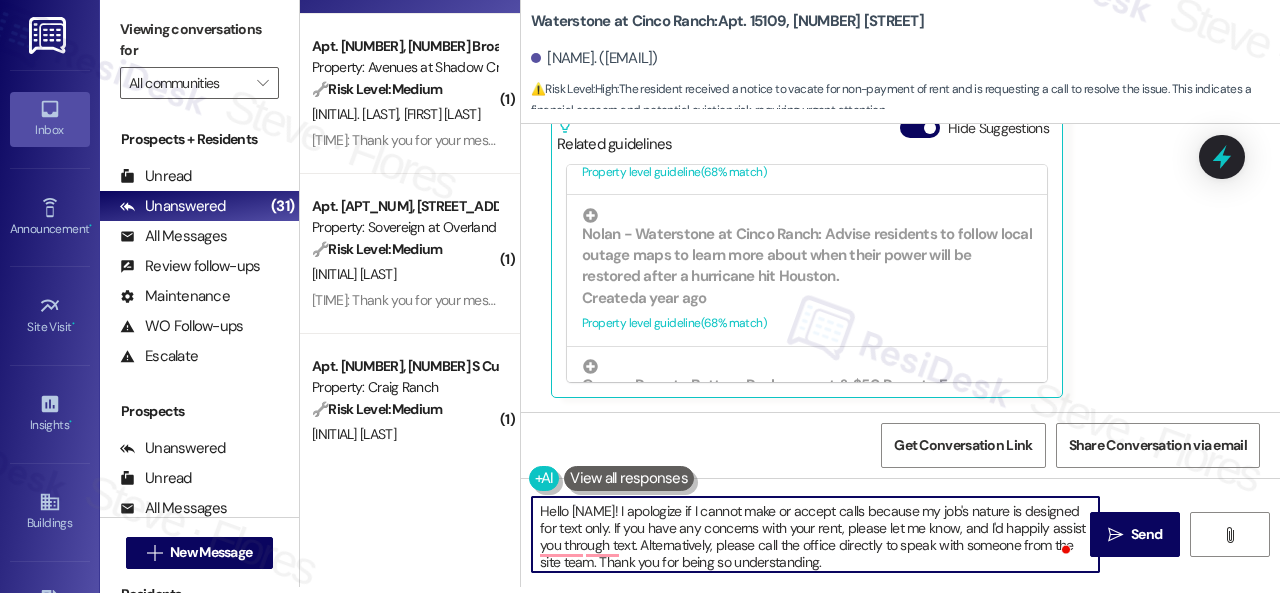 scroll, scrollTop: 4, scrollLeft: 0, axis: vertical 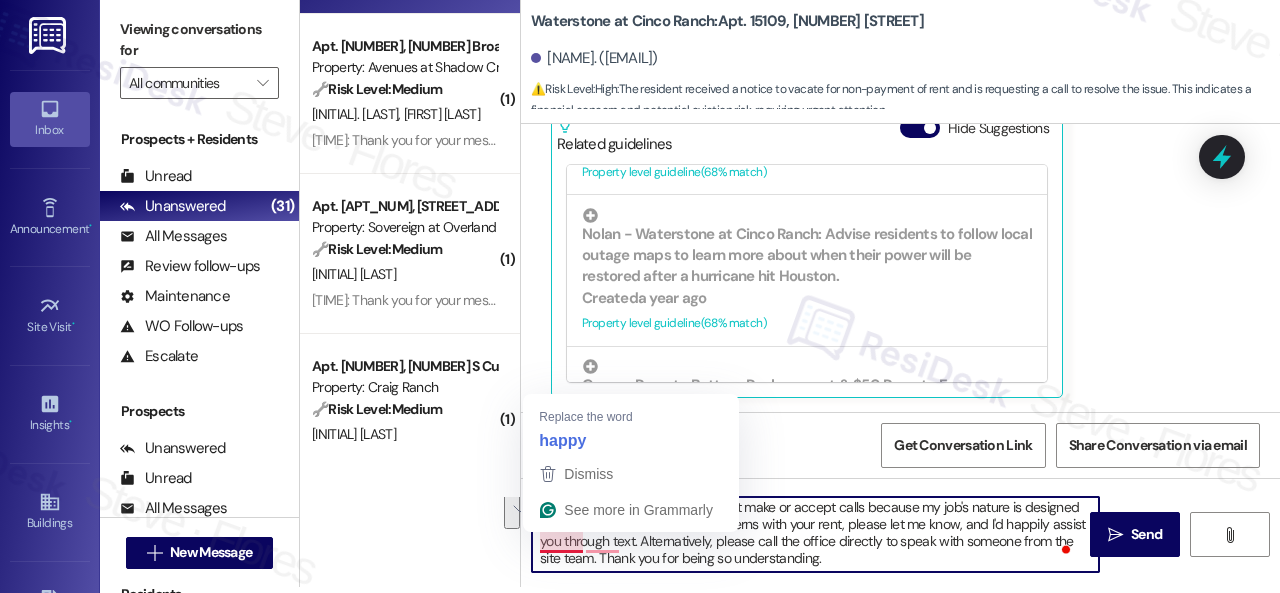 drag, startPoint x: 1042, startPoint y: 527, endPoint x: 580, endPoint y: 549, distance: 462.5235 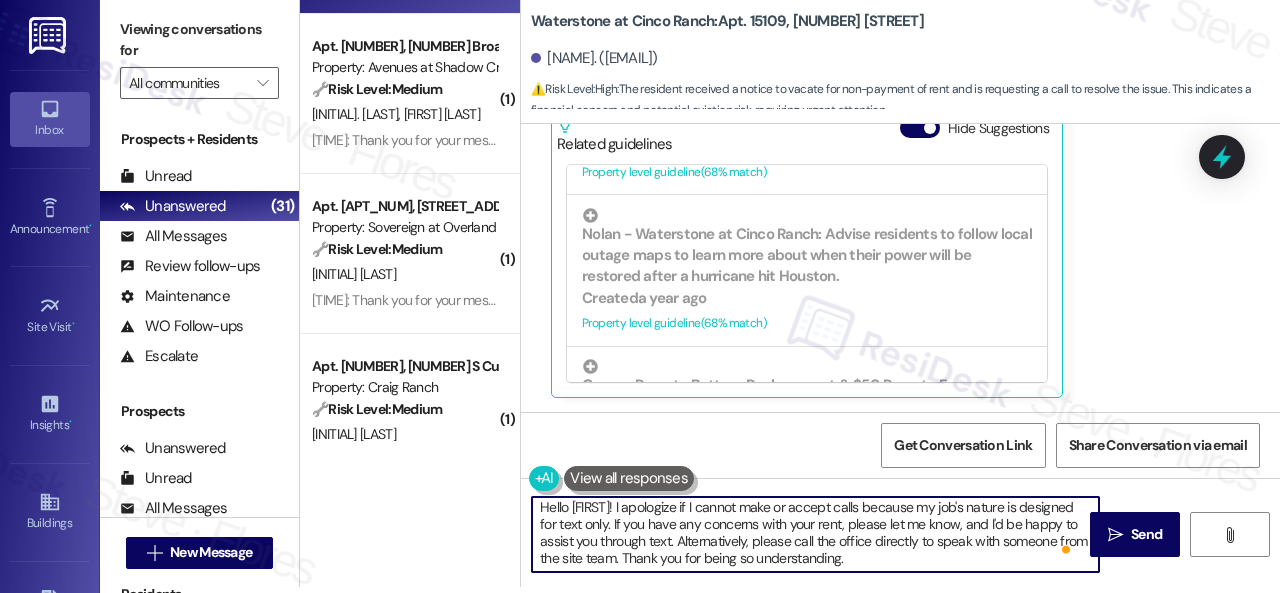scroll, scrollTop: 0, scrollLeft: 0, axis: both 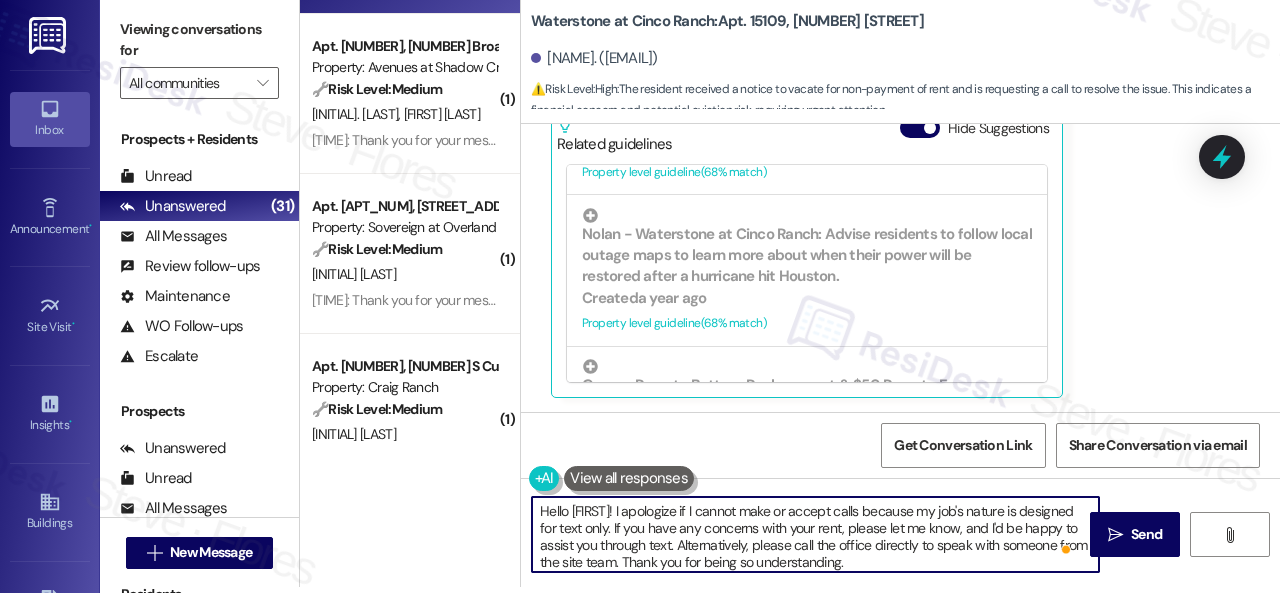 click on "Hello [FIRST]! I apologize if I cannot make or accept calls because my job's nature is designed for text only. If you have any concerns with your rent, please let me know, and I'd be happy to assist you through text. Alternatively, please call the office directly to speak with someone from the site team. Thank you for being so understanding." at bounding box center [815, 534] 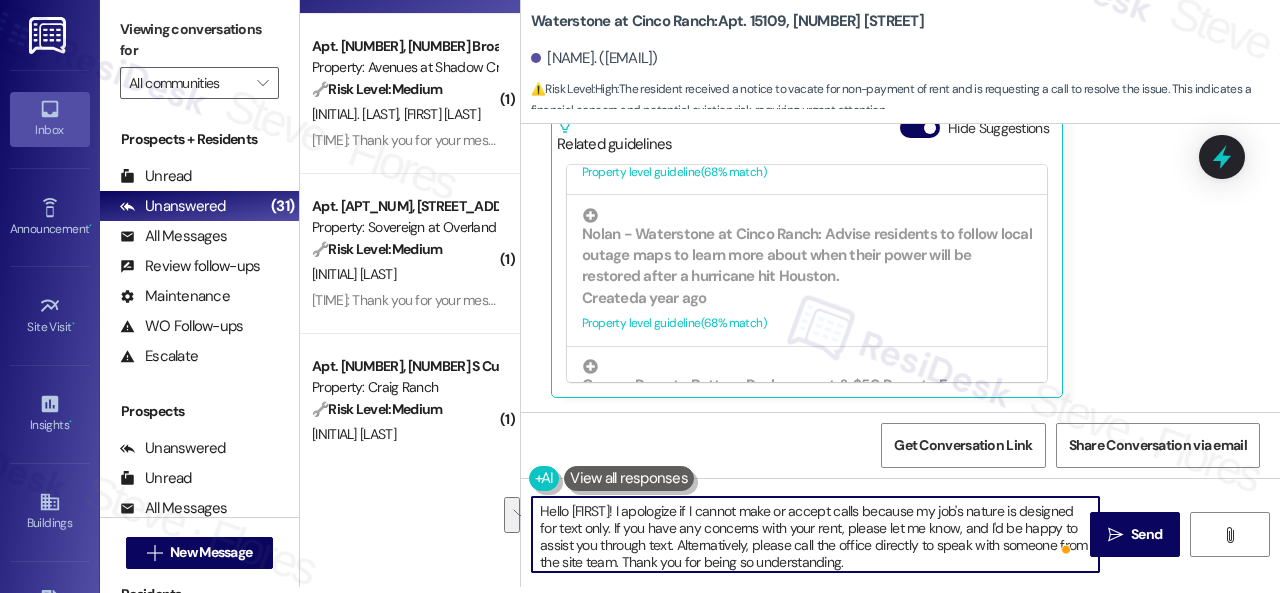 drag, startPoint x: 716, startPoint y: 514, endPoint x: 662, endPoint y: 531, distance: 56.61272 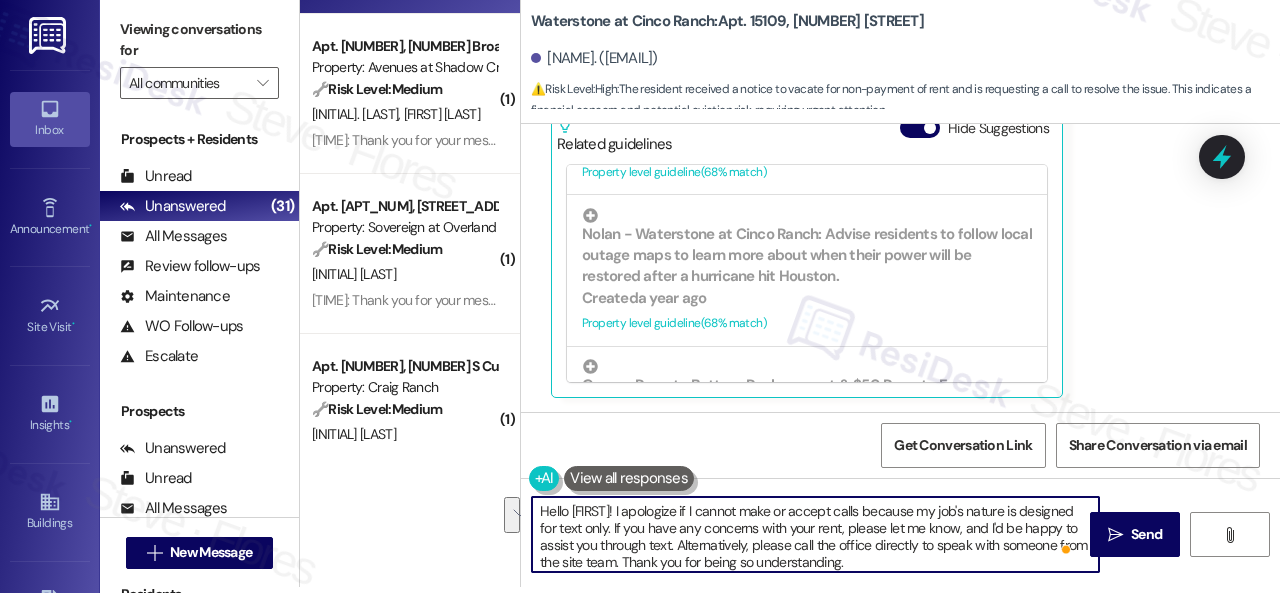 click on "Hello [FIRST]! I apologize if I cannot make or accept calls because my job's nature is designed for text only. If you have any concerns with your rent, please let me know, and I'd be happy to assist you through text. Alternatively, please call the office directly to speak with someone from the site team. Thank you for being so understanding." at bounding box center [815, 534] 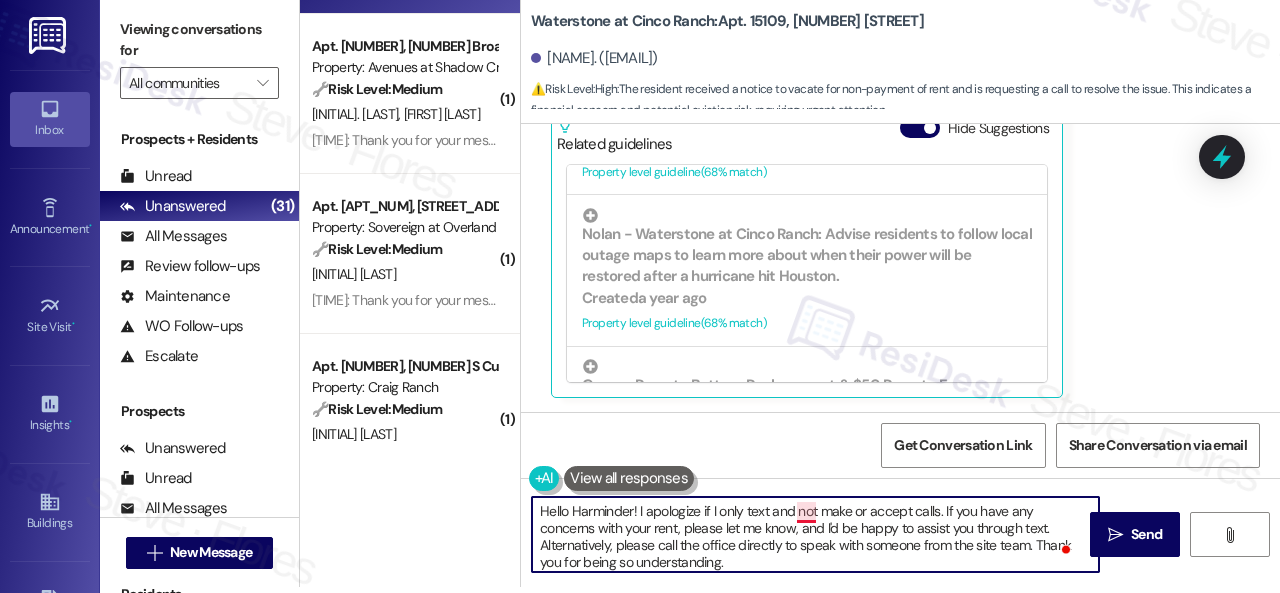 click on "Hello Harminder! I apologize if I only text and not make or accept calls. If you have any concerns with your rent, please let me know, and I'd be happy to assist you through text. Alternatively, please call the office directly to speak with someone from the site team. Thank you for being so understanding." at bounding box center [815, 534] 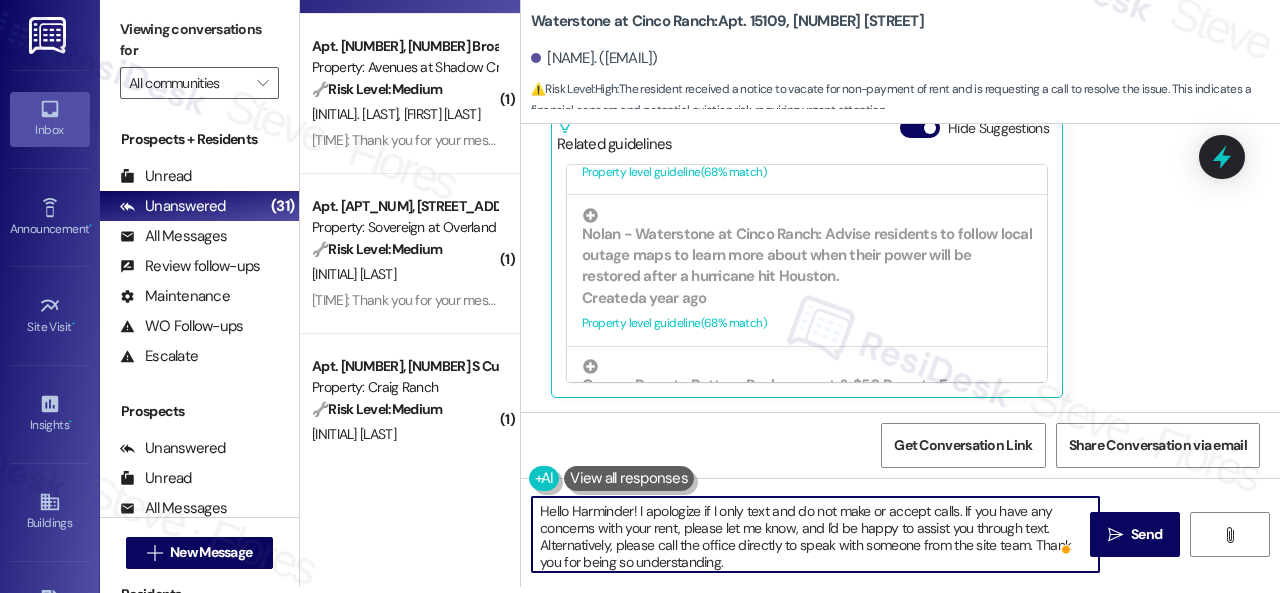 click on "Hello Harminder! I apologize if I only text and do not make or accept calls. If you have any concerns with your rent, please let me know, and I'd be happy to assist you through text. Alternatively, please call the office directly to speak with someone from the site team. Thank you for being so understanding." at bounding box center (815, 534) 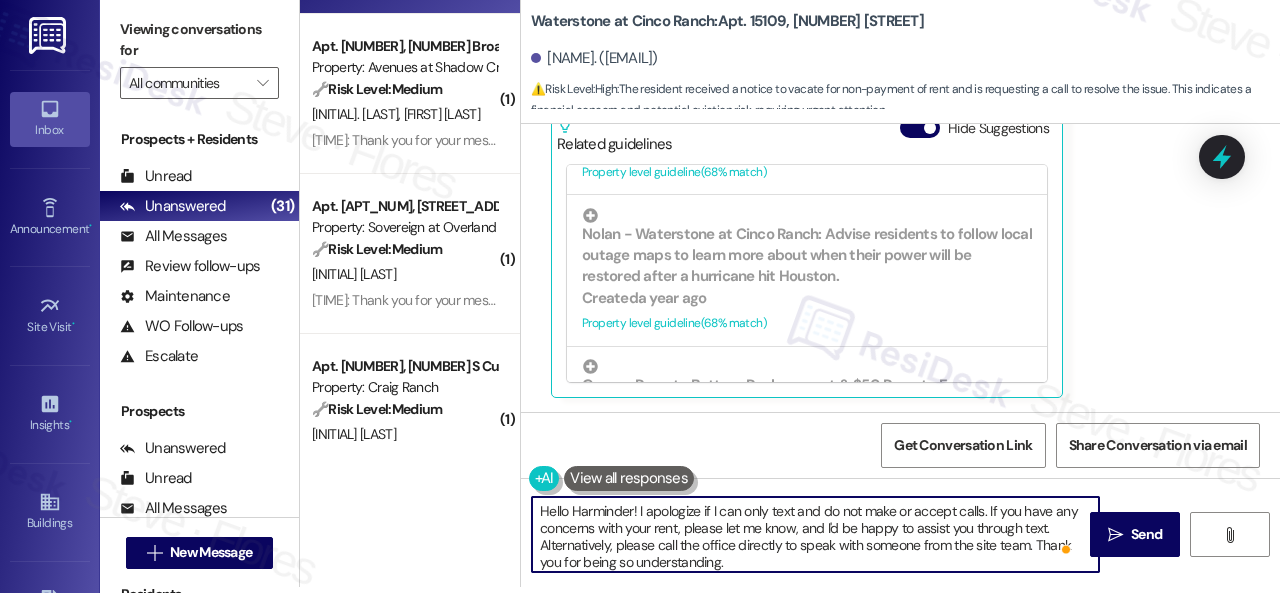 click on "Hello Harminder! I apologize if I can only text and do not make or accept calls. If you have any concerns with your rent, please let me know, and I'd be happy to assist you through text. Alternatively, please call the office directly to speak with someone from the site team. Thank you for being so understanding." at bounding box center (815, 534) 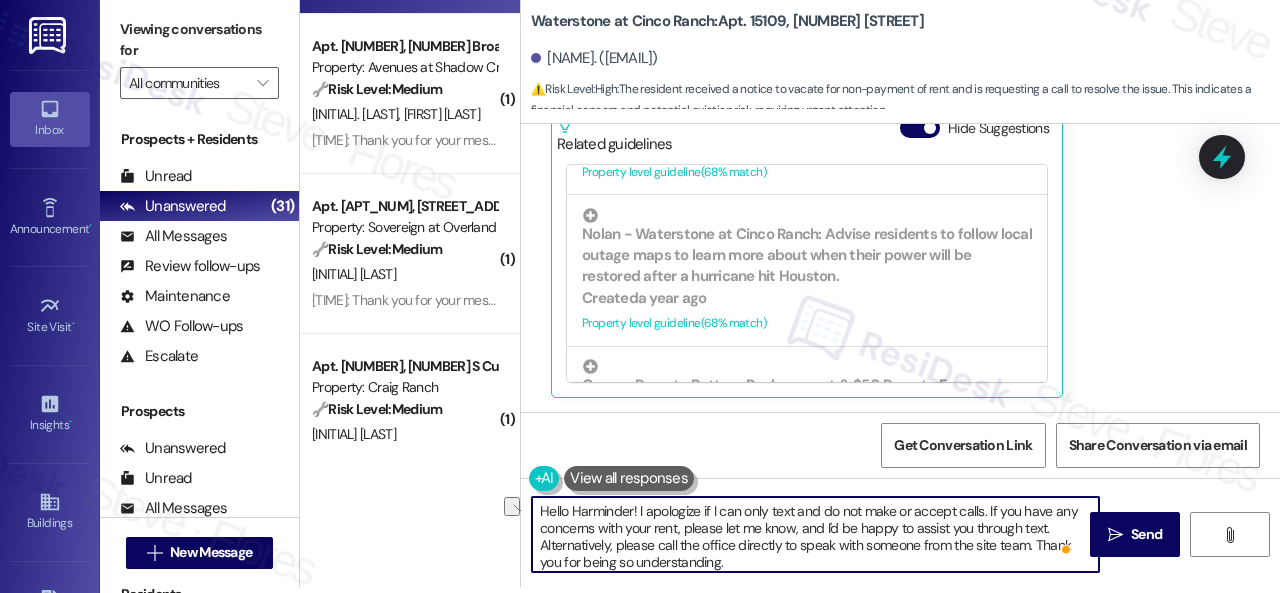 drag, startPoint x: 860, startPoint y: 510, endPoint x: 820, endPoint y: 509, distance: 40.012497 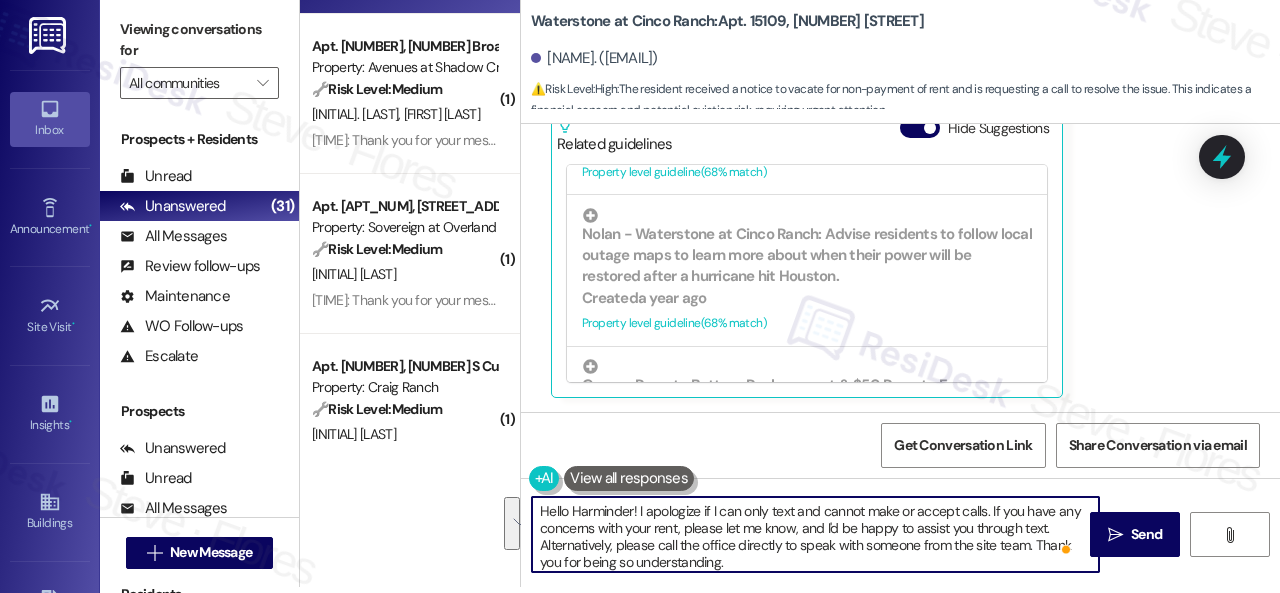 drag, startPoint x: 1045, startPoint y: 527, endPoint x: 1040, endPoint y: 557, distance: 30.413813 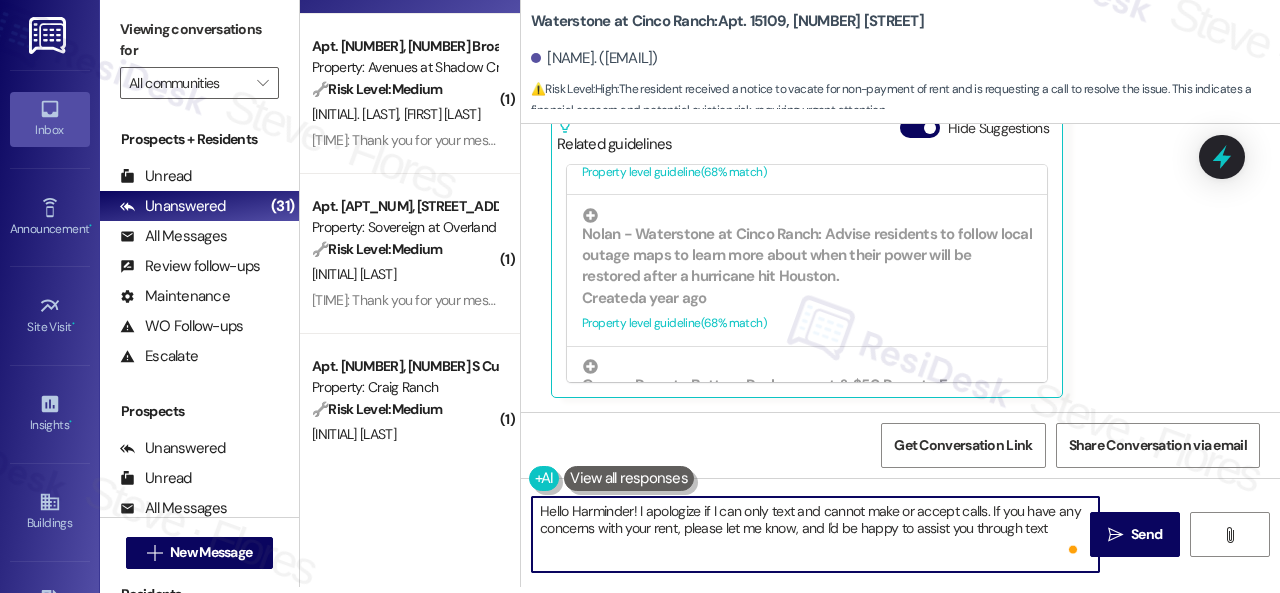 click on "Hello Harminder! I apologize if I can only text and cannot make or accept calls. If you have any concerns with your rent, please let me know, and I'd be happy to assist you through text" at bounding box center (815, 534) 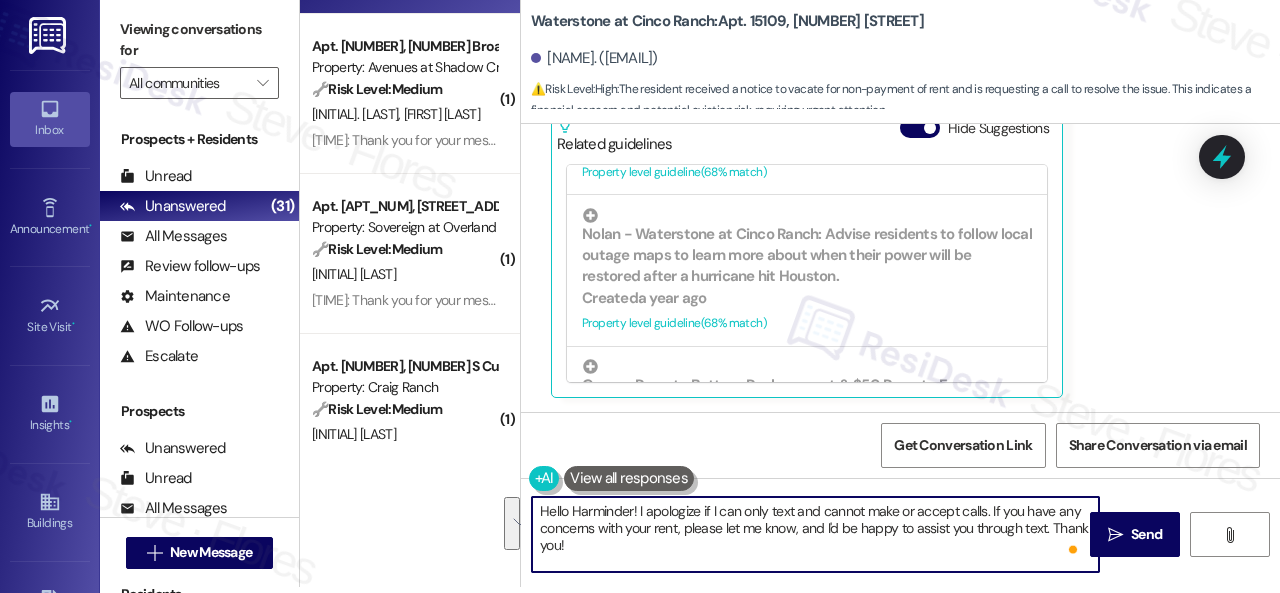 drag, startPoint x: 596, startPoint y: 541, endPoint x: 462, endPoint y: 492, distance: 142.67796 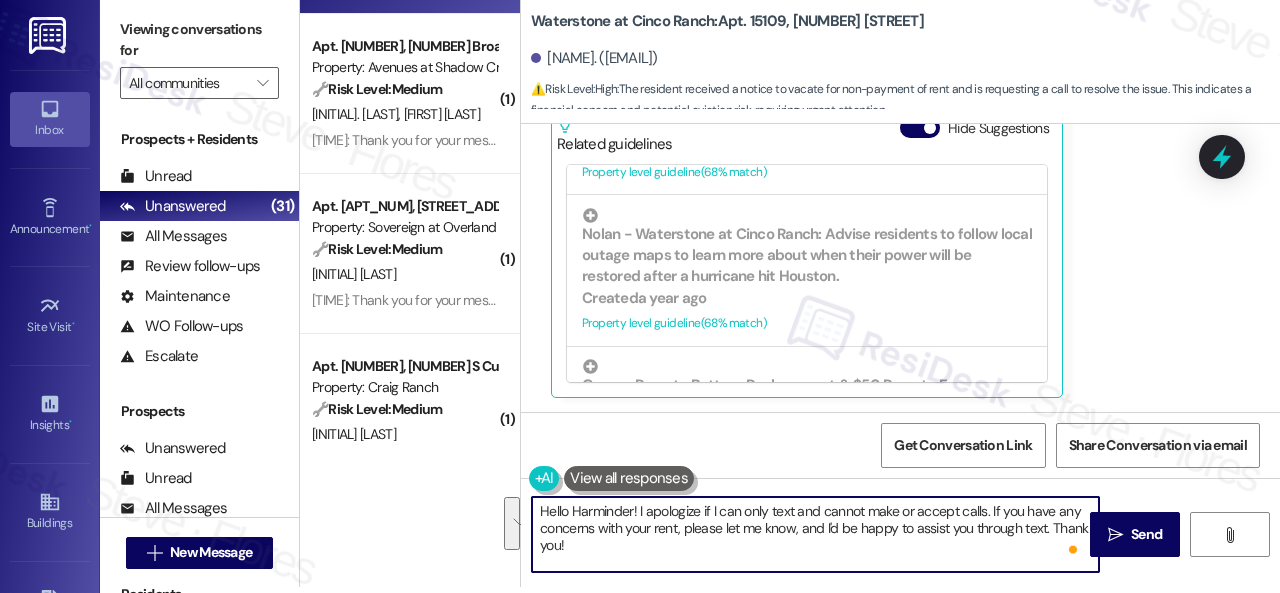 click on "Apt. 1214, [NUMBER] [STREET] Property: Imperial Lofts 💡 Risk Level: Low The resident is new and needs to submit a service request. This is a non-essential request and likely a routine inquiry. C. Baker [TIME]: Hi Christina, welcome to Imperial Lofts! I'm happy to help you submit a service request. Could you please provide details about the issue you're experiencing so I can assist you further? Please provide as much detail as possible and include photos if available.
Note: Due to limited availability, our maintenance team isn't able to call or schedule visits in advance. By submitting a work order, you're permitting them to enter your apartment, even if you're not home. If any children may be alone during the visit, please let me know so we can inform the team. Apt. 15109, [NUMBER] [STREET] Property: Waterstone at Cinco Ranch ⚠️ Risk Level: High H. Sandhu ( 1 ) Apt. 5102, [NUMBER] [STREET] Property: Avenues at Shadow Creek 🔧 Risk Level: Medium F. Sales F. Andiano ( 1 ) 🔧 Risk Level: Medium ( 1" at bounding box center (790, 290) 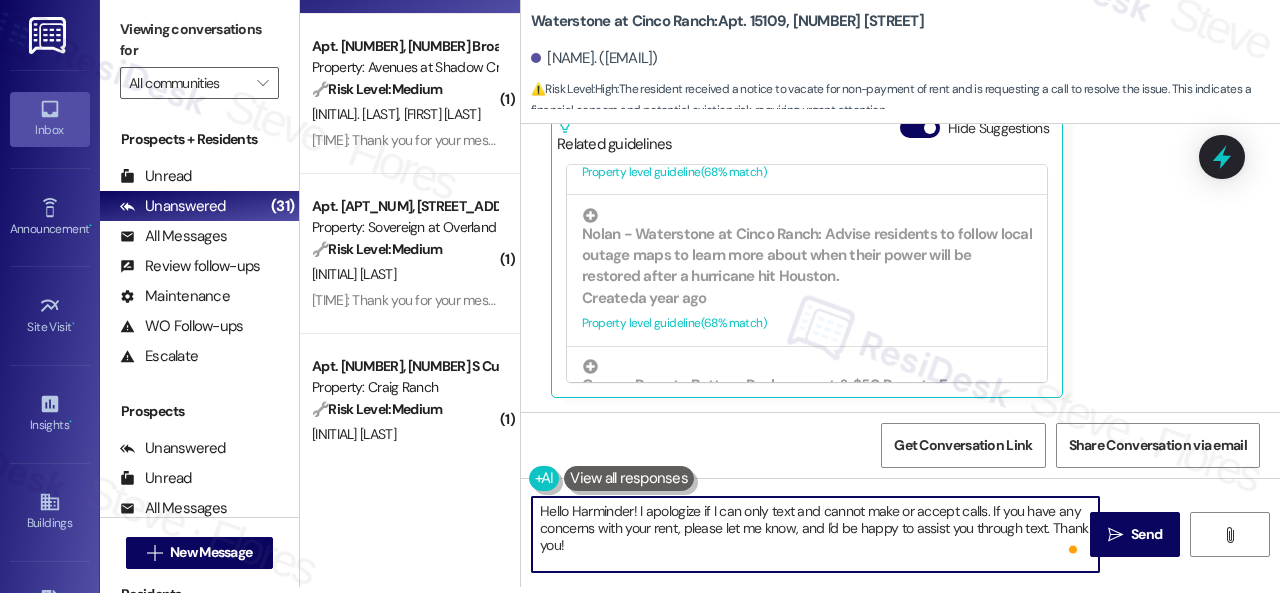 type on "Hello Harminder! I apologize if I can only text and cannot make or accept calls. If you have any concerns with your rent, please let me know, and I'd be happy to assist you through text. Thank you!" 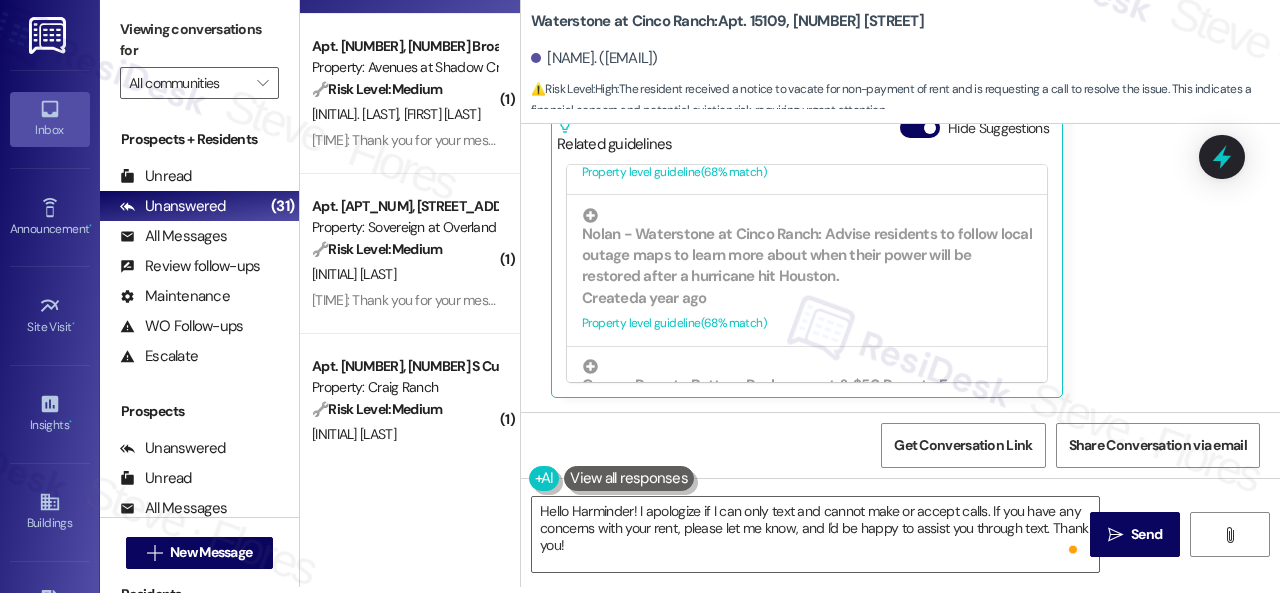 click on "Get Conversation Link Share Conversation via email" at bounding box center [900, 445] 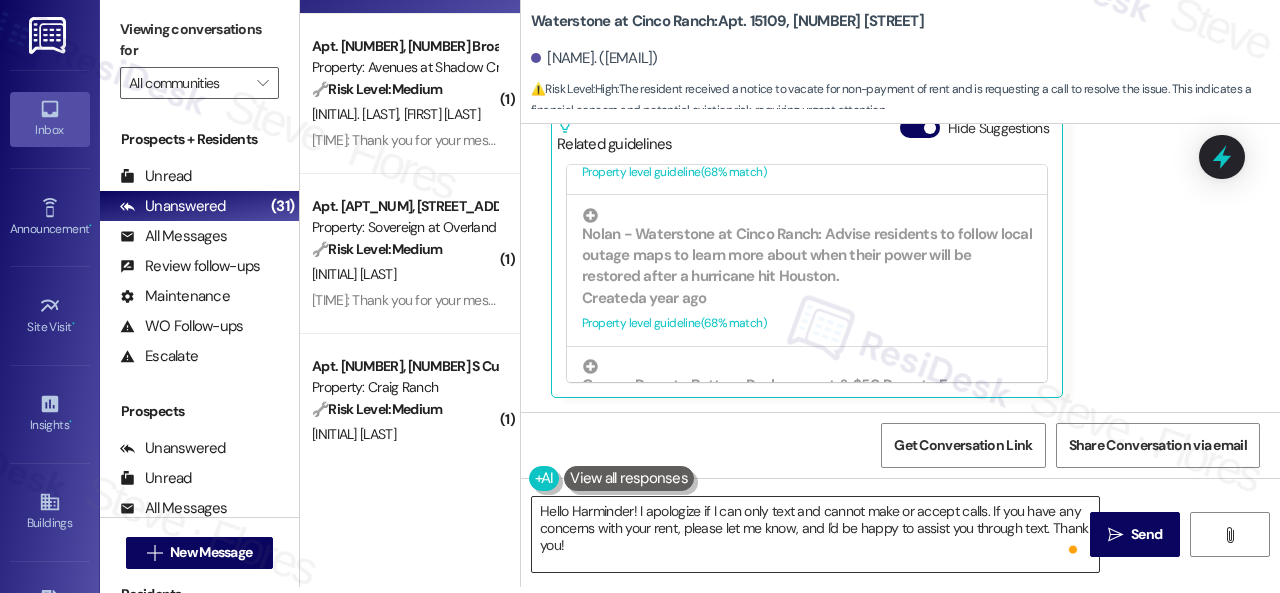 click on "Hello Harminder! I apologize if I can only text and cannot make or accept calls. If you have any concerns with your rent, please let me know, and I'd be happy to assist you through text. Thank you!" at bounding box center (815, 534) 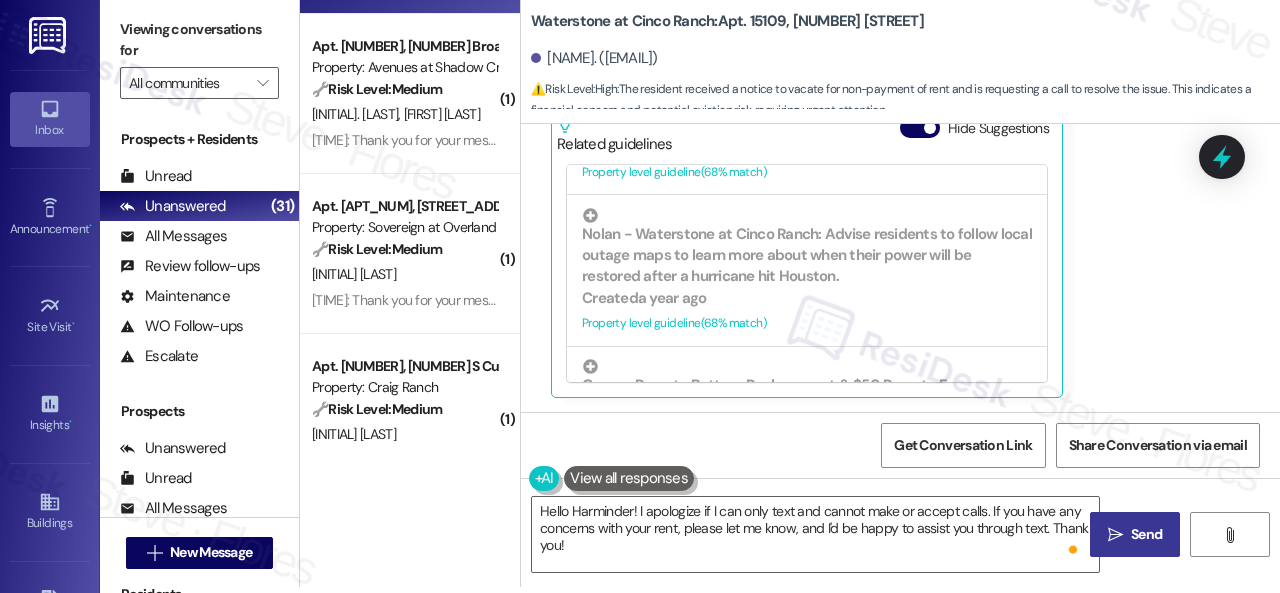 click on "Send" at bounding box center (1146, 534) 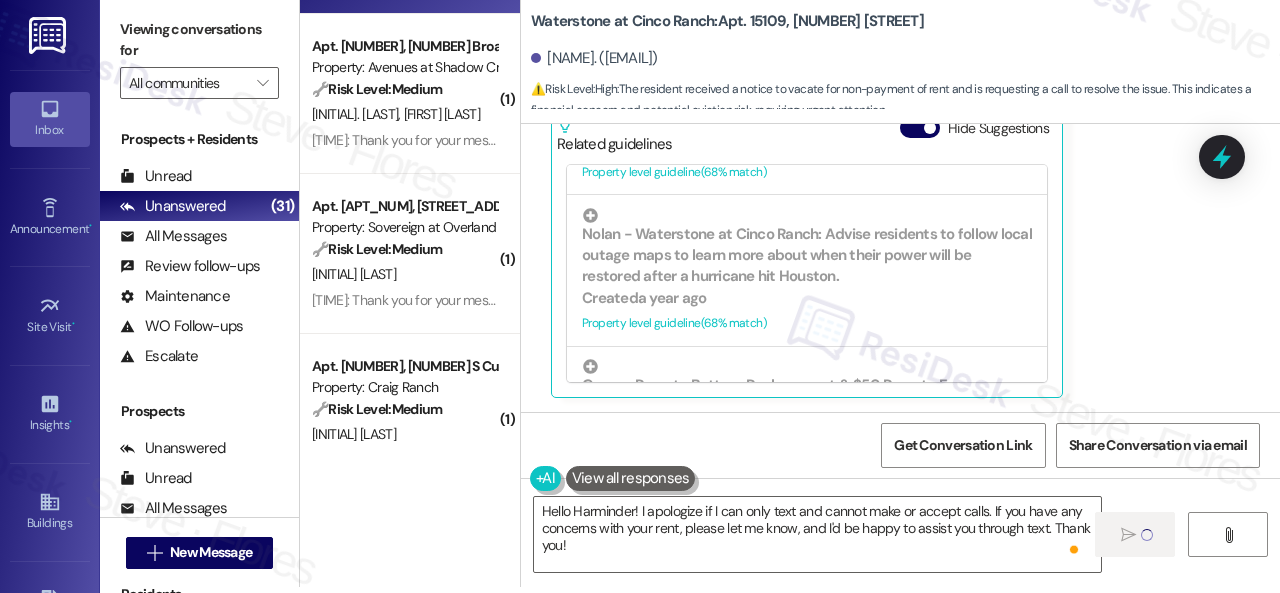 type 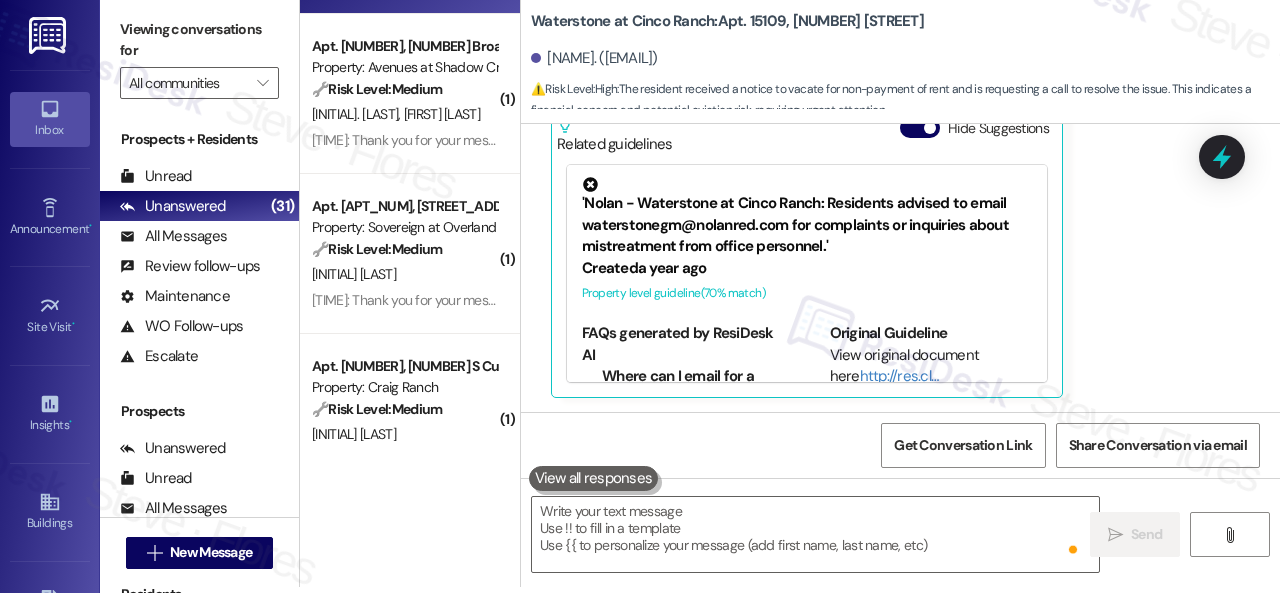 scroll, scrollTop: 0, scrollLeft: 0, axis: both 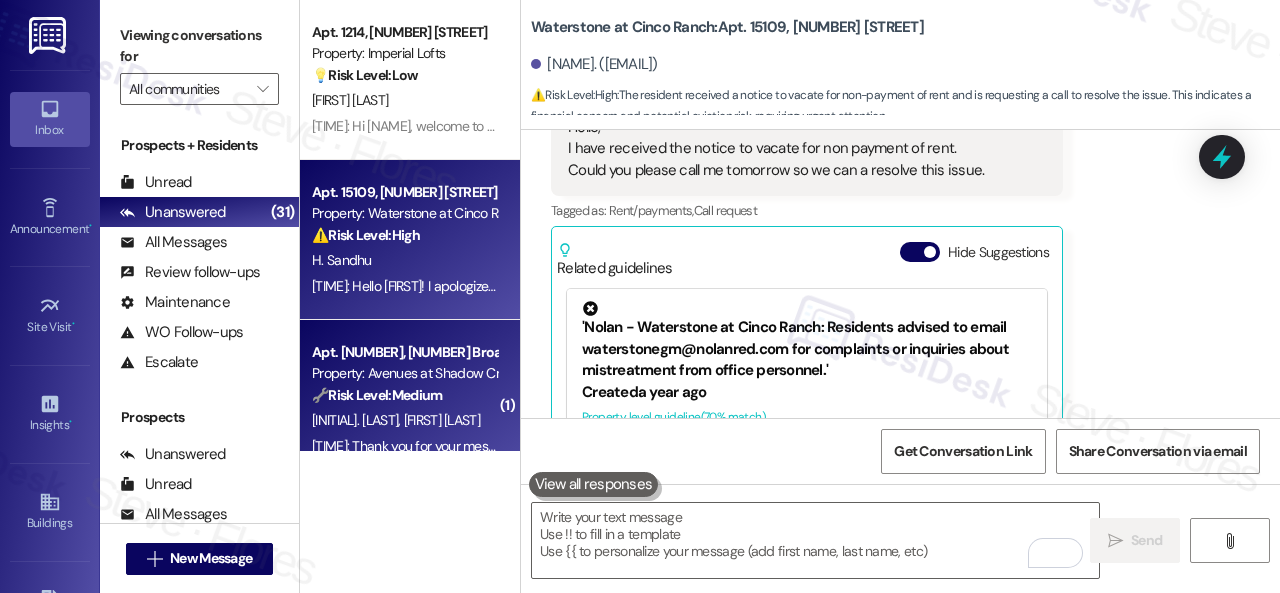 click on "F. Sales F. Andiano" at bounding box center (404, 420) 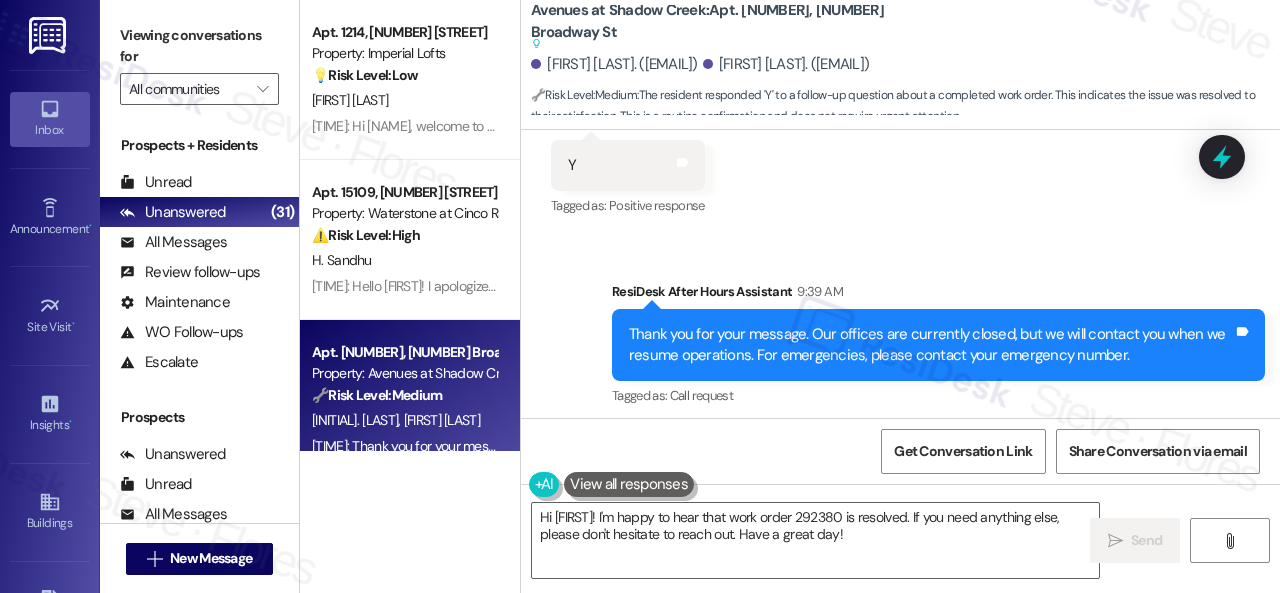 scroll, scrollTop: 2056, scrollLeft: 0, axis: vertical 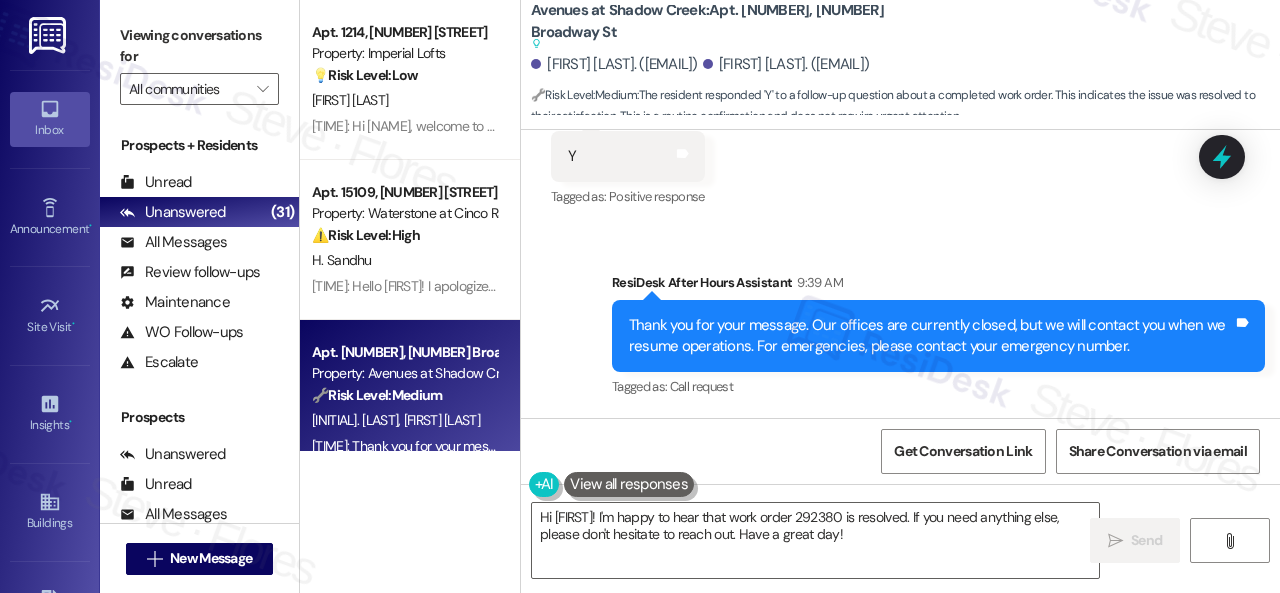 click on "Sent via SMS ResiDesk After Hours Assistant 9:39 AM Thank you for your message. Our offices are currently closed, but we will contact you when we resume operations. For emergencies, please contact your emergency number. Tags and notes Tagged as:   Call request Click to highlight conversations about Call request" at bounding box center (900, 322) 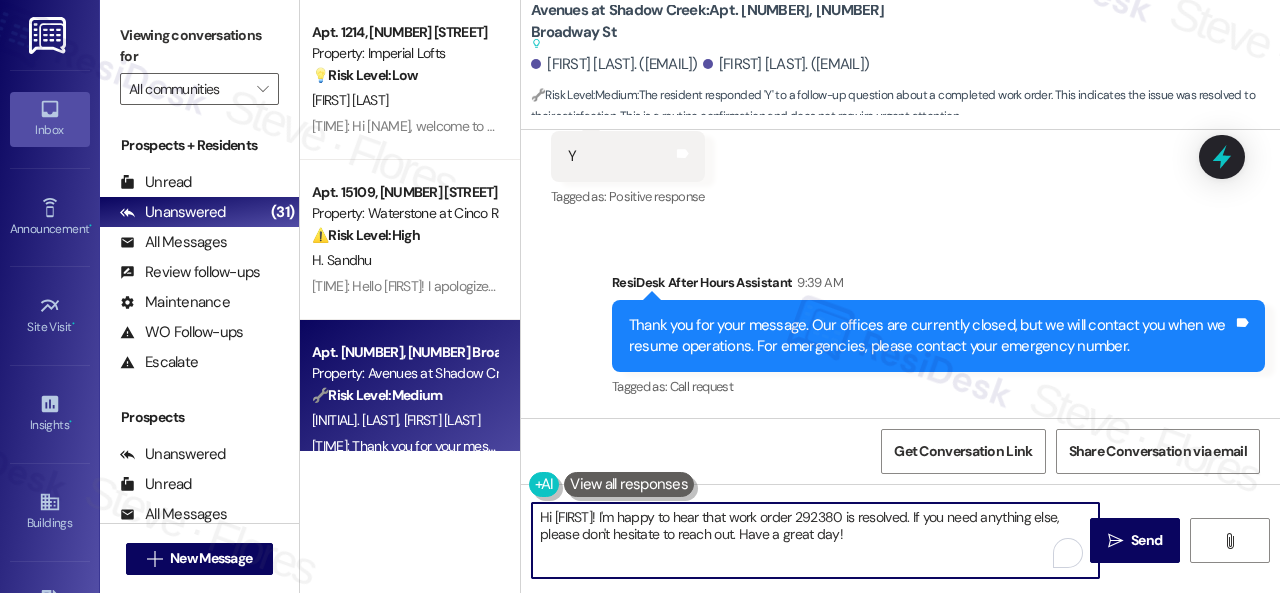 drag, startPoint x: 893, startPoint y: 538, endPoint x: 426, endPoint y: 448, distance: 475.59332 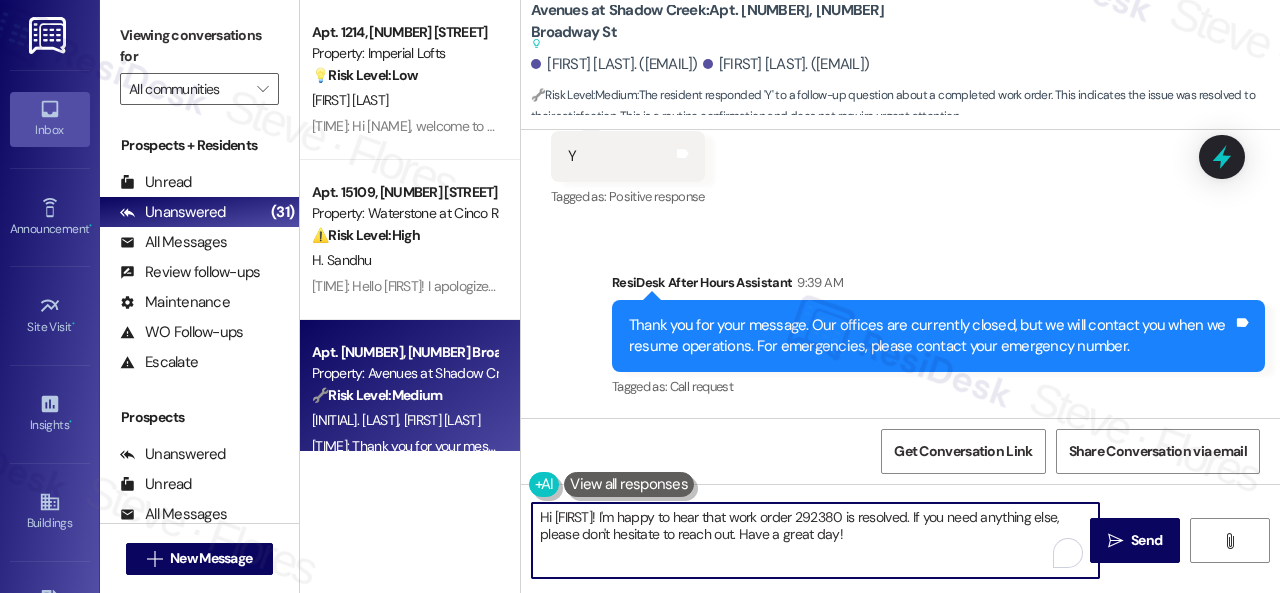 click on "Apt. 1214, 2 Stadium Dr Property: Imperial Lofts 💡  Risk Level:  Low The resident is new and needs to submit a service request. This is a non-essential request and likely a routine inquiry. C. Baker 2:48 PM: Hi Christina, welcome to Imperial Lofts! I'm happy to help you submit a service request. Could you please provide details about the issue you're experiencing so I can assist you further? Please provide as much detail as possible and include photos if available.
Note: Due to limited availability, our maintenance team isn't able to call or schedule visits in advance. By submitting a work order, you're permitting them to enter your apartment, even if you're not home. If any children may be alone during the visit, please let me know so we can inform the team. Apt. 15109, 6855 S Mason Rd Property: Waterstone at Cinco Ranch ⚠️  Risk Level:  High H. Sandhu Apt. 5102, 12501 Broadway St Property: Avenues at Shadow Creek 🔧  Risk Level:  Medium F. Sales F. Andiano ( 1 ) Apt. 04~205, 13310 Melrose Lane ( 1" at bounding box center (790, 296) 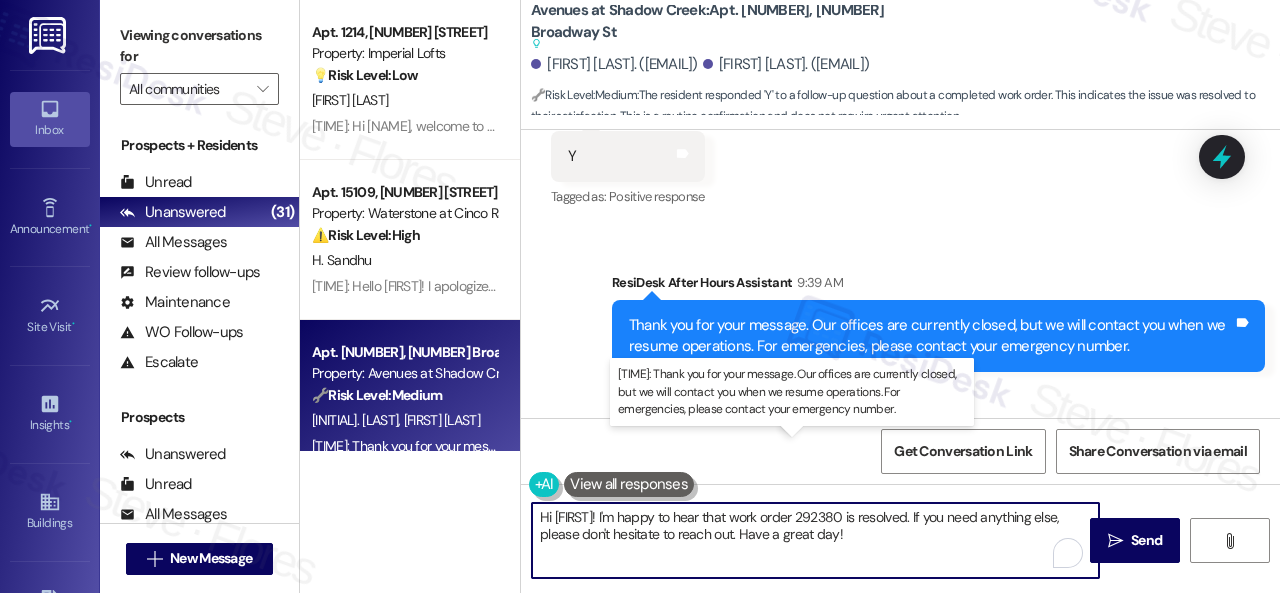 paste on "appy to hear everything's all set! If {{property}} met your expectations, please reply with "Yes." If not, no worries - we'd appreciate any feedback so we can keep getting better. Thanks" 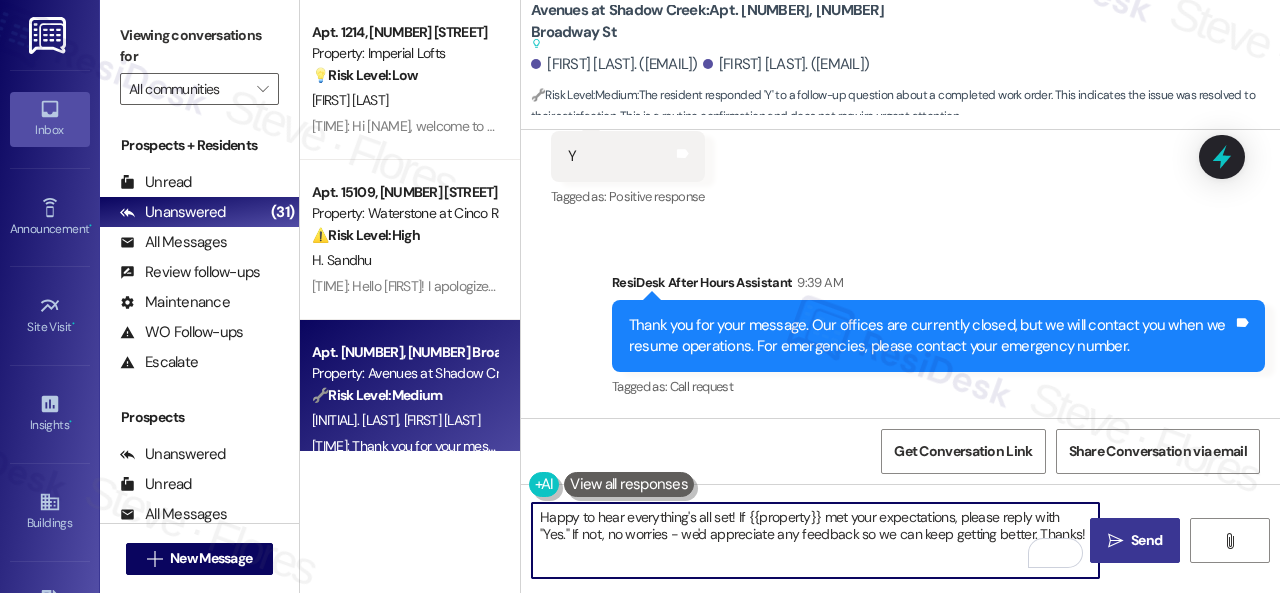 type on "Happy to hear everything's all set! If {{property}} met your expectations, please reply with "Yes." If not, no worries - we'd appreciate any feedback so we can keep getting better. Thanks!" 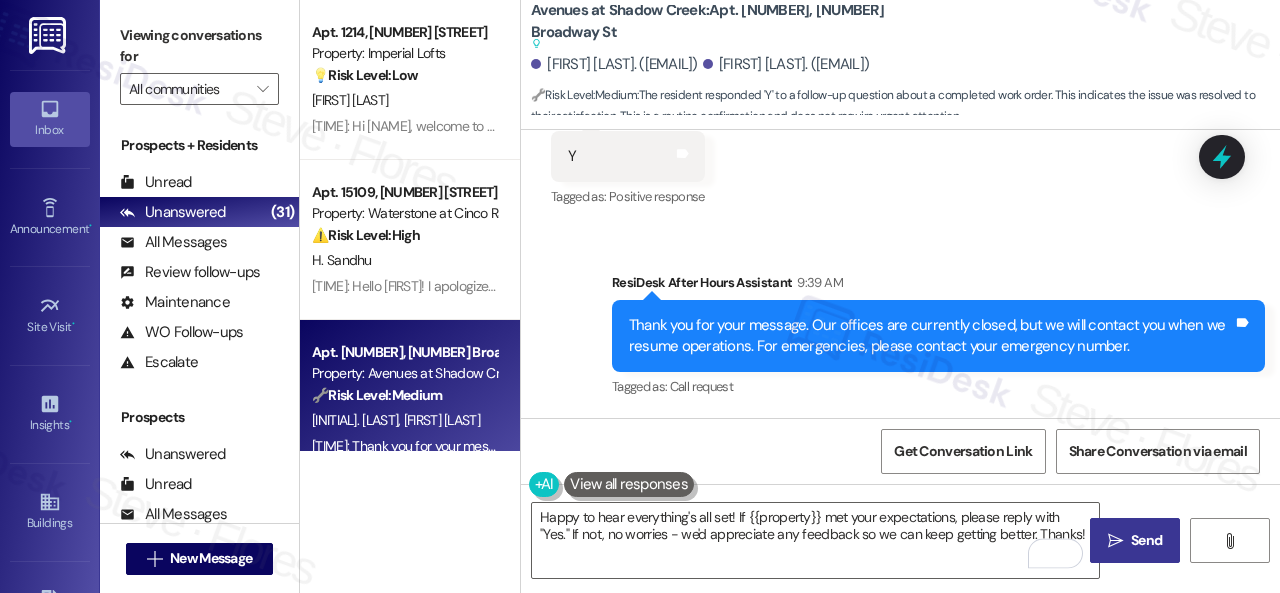 click on "" at bounding box center [1115, 541] 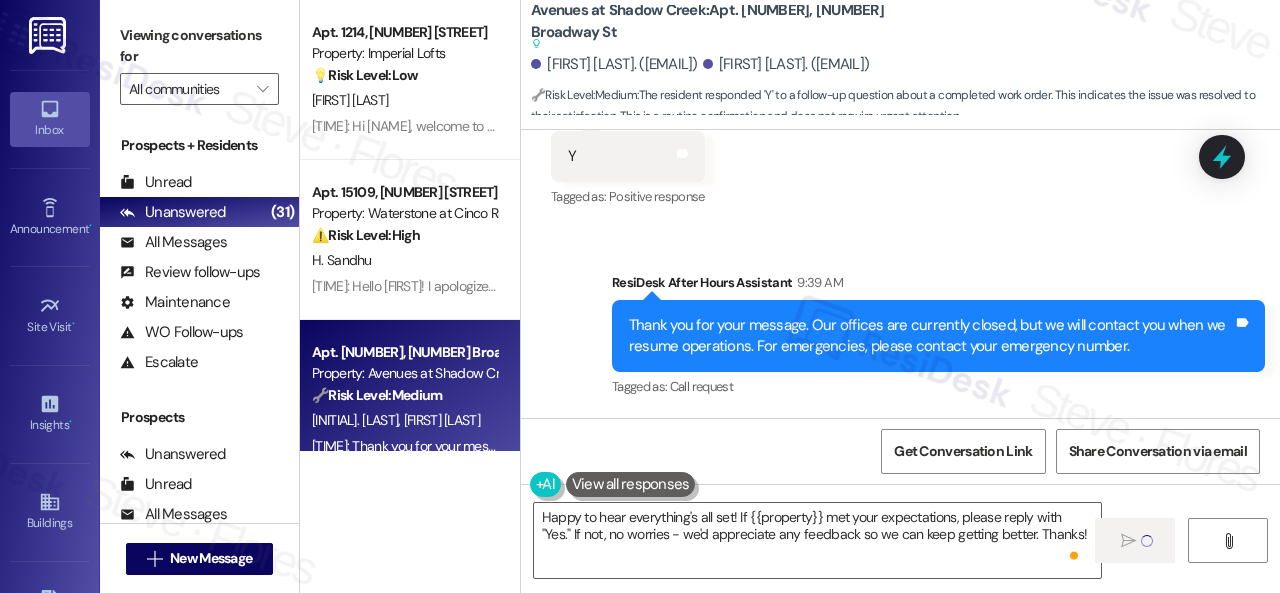 type 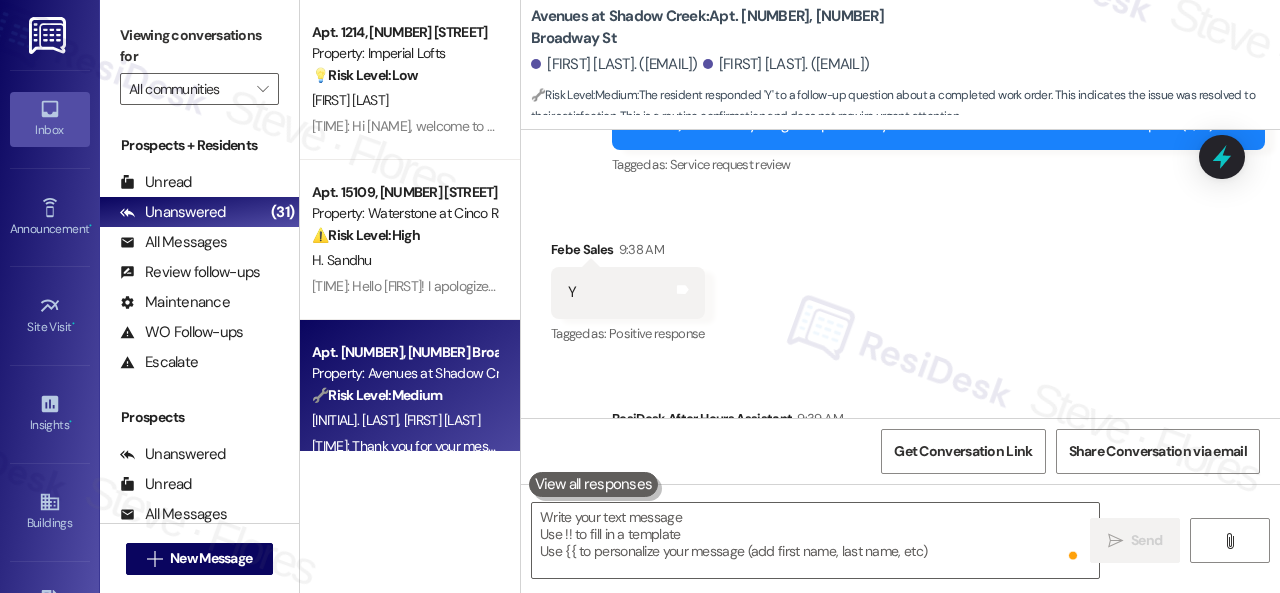 scroll, scrollTop: 1806, scrollLeft: 0, axis: vertical 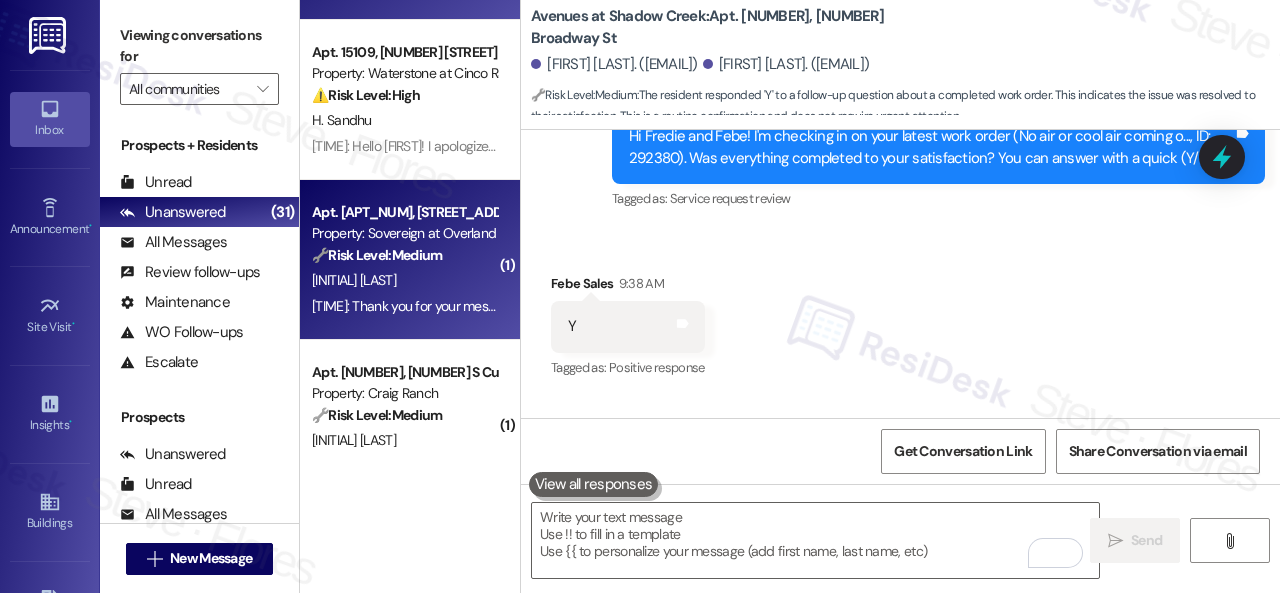 click on "[INITIAL] [LAST]" at bounding box center [404, 280] 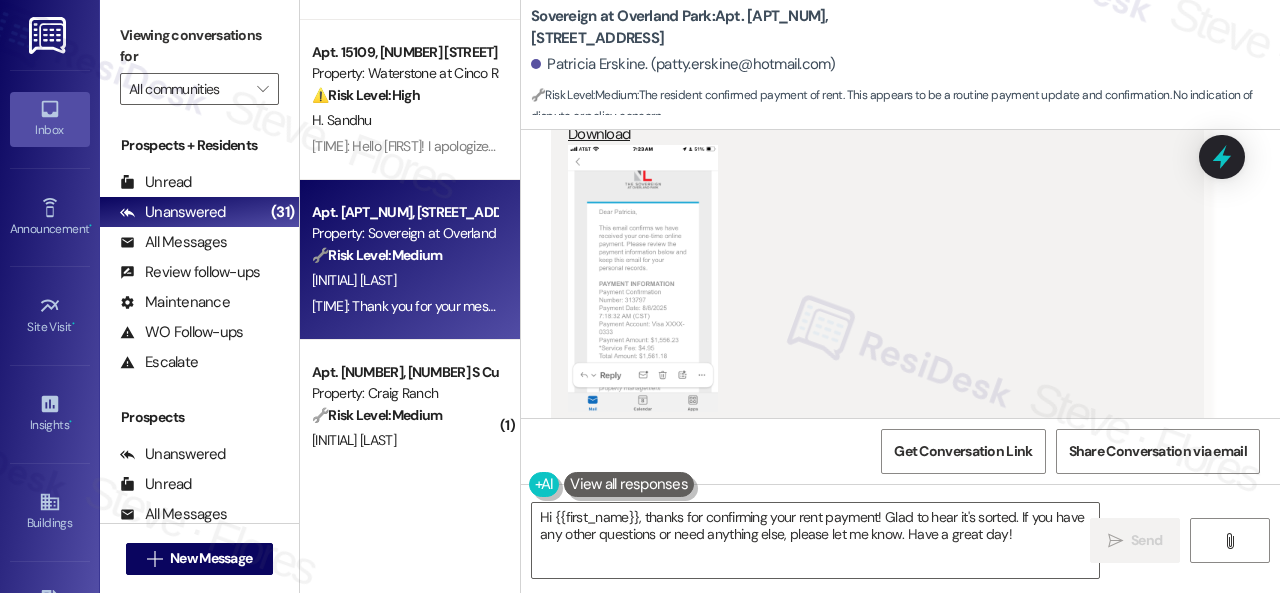scroll, scrollTop: 35044, scrollLeft: 0, axis: vertical 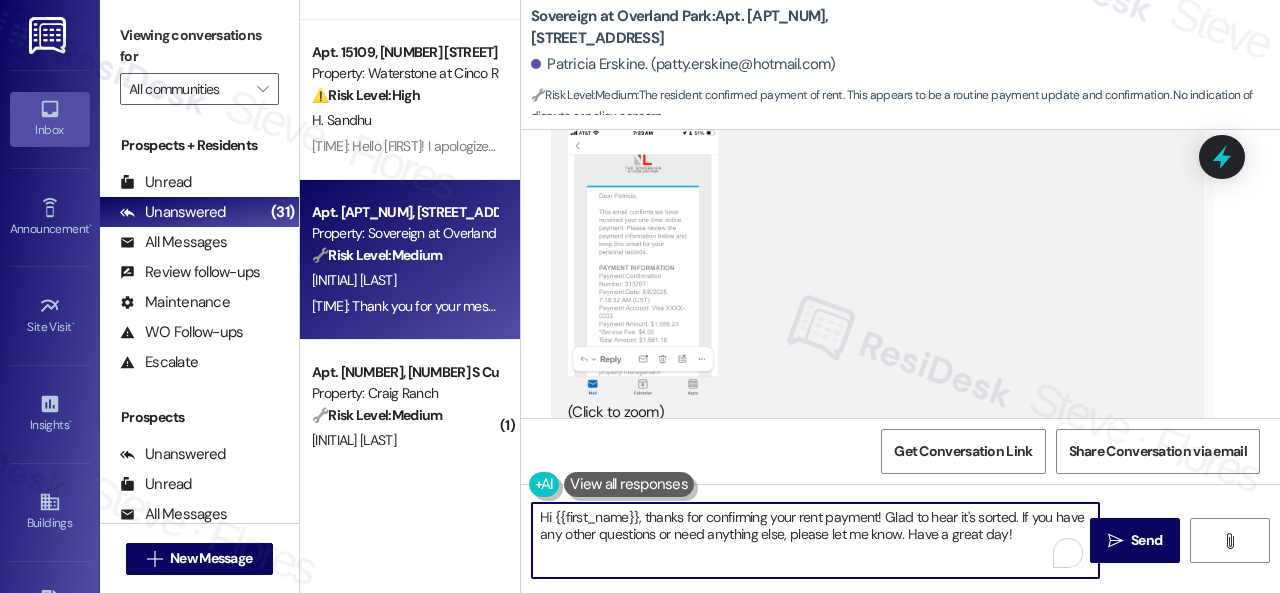 drag, startPoint x: 1020, startPoint y: 516, endPoint x: 906, endPoint y: 527, distance: 114.52947 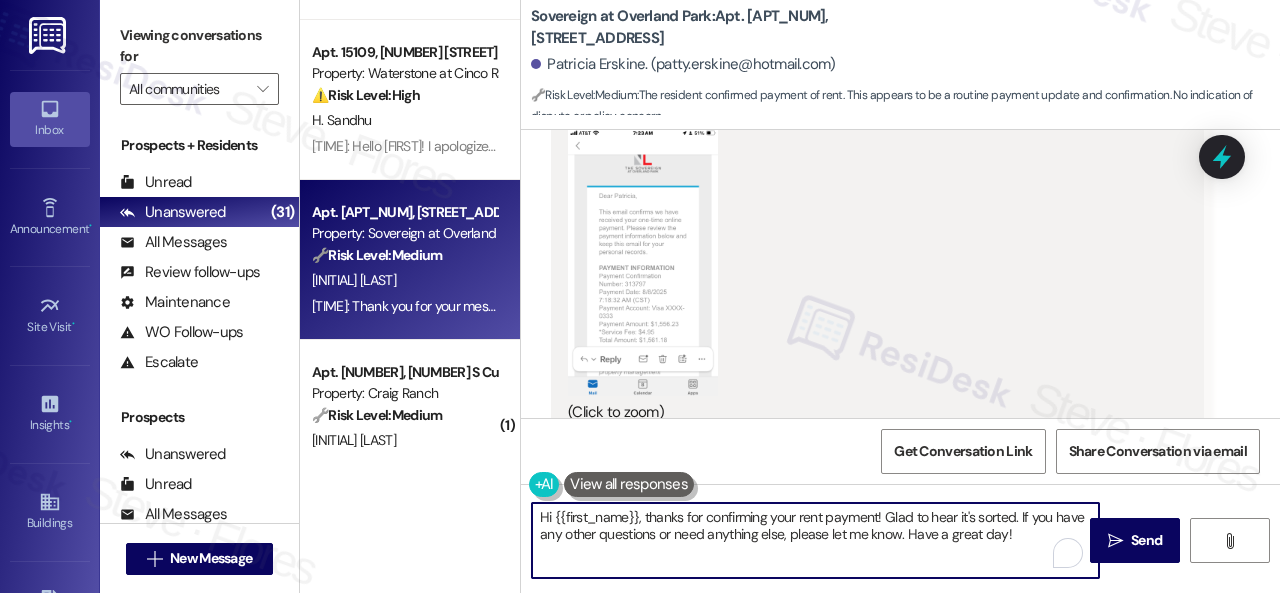 click on "Hi {{first_name}}, thanks for confirming your rent payment! Glad to hear it's sorted. If you have any other questions or need anything else, please let me know. Have a great day!" at bounding box center [815, 540] 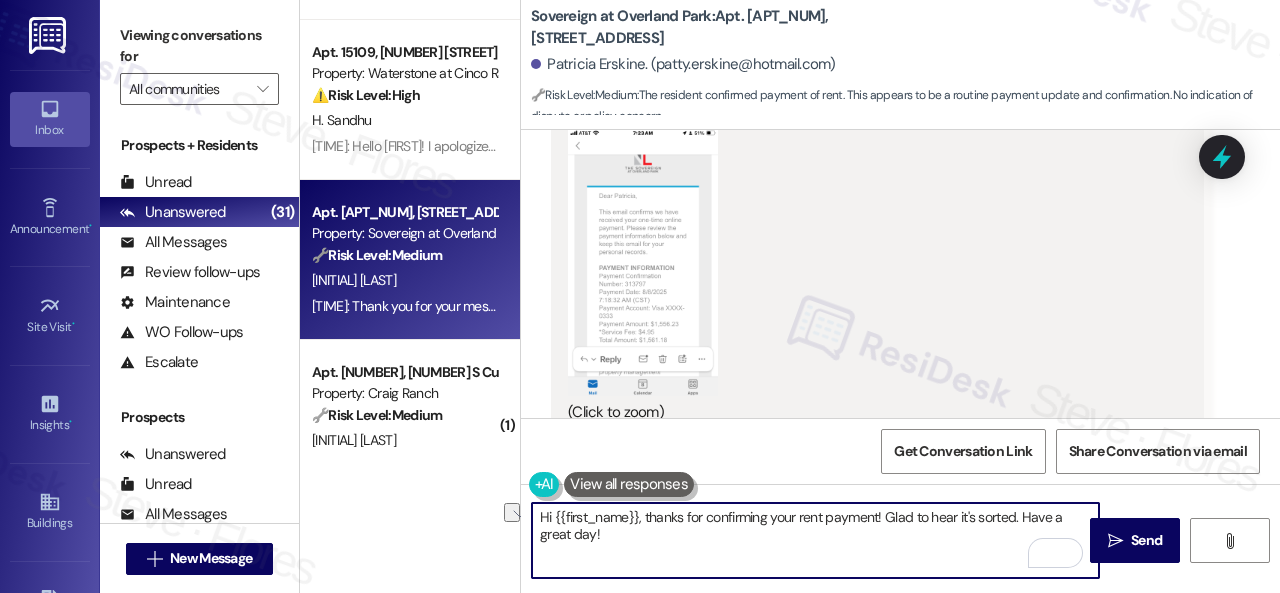 drag, startPoint x: 646, startPoint y: 521, endPoint x: 466, endPoint y: 506, distance: 180.62392 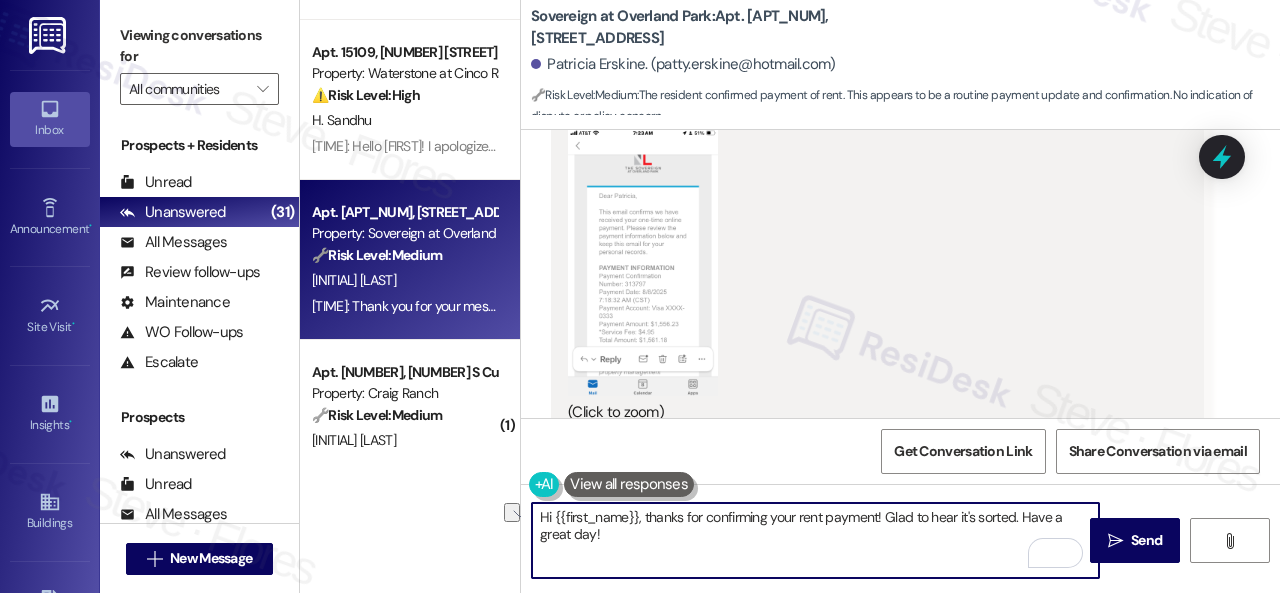 click on "Apt. 1214, 2 Stadium Dr Property: Imperial Lofts 💡  Risk Level:  Low The resident is new and needs to submit a service request. This is a non-essential request and likely a routine inquiry. C. Baker 2:48 PM: Hi Christina, welcome to Imperial Lofts! I'm happy to help you submit a service request. Could you please provide details about the issue you're experiencing so I can assist you further? Please provide as much detail as possible and include photos if available.
Note: Due to limited availability, our maintenance team isn't able to call or schedule visits in advance. By submitting a work order, you're permitting them to enter your apartment, even if you're not home. If any children may be alone during the visit, please let me know so we can inform the team. Apt. 5102, 12501 Broadway St Property: Avenues at Shadow Creek 🔧  Risk Level:  Medium F. Sales F. Andiano Apt. 15109, 6855 S Mason Rd Property: Waterstone at Cinco Ranch ⚠️  Risk Level:  High H. Sandhu Apt. 04~205, 13310 Melrose Lane 🔧 ( 1" at bounding box center (790, 296) 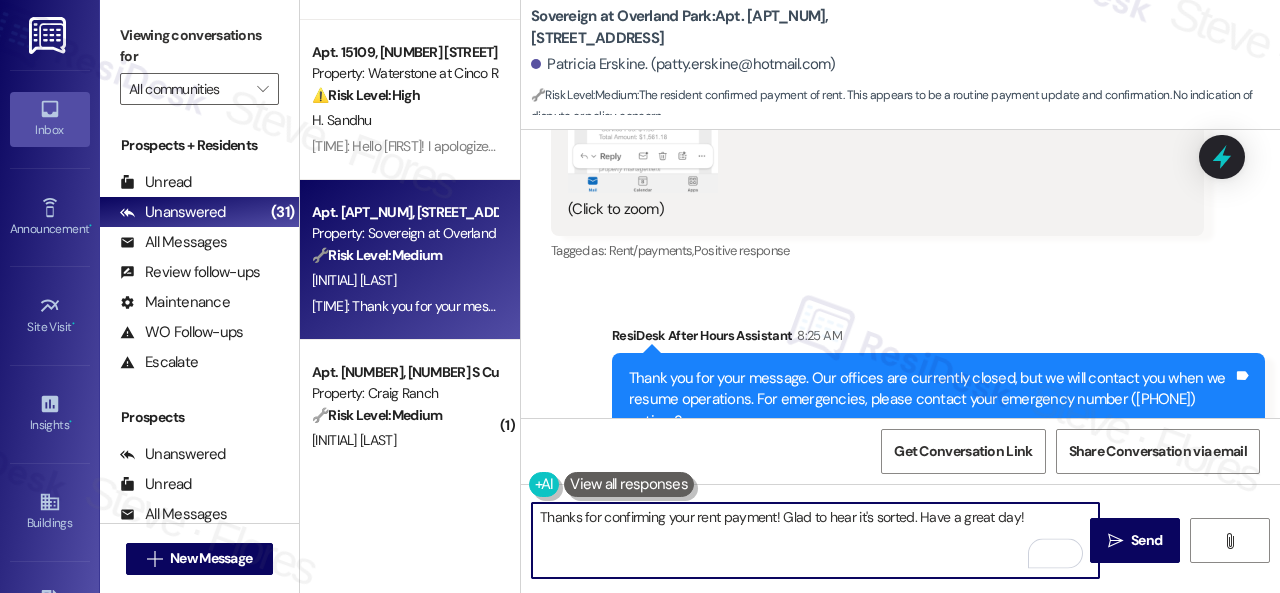 scroll, scrollTop: 35544, scrollLeft: 0, axis: vertical 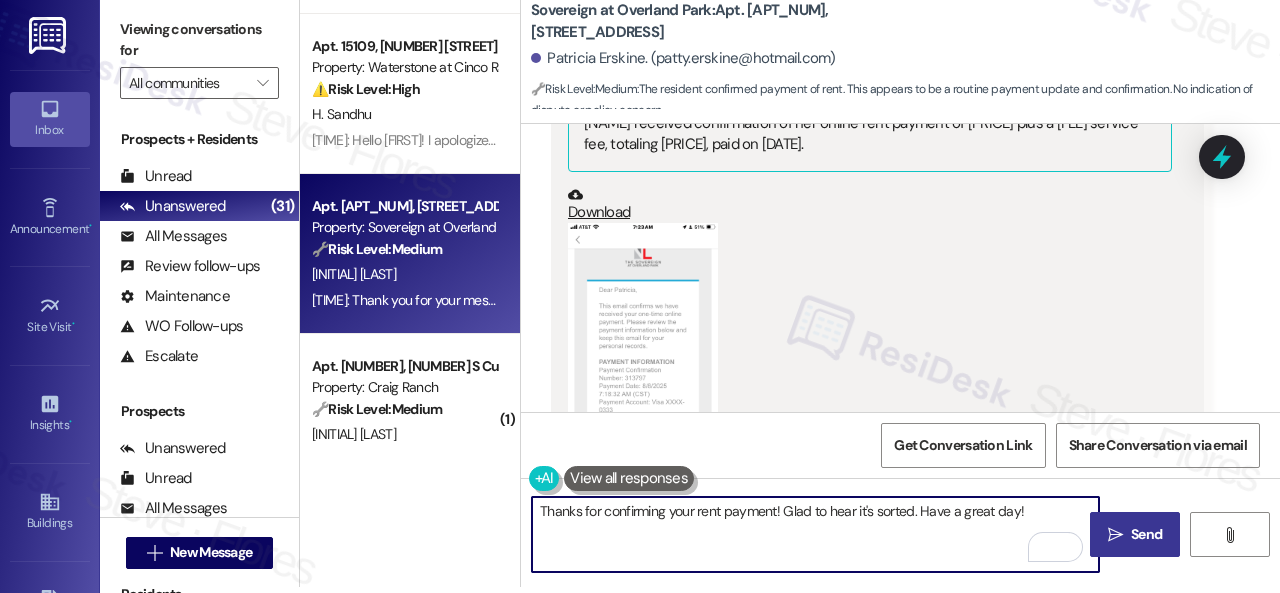 type on "Thanks for confirming your rent payment! Glad to hear it's sorted. Have a great day!" 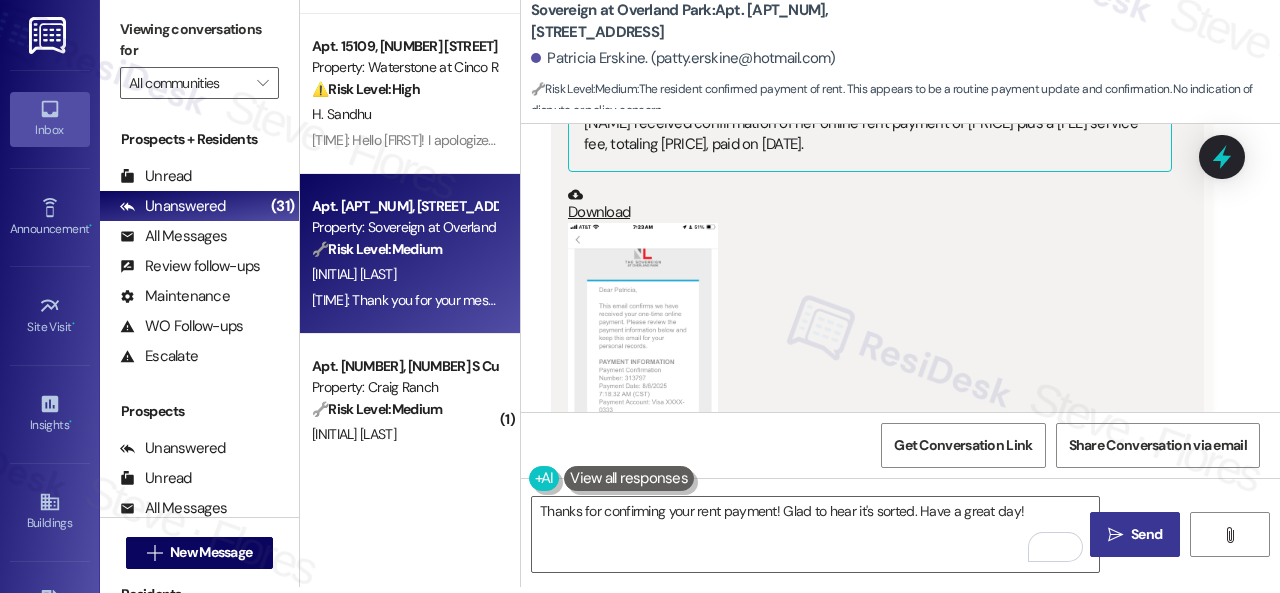 click on "" at bounding box center [1115, 535] 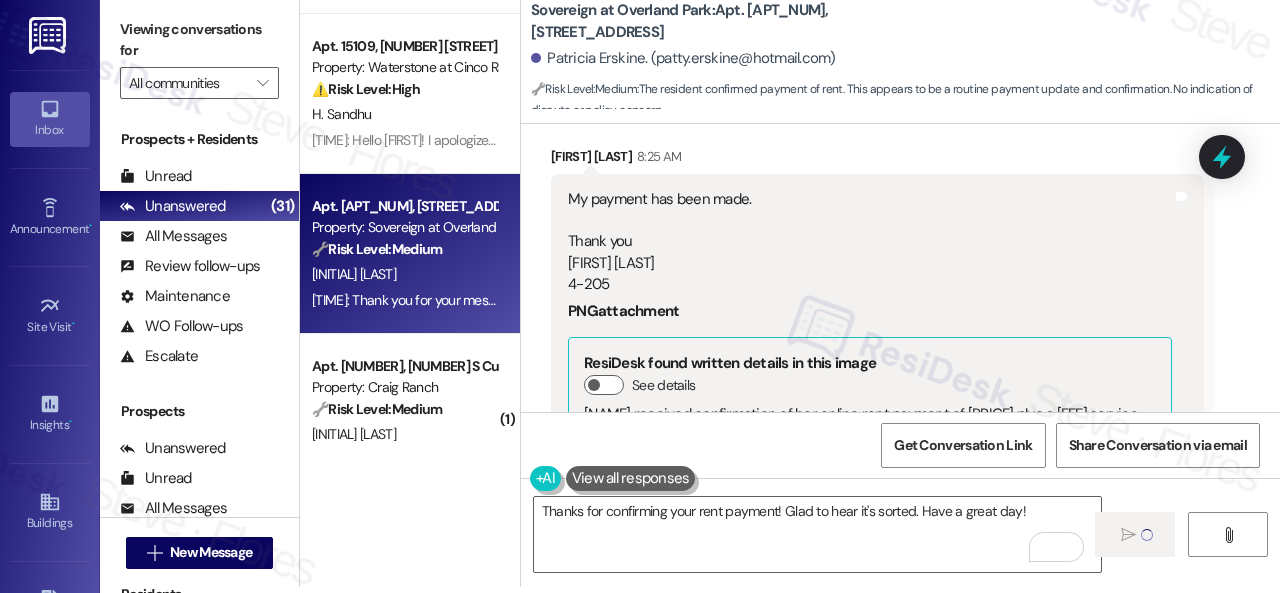 scroll, scrollTop: 34644, scrollLeft: 0, axis: vertical 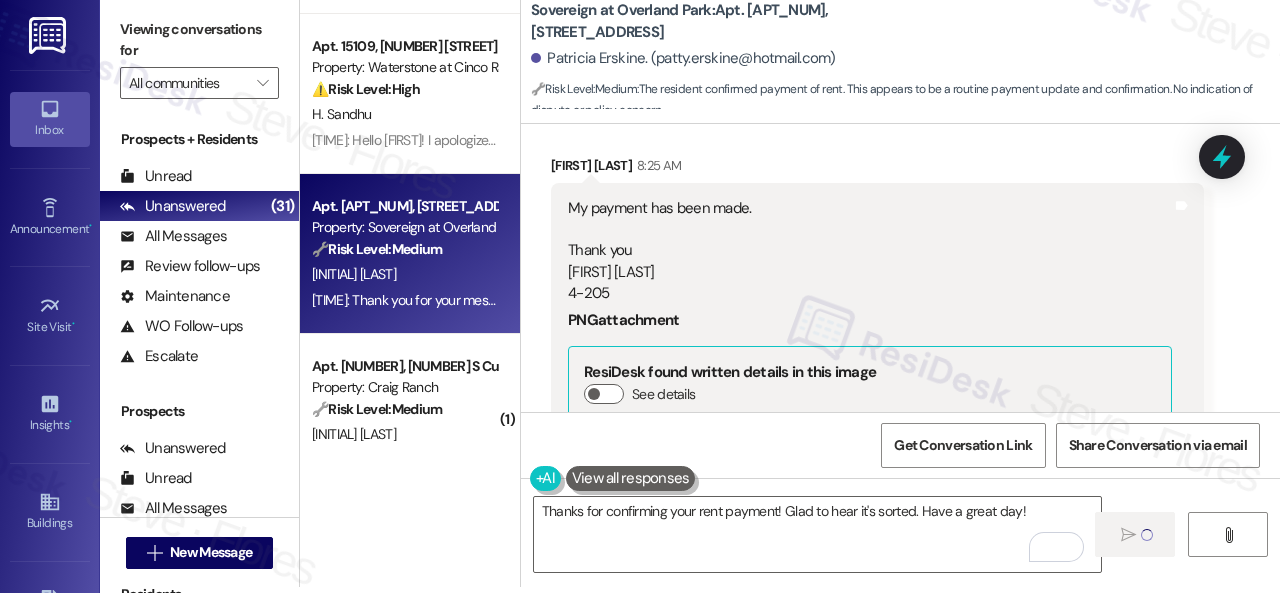 type 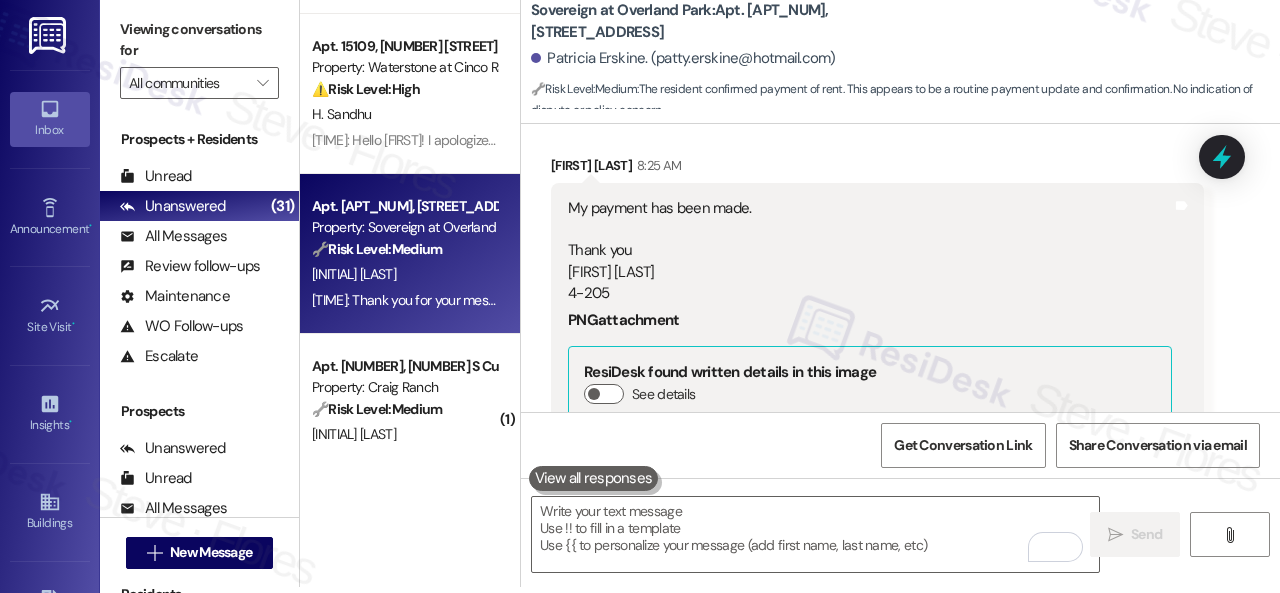 scroll, scrollTop: 0, scrollLeft: 0, axis: both 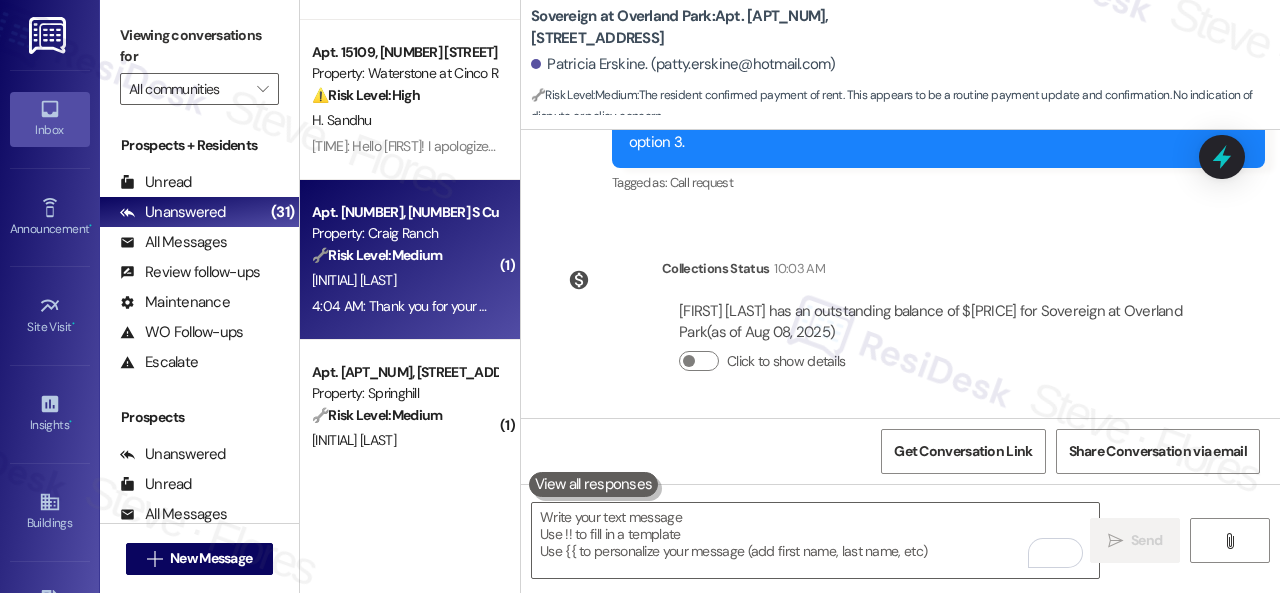 click on "N. Sampson" at bounding box center (404, 280) 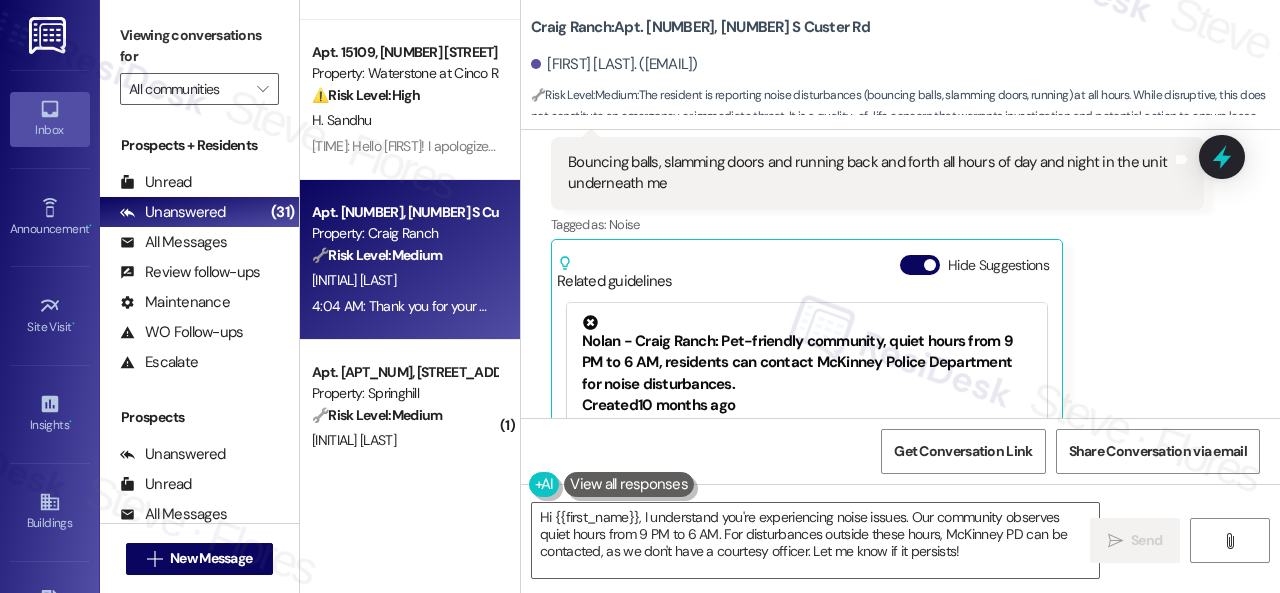 scroll, scrollTop: 5720, scrollLeft: 0, axis: vertical 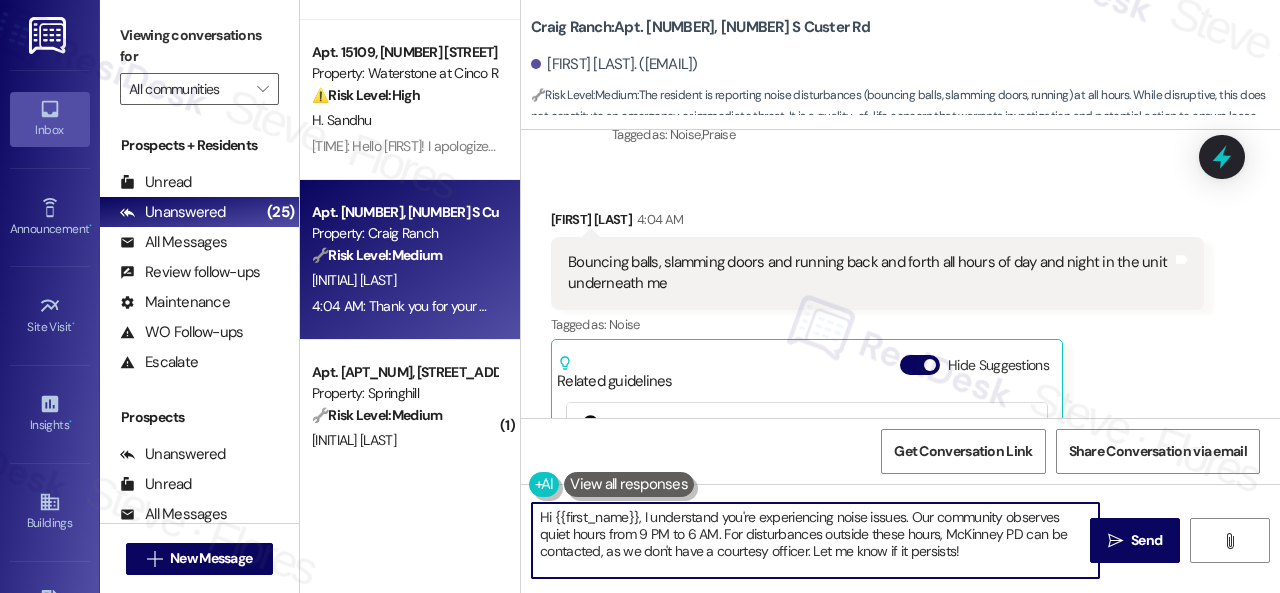 drag, startPoint x: 790, startPoint y: 530, endPoint x: 274, endPoint y: 397, distance: 532.86487 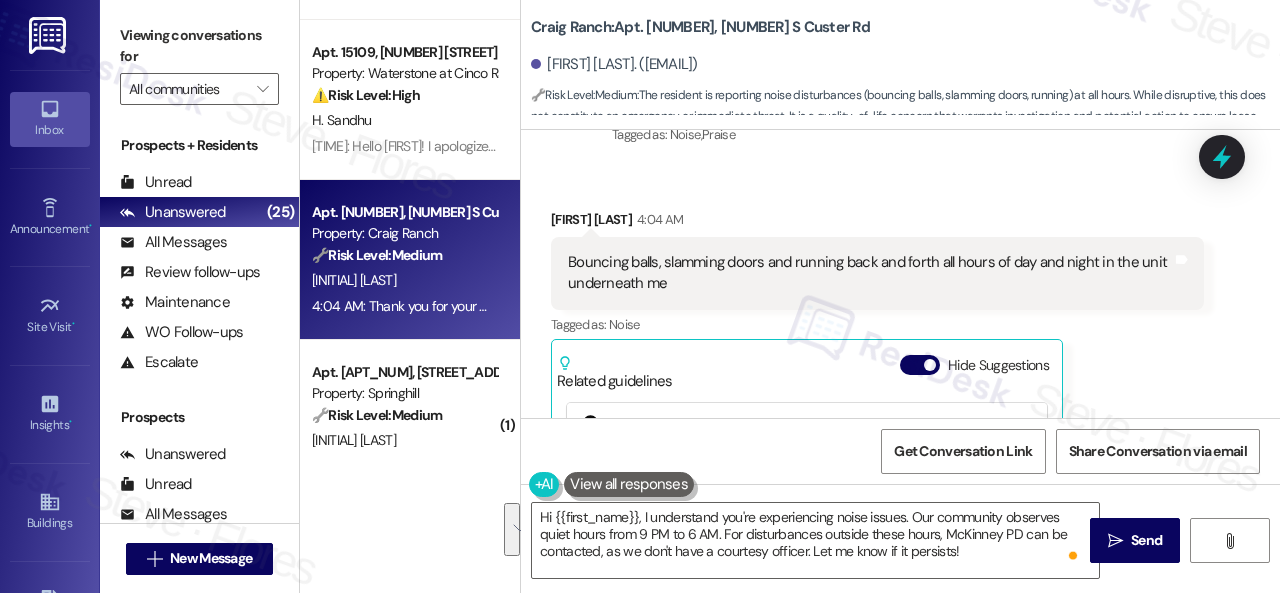 click on "Natalie Sampson 4:04 AM Bouncing balls, slamming doors and running back and forth all hours of day and night in the unit underneath me Tags and notes Tagged as:   Noise Click to highlight conversations about Noise  Related guidelines Hide Suggestions Nolan - Craig Ranch: Pet-friendly community, quiet hours from 9 PM to 6 AM, residents can contact McKinney Police Department for noise disturbances. Created  10 months ago Property level guideline  ( 70 % match) FAQs generated by ResiDesk AI Are pets allowed in the community? Yes, we are a pet-friendly community. What are the quiet hours in the community? The City of McKinney has quiet hours from 9:00 pm to 6:00 am. Who should I contact if there's a noise disturbance during quiet hours? If the noise persists during quiet hours, you can contact the City of McKinney Police Department. Is there a courtesy officer on-site to handle noise complaints? What are the pet policies for the community? Are there any breed or size restrictions for pets? Original Guideline  (" at bounding box center (877, 422) 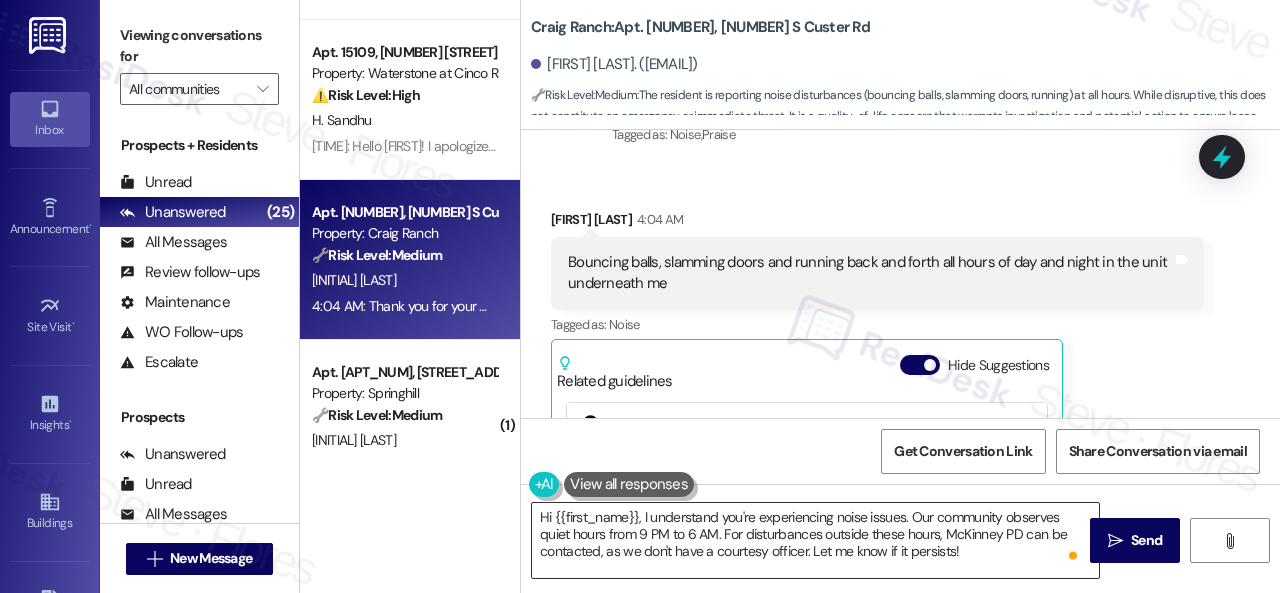 click on "Hi {{first_name}}, I understand you're experiencing noise issues. Our community observes quiet hours from 9 PM to 6 AM. For disturbances outside these hours, McKinney PD can be contacted, as we don't have a courtesy officer. Let me know if it persists!" at bounding box center [815, 540] 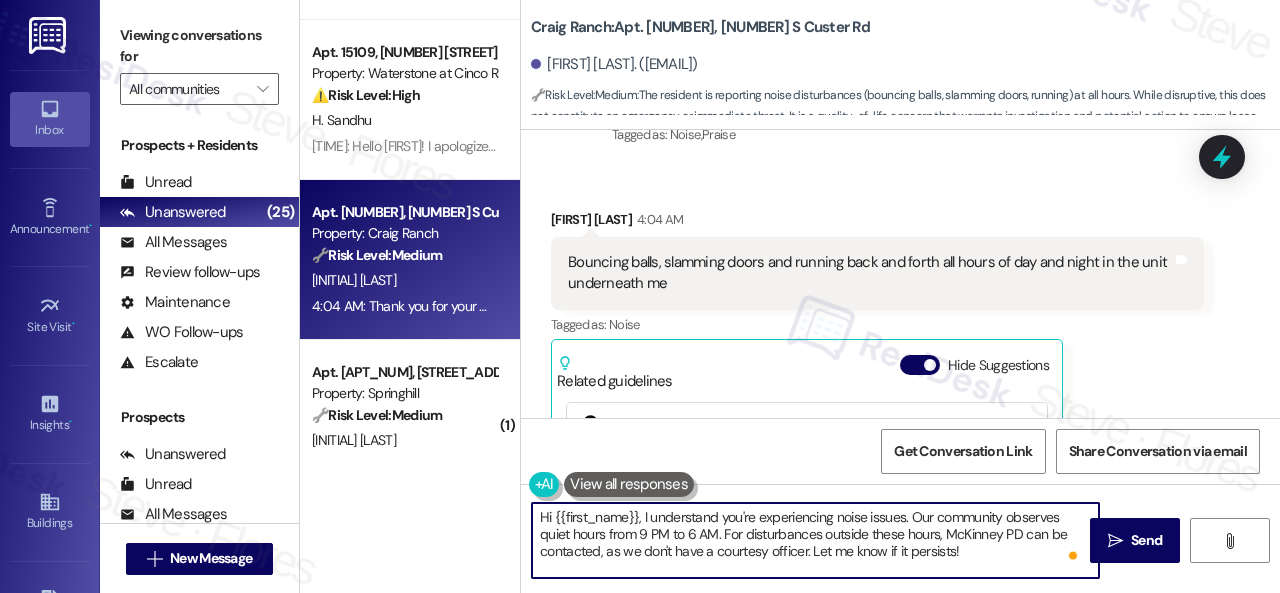 click on "Apt. 1214, 2 Stadium Dr Property: Imperial Lofts 💡  Risk Level:  Low The resident is new and needs to submit a service request. This is a non-essential request and likely a routine inquiry. C. Baker 2:48 PM: Hi Christina, welcome to Imperial Lofts! I'm happy to help you submit a service request. Could you please provide details about the issue you're experiencing so I can assist you further? Please provide as much detail as possible and include photos if available.
Note: Due to limited availability, our maintenance team isn't able to call or schedule visits in advance. By submitting a work order, you're permitting them to enter your apartment, even if you're not home. If any children may be alone during the visit, please let me know so we can inform the team. Apt. 5102, 12501 Broadway St Property: Avenues at Shadow Creek 🔧  Risk Level:  Medium F. Sales F. Andiano Apt. 15109, 6855 S Mason Rd Property: Waterstone at Cinco Ranch ⚠️  Risk Level:  High H. Sandhu Apt. 737, 4101 S Custer Rd 🔧 Medium (" at bounding box center (790, 296) 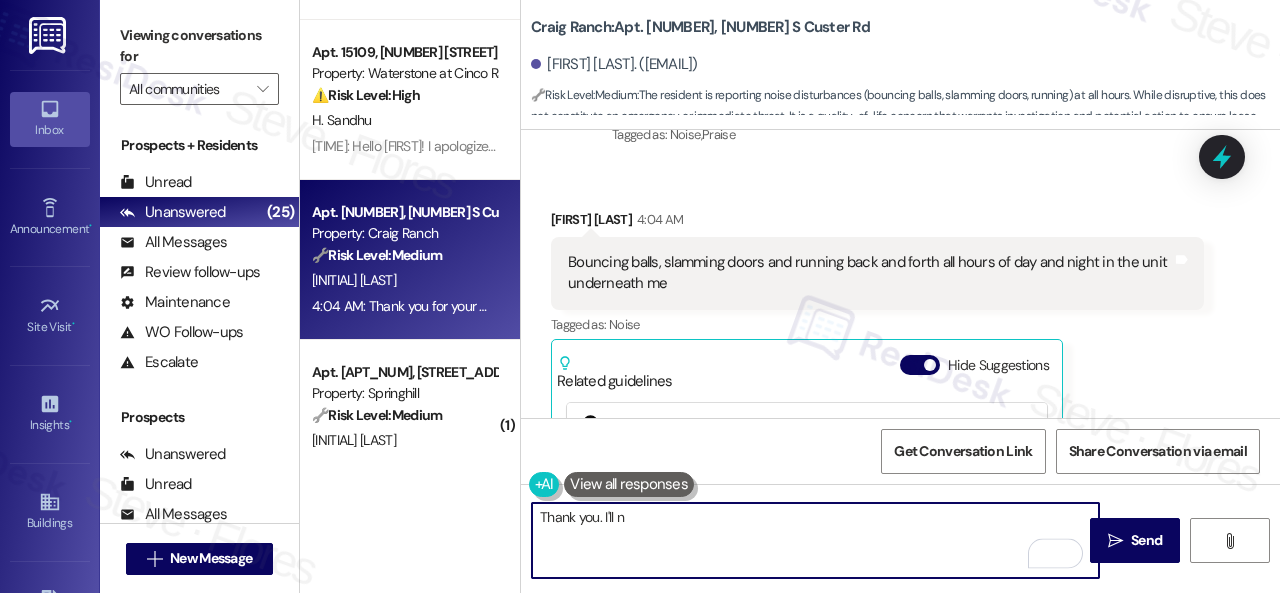 type on "Thank you. I'll no" 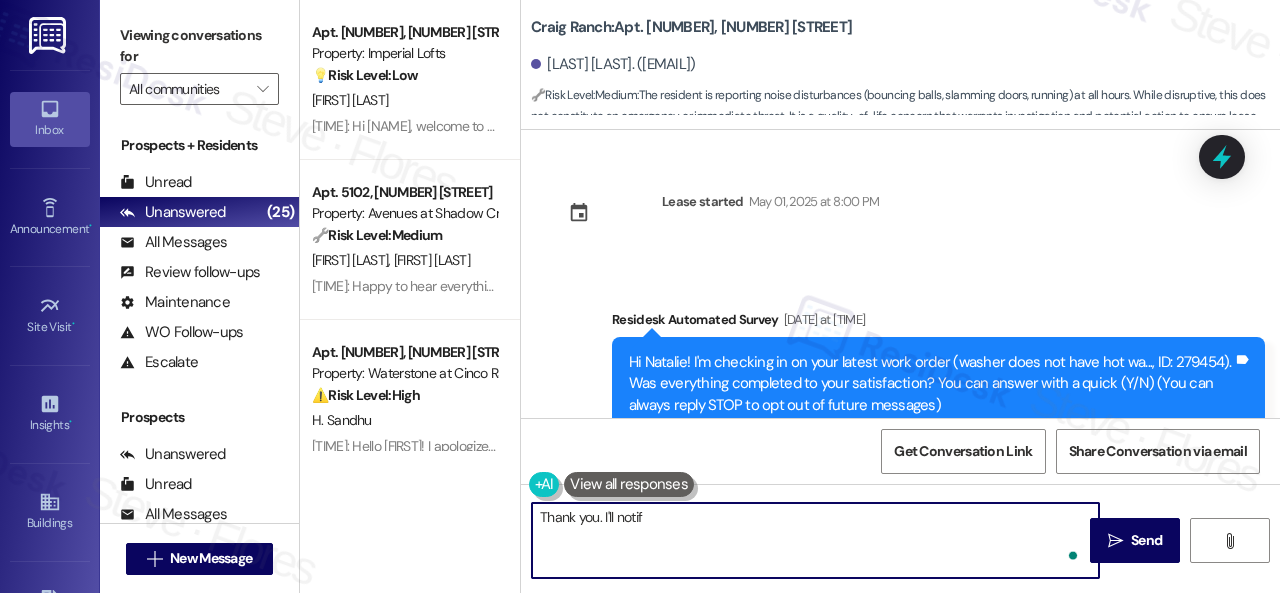 scroll, scrollTop: 0, scrollLeft: 0, axis: both 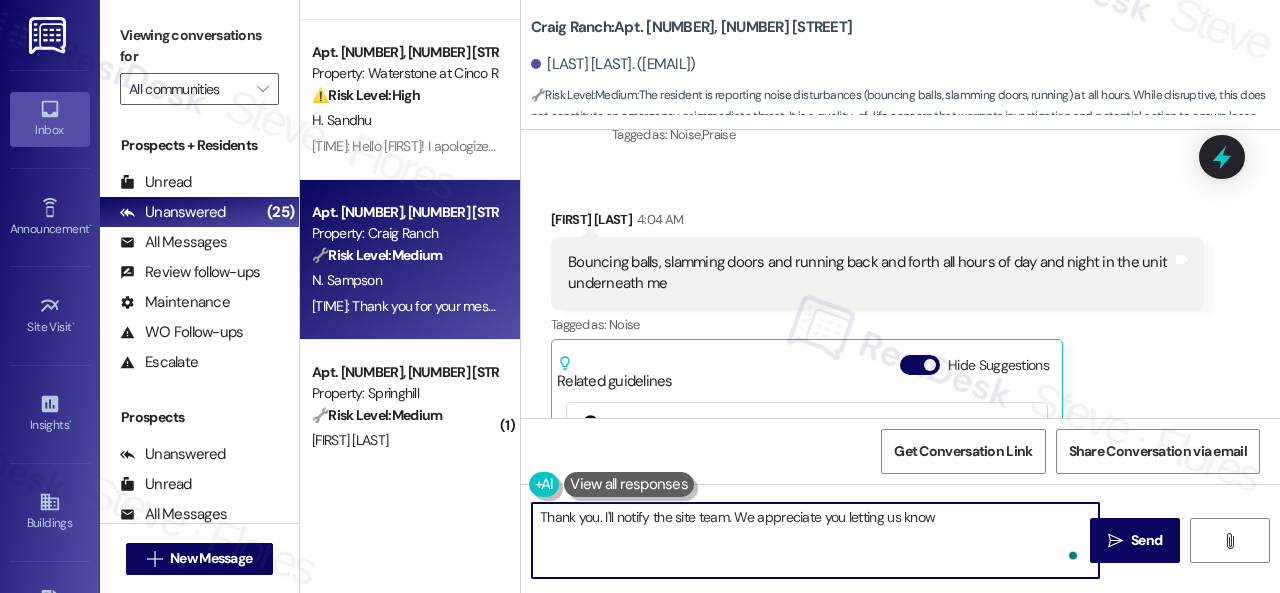 type on "Thank you. I'll notify the site team. We appreciate you letting us know." 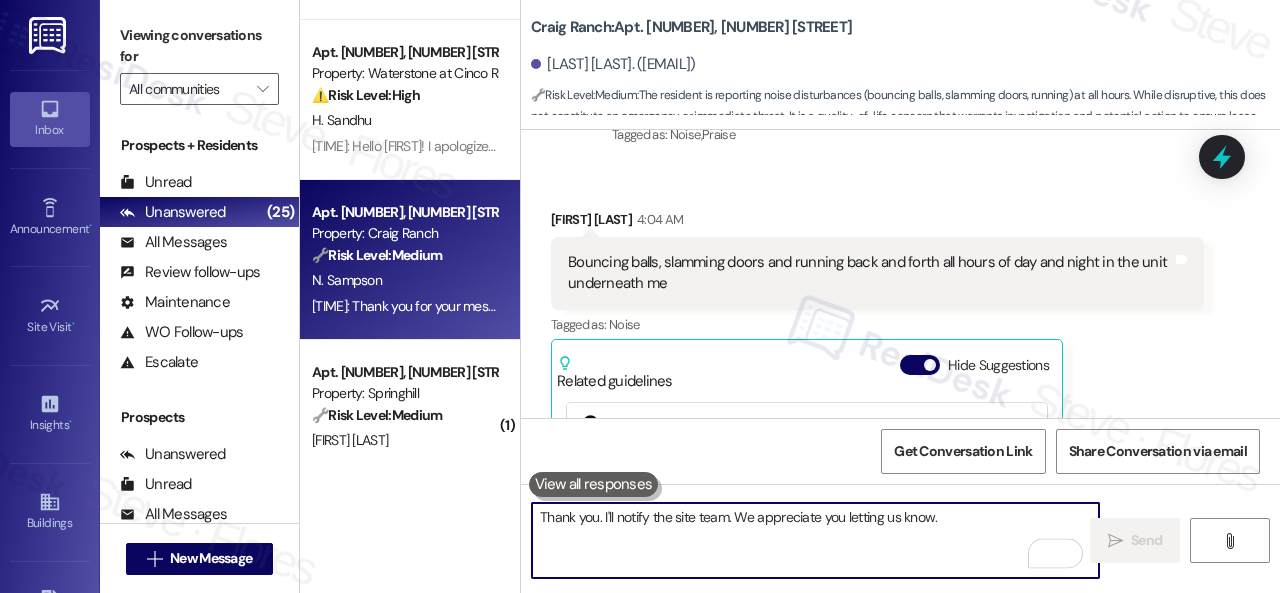 scroll, scrollTop: 5928, scrollLeft: 0, axis: vertical 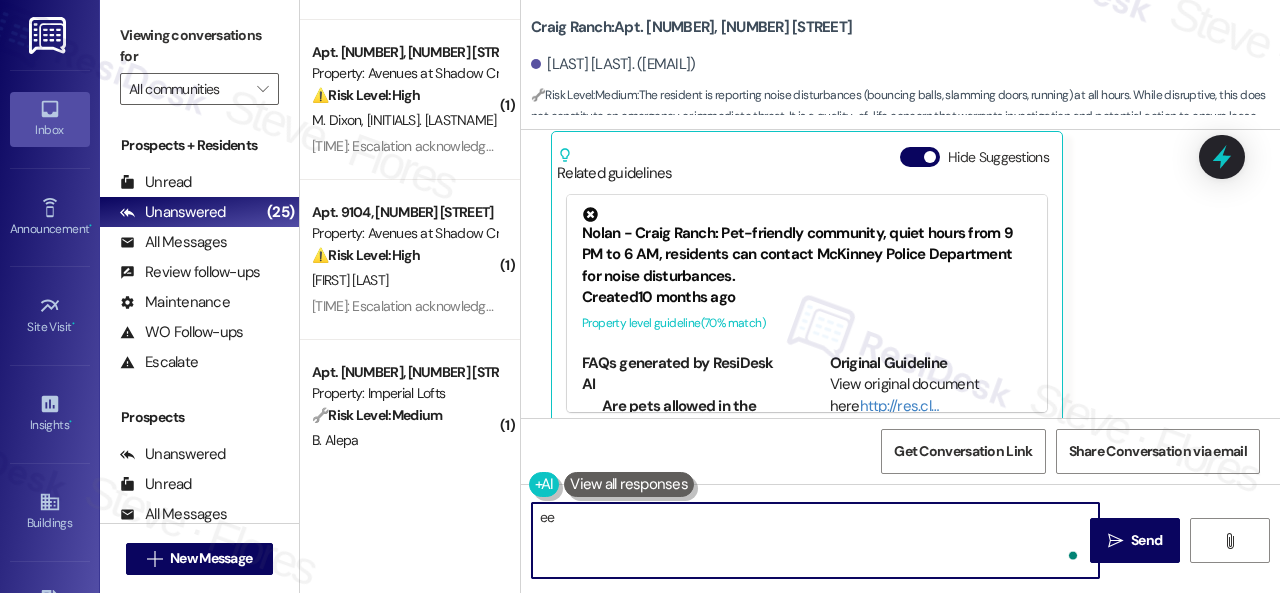 type on "ee" 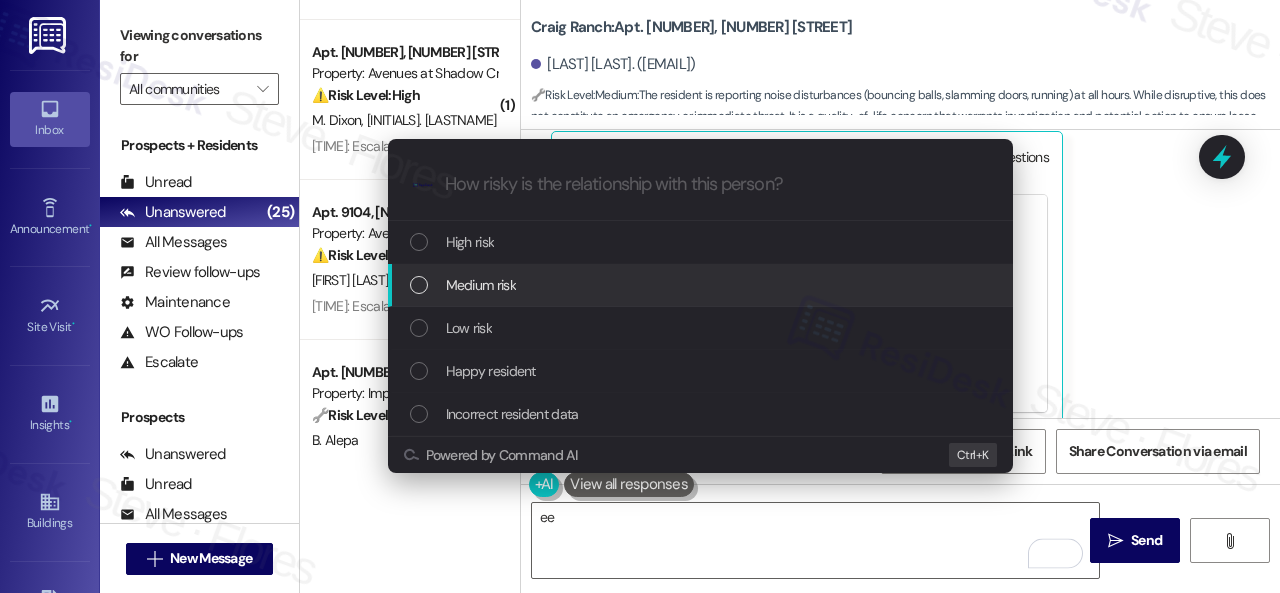 click on "Medium risk" at bounding box center [481, 285] 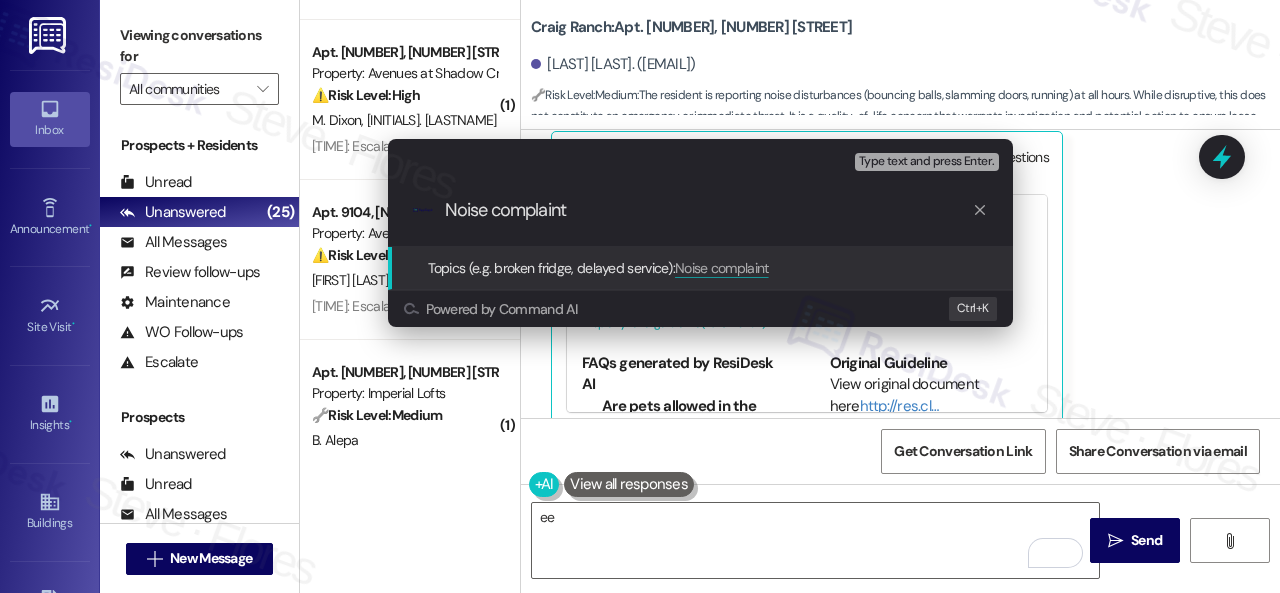 type on "Noise complaint." 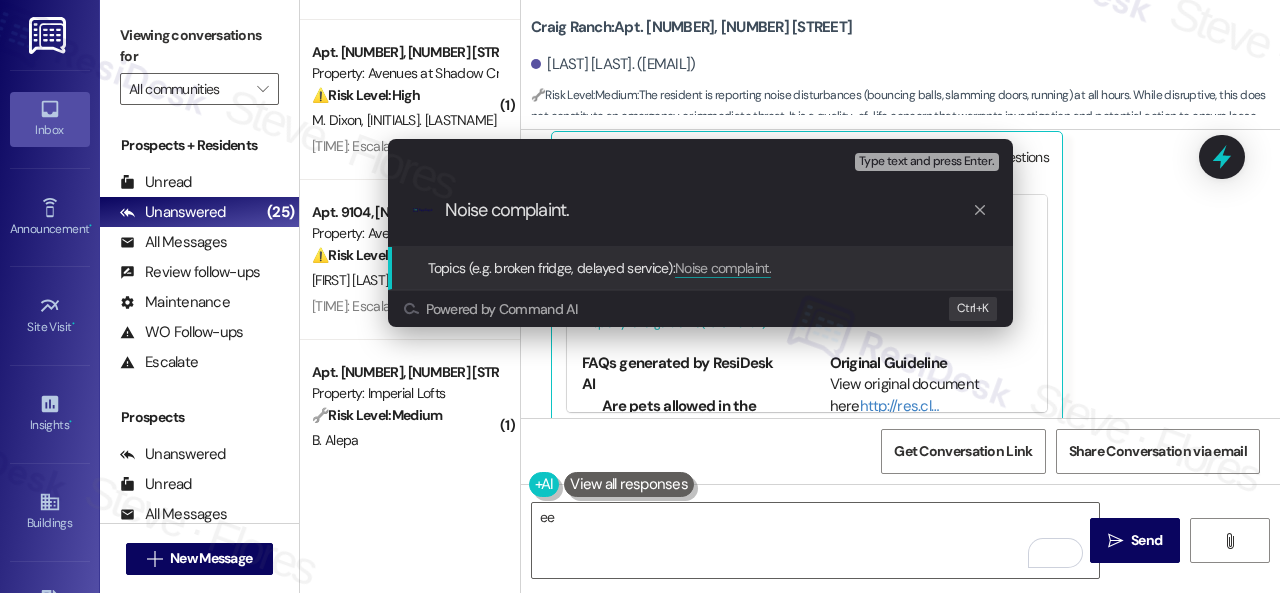 type 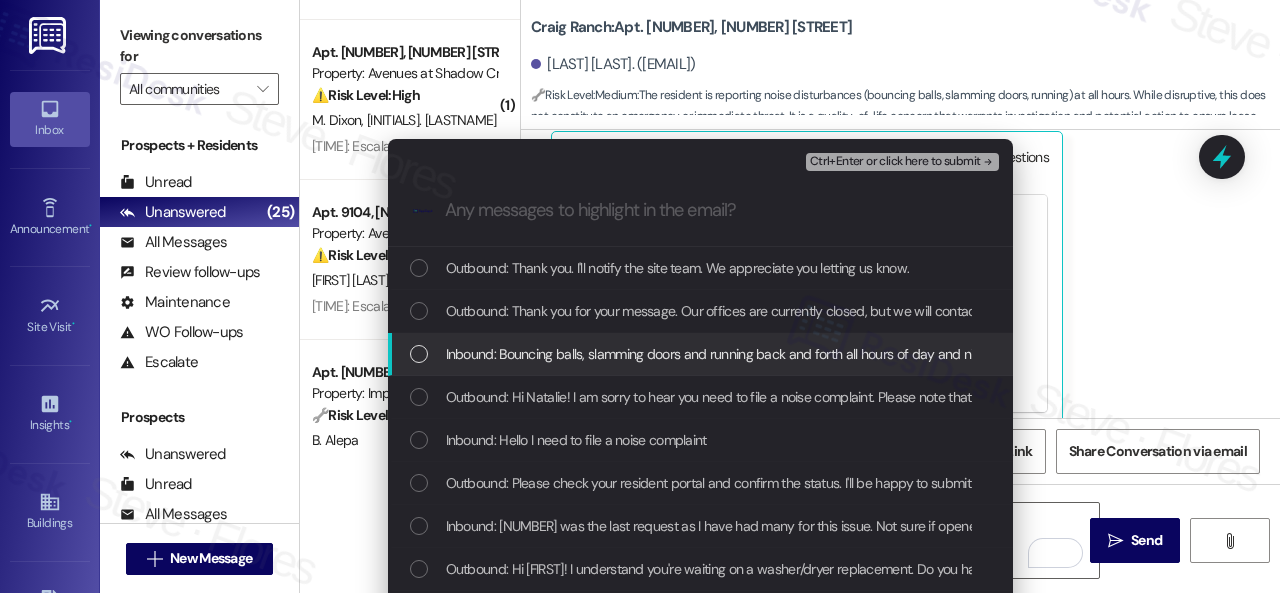 click on "Inbound: Bouncing balls, slamming doors and running back and forth all hours of day and night in the unit underneath me" at bounding box center [796, 354] 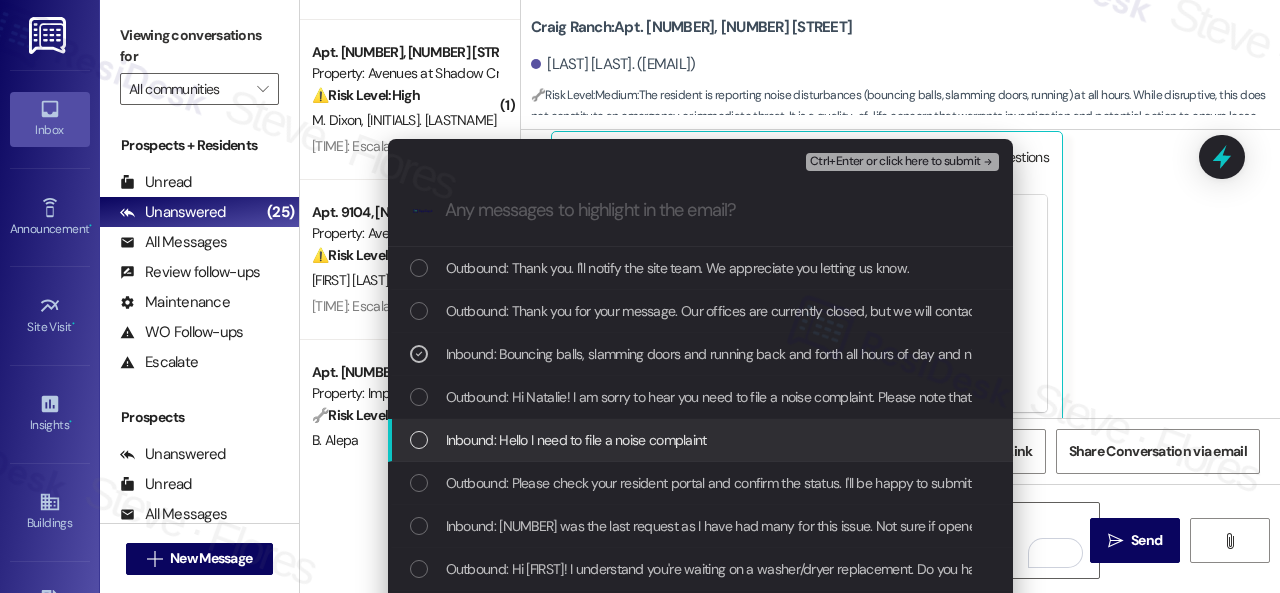 click on "Inbound: Hello I need to file a noise complaint" at bounding box center [576, 440] 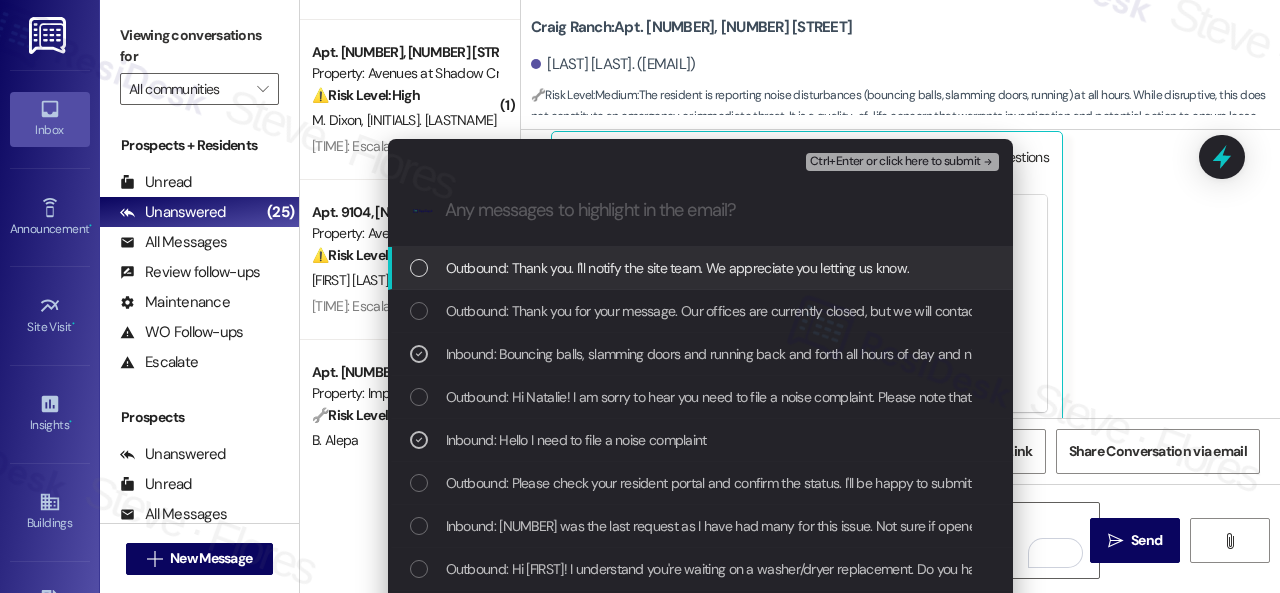 click on "Ctrl+Enter or click here to submit" at bounding box center (895, 162) 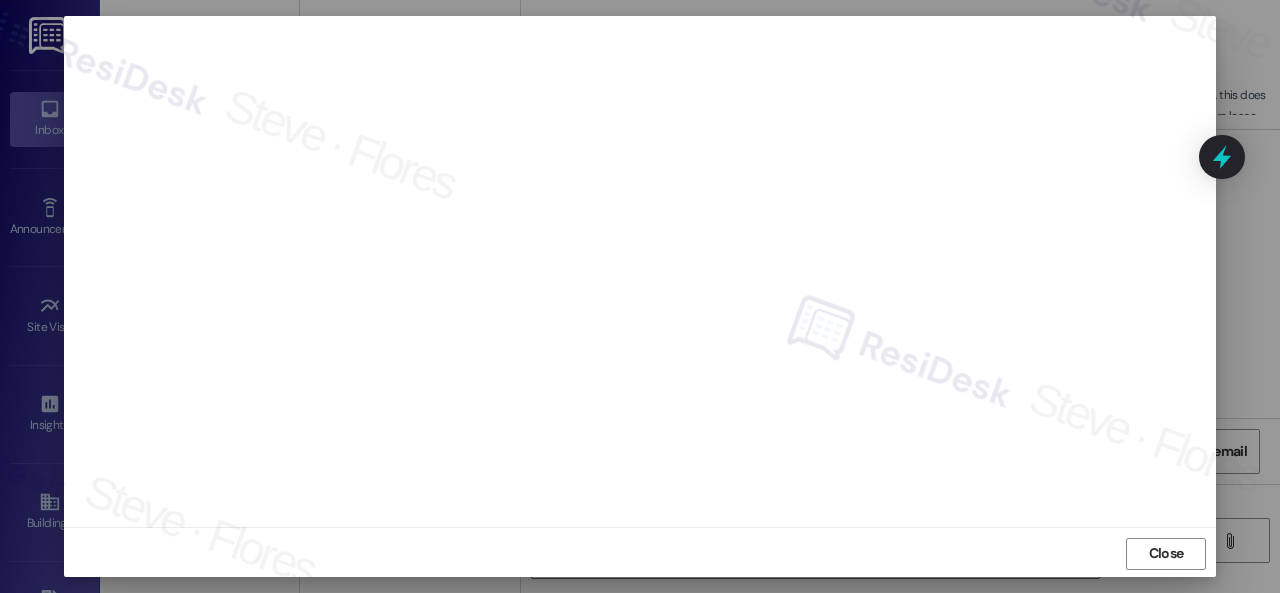 scroll, scrollTop: 25, scrollLeft: 0, axis: vertical 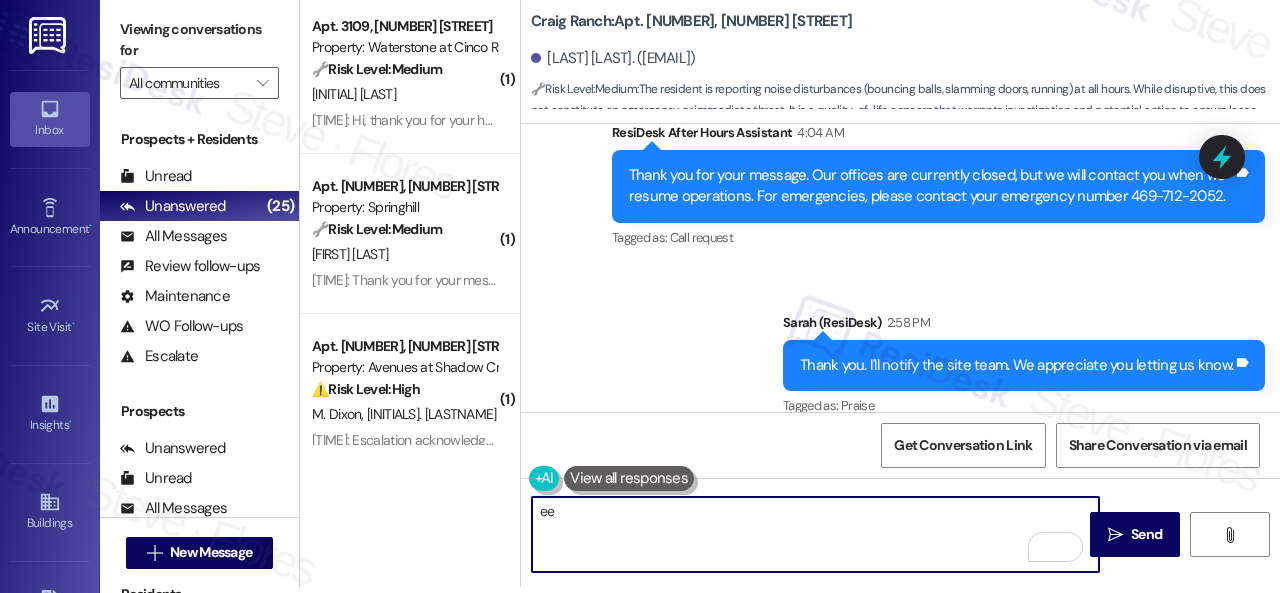 drag, startPoint x: 448, startPoint y: 103, endPoint x: 583, endPoint y: 140, distance: 139.97858 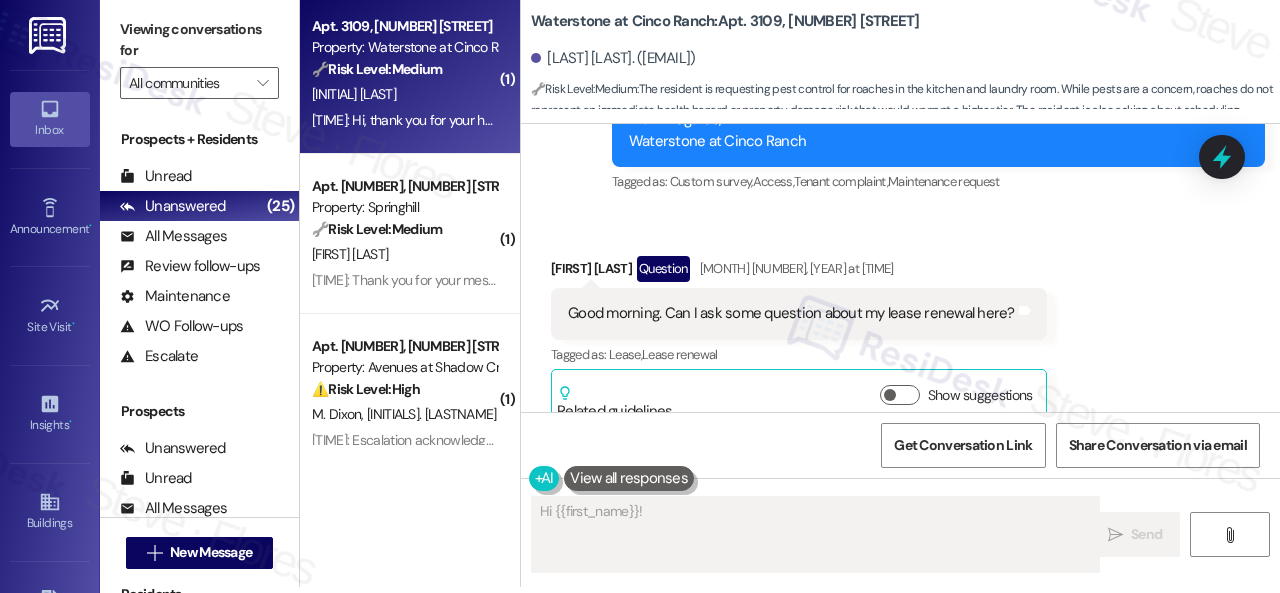 scroll, scrollTop: 0, scrollLeft: 0, axis: both 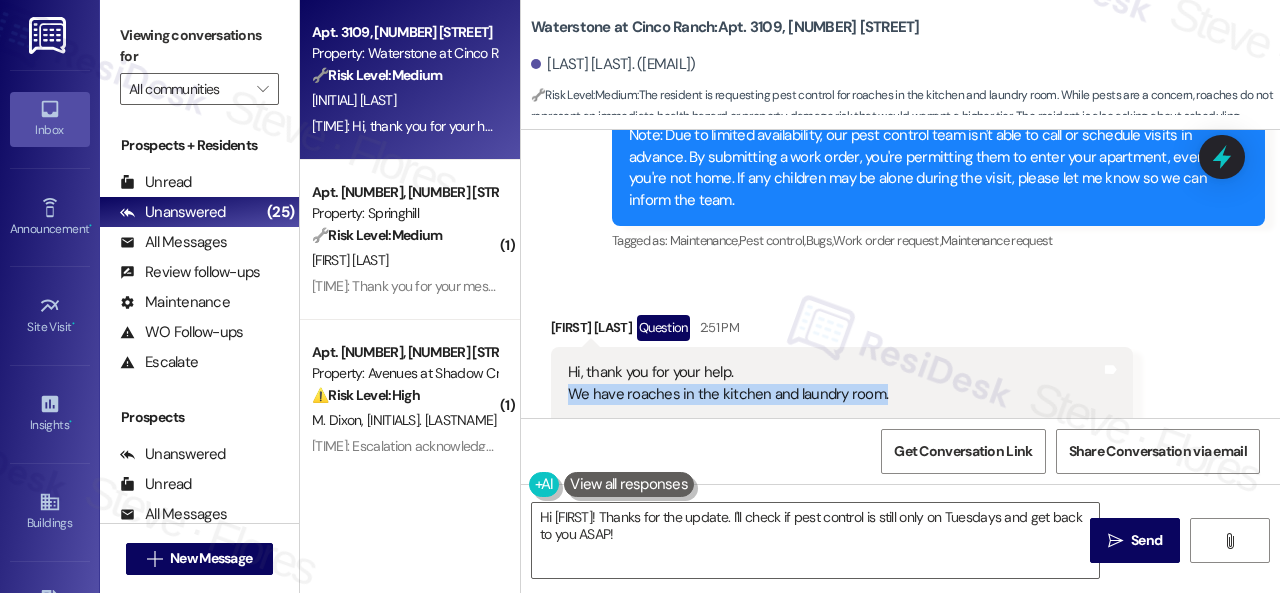 drag, startPoint x: 565, startPoint y: 402, endPoint x: 886, endPoint y: 401, distance: 321.00156 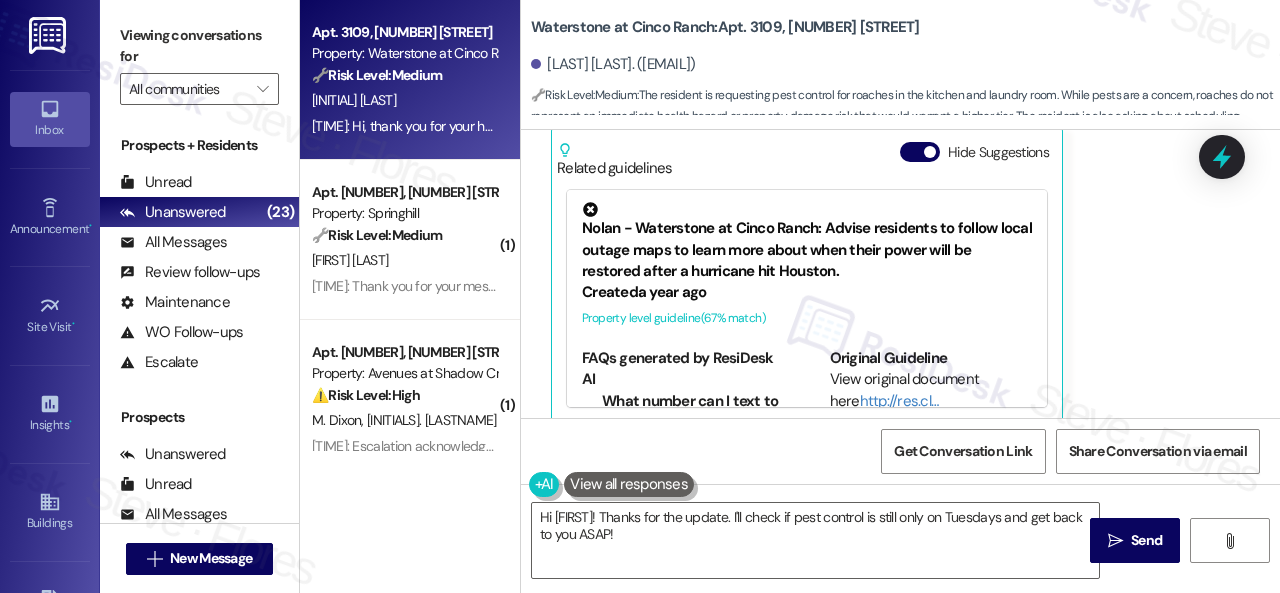 scroll, scrollTop: 10950, scrollLeft: 0, axis: vertical 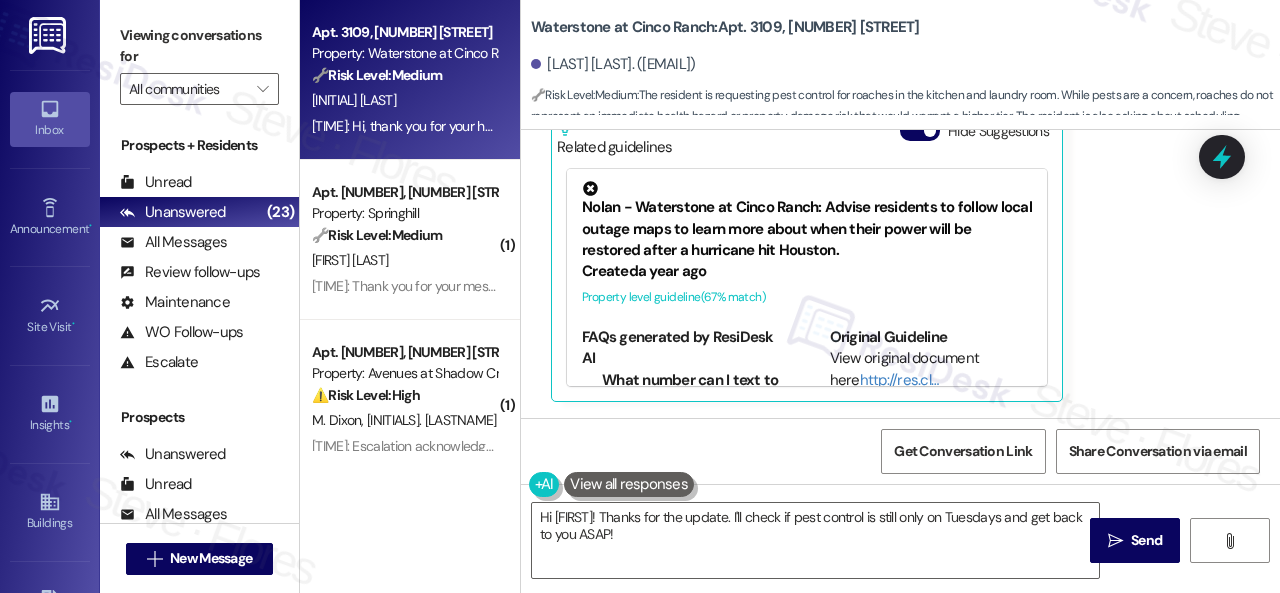 click on "Received via SMS Ayako Douglas Question 2:51 PM Hi, thank you for your help.
We have roaches in the kitchen and laundry room.
I have heard that we can have a pest control team on Tuesday only. Is it still correct? Tags and notes Tagged as:   Pest control ,  Click to highlight conversations about Pest control Bugs ,  Click to highlight conversations about Bugs Maintenance request Click to highlight conversations about Maintenance request  Related guidelines Hide Suggestions Nolan - Waterstone at Cinco Ranch: Advise residents to follow local outage maps to learn more about when their power will be restored after a hurricane hit Houston. Created  a year ago Property level guideline  ( 67 % match) FAQs generated by ResiDesk AI What number can I text to get information about power outages? The document recommends that residents follow the local outage maps to learn more about when their power will be restored through the City/County. How can I find out when my power will be restored? Original Guideline  ( 67" at bounding box center [900, 150] 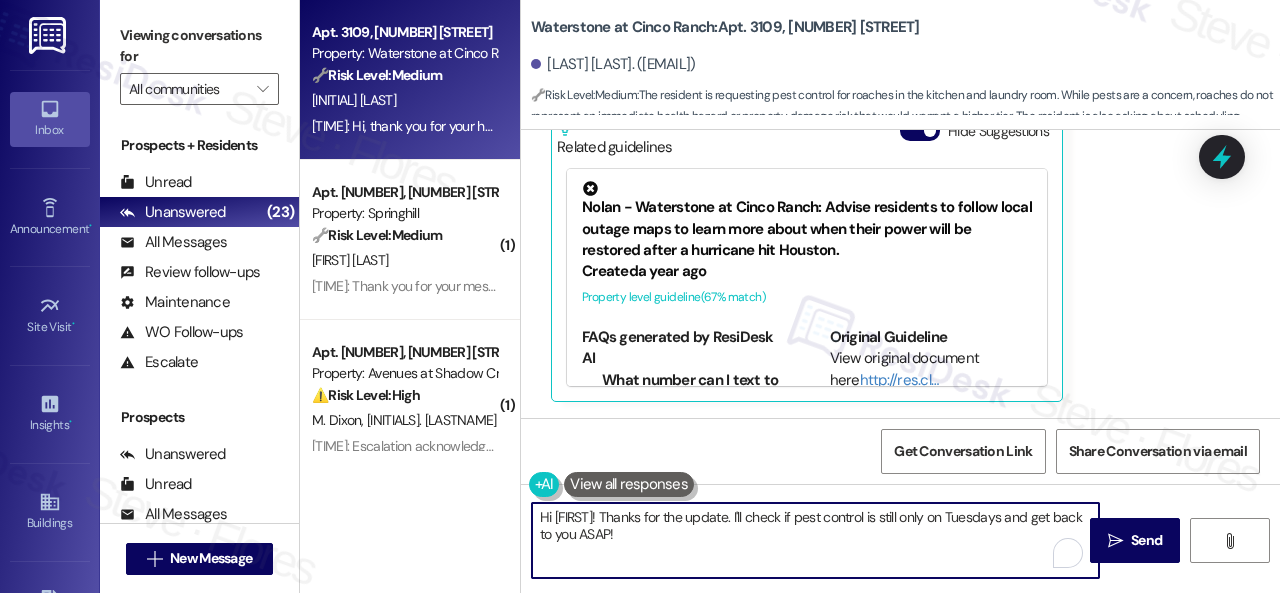 drag, startPoint x: 438, startPoint y: 489, endPoint x: 350, endPoint y: 479, distance: 88.56636 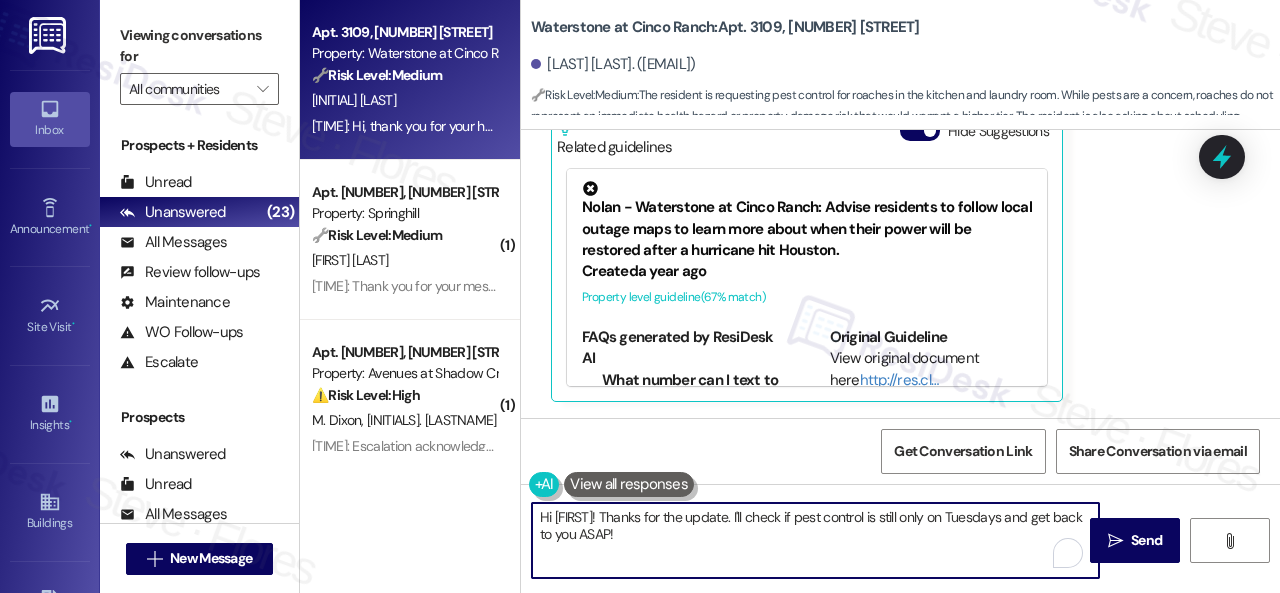 click on "Apt. 3109, 6855 S Mason Rd Property: Waterstone at Cinco Ranch 🔧  Risk Level:  Medium The resident is requesting pest control for roaches in the kitchen and laundry room. While pests are a concern, roaches do not represent an immediate health hazard or property damage risk that would warrant a higher tier. The resident is also asking about scheduling, indicating a non-emergency situation. A. Douglas 2:51 PM: Hi, thank you for your help.
We have roaches in the kitchen and laundry room.
I have heard that we can have a pest control team on Tuesday only. Is it still correct? 2:51 PM: Hi, thank you for your help.
We have roaches in the kitchen and laundry room.
I have heard that we can have a pest control team on Tuesday only. Is it still correct? ( 1 ) Apt. 1206, 8755 W 121st Terrace Property: Springhill 🔧  Risk Level:  Medium J. Lamour ( 1 ) Apt. 19101, 12501 Broadway St Property: Avenues at Shadow Creek ⚠️  Risk Level:  High M. Dixon J. Dixon ( 1 ) Apt. 9104, 12501 Broadway St ⚠️  Risk Level:  (" at bounding box center (790, 296) 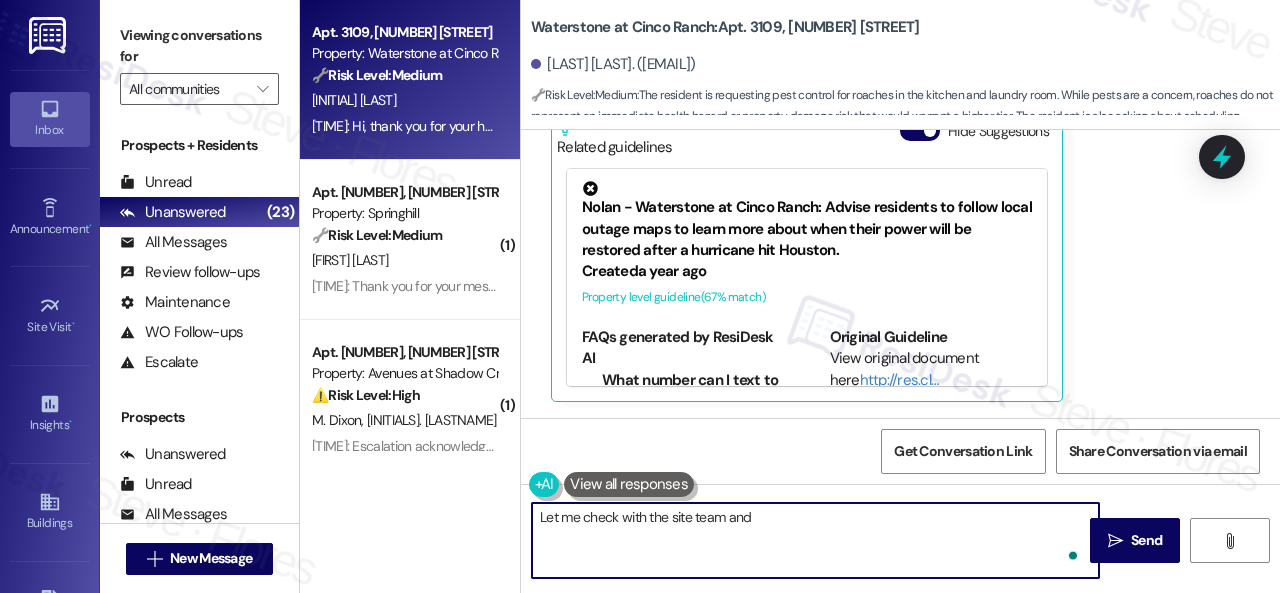 paste on "and get back to you as soon as I receive a response. I appreciate your patience." 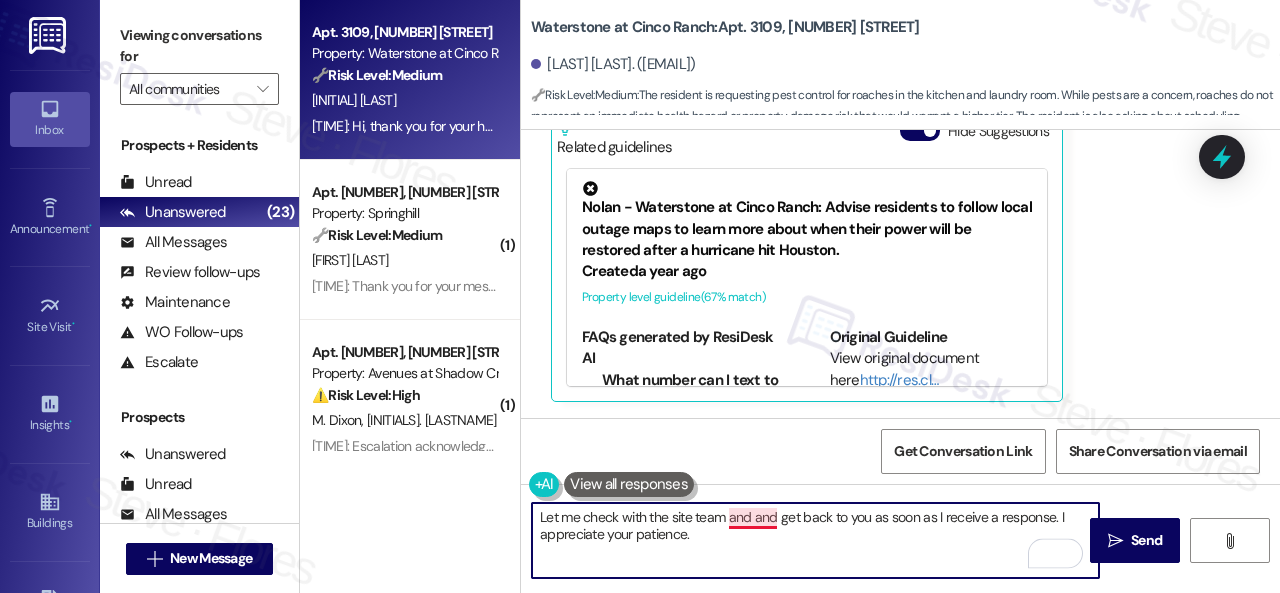 click on "Let me check with the site team and and get back to you as soon as I receive a response. I appreciate your patience." at bounding box center [815, 540] 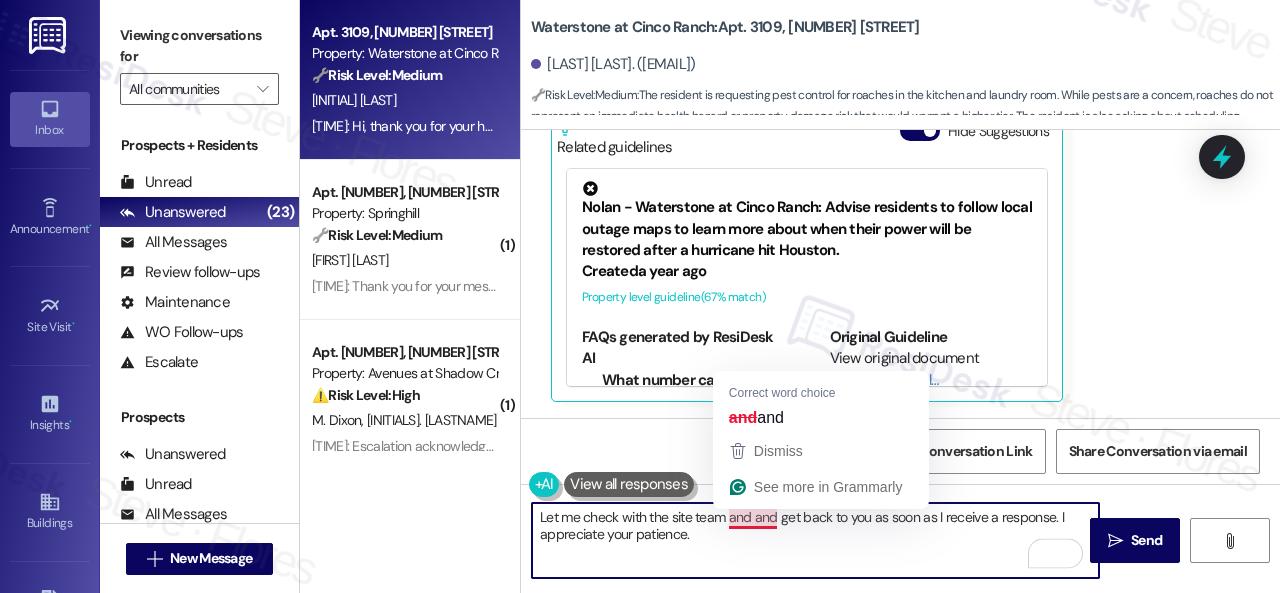click on "Let me check with the site team and and get back to you as soon as I receive a response. I appreciate your patience." at bounding box center (815, 540) 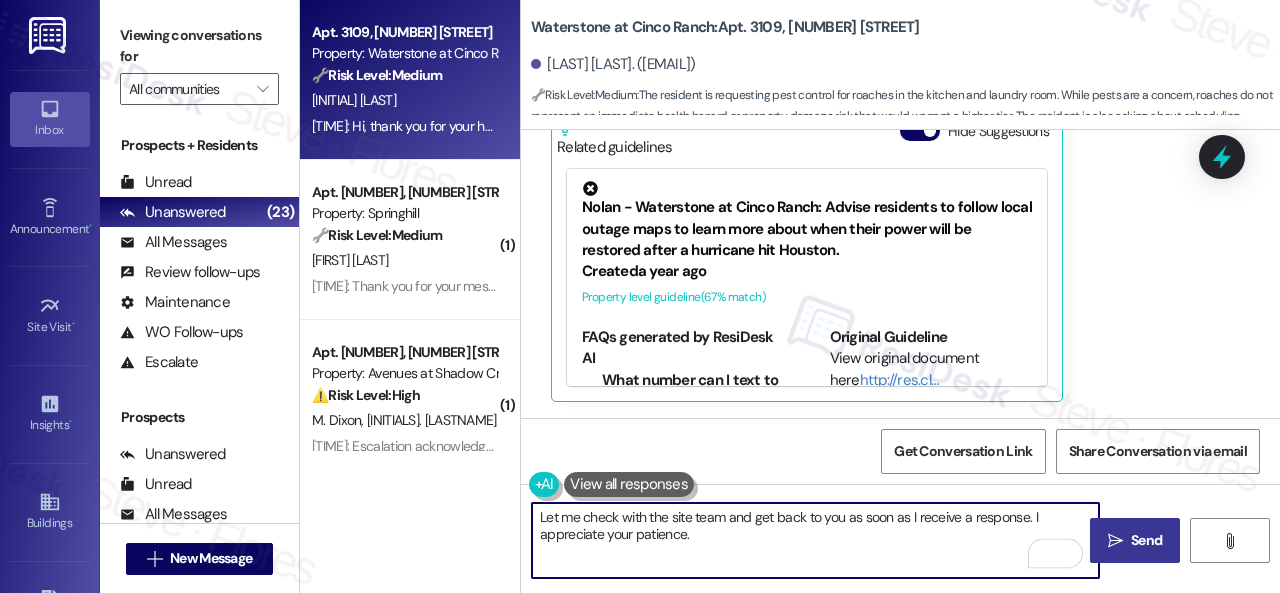 type on "Let me check with the site team and get back to you as soon as I receive a response. I appreciate your patience." 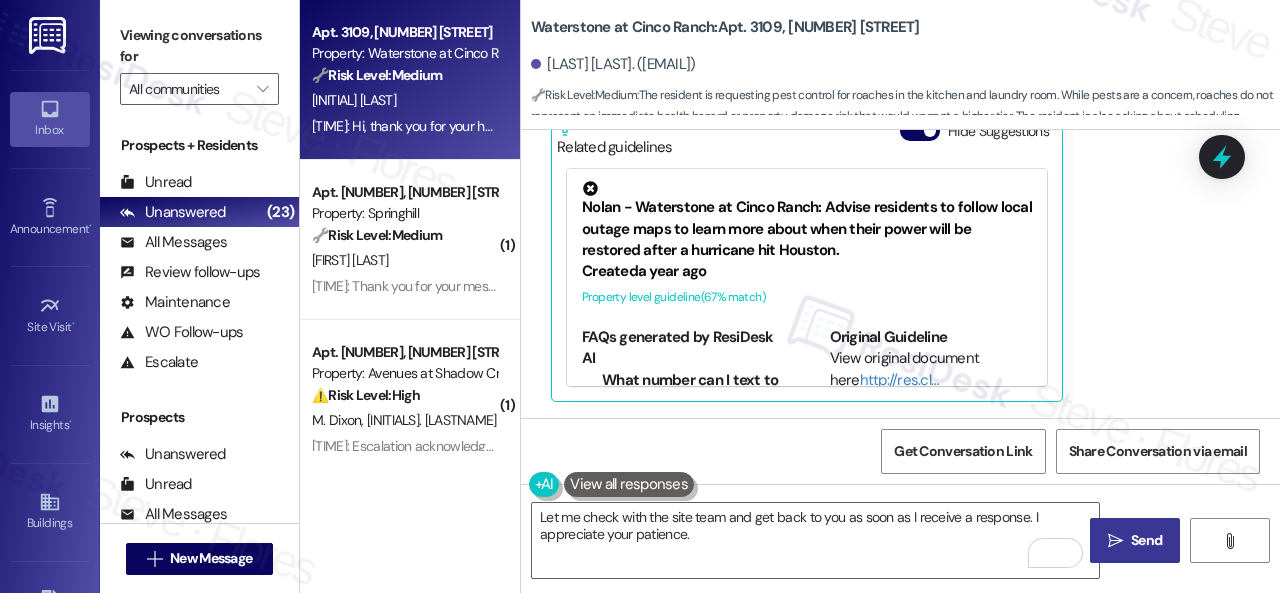 click on "Send" at bounding box center [1146, 540] 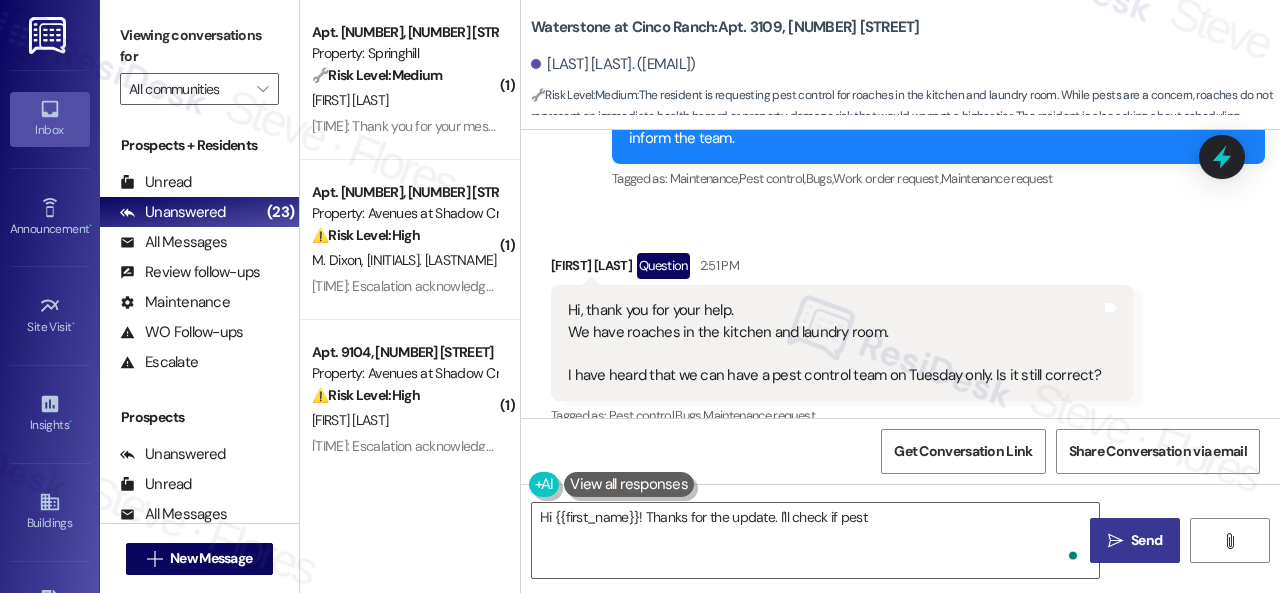 scroll, scrollTop: 10616, scrollLeft: 0, axis: vertical 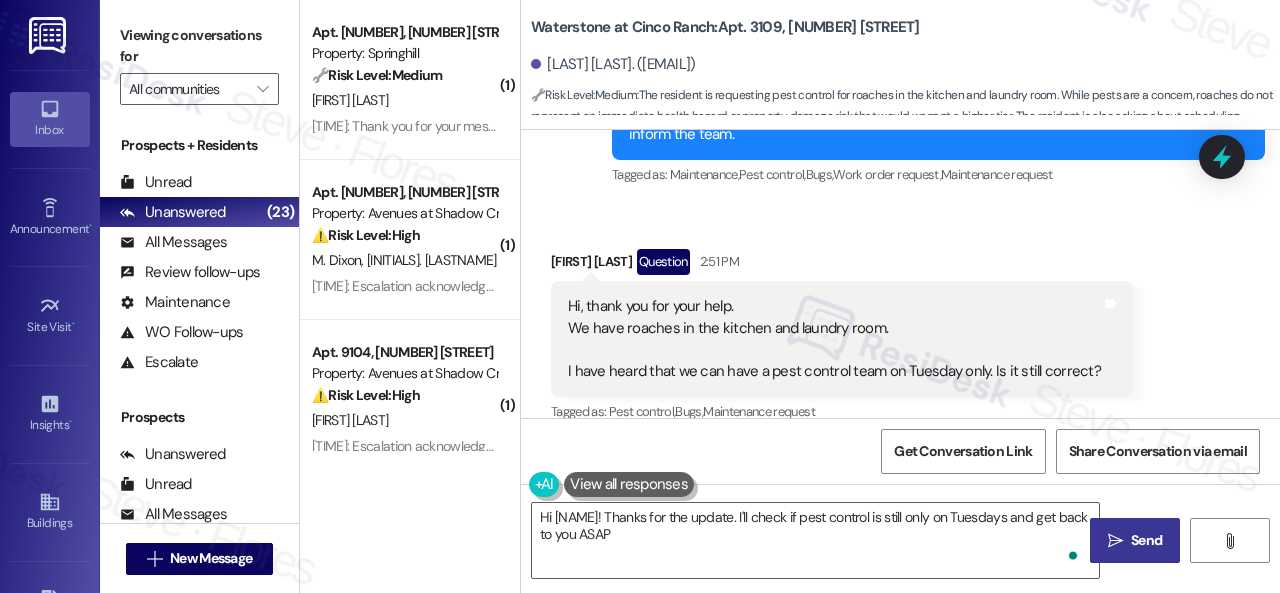type on "Hi {{first_name}}! Thanks for the update. I'll check if pest control is still only on Tuesdays and get back to you ASAP!" 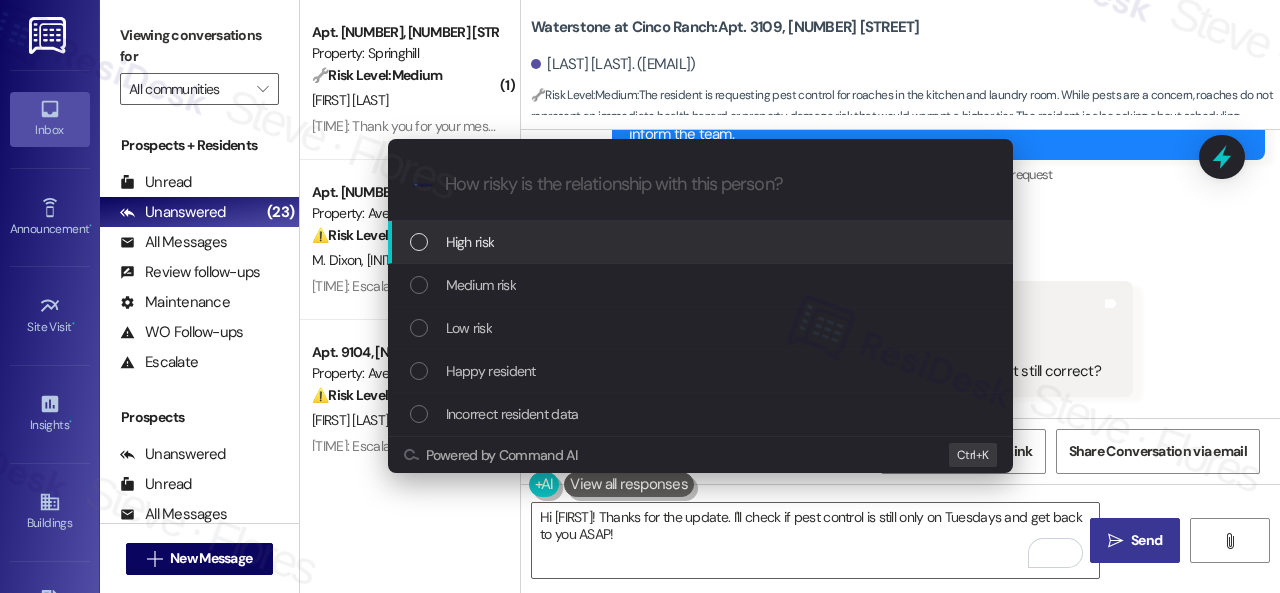 click on "High risk" at bounding box center (470, 242) 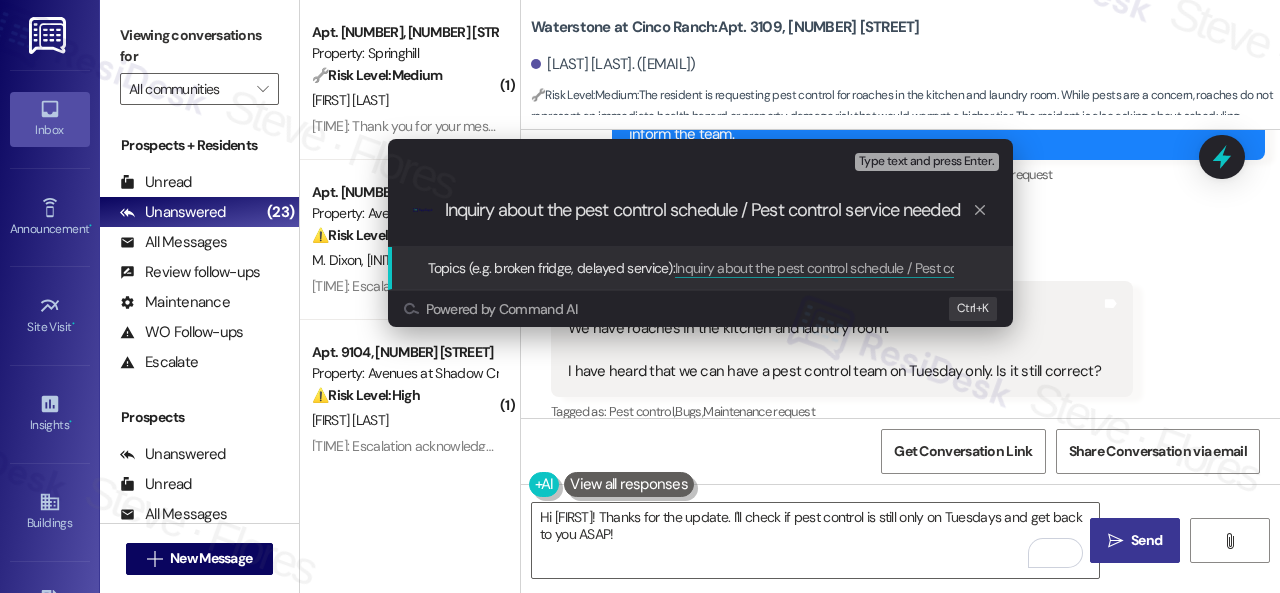 type on "Inquiry about the pest control schedule / Pest control service needed." 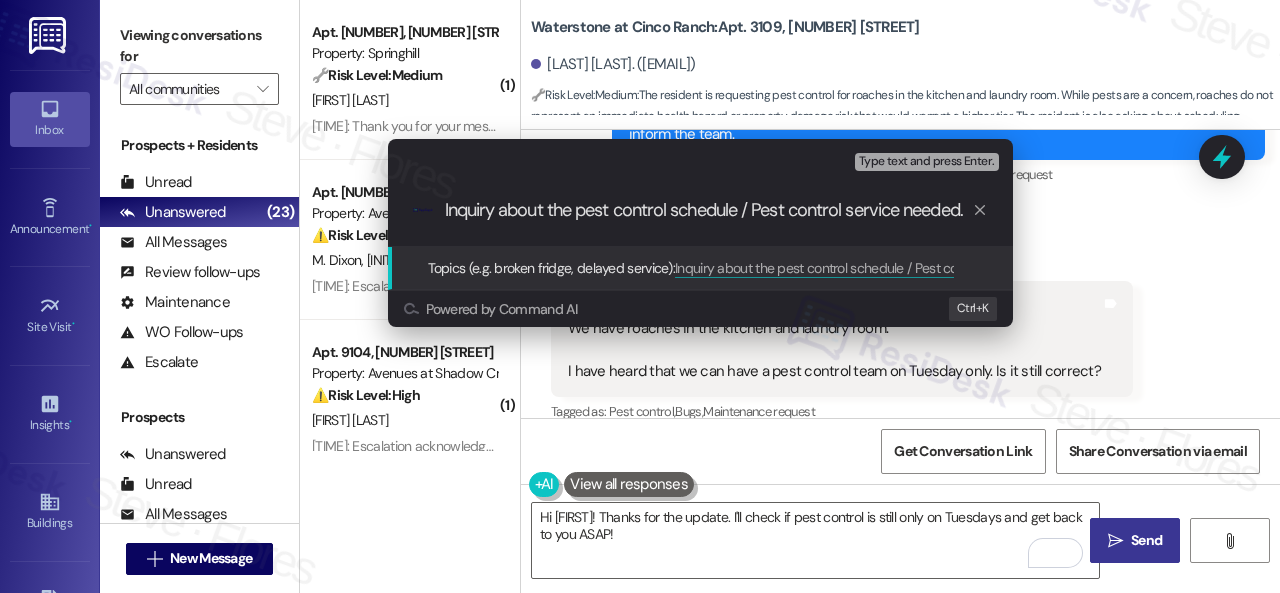 type 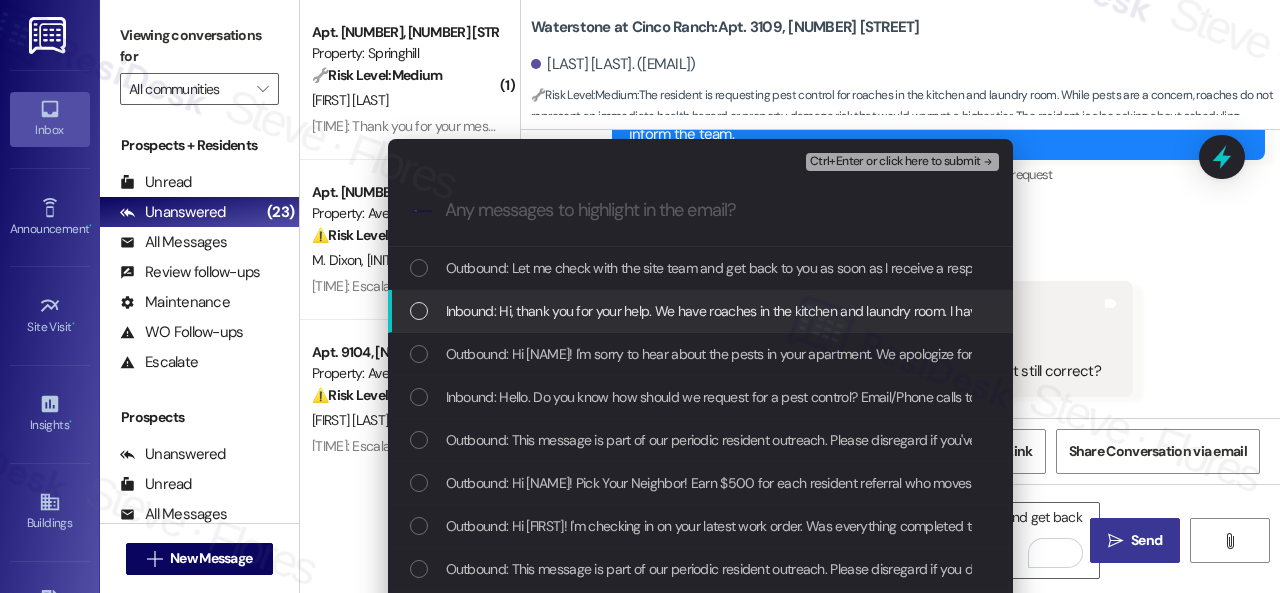 click on "Inbound: Hi, thank you for your help.
We have roaches in the kitchen and laundry room.
I have heard that we can have a pest control team on Tuesday only. Is it still correct?" at bounding box center (941, 311) 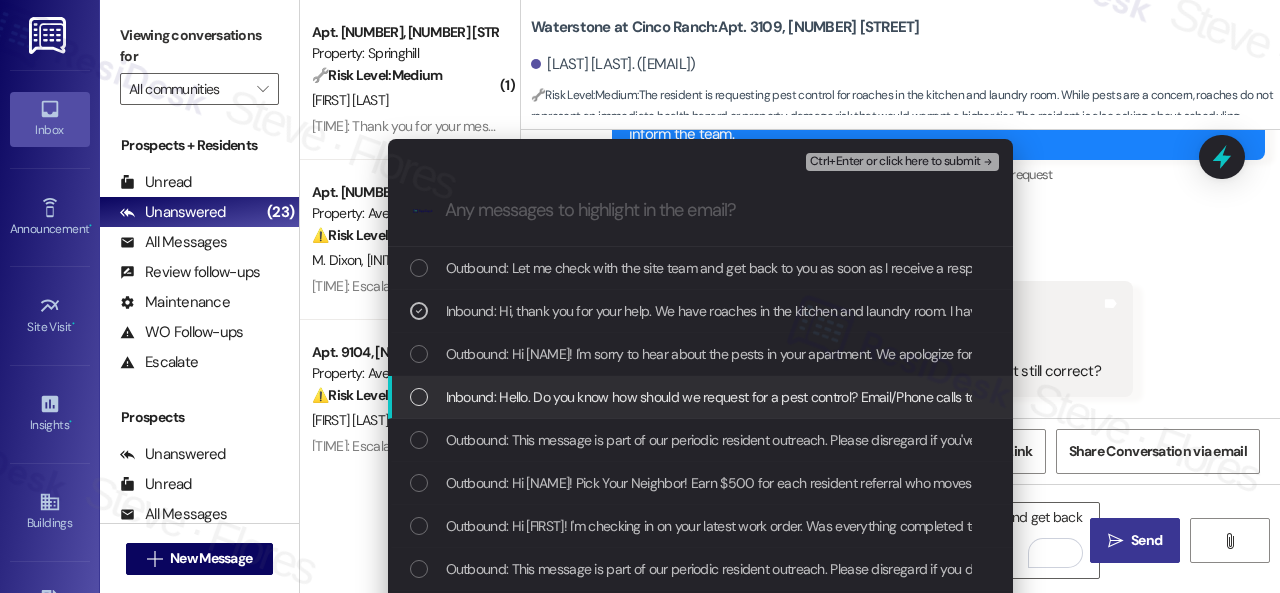 click on "Inbound: Hello. Do you know how should we request for a pest control? Email/Phone calls to the leasing office? Or thru the resident portal?" at bounding box center [846, 397] 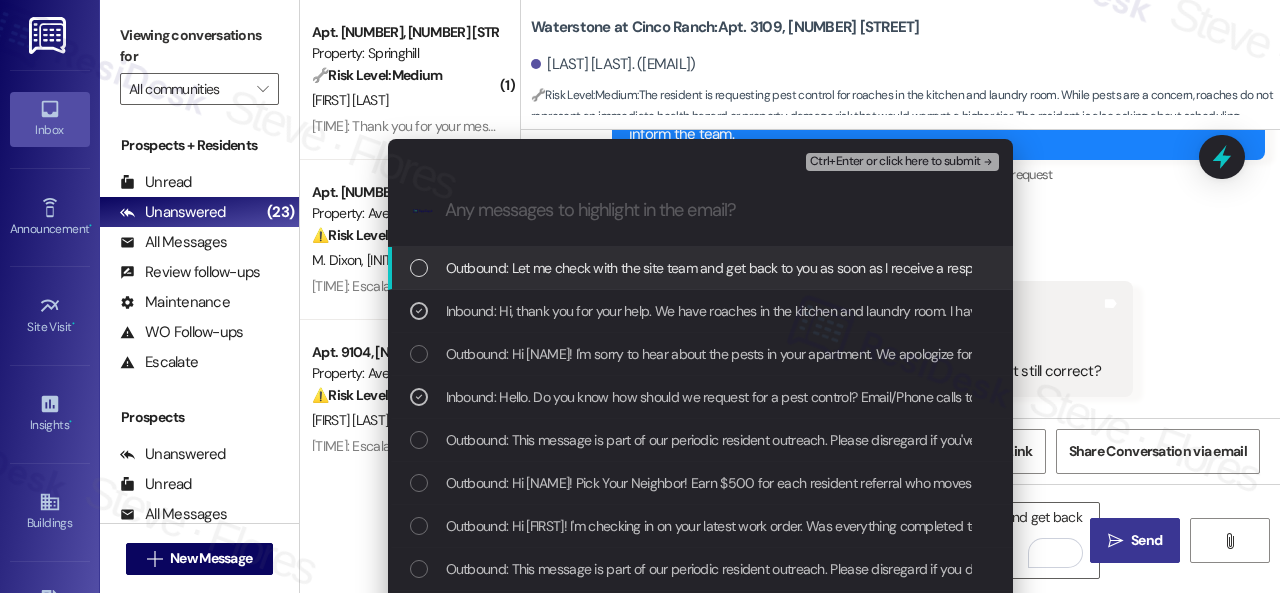click on "Ctrl+Enter or click here to submit" at bounding box center (895, 162) 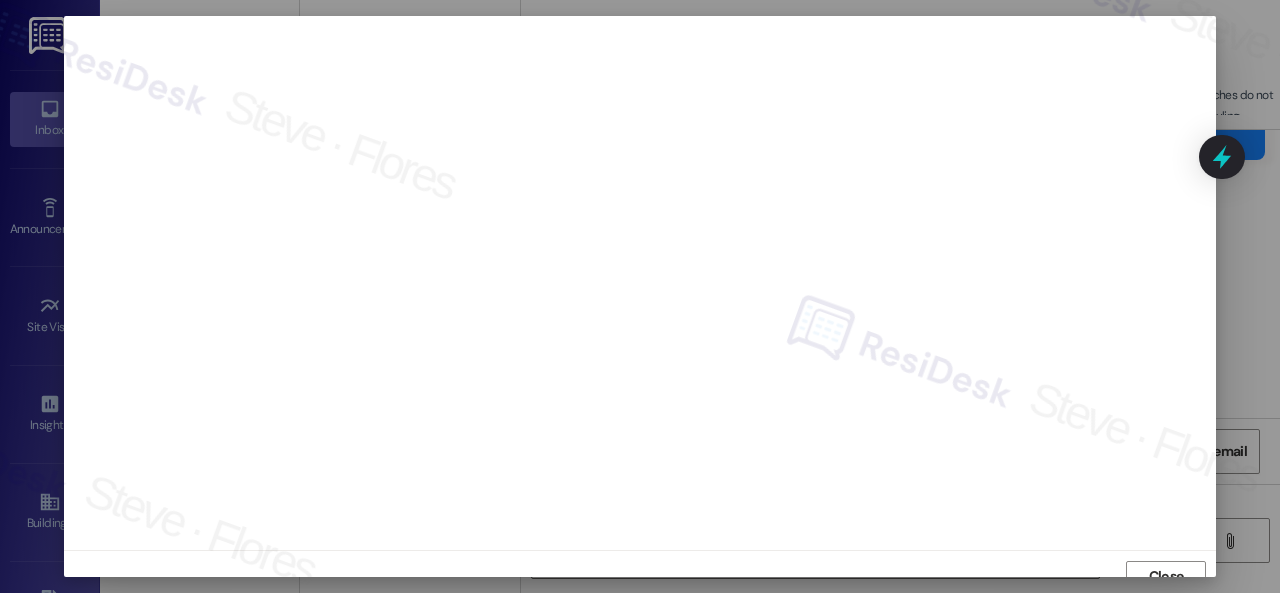 scroll, scrollTop: 15, scrollLeft: 0, axis: vertical 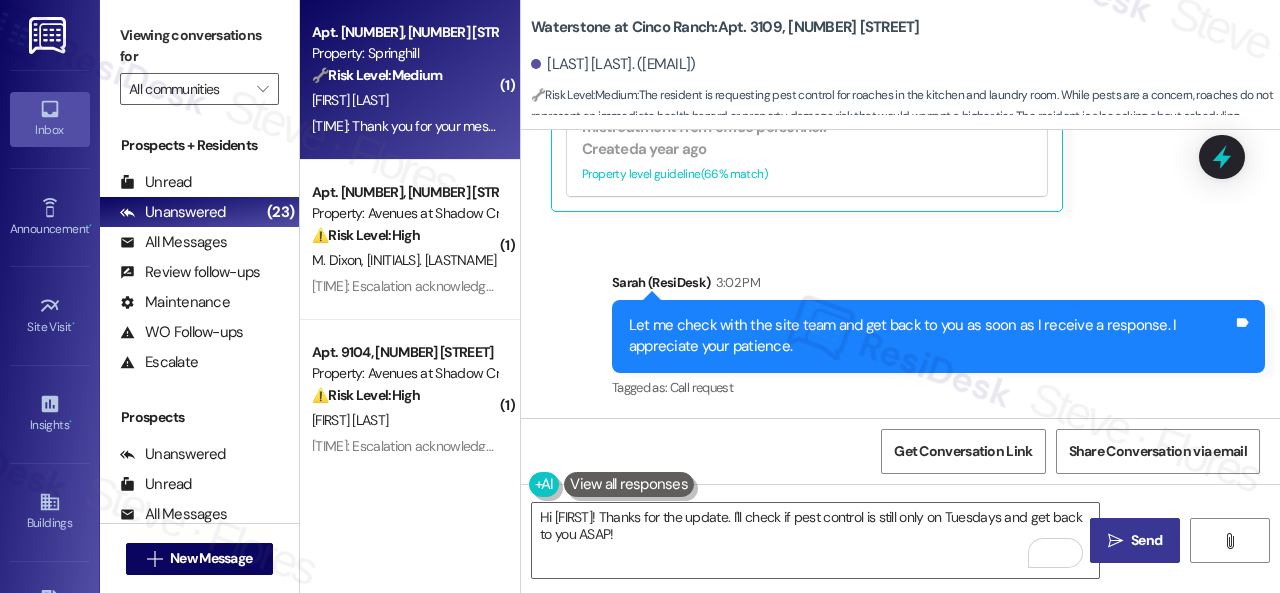 click on "[INITIAL] [LAST]" at bounding box center (404, 100) 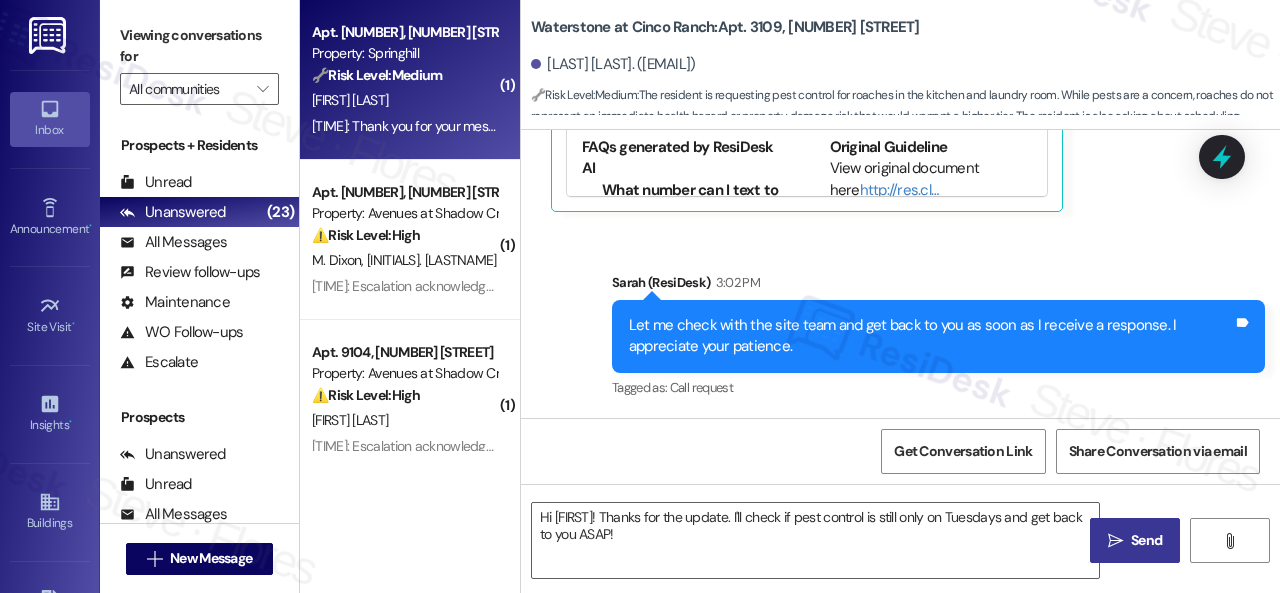type on "Fetching suggested responses. Please feel free to read through the conversation in the meantime." 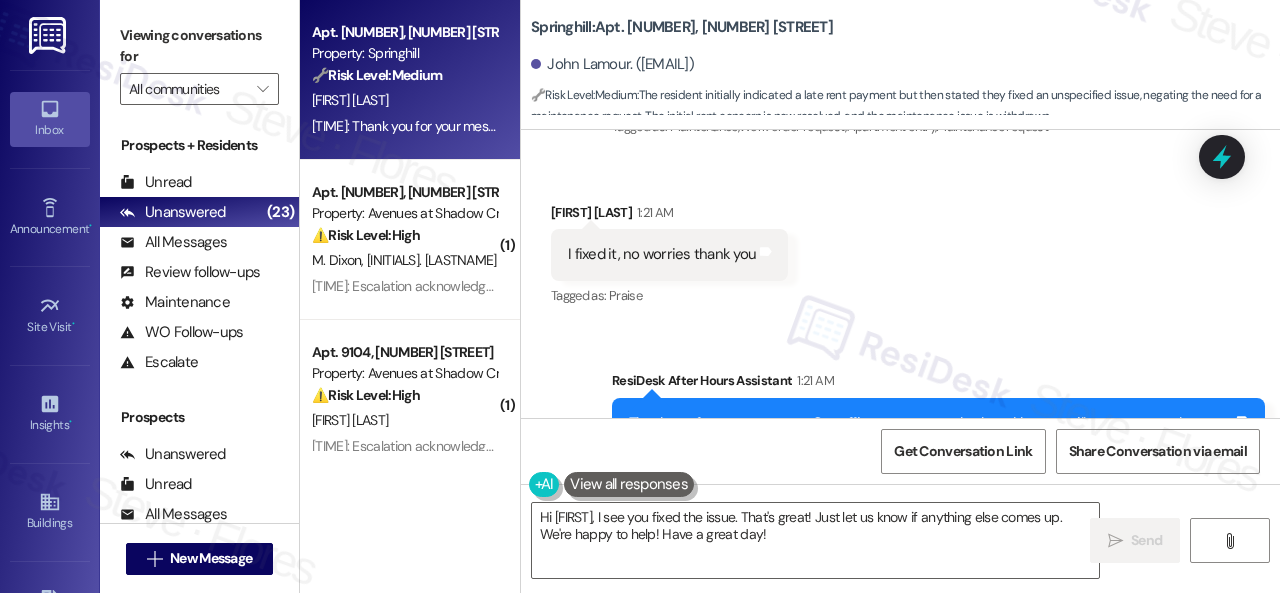 scroll, scrollTop: 1809, scrollLeft: 0, axis: vertical 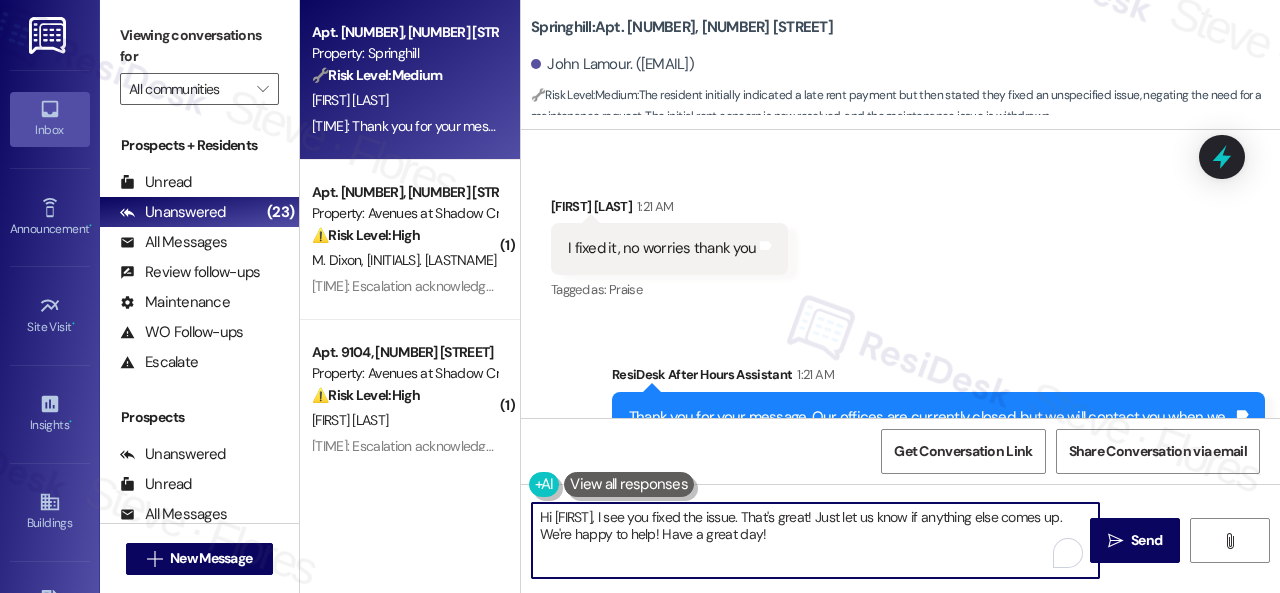 drag, startPoint x: 640, startPoint y: 516, endPoint x: 464, endPoint y: 516, distance: 176 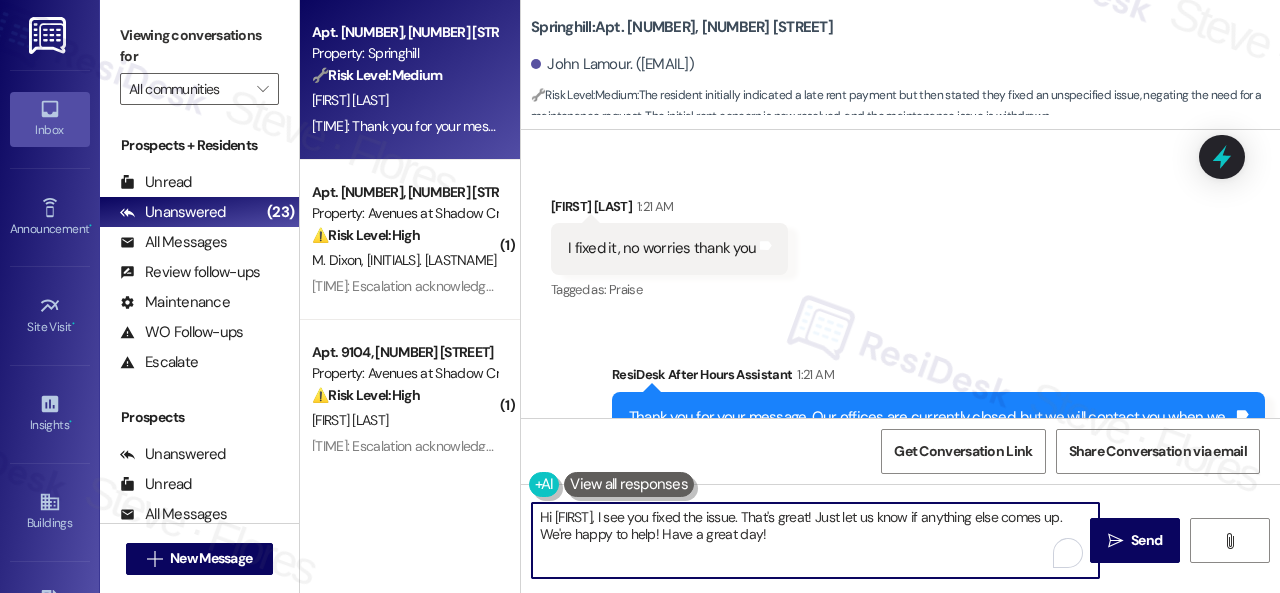 click on "Apt. 1206, 8755 W 121st Terrace Property: Springhill 🔧  Risk Level:  Medium The resident initially indicated a late rent payment but then stated they fixed an unspecified issue, negating the need for a maintenance request. The initial rent concern is now resolved, and the maintenance issue is withdrawn. J. Lamour 1:21 AM: Thank you for your message. Our offices are currently closed, but we will contact you when we resume operations. For emergencies, please contact your emergency number 913-661-0044 option 3. 1:21 AM: Thank you for your message. Our offices are currently closed, but we will contact you when we resume operations. For emergencies, please contact your emergency number 913-661-0044 option 3. ( 1 ) Apt. 19101, 12501 Broadway St Property: Avenues at Shadow Creek ⚠️  Risk Level:  High The resident responded to a rent reminder indicating they need help. This suggests a potential financial issue or inability to pay rent, requiring prompt attention. M. Dixon J. Dixon ( 1 ) ⚠️  Risk Level:  (" at bounding box center (790, 296) 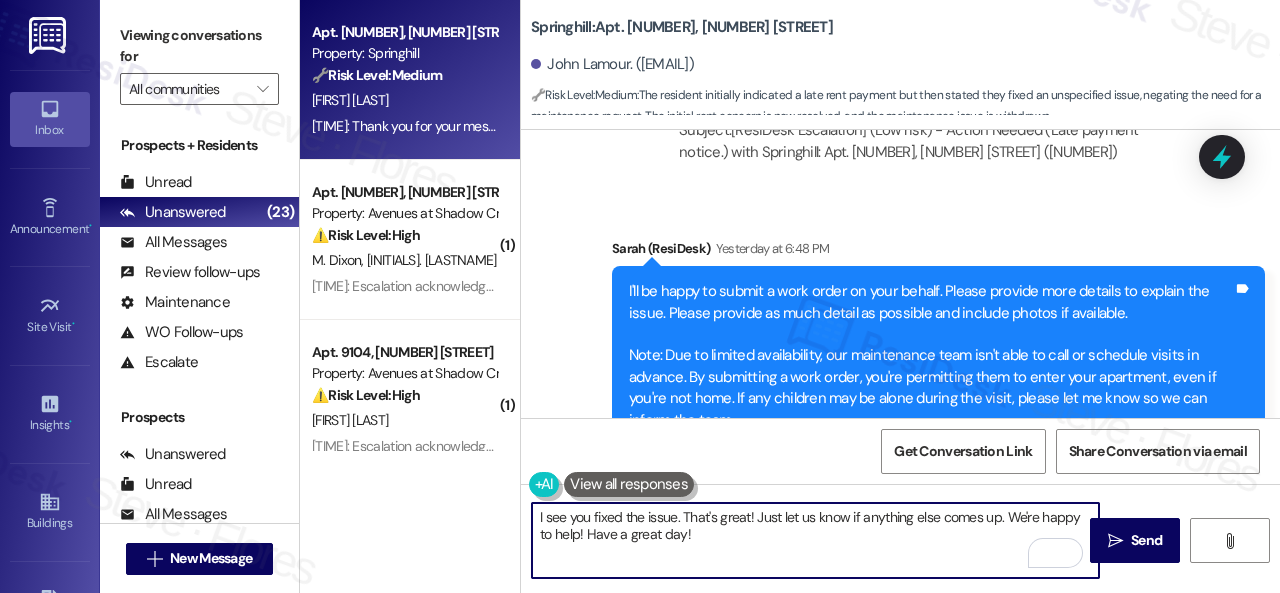 scroll, scrollTop: 1509, scrollLeft: 0, axis: vertical 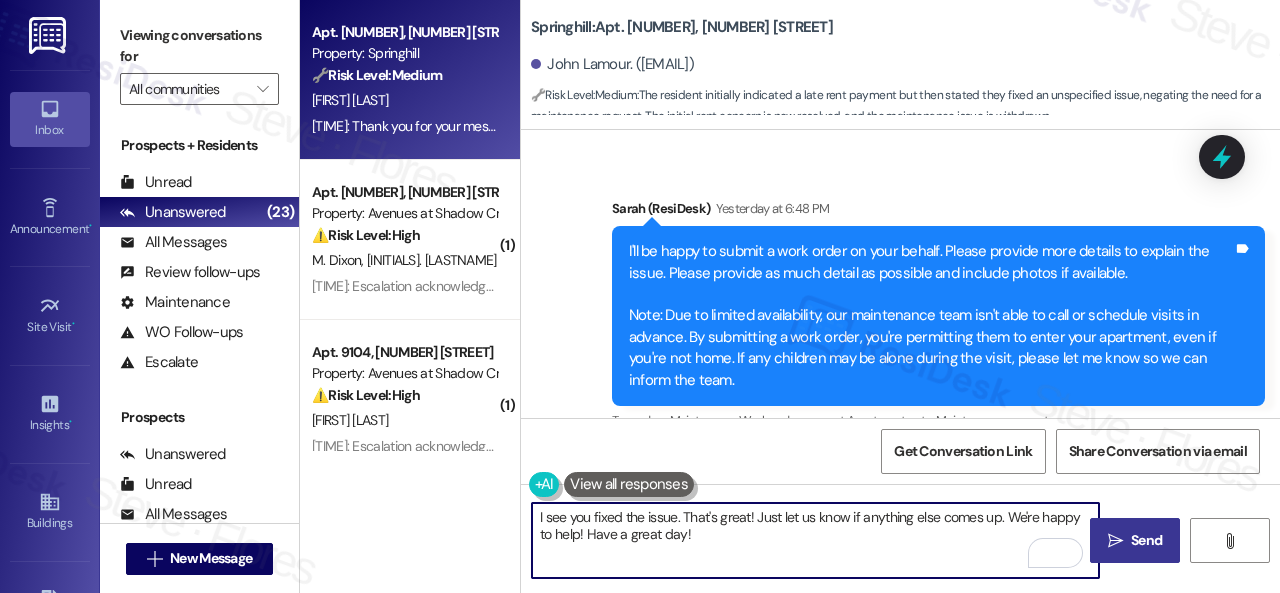 type on "I see you fixed the issue. That's great! Just let us know if anything else comes up. We're happy to help! Have a great day!" 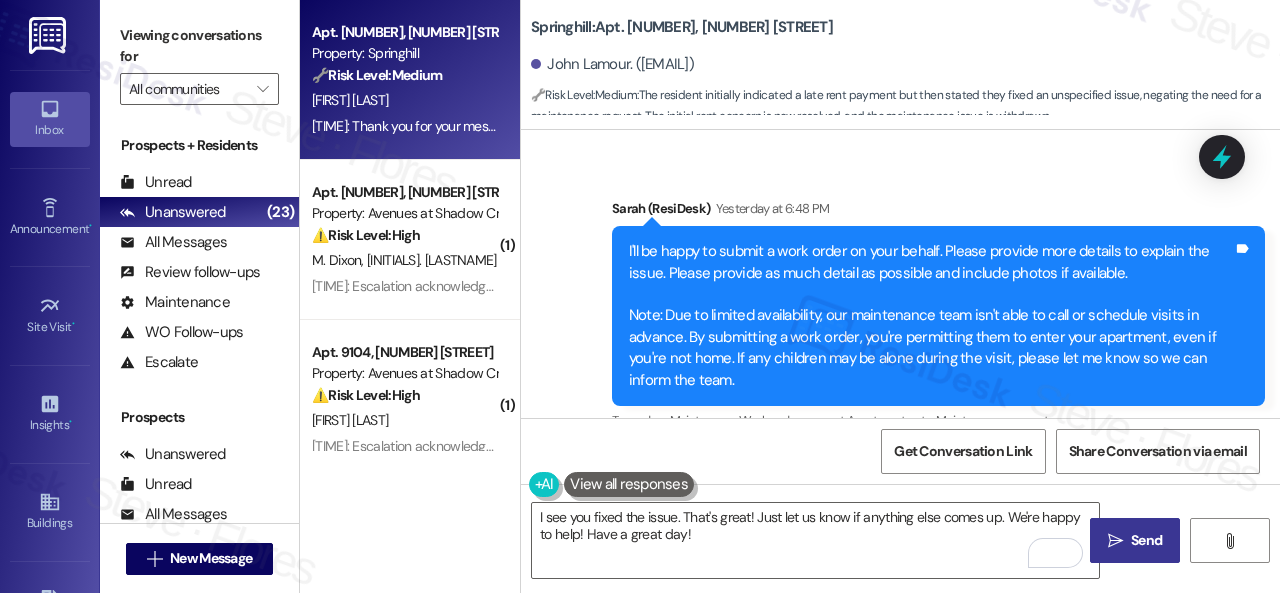 drag, startPoint x: 1115, startPoint y: 541, endPoint x: 1104, endPoint y: 531, distance: 14.866069 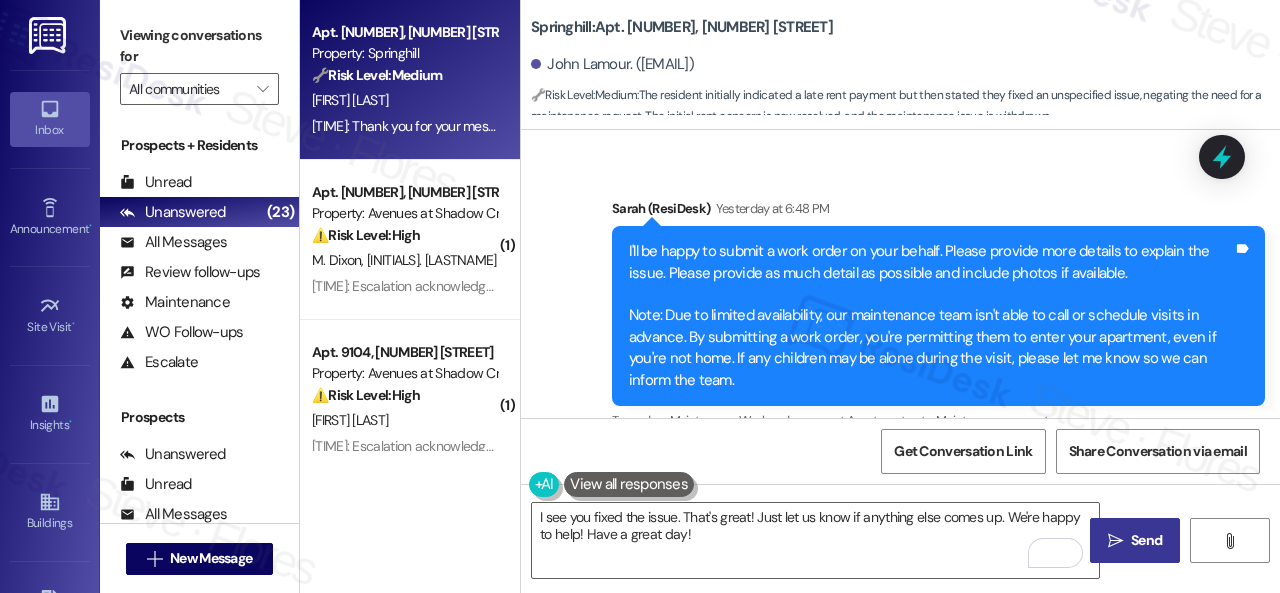 click on "" at bounding box center [1115, 541] 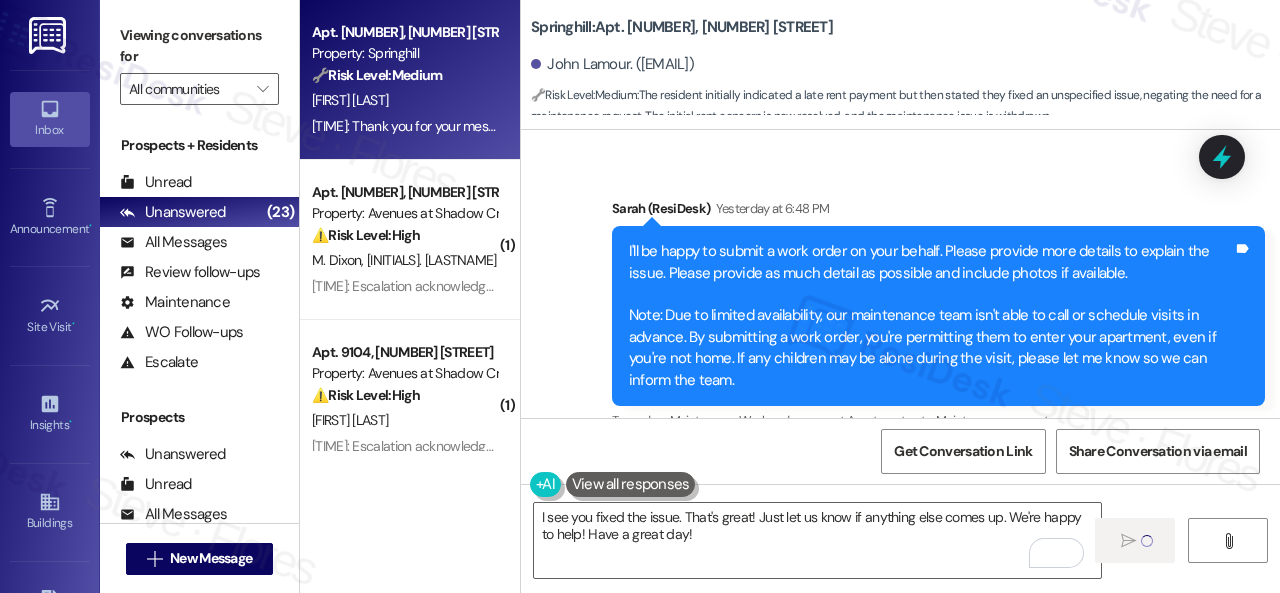 type 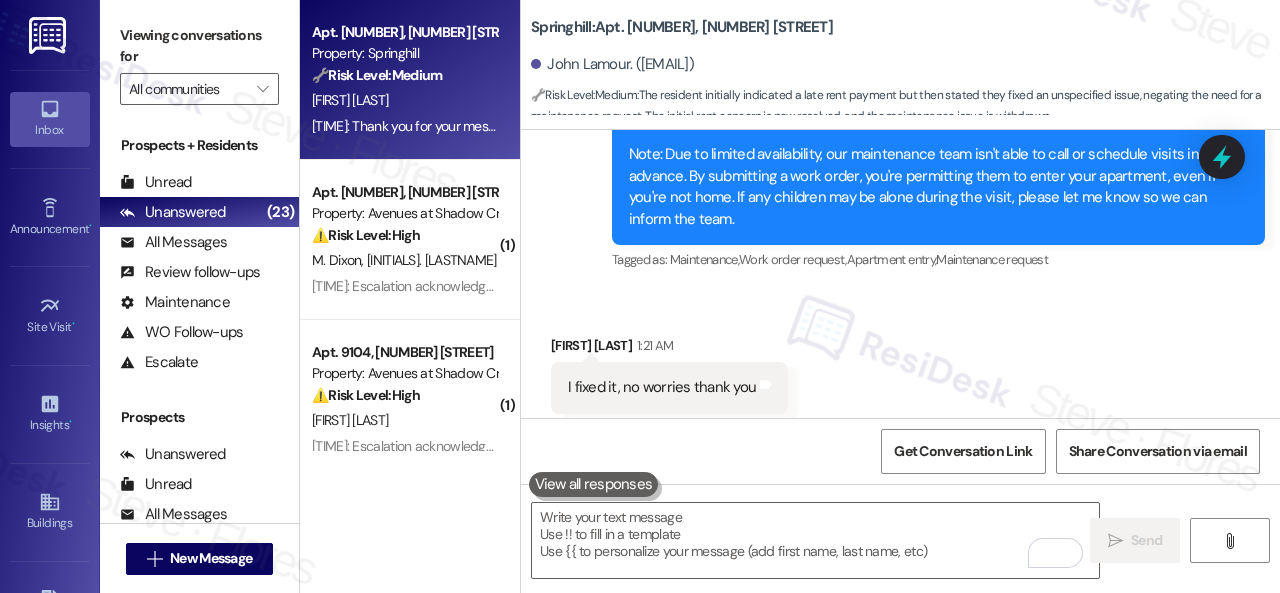 scroll, scrollTop: 1709, scrollLeft: 0, axis: vertical 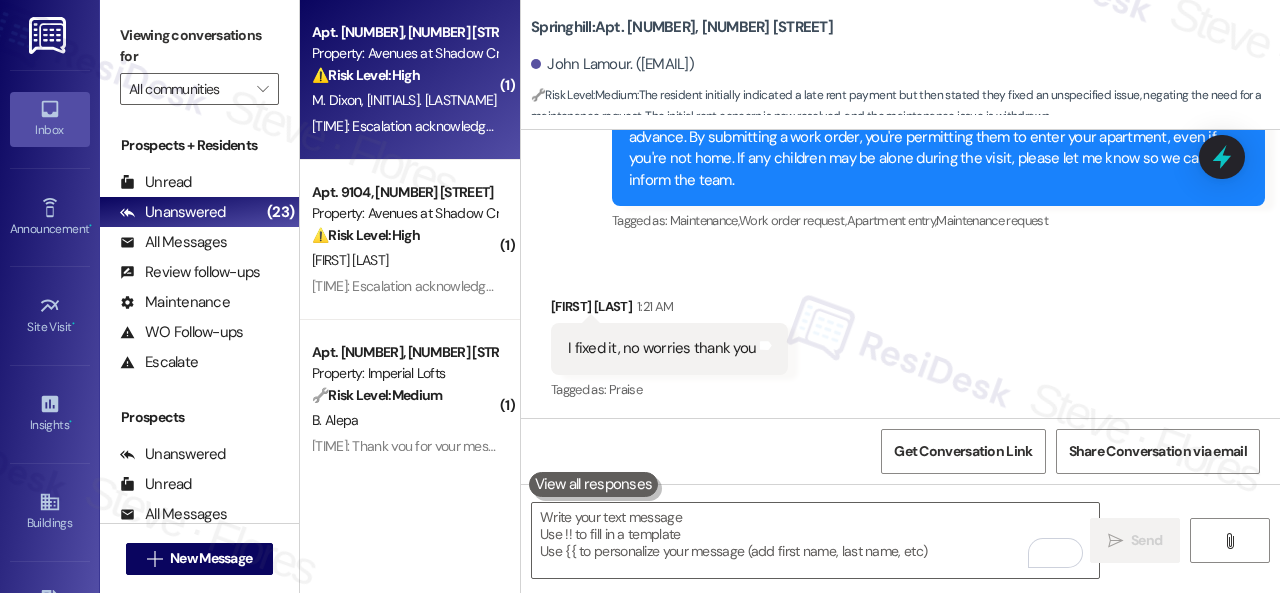 click on "M. Dixon J. Dixon" at bounding box center (404, 100) 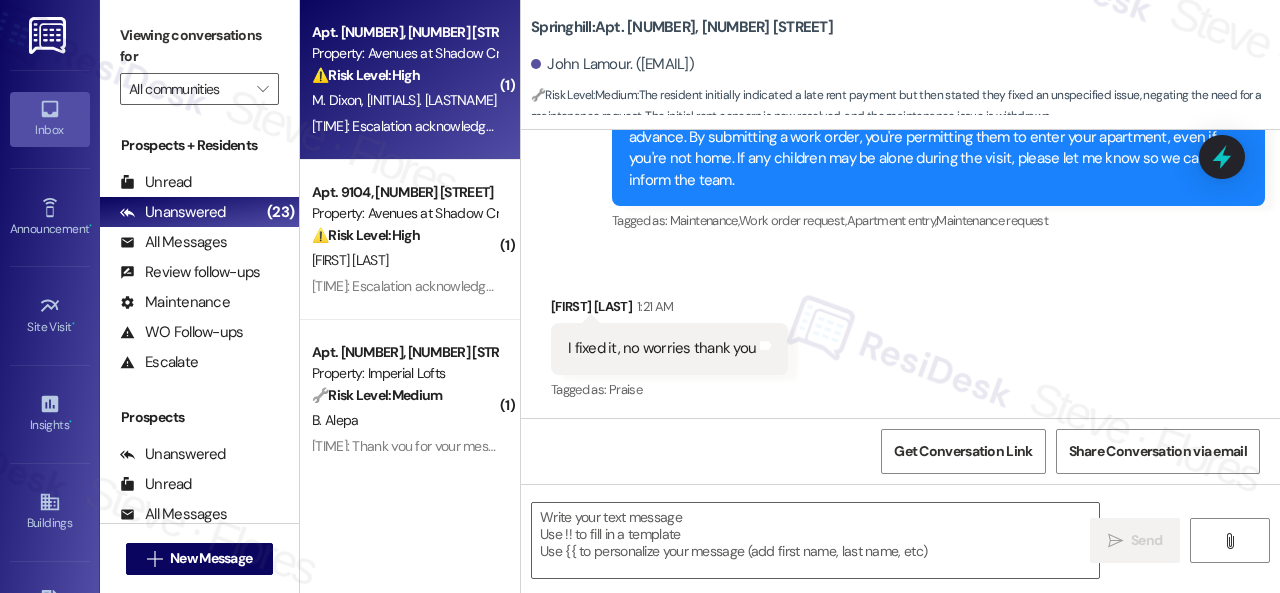 type on "Fetching suggested responses. Please feel free to read through the conversation in the meantime." 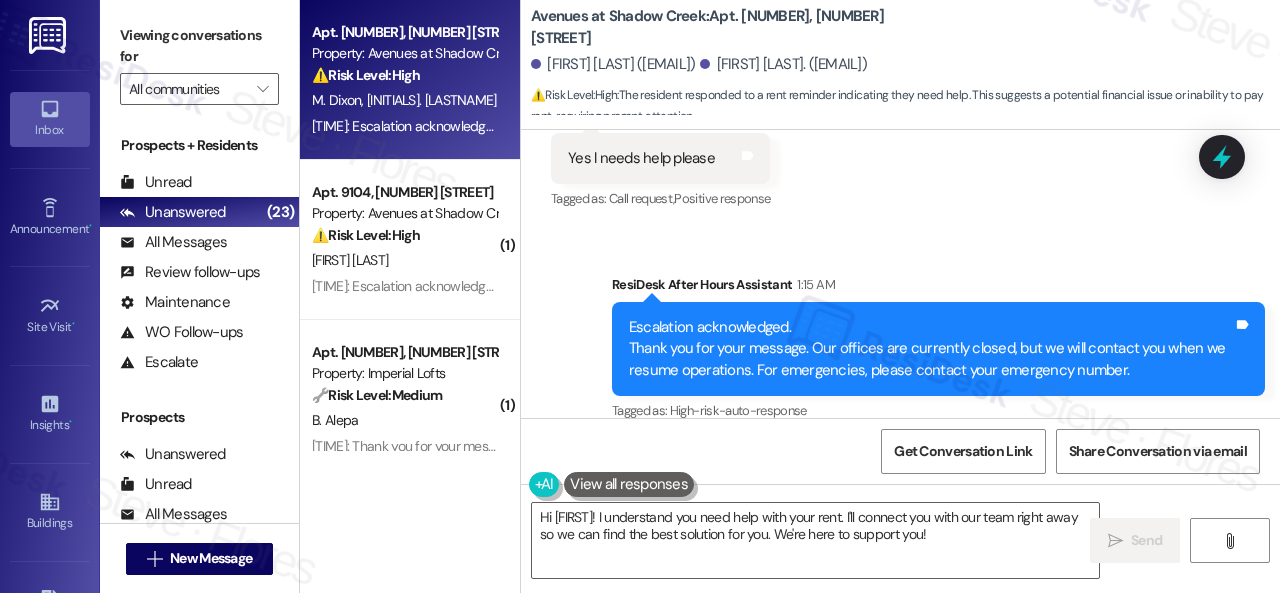 scroll, scrollTop: 3050, scrollLeft: 0, axis: vertical 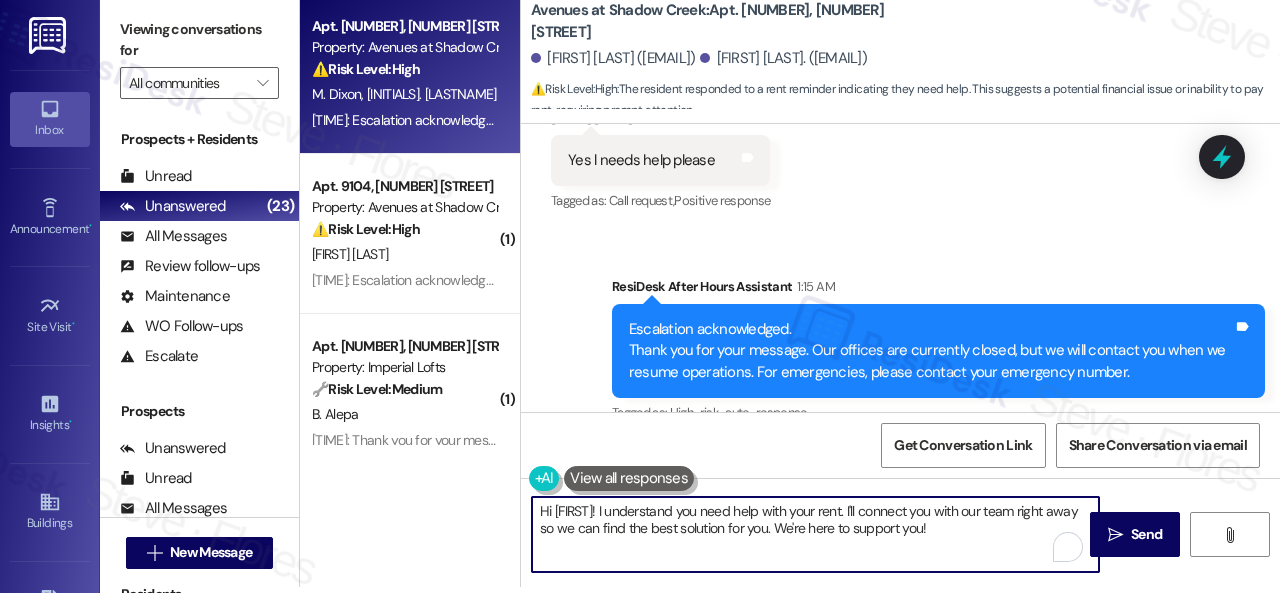 drag, startPoint x: 536, startPoint y: 514, endPoint x: 1279, endPoint y: 632, distance: 752.31177 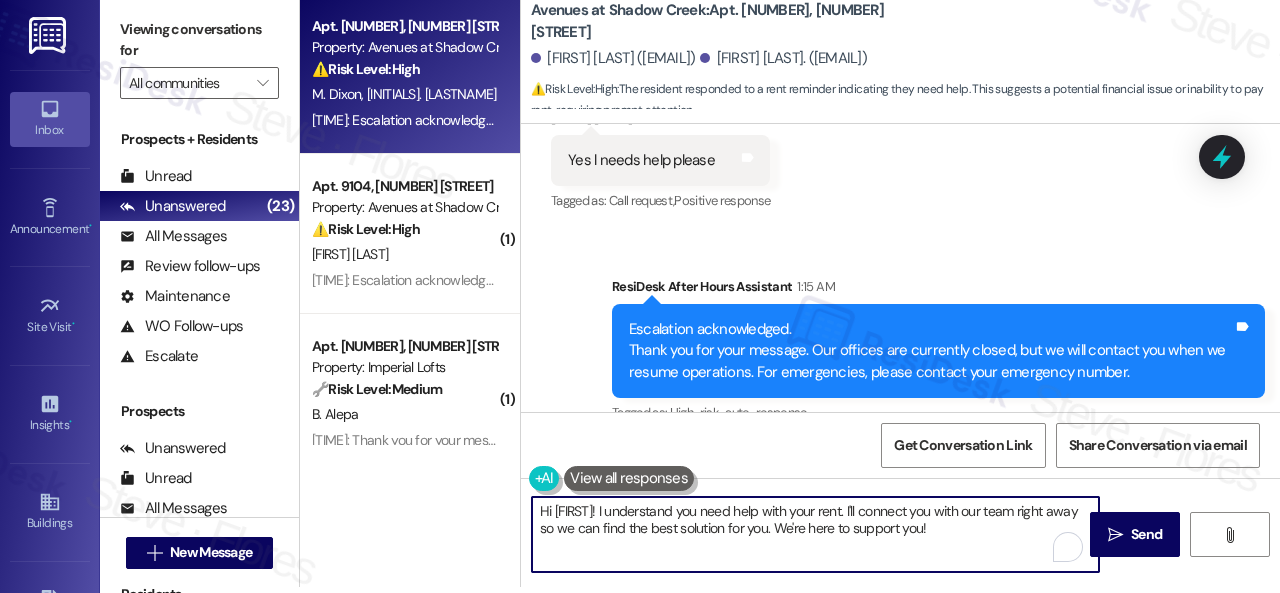 click on "Inbox   Go to Inbox Announcement   • Send A Text Announcement Site Visit   • Go to Site Visit Insights   • Go to Insights Buildings   Go to Buildings Leads   Go to Leads Templates   • Go to Templates Account   Go to Account Support   Go to Support Viewing conversations for All communities  Prospects + Residents Unread (0) Unread: Any message you haven't read yet will show up here Unanswered (23) Unanswered: ResiDesk identifies open questions and unanswered conversations so you can respond to them. All Messages (undefined) All Messages: This is your inbox. All of your tenant messages will show up here. Review follow-ups (undefined) Review follow-ups: ResiDesk identifies open review candidates and conversations so you can respond to them. Maintenance (undefined) Maintenance: ResiDesk identifies conversations around maintenance or work orders from the last 14 days so you can respond to them. WO Follow-ups (undefined) Escalate (undefined) Prospects Unanswered (0) Unread (0) All Messages (undefined) (0)" at bounding box center (640, 296) 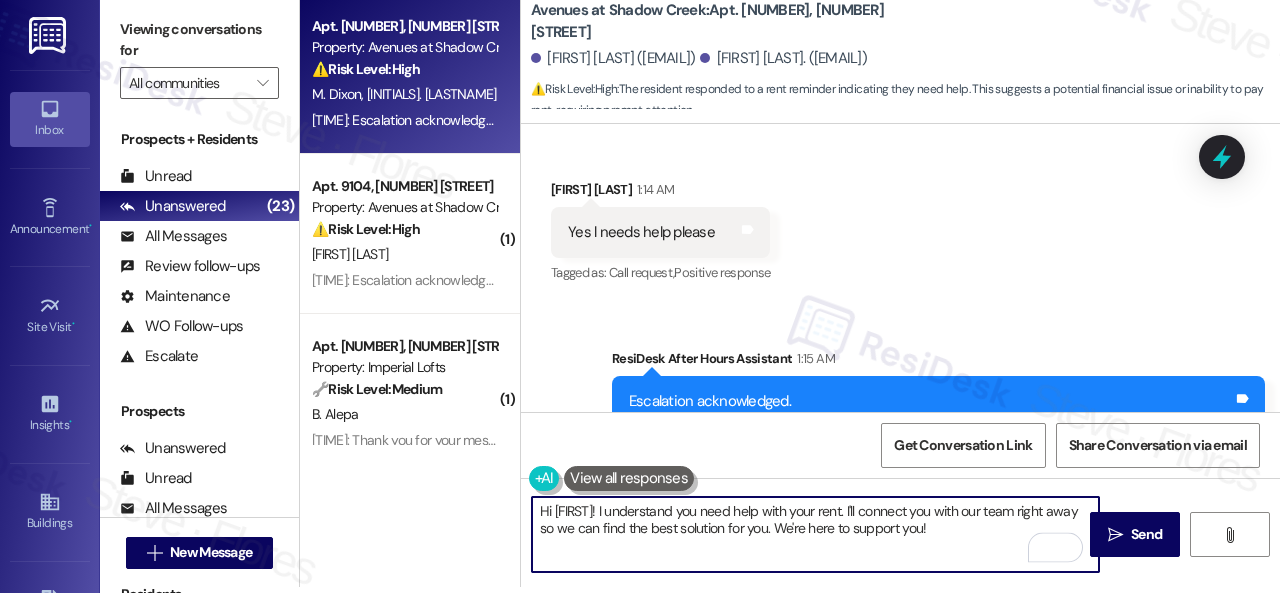scroll, scrollTop: 2850, scrollLeft: 0, axis: vertical 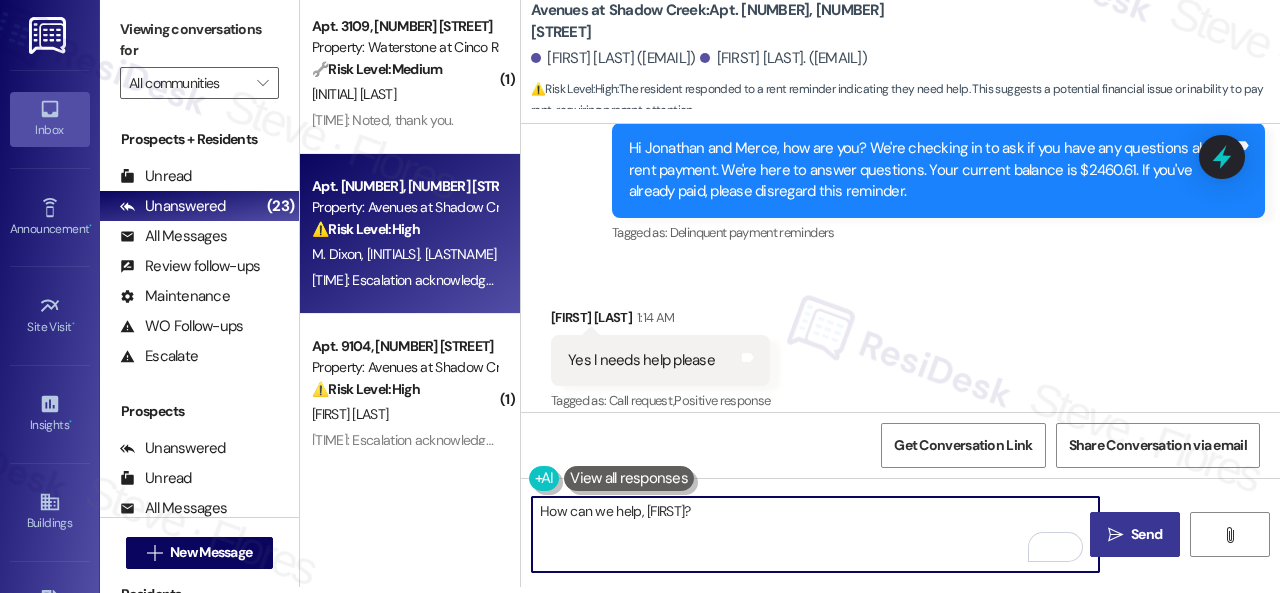 type on "How can we help, Jonathan?" 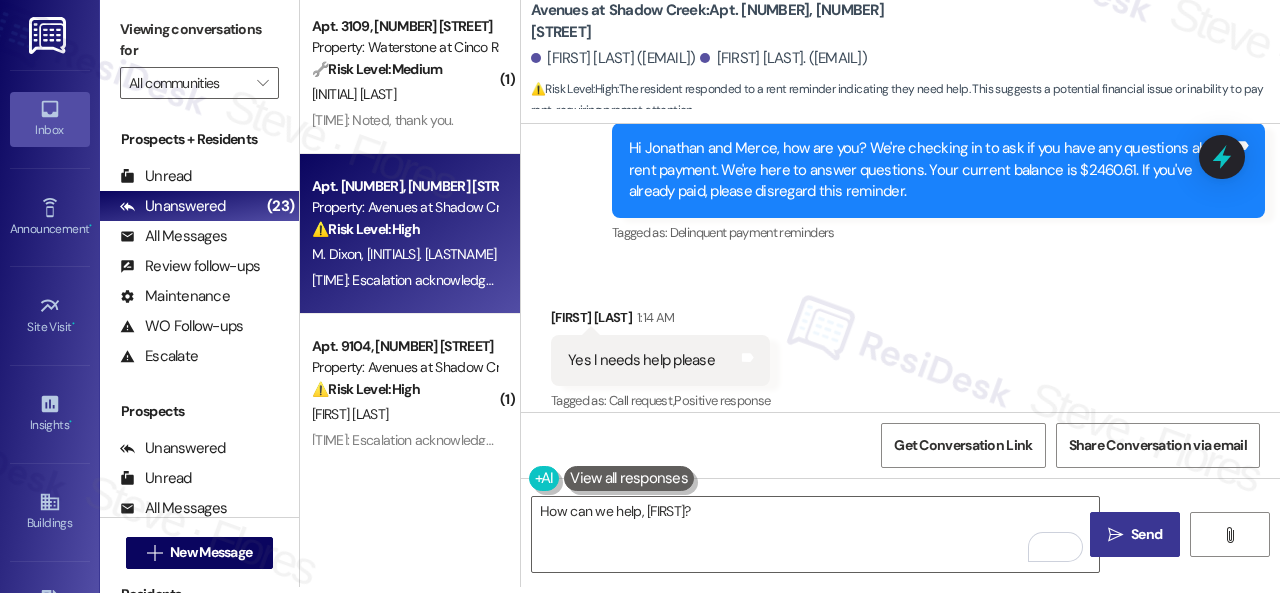 click on " Send" at bounding box center [1135, 534] 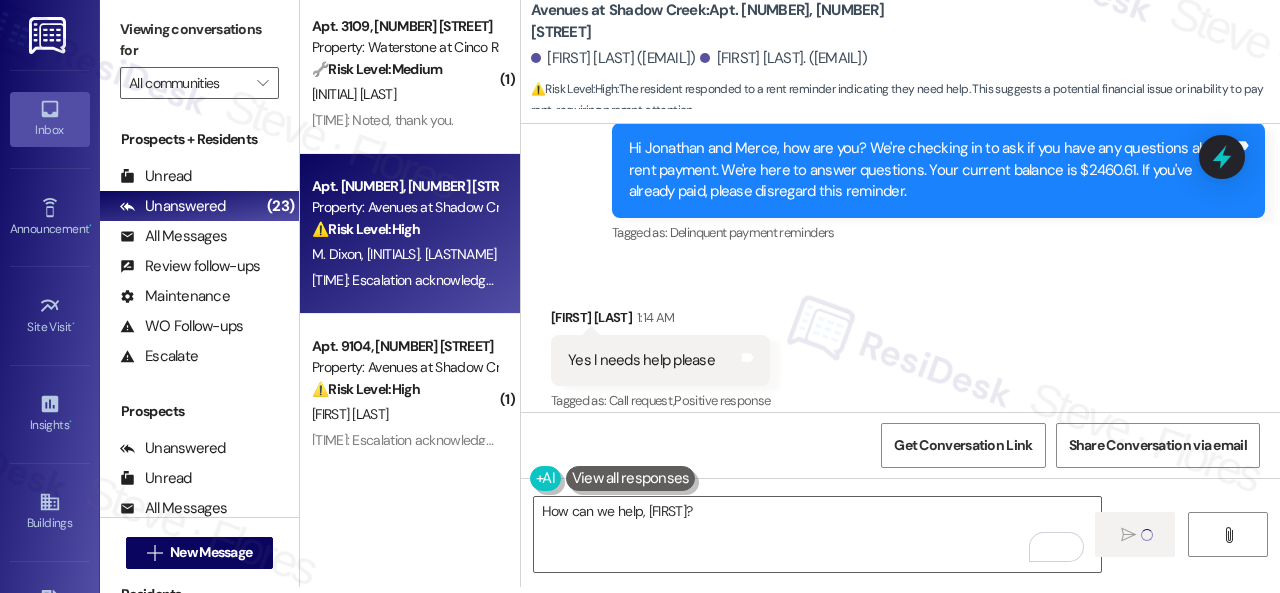 type 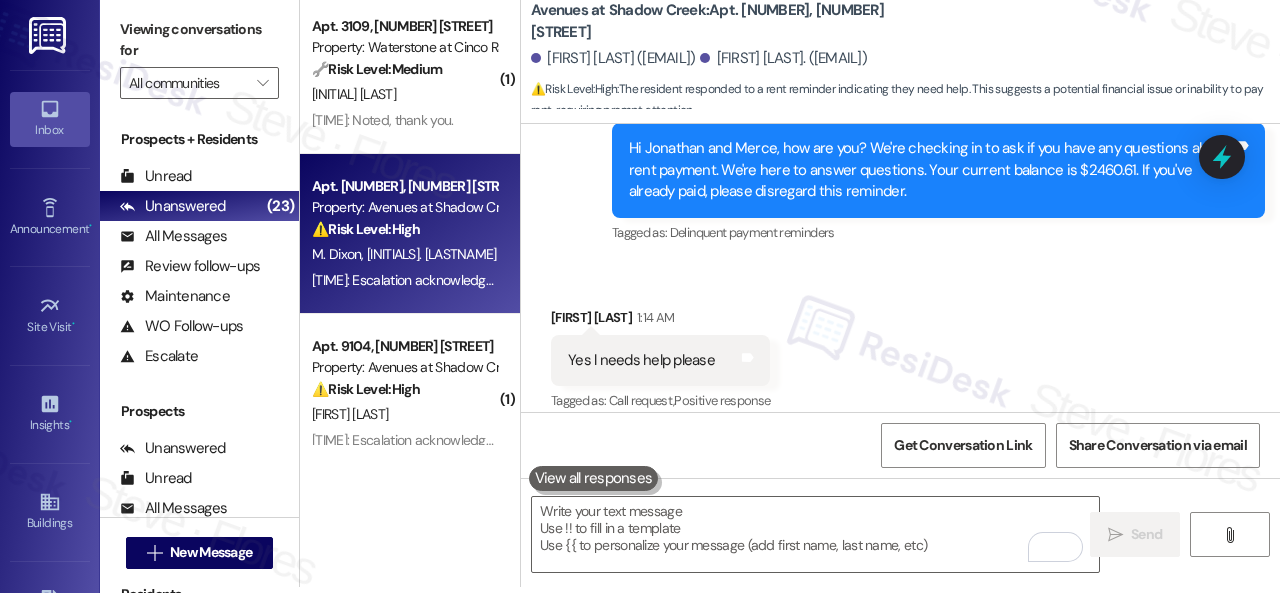 scroll, scrollTop: 0, scrollLeft: 0, axis: both 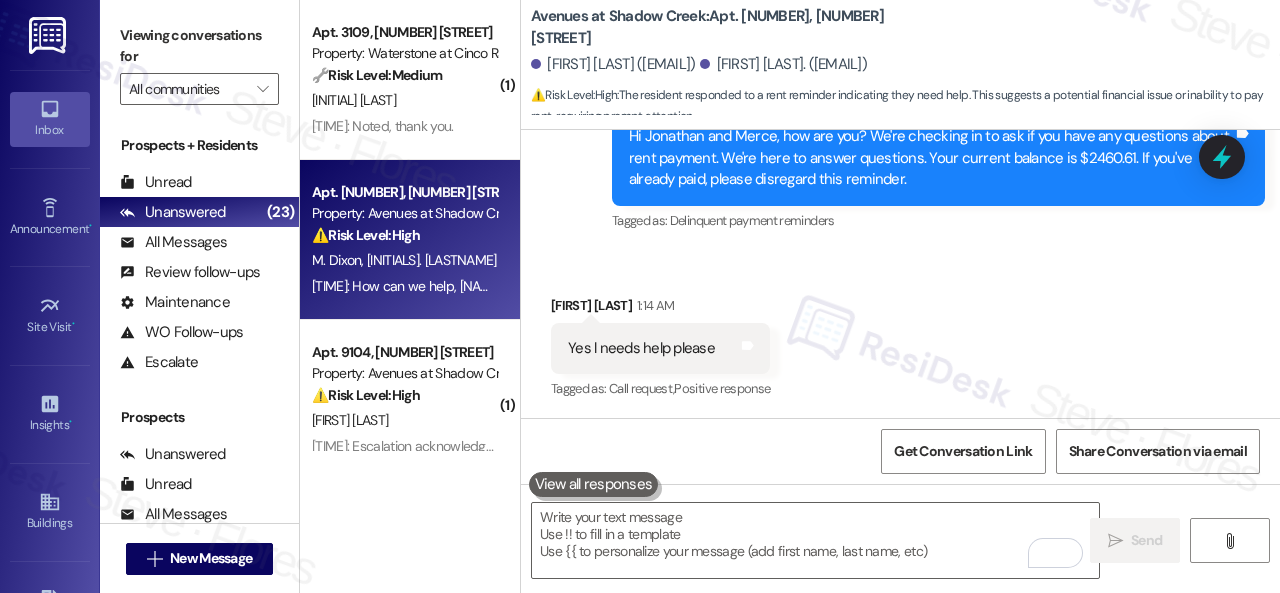 click on "[INITIAL] [LAST]" at bounding box center [404, 100] 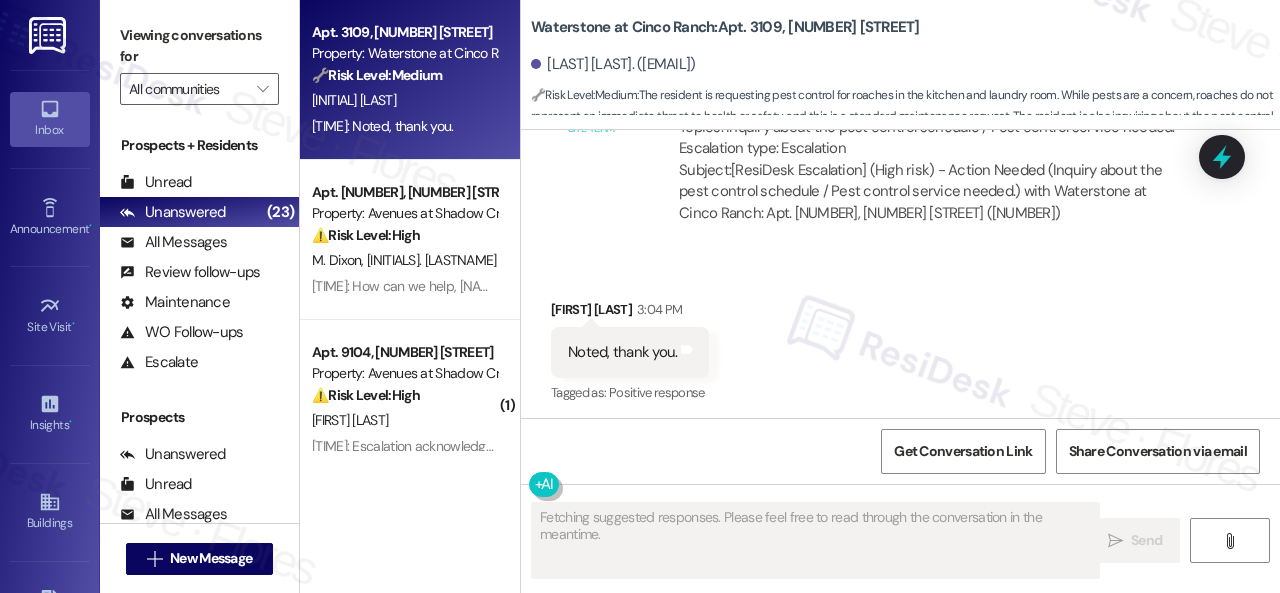 scroll, scrollTop: 11340, scrollLeft: 0, axis: vertical 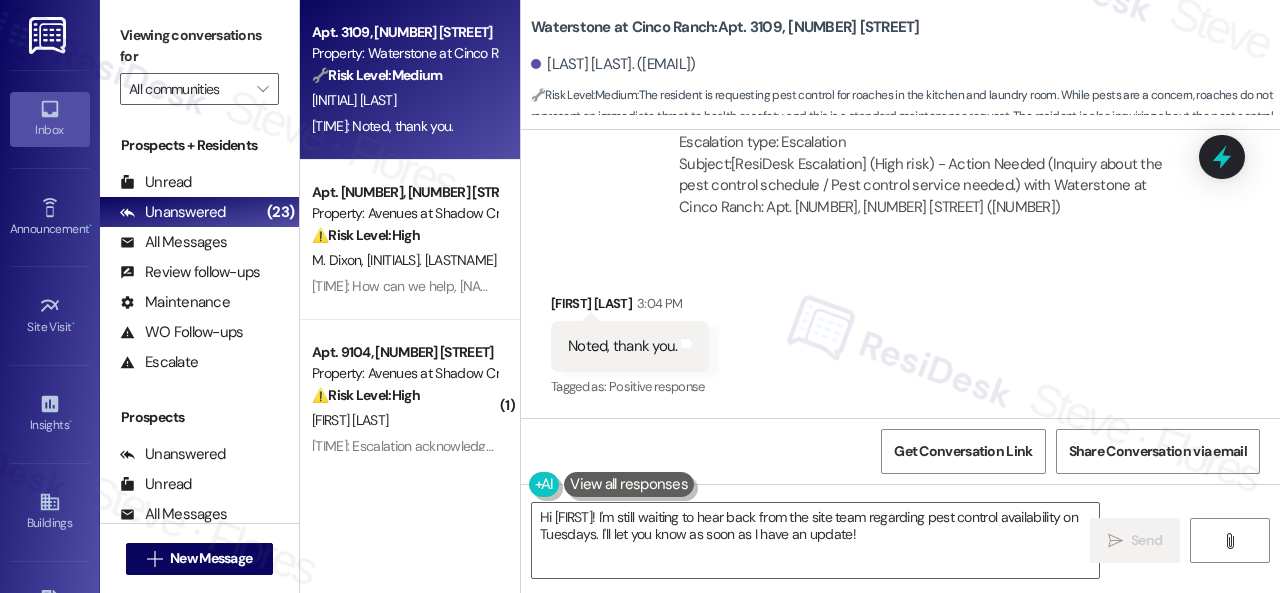 drag, startPoint x: 970, startPoint y: 535, endPoint x: 294, endPoint y: 412, distance: 687.099 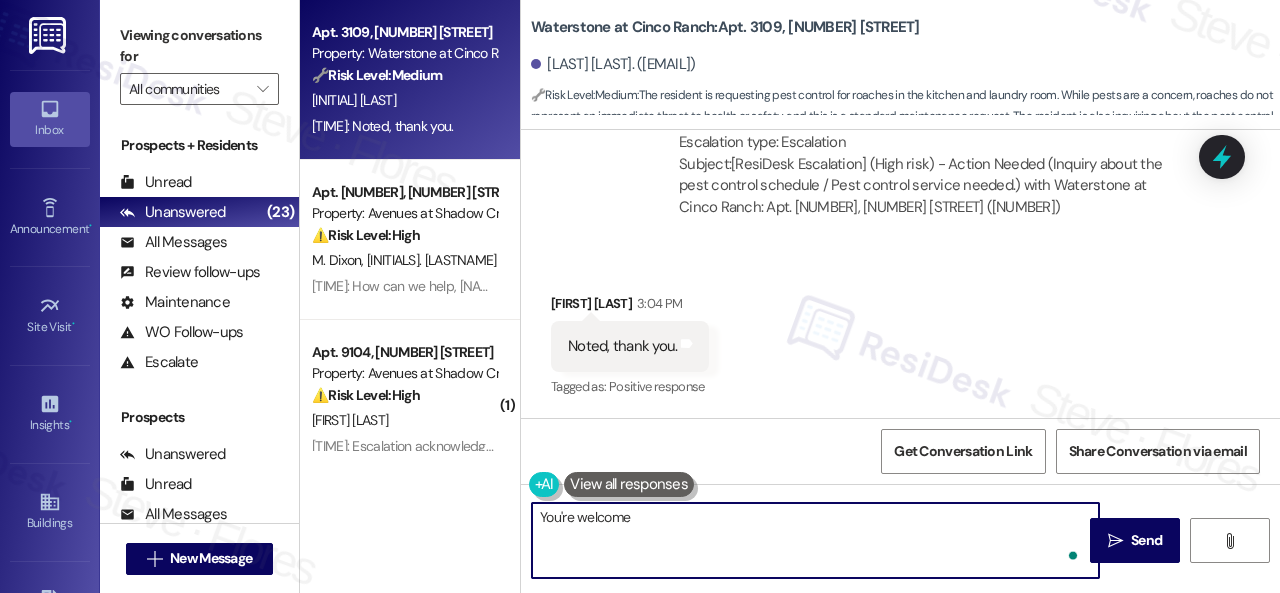 type on "You're welcome!" 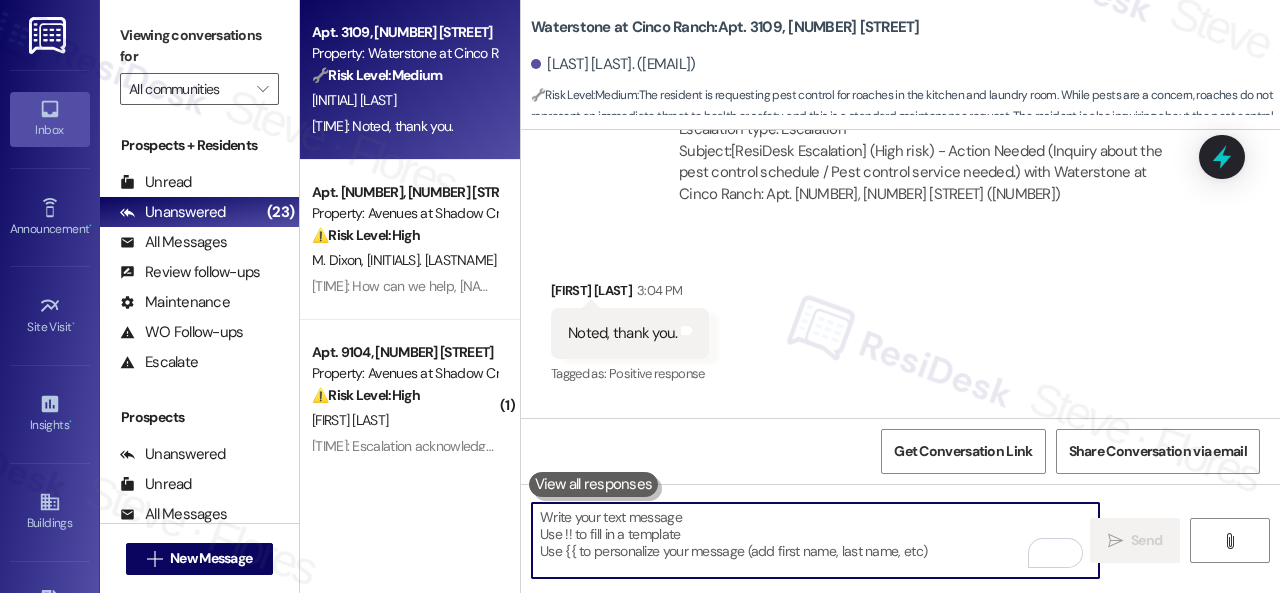 scroll, scrollTop: 11338, scrollLeft: 0, axis: vertical 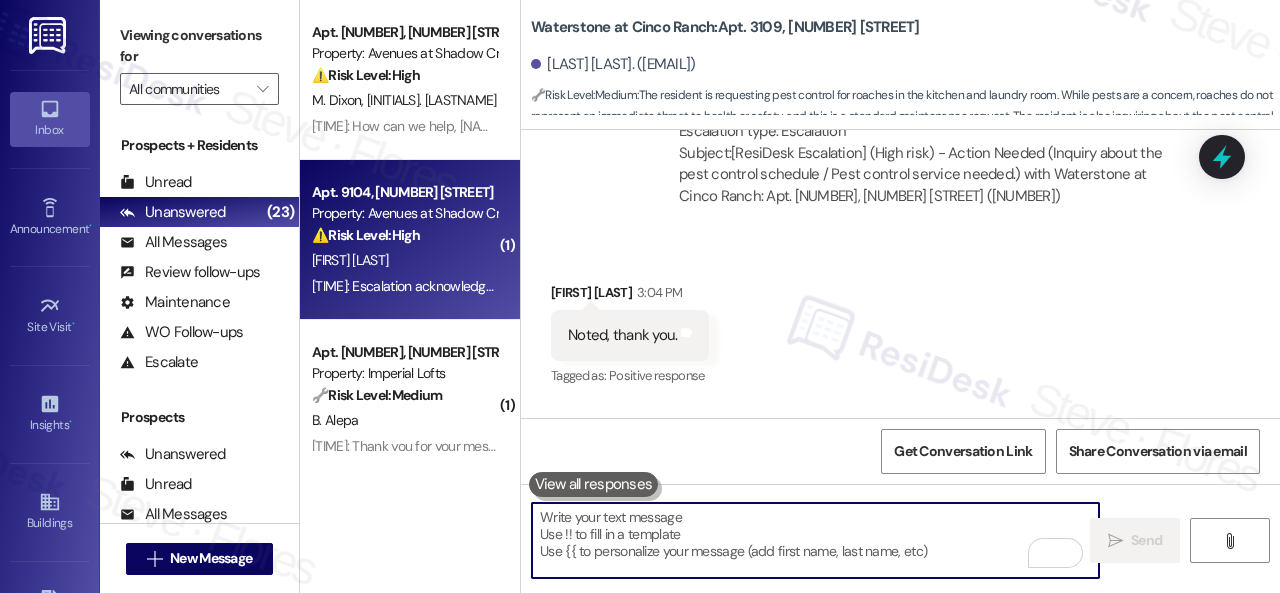 type 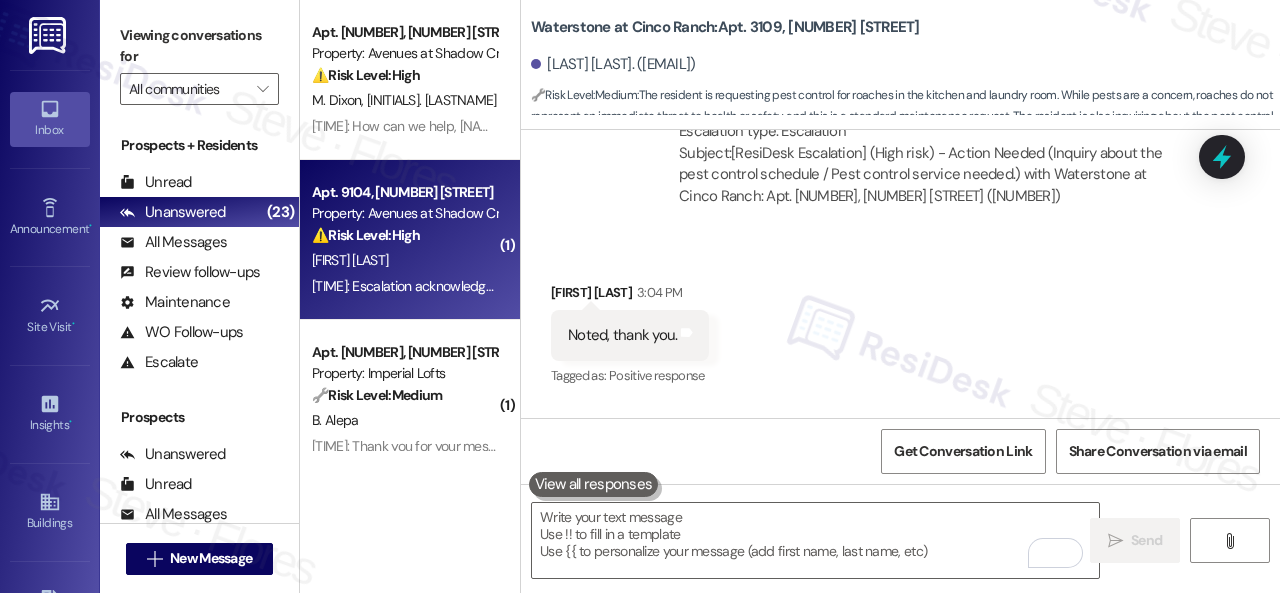 click on "[FIRST] [LAST]" at bounding box center [404, 260] 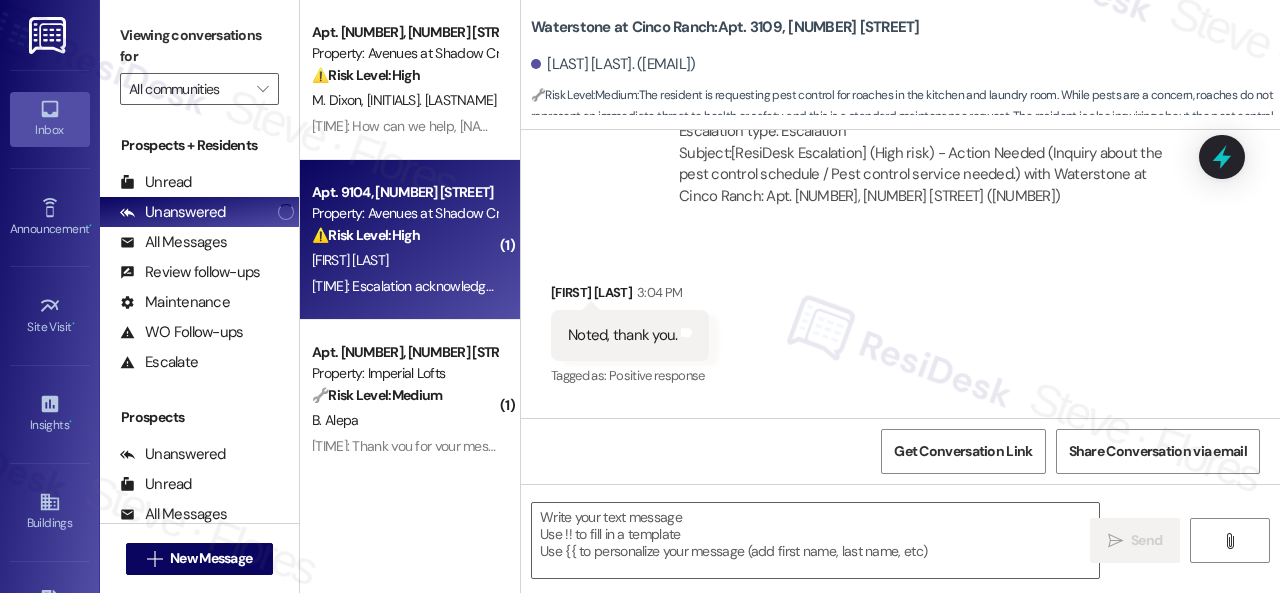 type on "Fetching suggested responses. Please feel free to read through the conversation in the meantime." 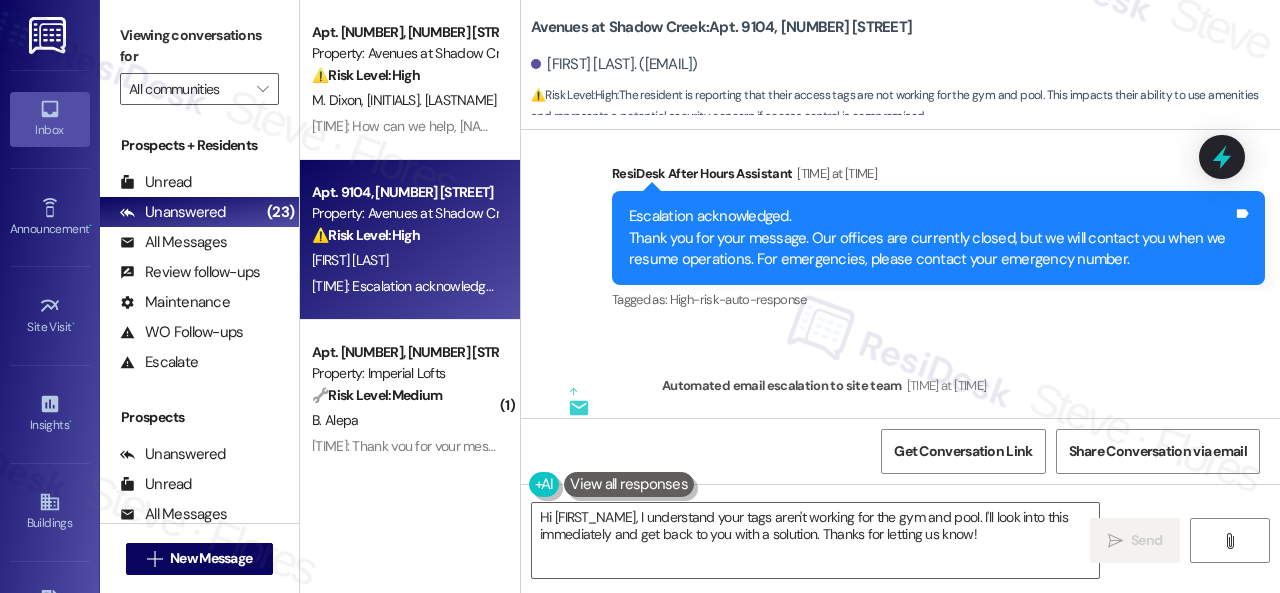 scroll, scrollTop: 1891, scrollLeft: 0, axis: vertical 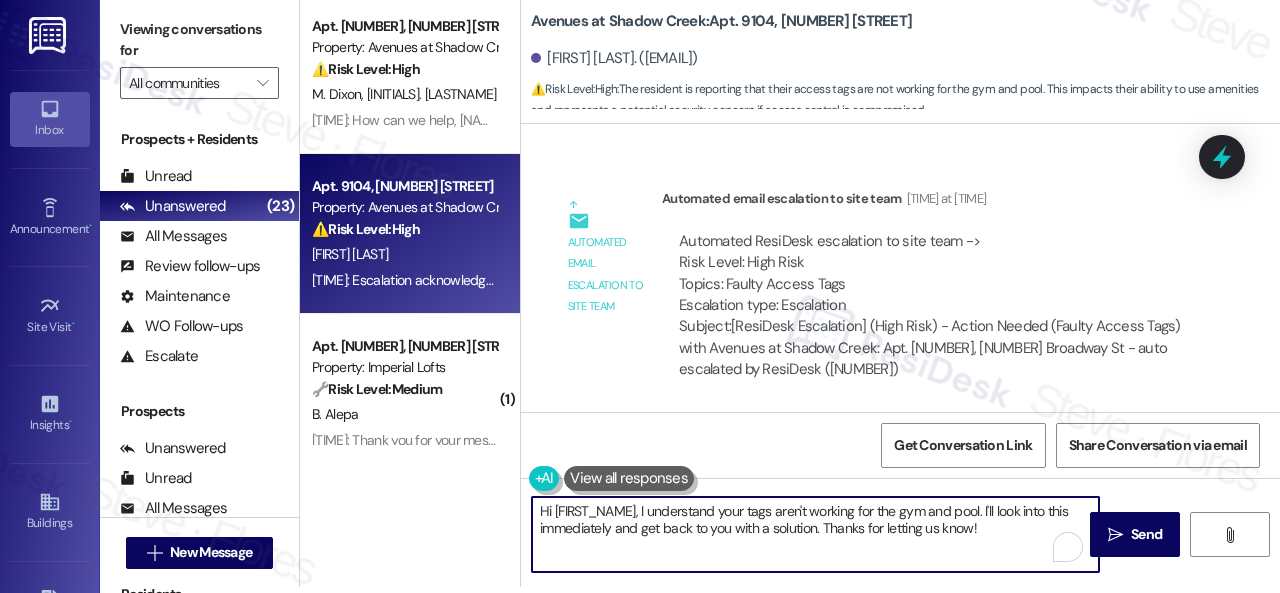 drag, startPoint x: 1006, startPoint y: 535, endPoint x: 427, endPoint y: 483, distance: 581.3304 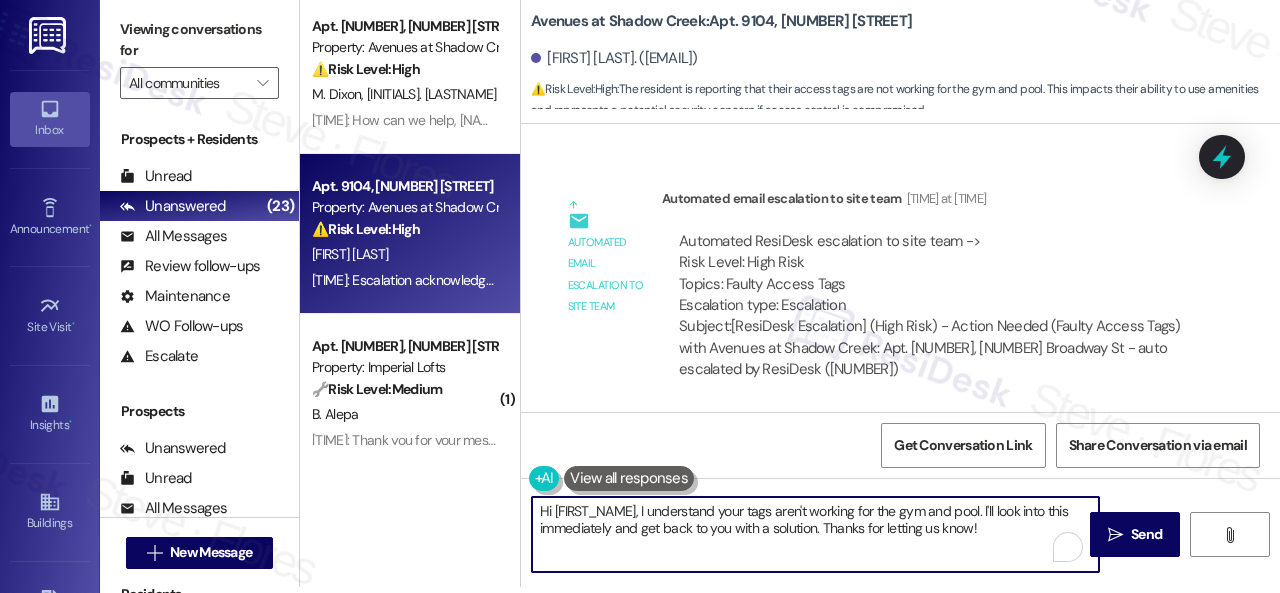 click on "Apt. 19101, 12501 Broadway St Property: Avenues at Shadow Creek ⚠️  Risk Level:  High The resident responded to a rent reminder indicating they need help. This suggests a potential financial issue or inability to pay rent, requiring prompt attention. M. Dixon J. Dixon 3:04 PM: How can we help, Jonathan? 3:04 PM: How can we help, Jonathan? Apt. 9104, 12501 Broadway St Property: Avenues at Shadow Creek ⚠️  Risk Level:  High The resident is reporting that their access tags are not working for the gym and pool. This impacts their ability to use amenities and represents a potential security concern if access control is compromised. M. Cruz Yesterday at 8:26 PM: Escalation acknowledged.
Thank you for your message. Our offices are currently closed, but we will contact you when we resume operations. For emergencies, please contact your emergency number. ( 1 ) Apt. 4212, 2 Stadium Dr Property: Imperial Lofts 🔧  Risk Level:  Medium B. Alepa ( 1 ) Apt. 304~02, 310 Dickinson Rd Property: 3Ten 🔧 Medium ( 1 )" at bounding box center (790, 290) 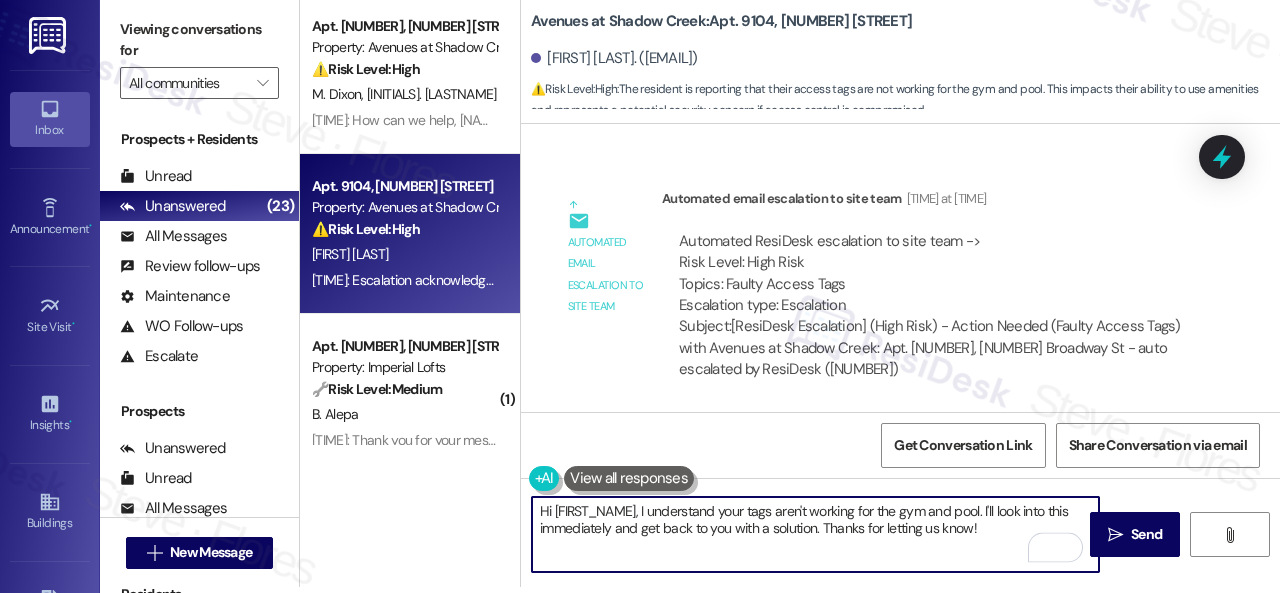 click on "Hi {{first_name}}, I understand your tags aren't working for the gym and pool. I'll look into this immediately and get back to you with a solution. Thanks for letting us know!" at bounding box center (815, 534) 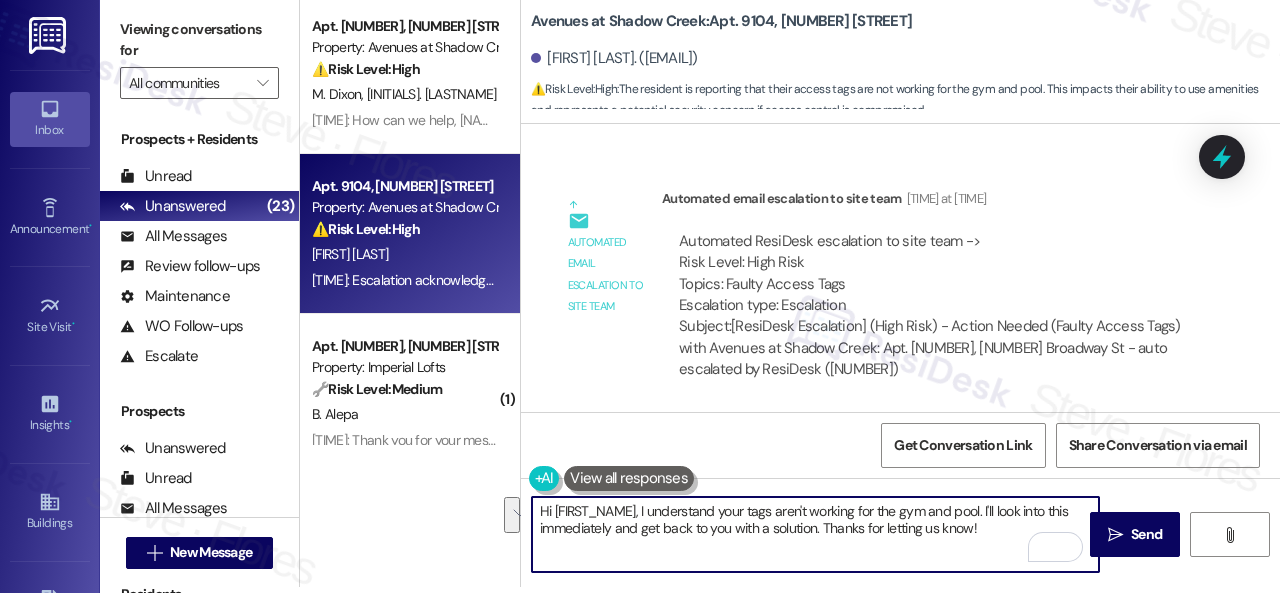 drag, startPoint x: 984, startPoint y: 511, endPoint x: 994, endPoint y: 535, distance: 26 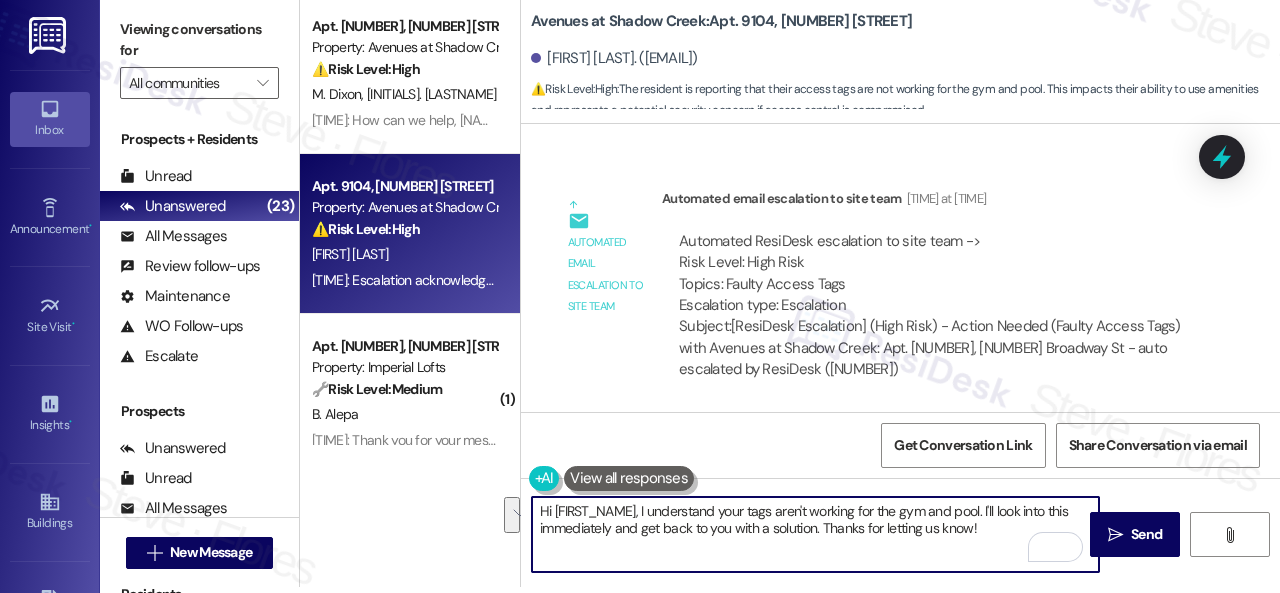 click on "Hi {{first_name}}, I understand your tags aren't working for the gym and pool. I'll look into this immediately and get back to you with a solution. Thanks for letting us know!" at bounding box center [815, 534] 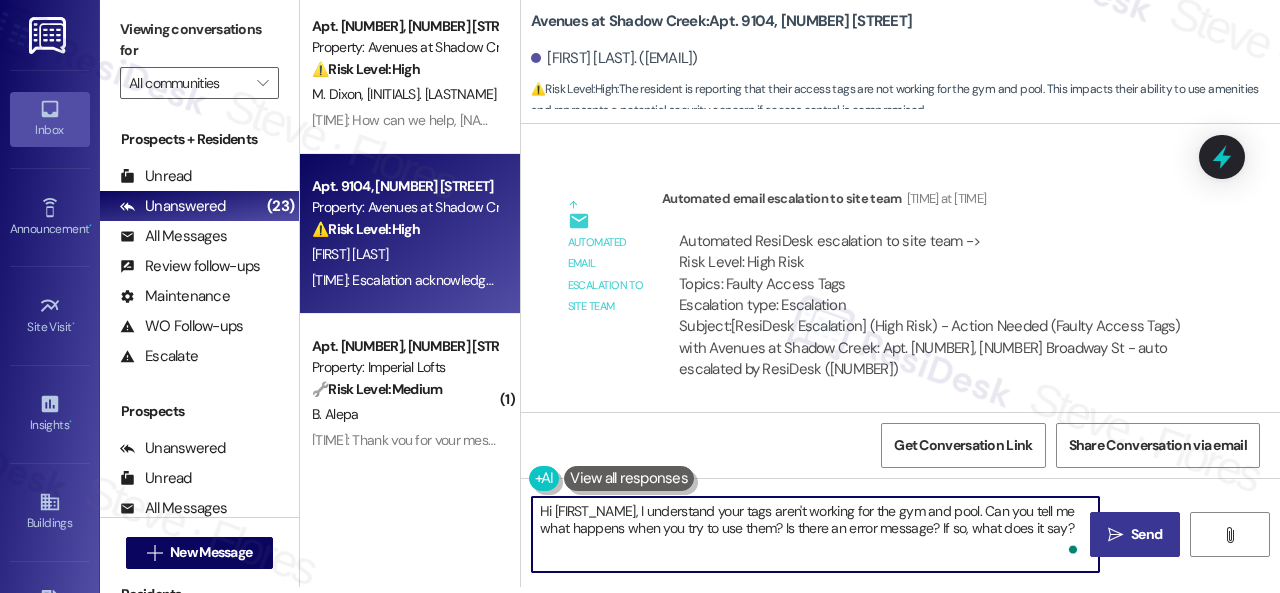 type on "Hi {{first_name}}, I understand your tags aren't working for the gym and pool. Can you tell me what happens when you try to use them? Is there an error message? If so, what does it say?" 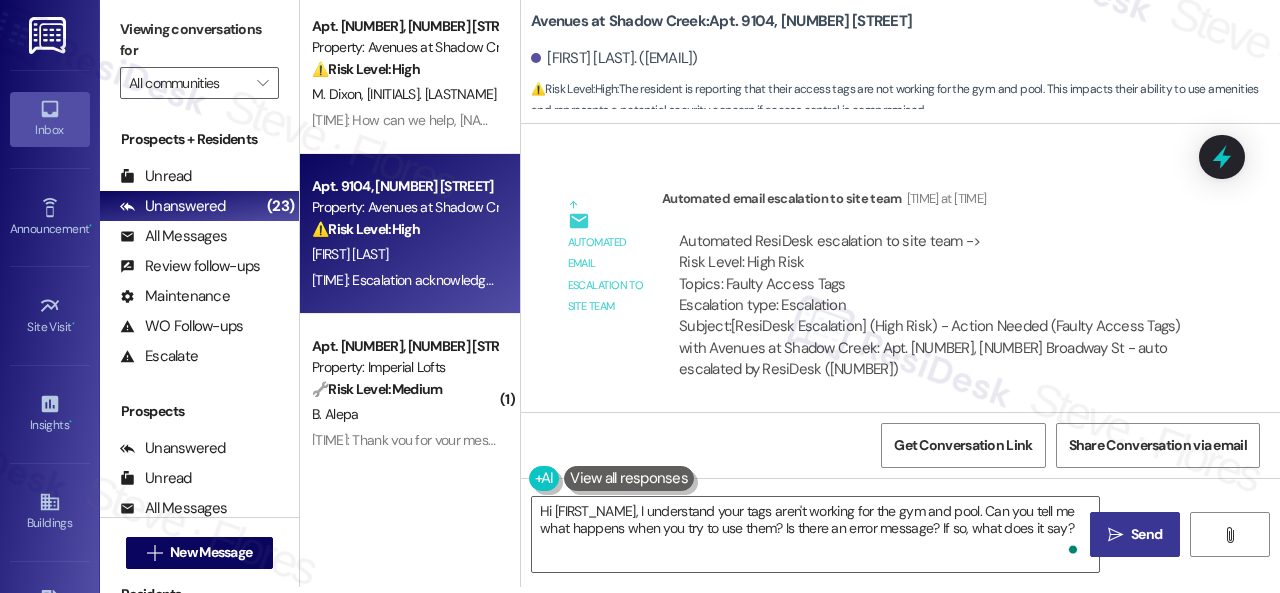 click on " Send" at bounding box center [1135, 534] 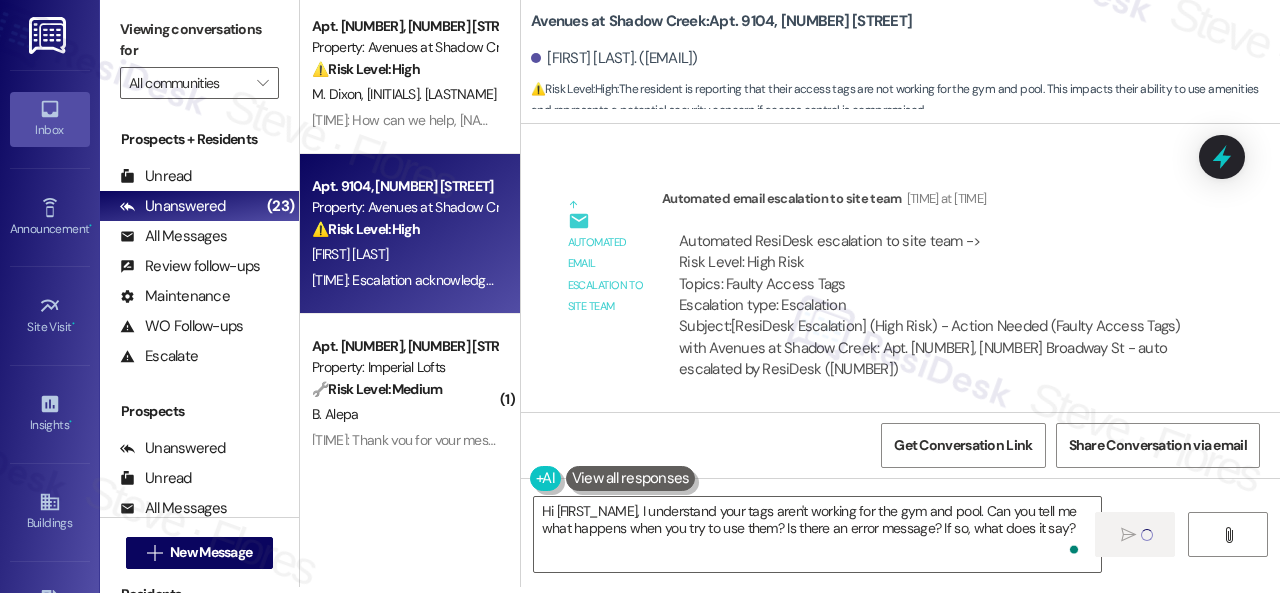 type 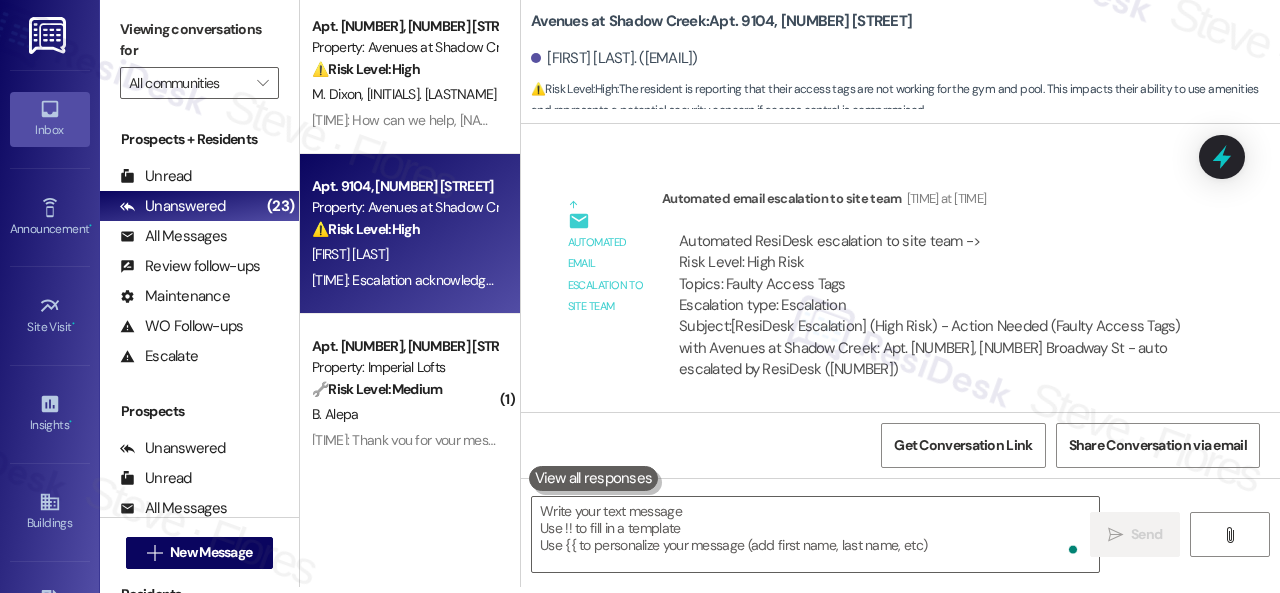 scroll, scrollTop: 0, scrollLeft: 0, axis: both 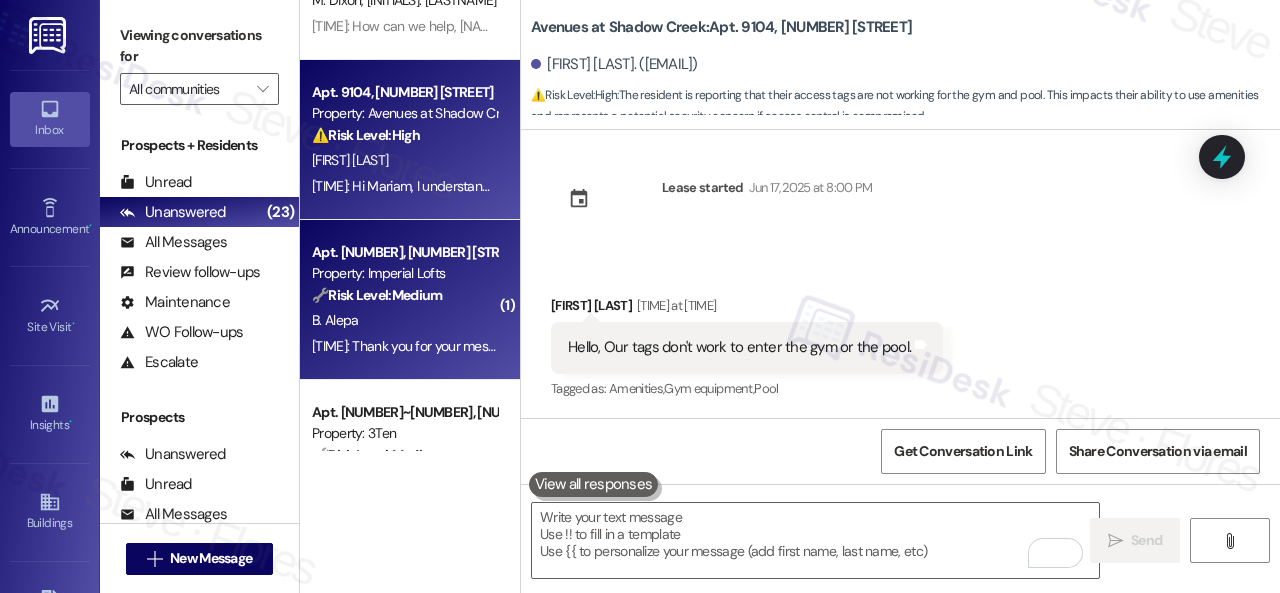 click on "B. Alepa" at bounding box center [404, 320] 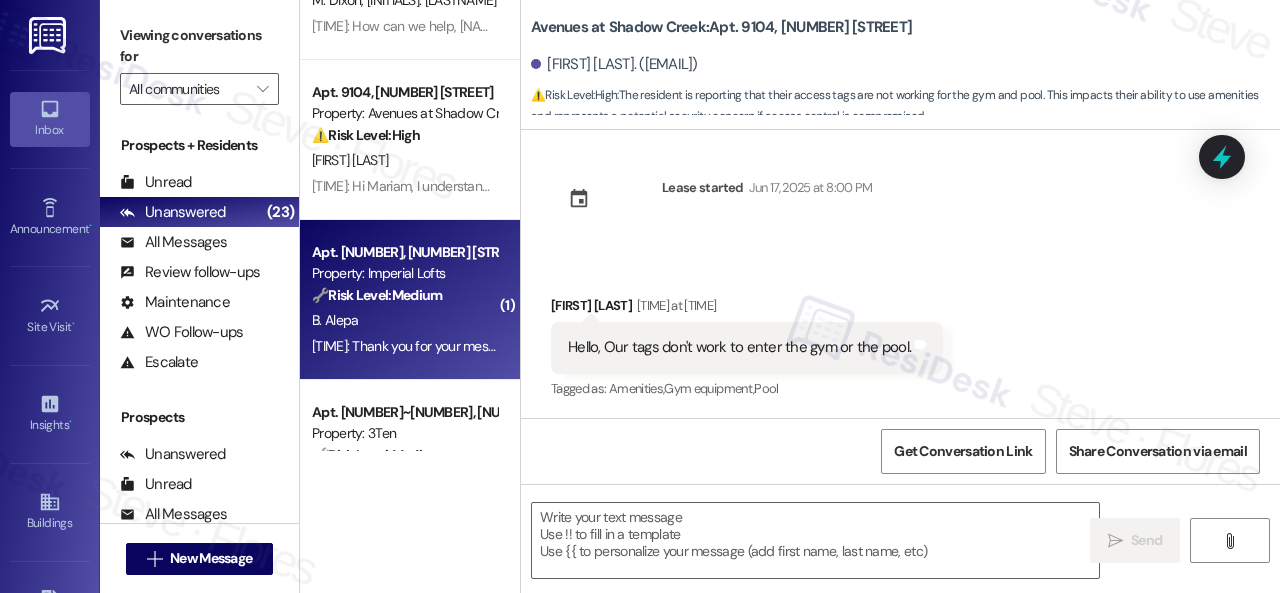 type on "Fetching suggested responses. Please feel free to read through the conversation in the meantime." 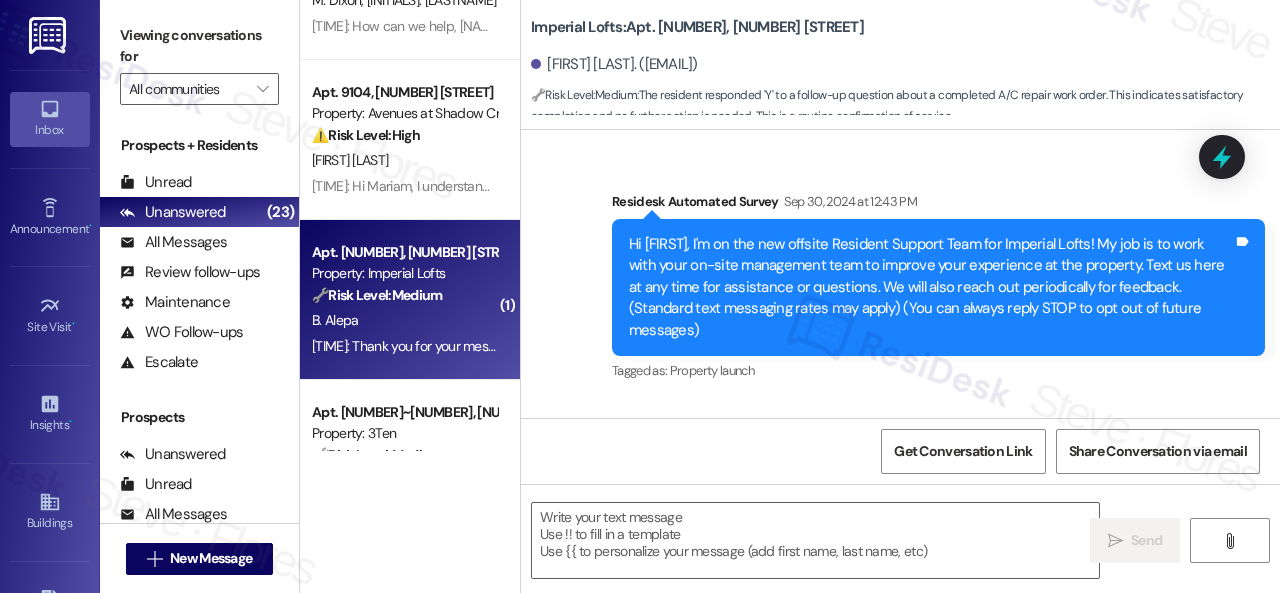 type on "Fetching suggested responses. Please feel free to read through the conversation in the meantime." 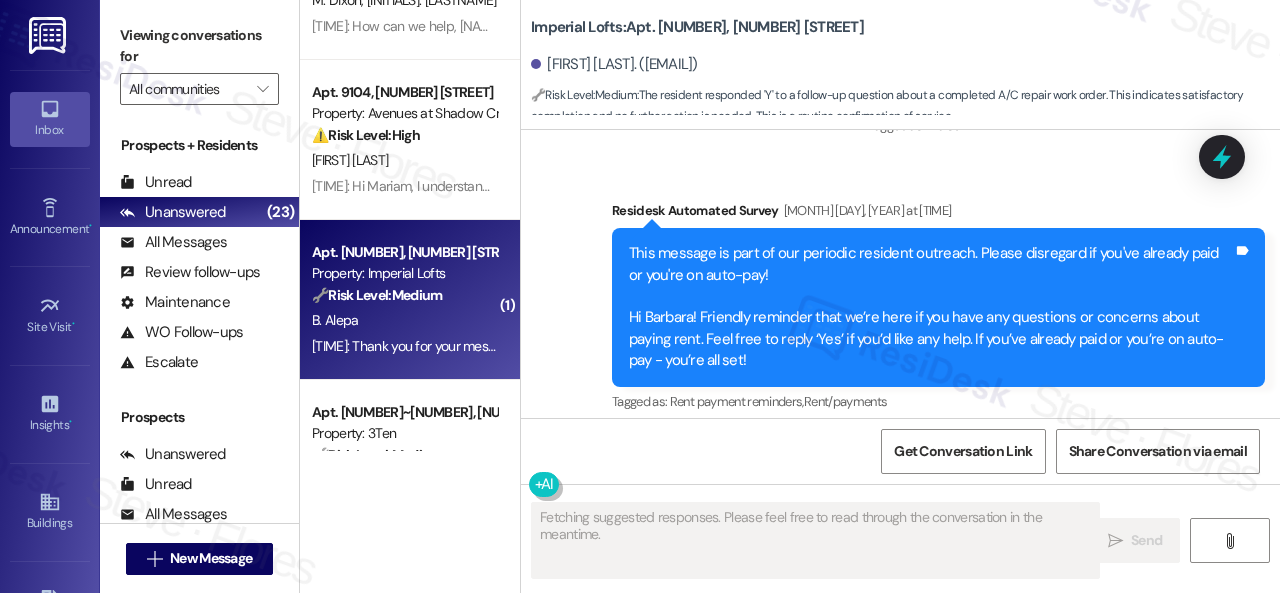 scroll, scrollTop: 8122, scrollLeft: 0, axis: vertical 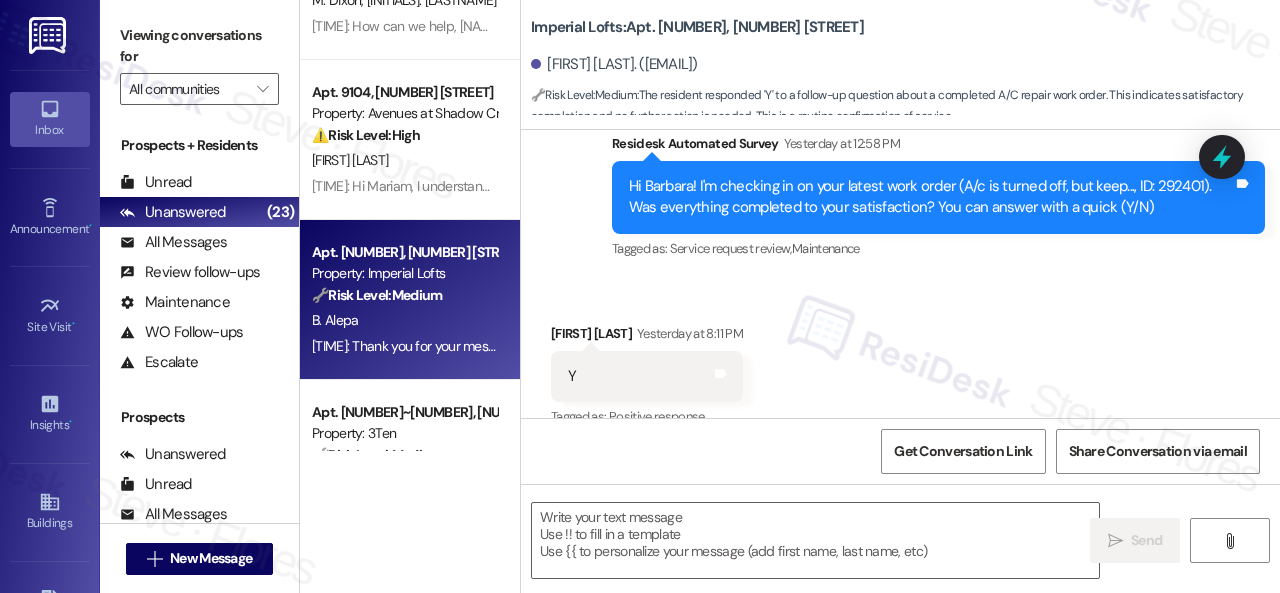 click on "Survey, sent via SMS Residesk Automated Survey Yesterday at 12:58 PM Hi Barbara! I'm checking in on your latest work order (A/c is turned off, but keep..., ID: 292401). Was everything completed to your satisfaction? You can answer with a quick (Y/N) Tags and notes Tagged as:   Service request review ,  Click to highlight conversations about Service request review Maintenance Click to highlight conversations about Maintenance" at bounding box center (900, 183) 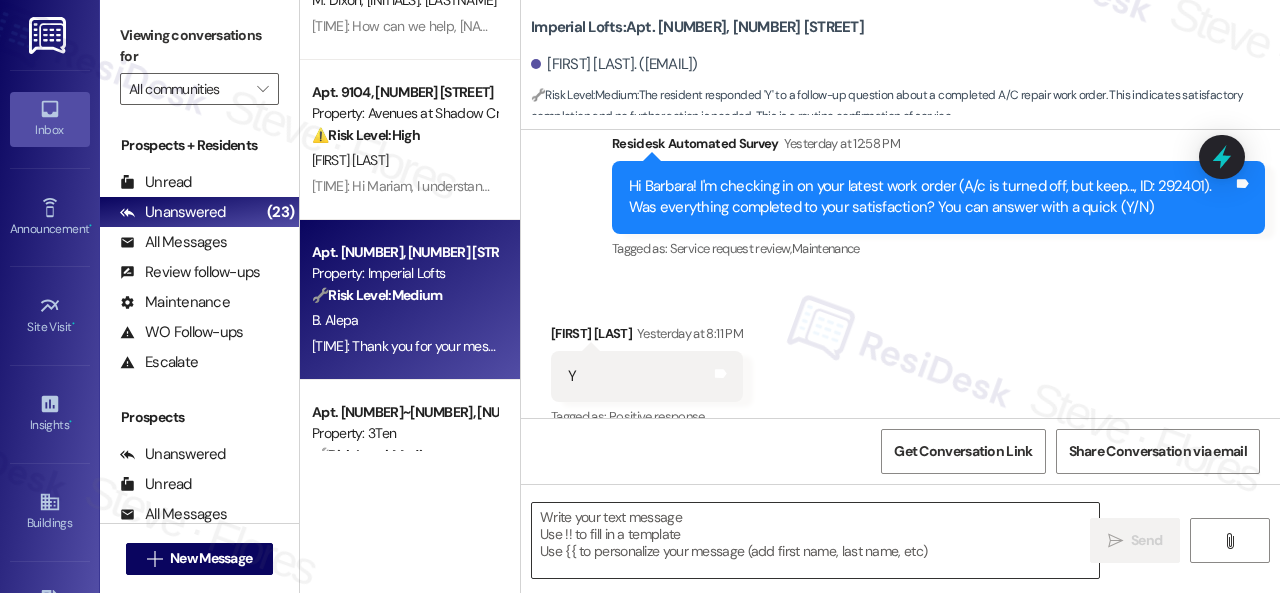click at bounding box center (815, 540) 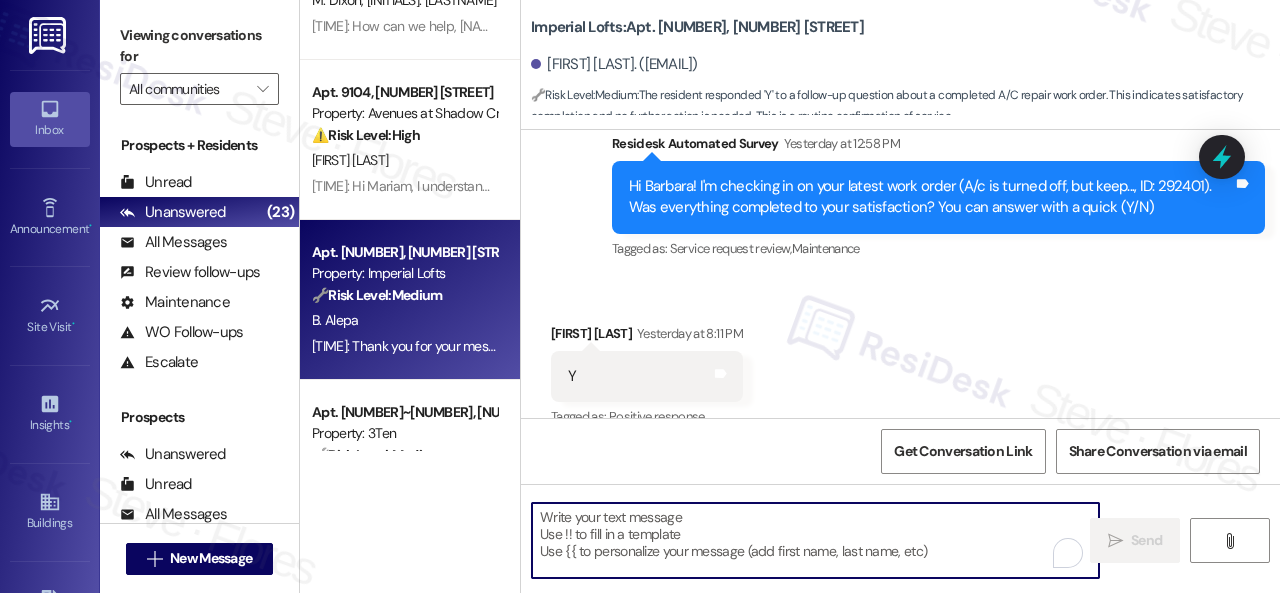 paste on "Happy to hear everything's all set! If {{property}} met your expectations, please reply with "Yes." If not, no worries - we'd appreciate any feedback so we can keep getting better. Thanks!" 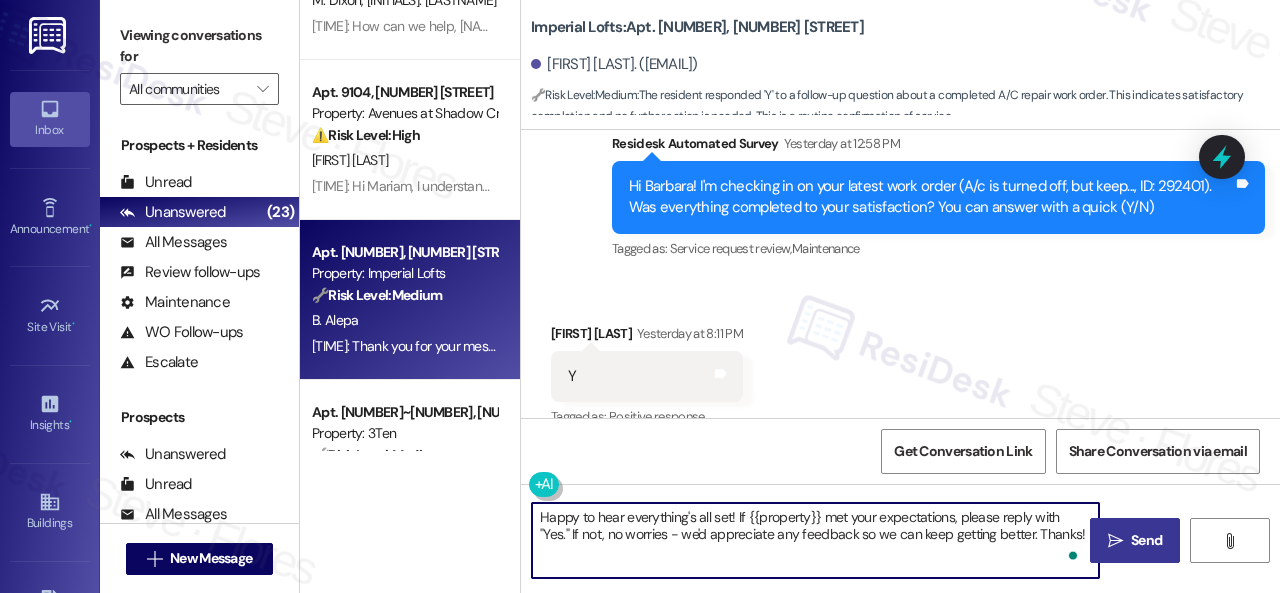 type on "Happy to hear everything's all set! If {{property}} met your expectations, please reply with "Yes." If not, no worries - we'd appreciate any feedback so we can keep getting better. Thanks!" 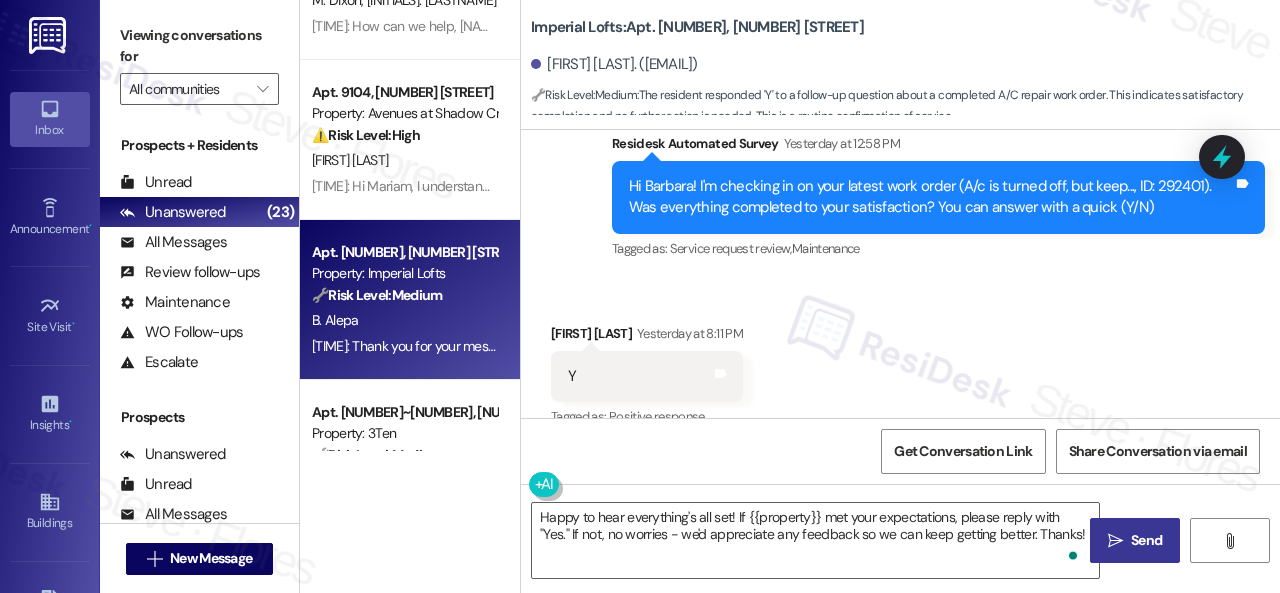 click on "" at bounding box center [1115, 541] 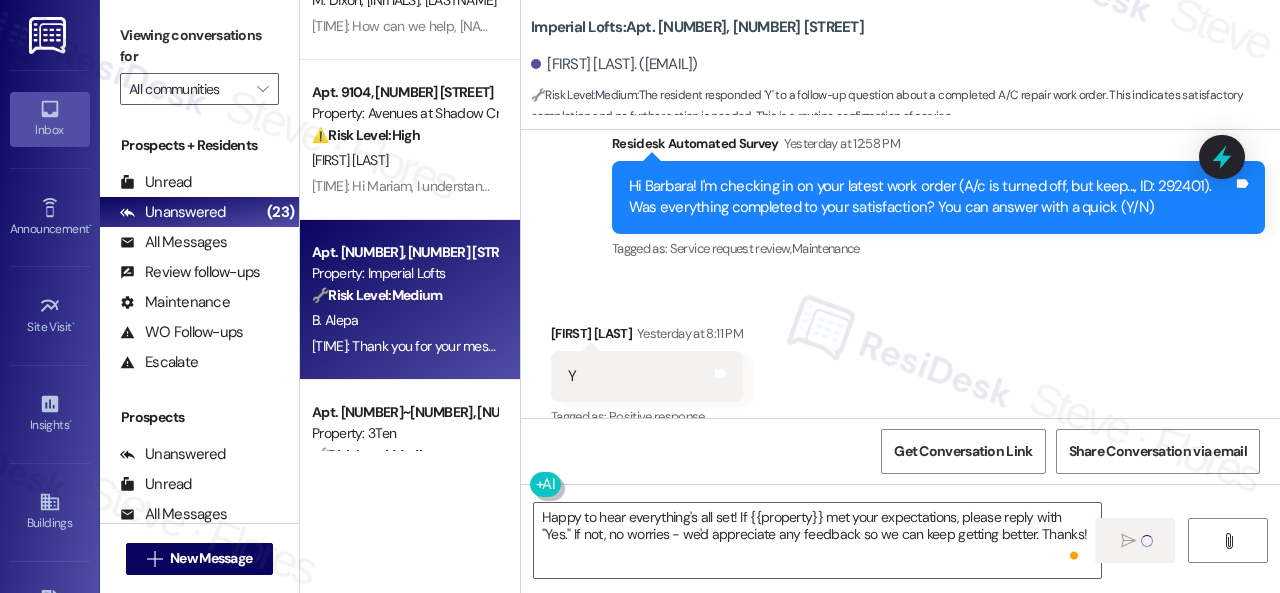 type 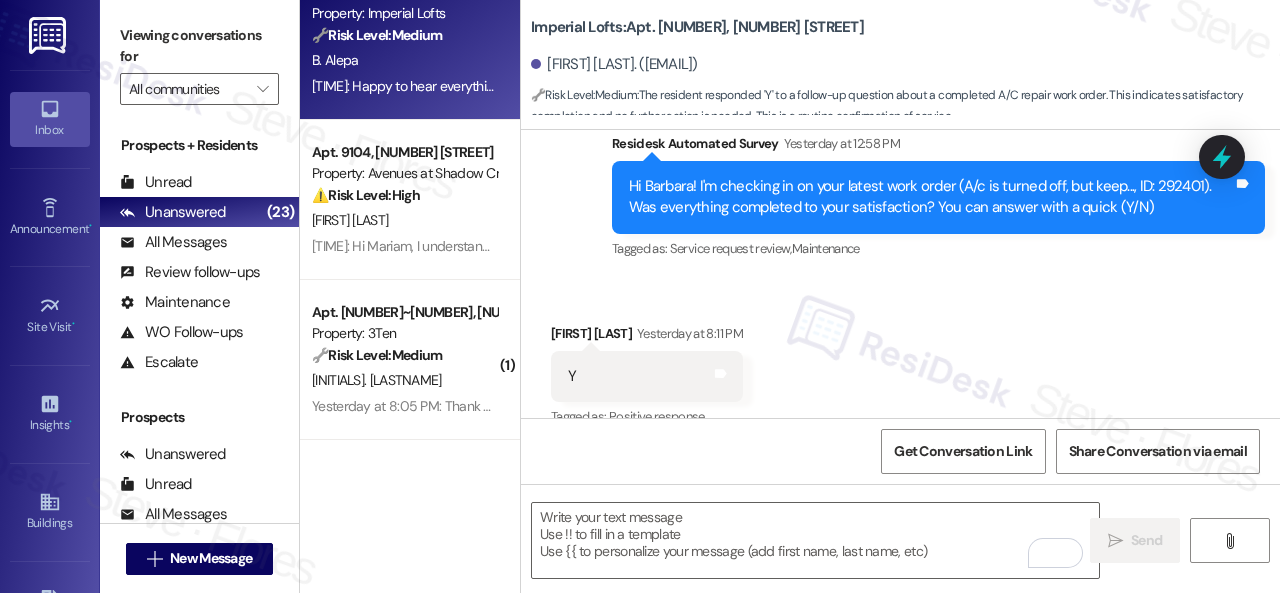 scroll, scrollTop: 300, scrollLeft: 0, axis: vertical 